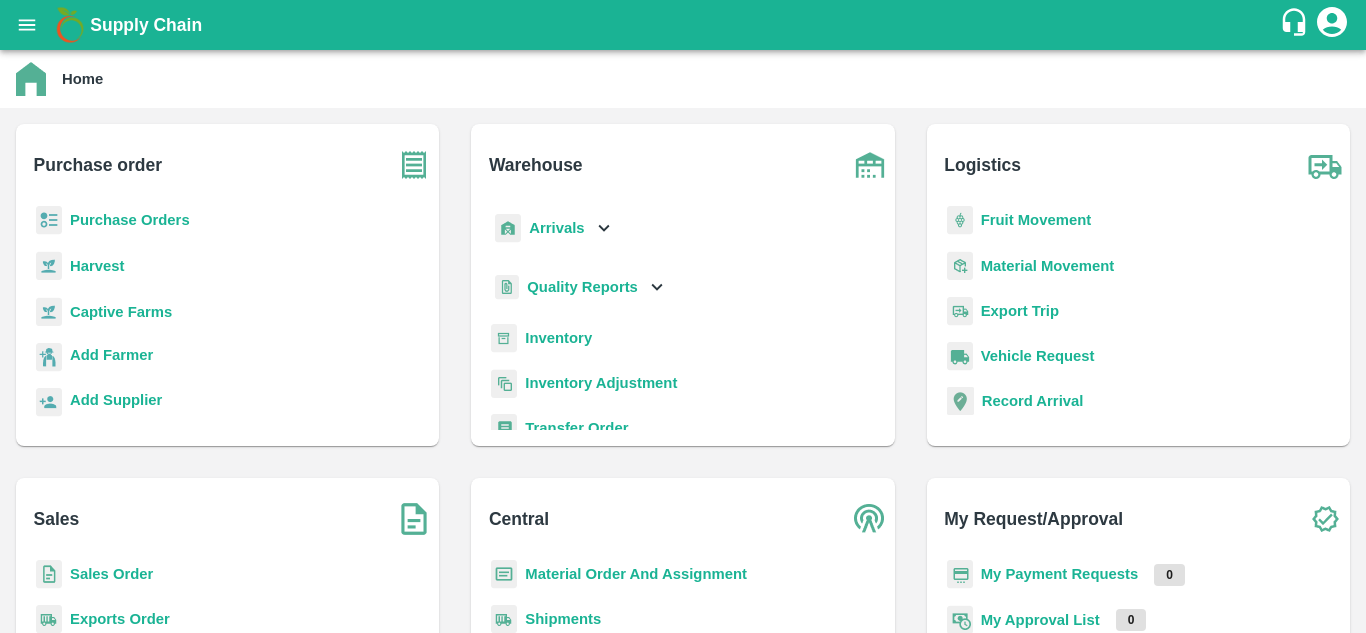 scroll, scrollTop: 0, scrollLeft: 0, axis: both 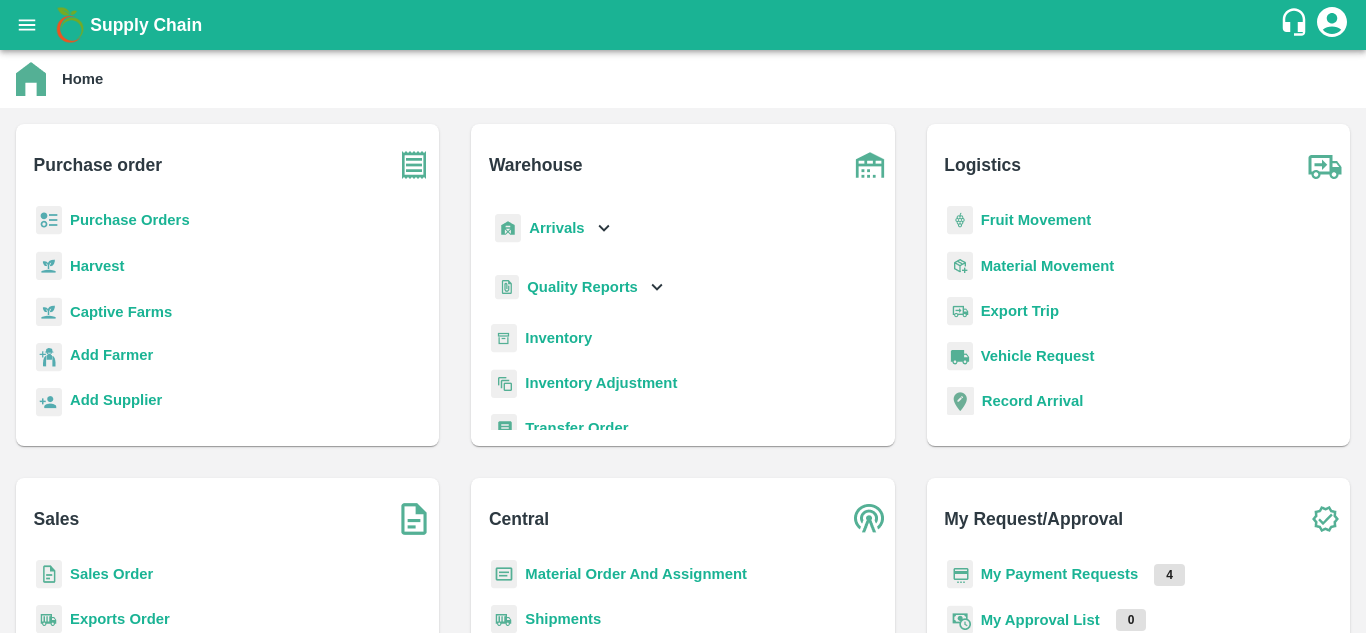 click on "Purchase Orders" at bounding box center [130, 220] 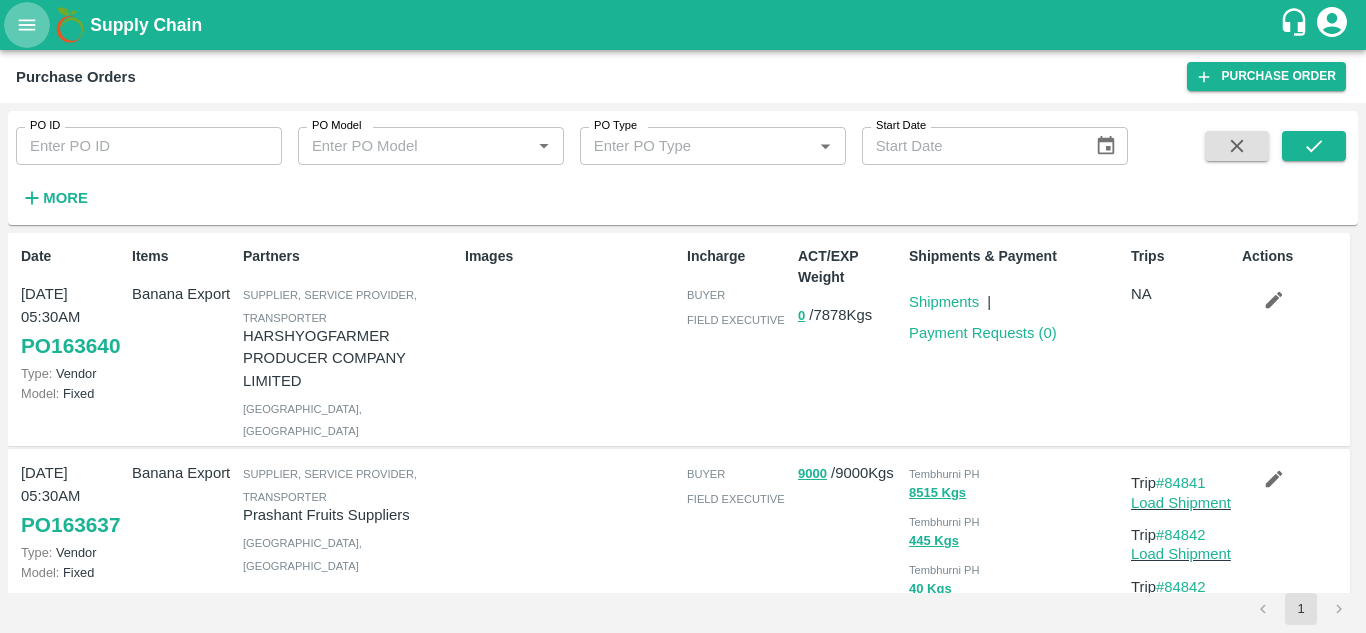 click 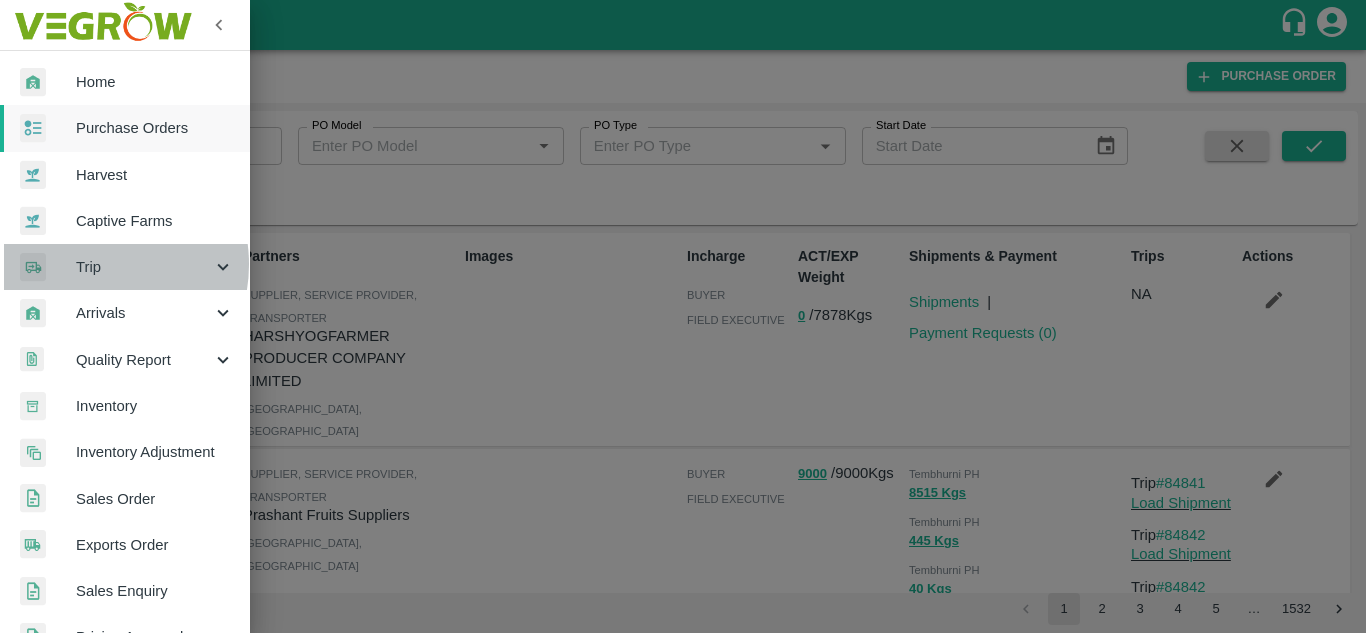 click on "Trip" at bounding box center (144, 267) 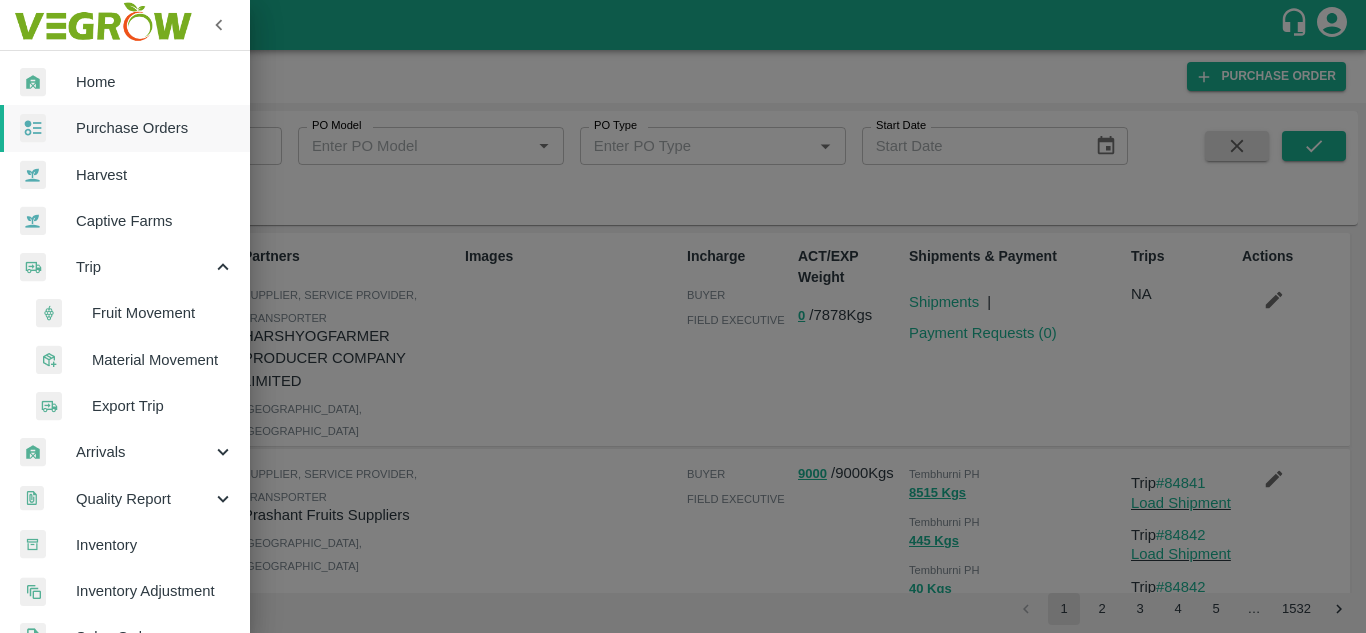 click on "Fruit Movement" at bounding box center (163, 313) 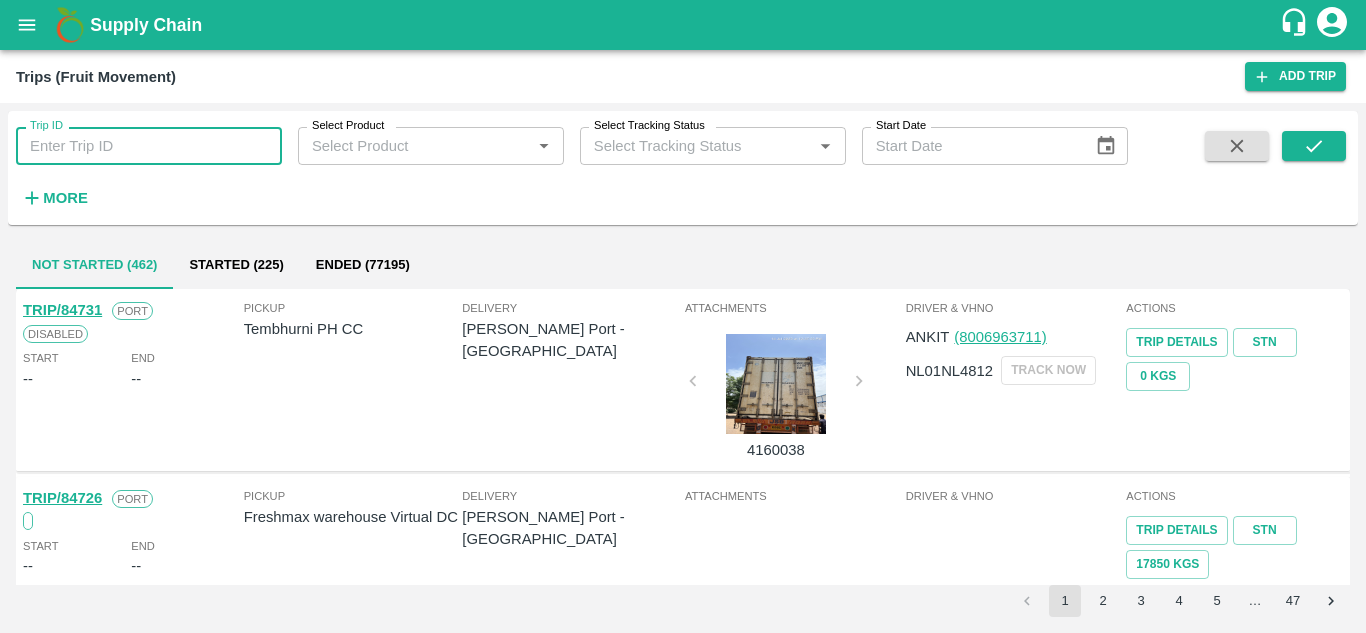 click on "Trip ID" at bounding box center (149, 146) 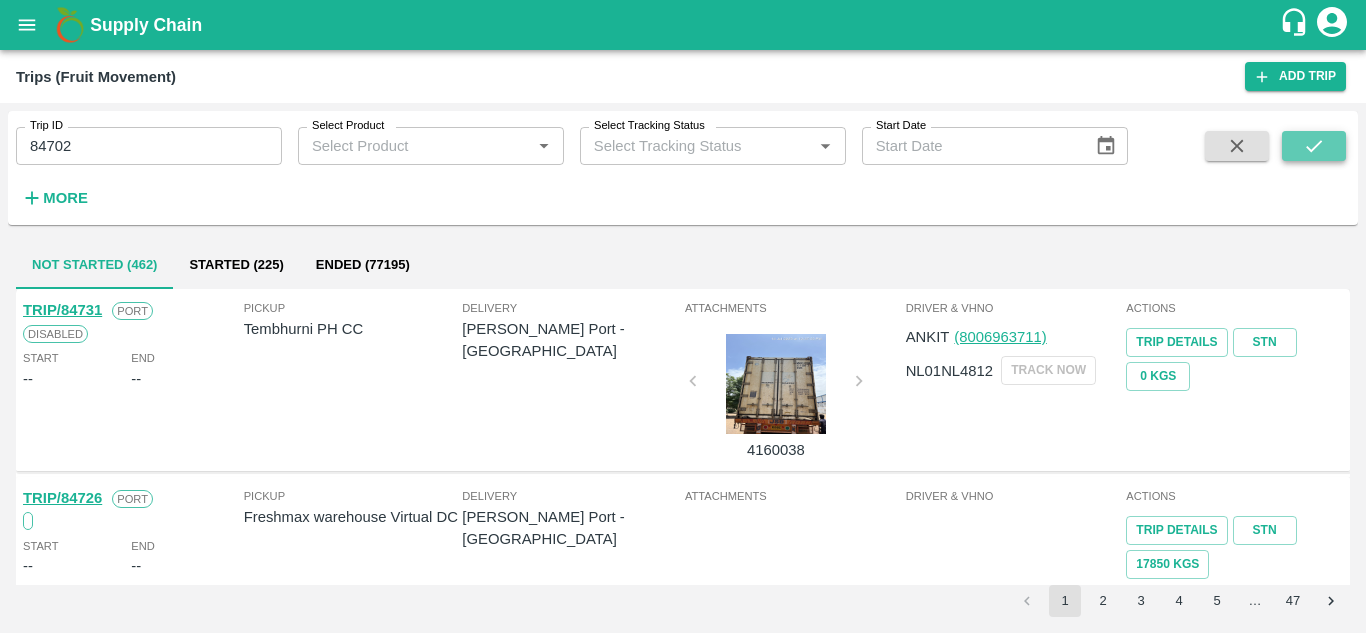 click 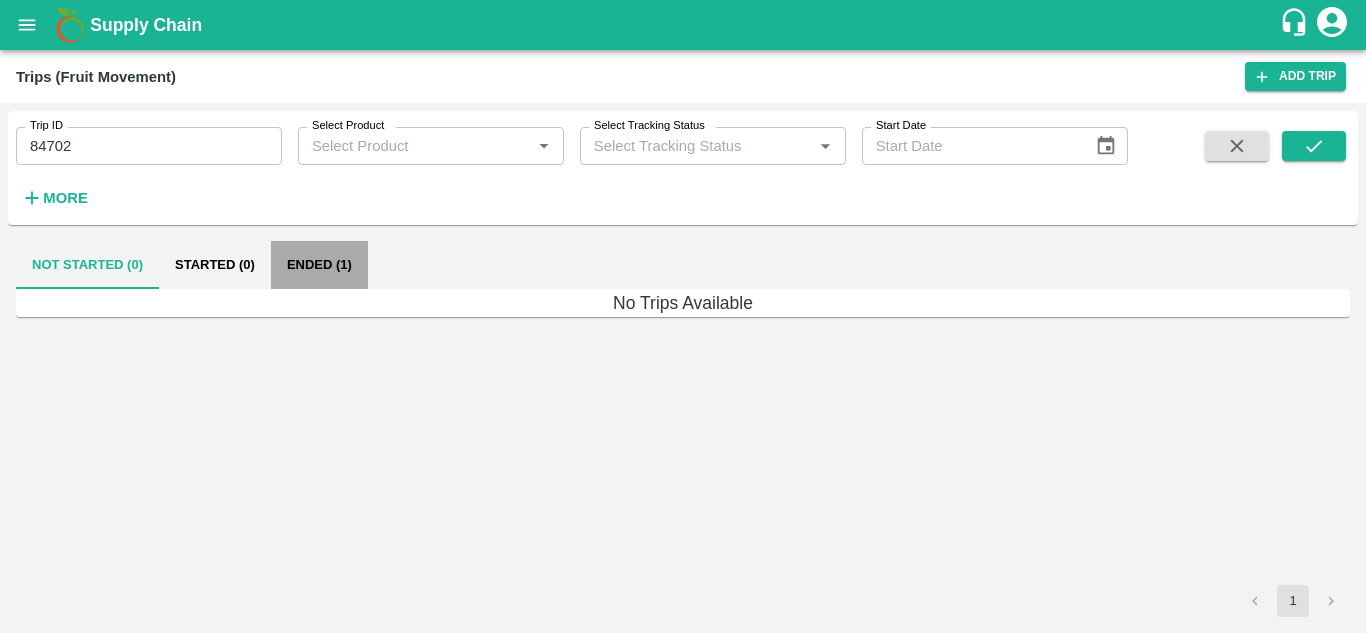 click on "Ended (1)" at bounding box center [319, 265] 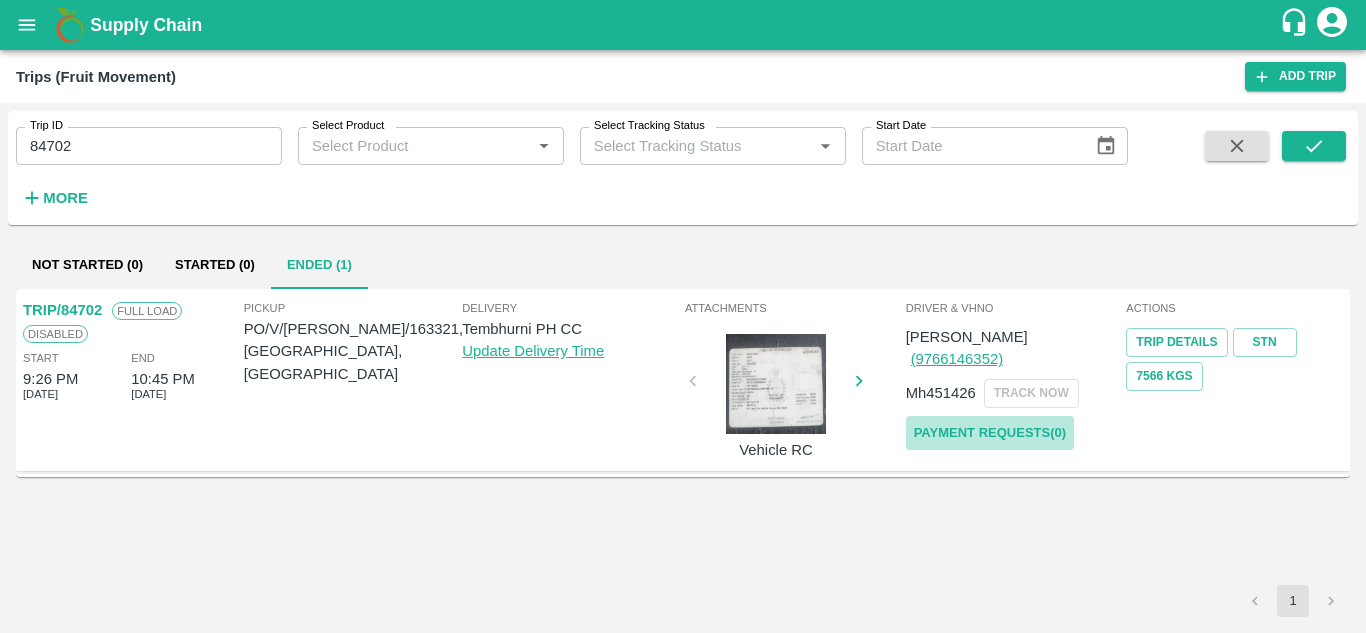 click on "Payment Requests( 0 )" at bounding box center [990, 433] 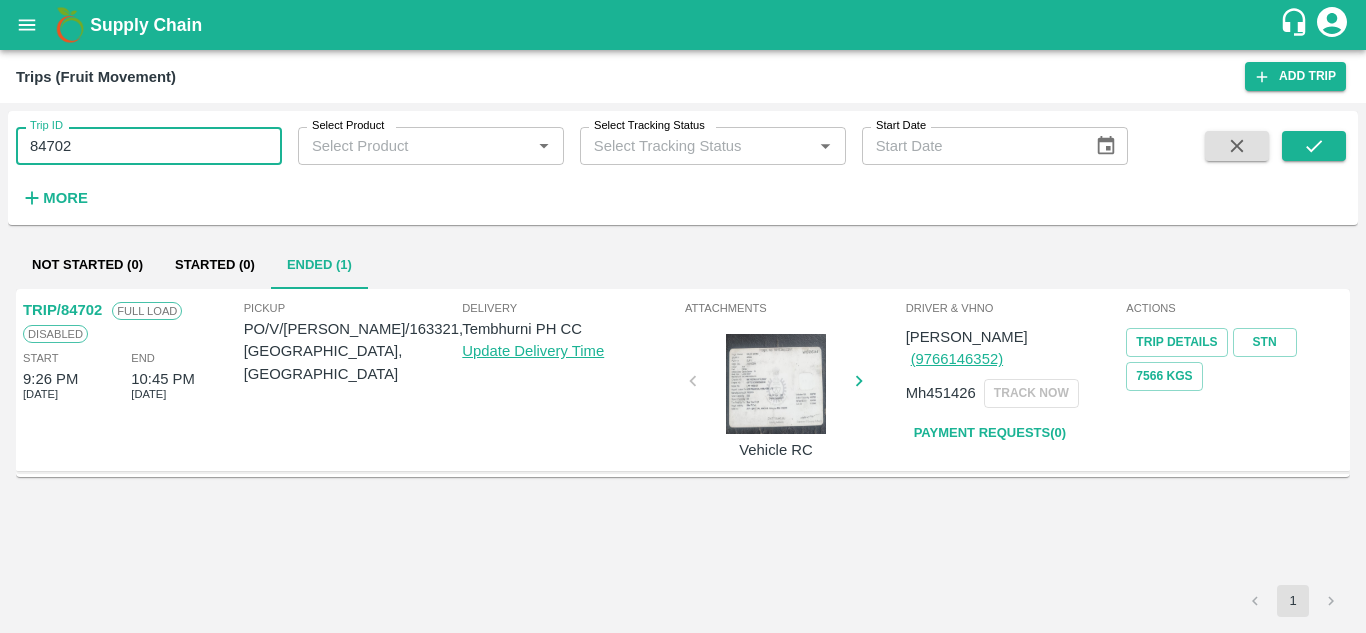 click on "84702" at bounding box center [149, 146] 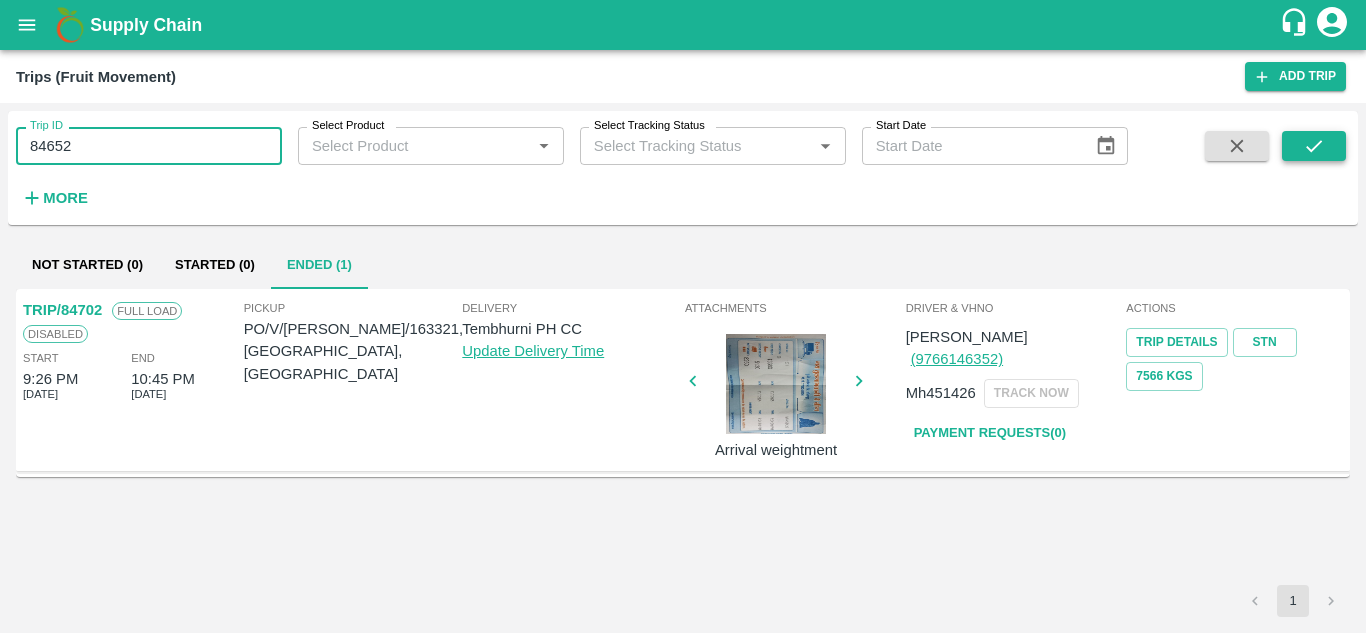 click 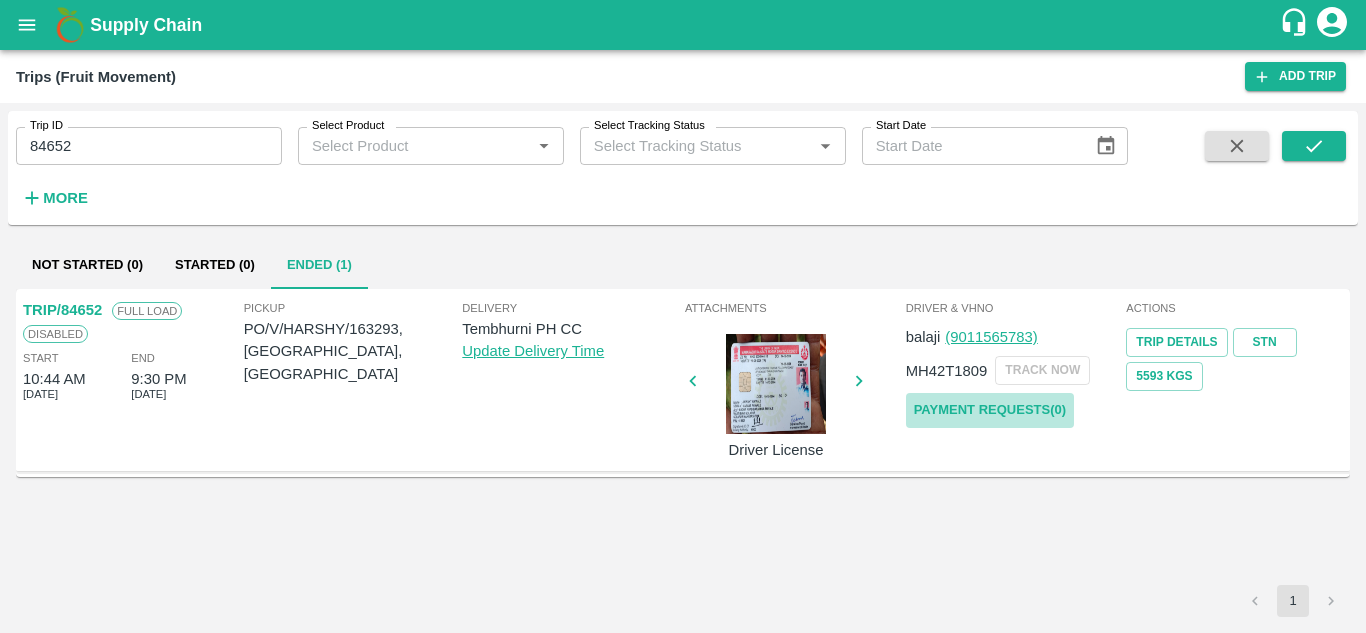 click on "Payment Requests( 0 )" at bounding box center [990, 410] 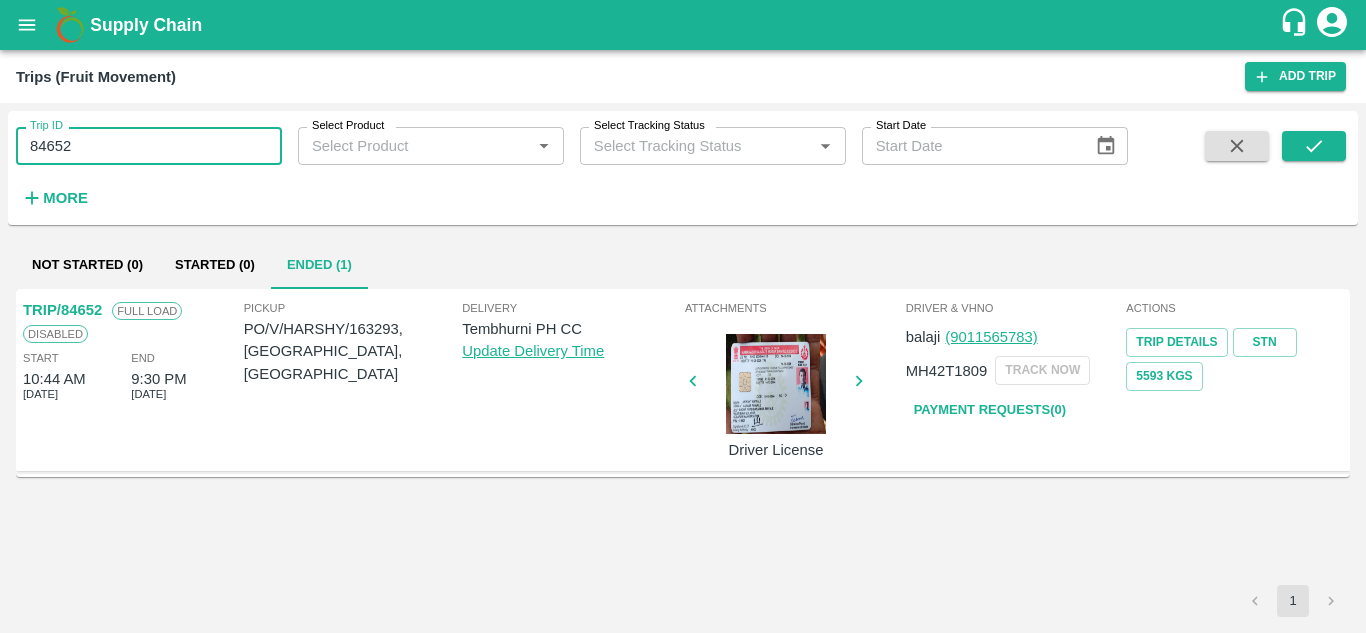 click on "84652" at bounding box center [149, 146] 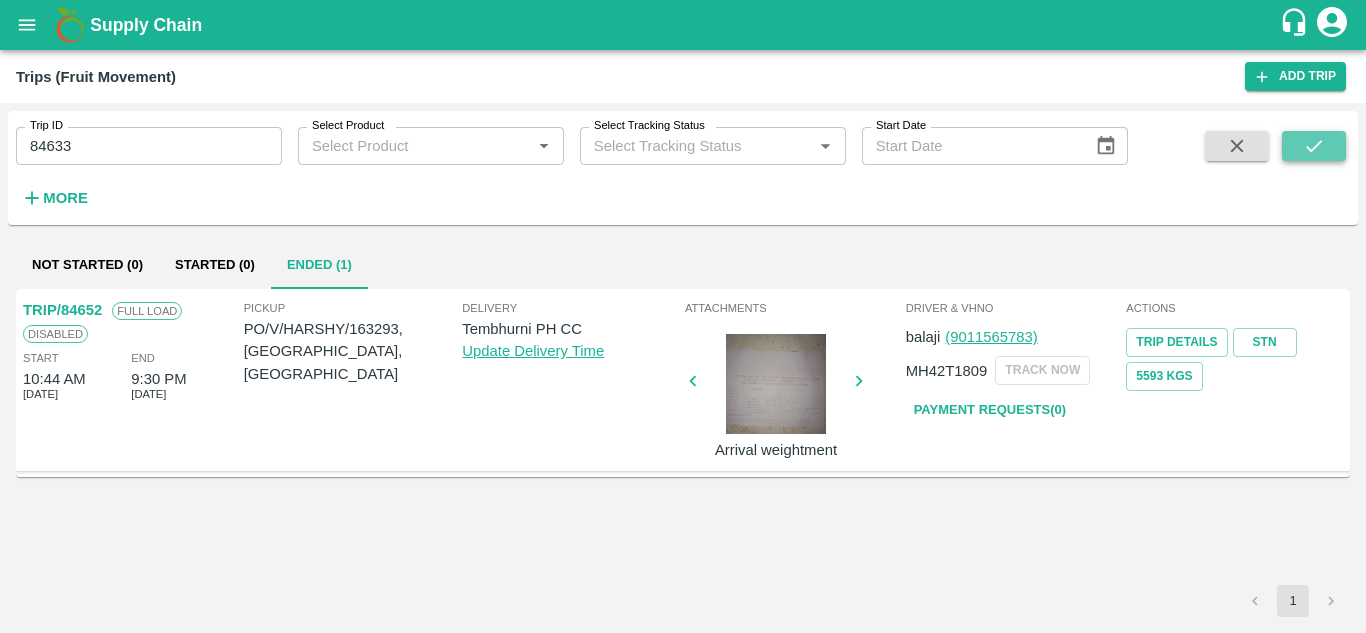 click at bounding box center (1314, 146) 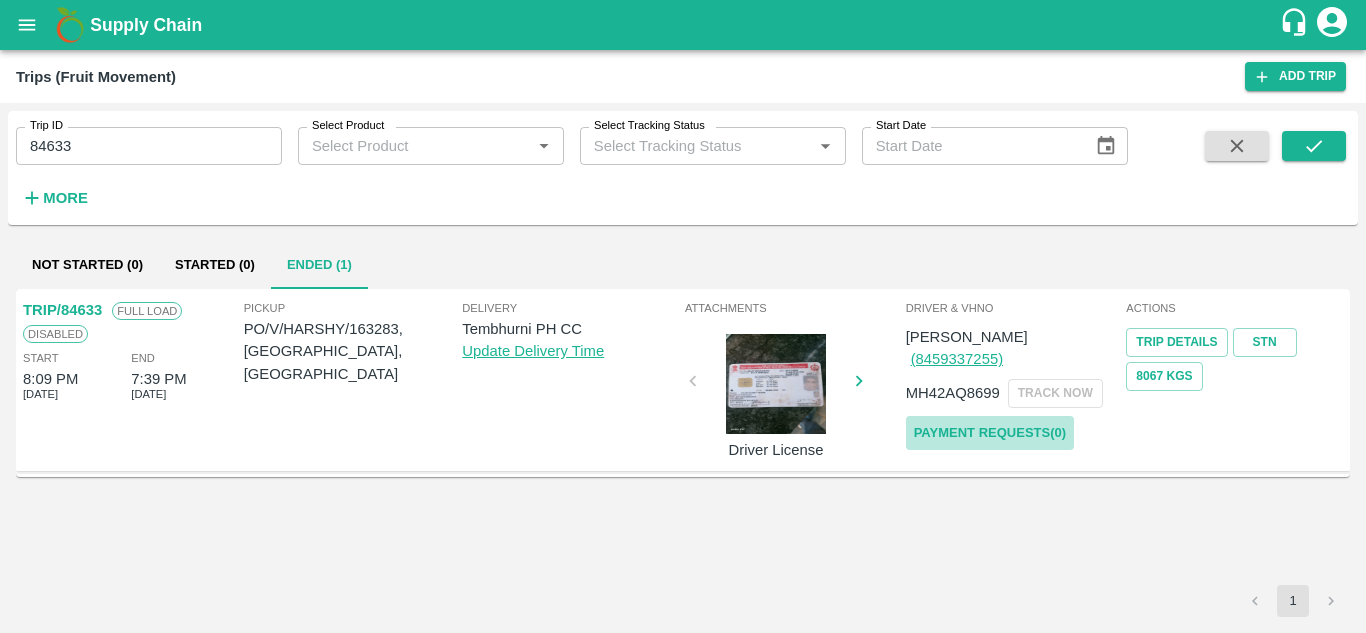 click on "Payment Requests( 0 )" at bounding box center [990, 433] 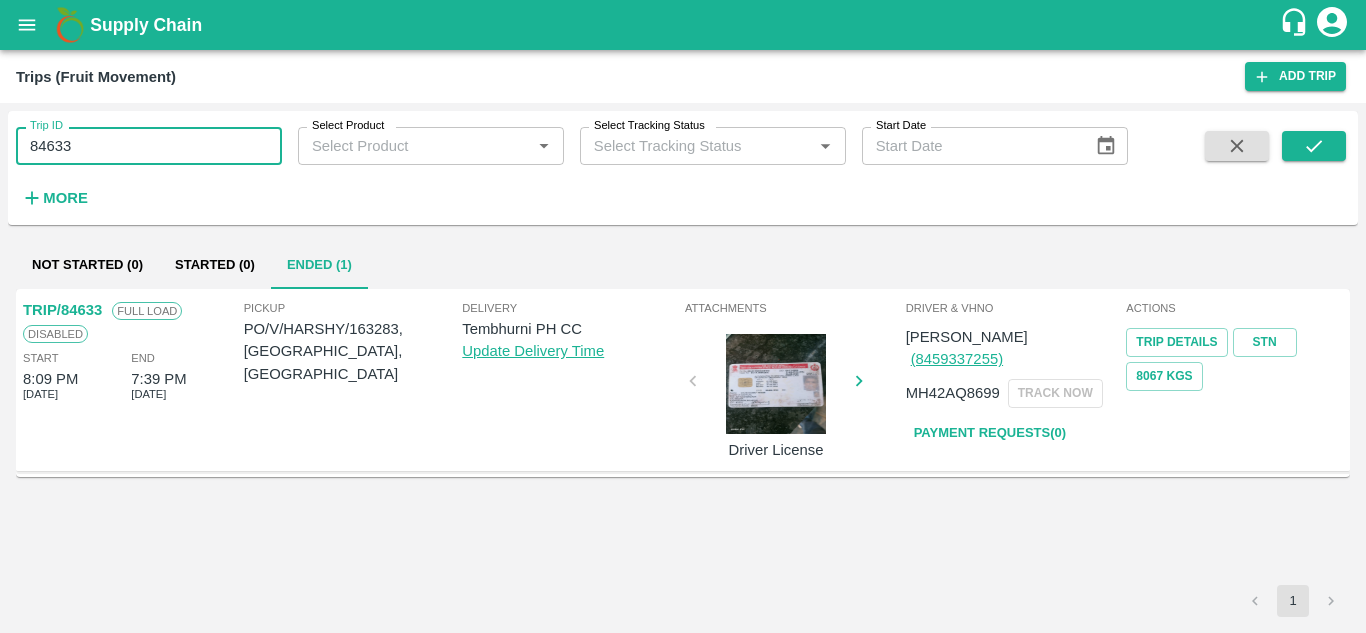 click on "84633" at bounding box center (149, 146) 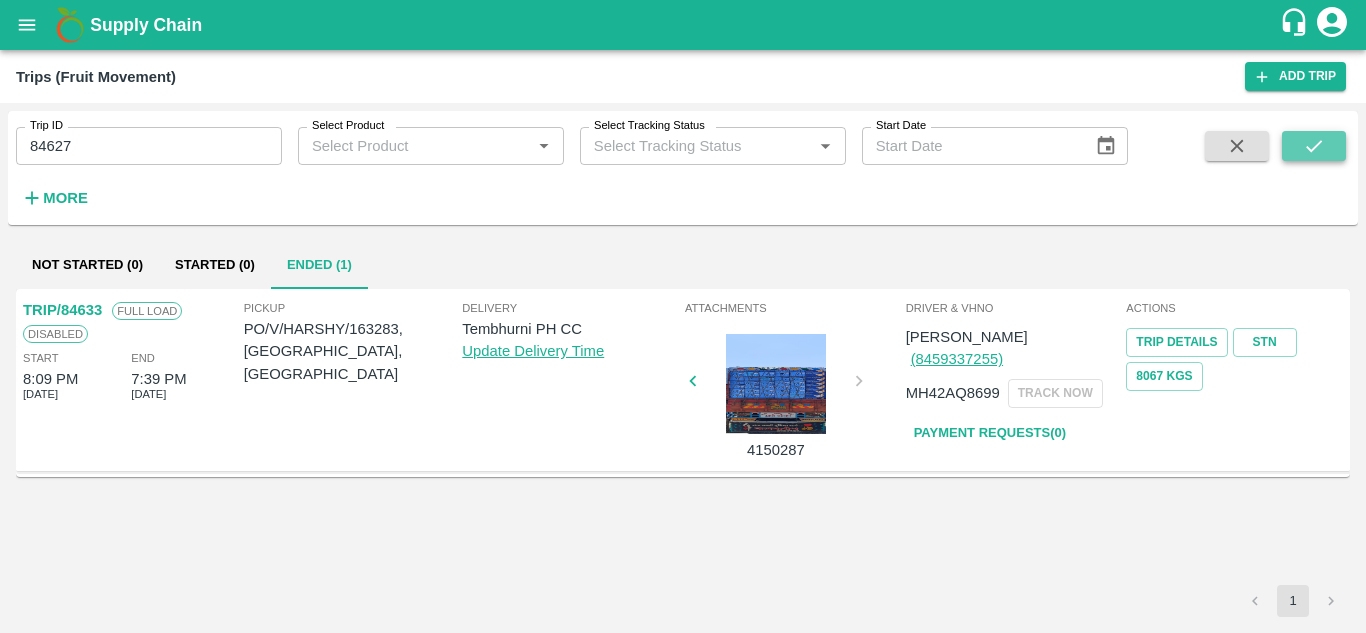 click 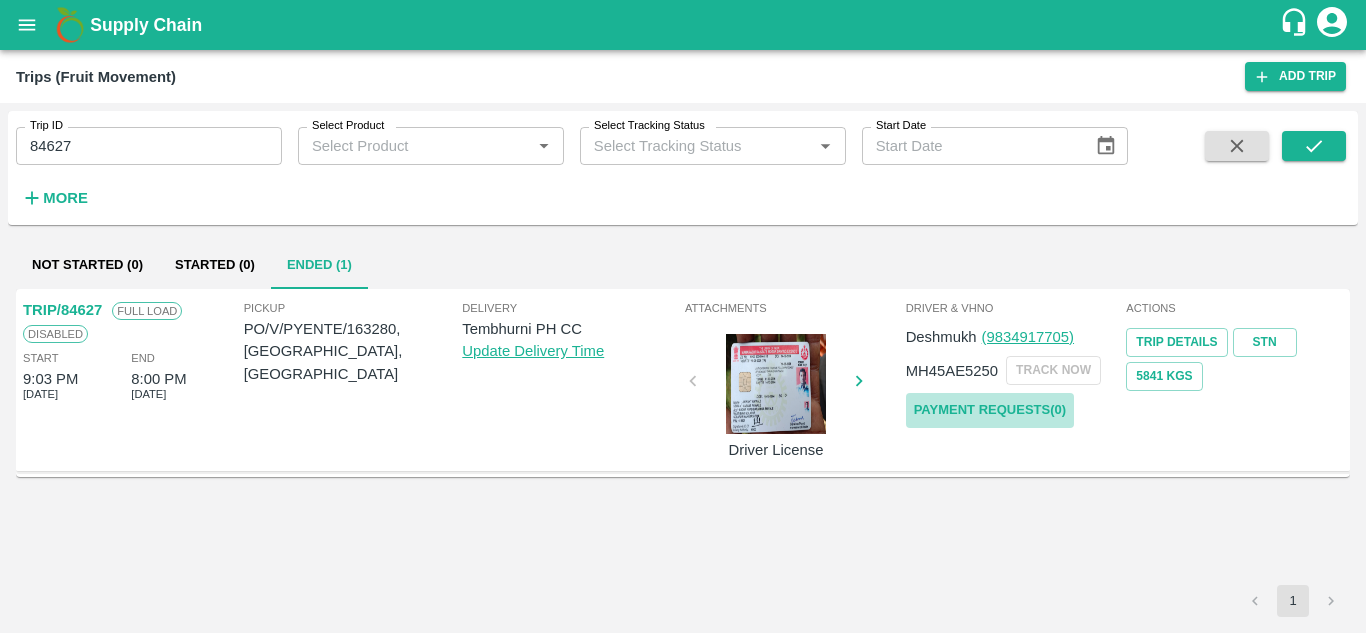click on "Payment Requests( 0 )" at bounding box center (990, 410) 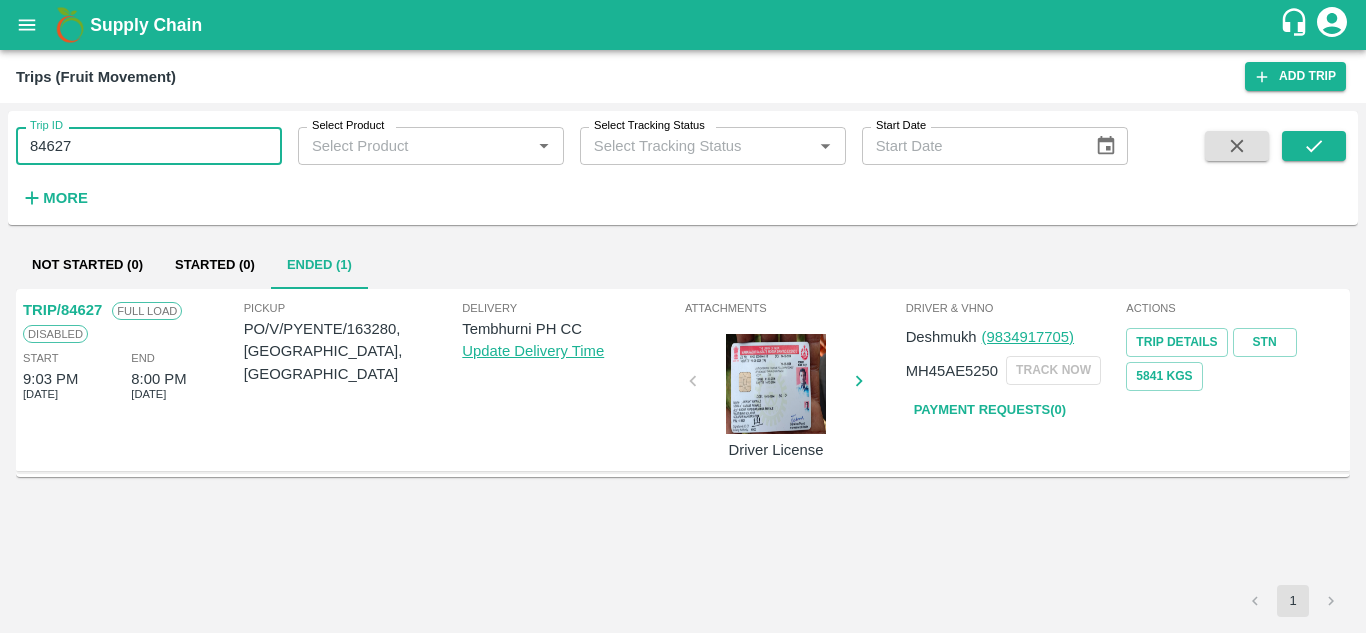 click on "84627" at bounding box center (149, 146) 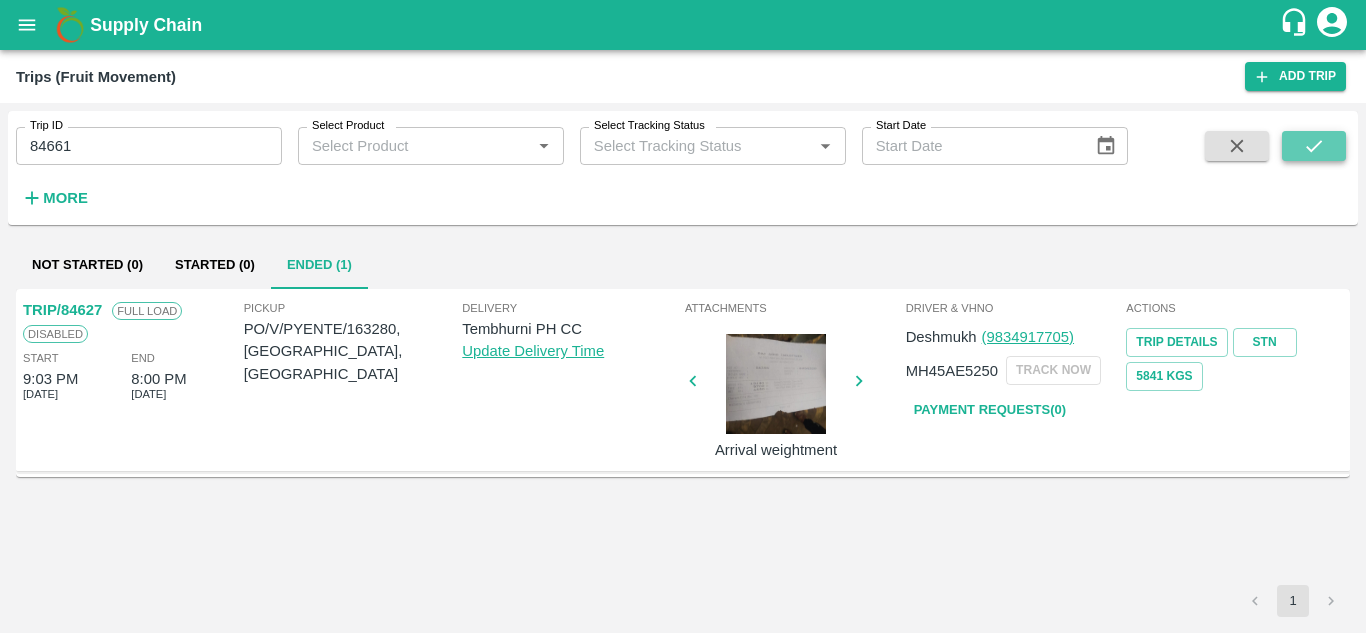 click 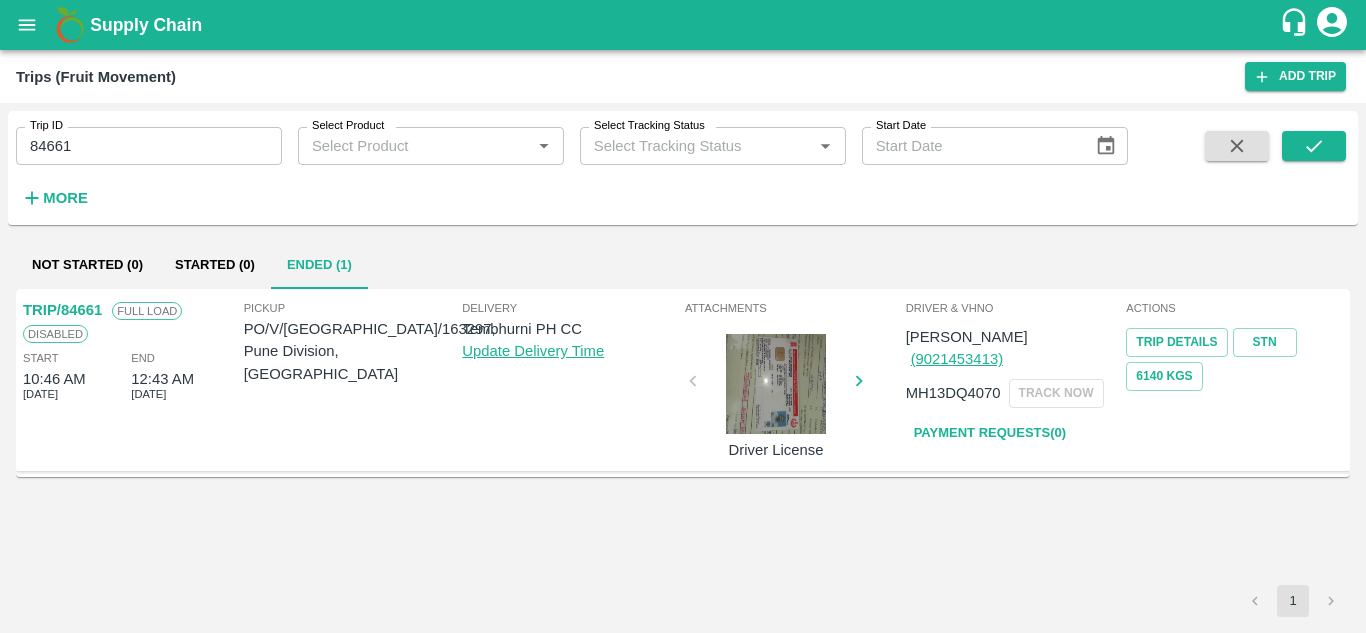 click on "Payment Requests( 0 )" at bounding box center (990, 433) 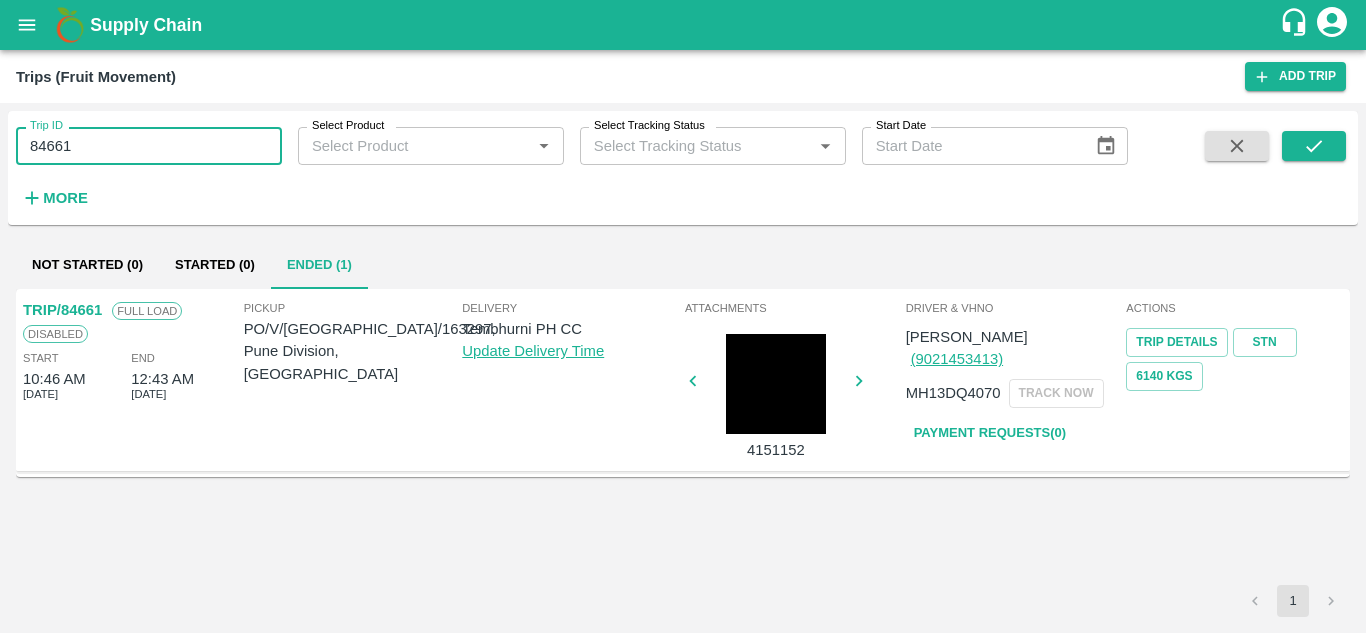 click on "84661" at bounding box center (149, 146) 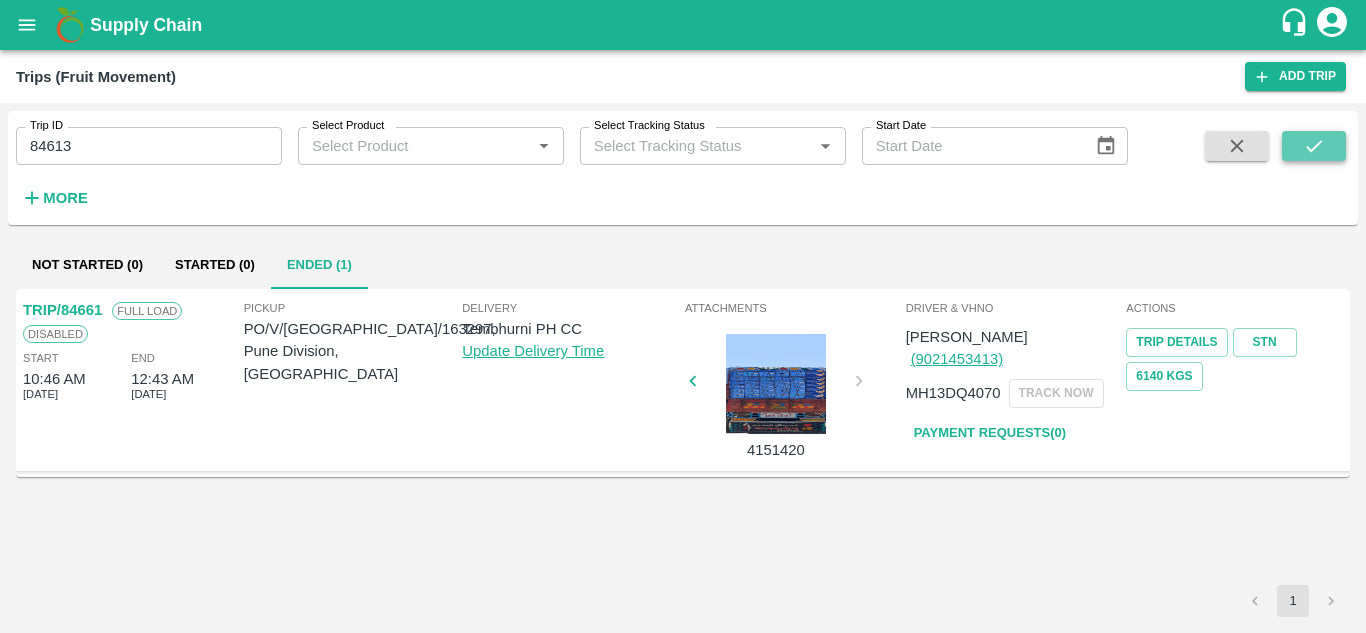 click at bounding box center [1314, 146] 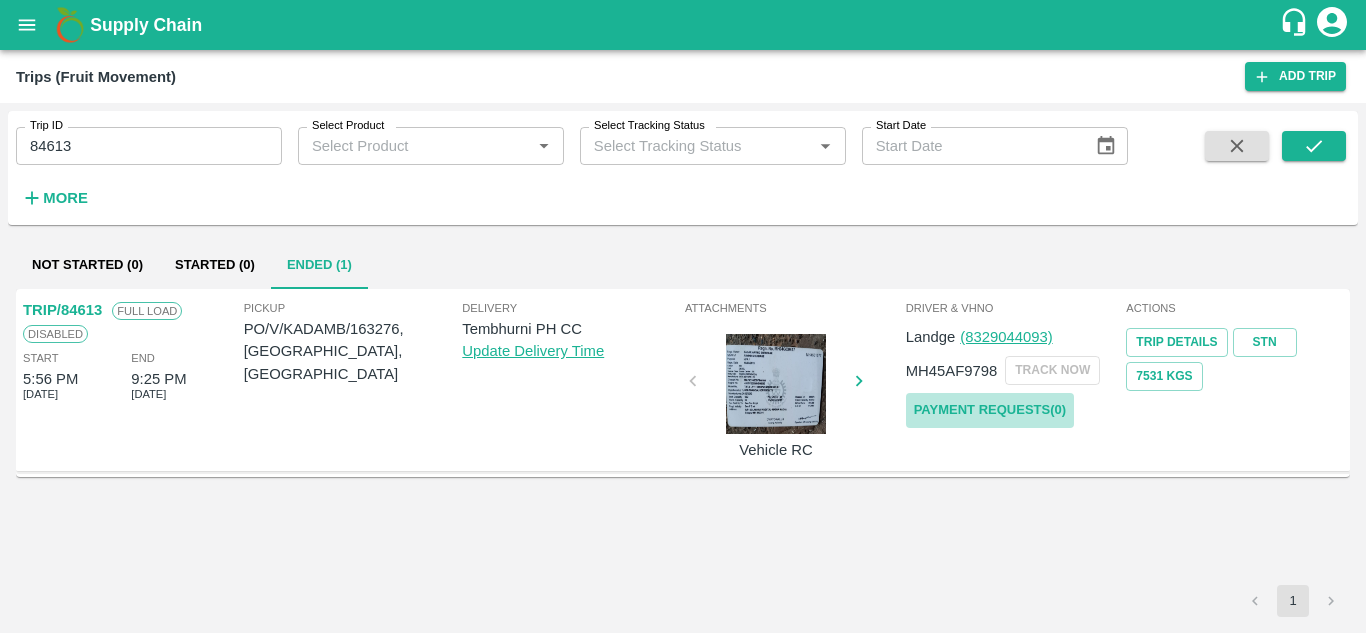 click on "Payment Requests( 0 )" at bounding box center (990, 410) 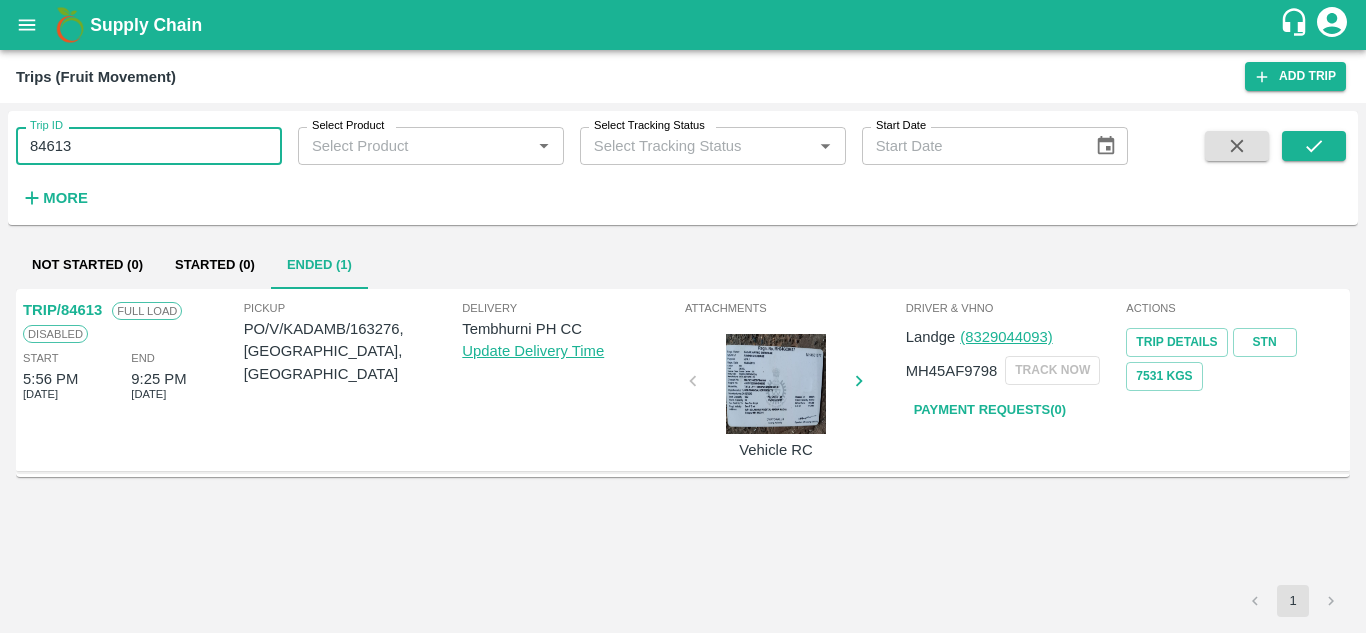 click on "84613" at bounding box center (149, 146) 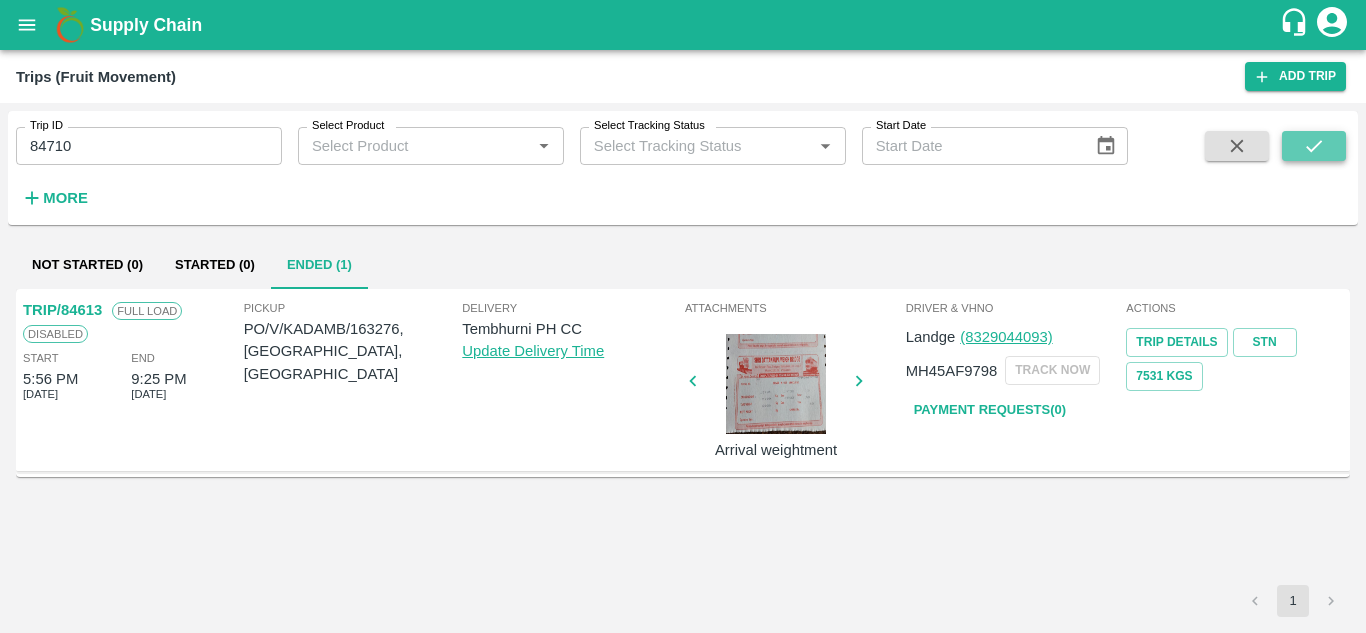 click 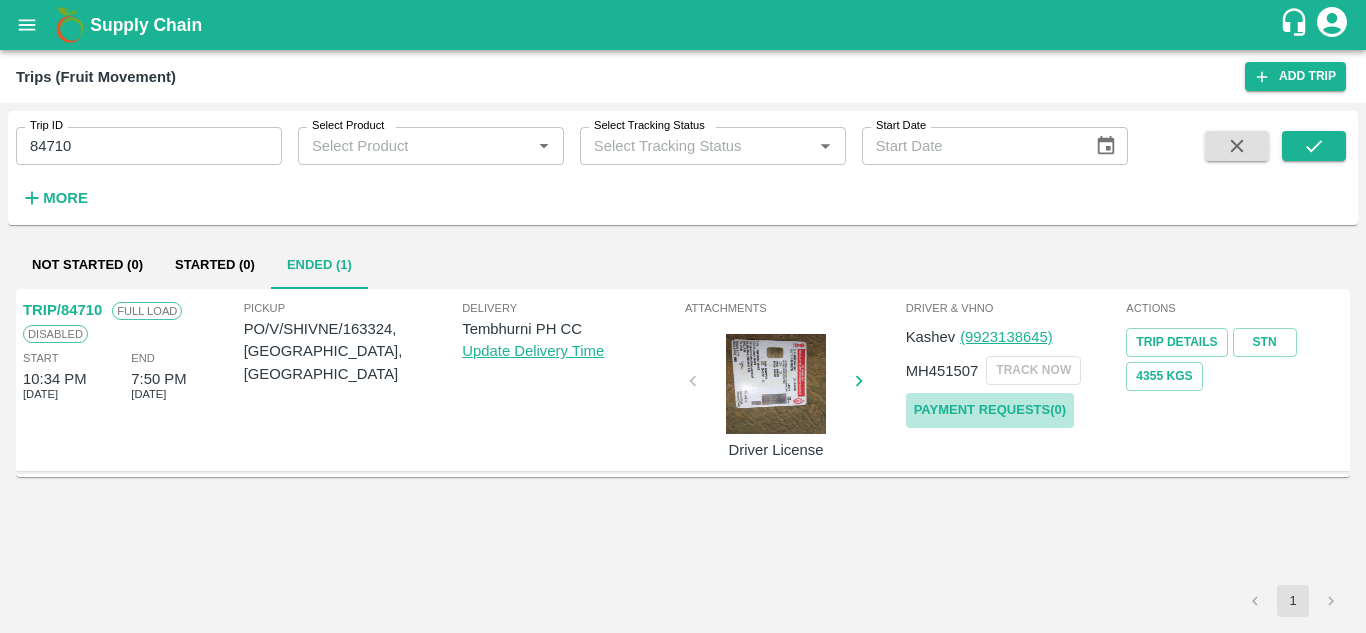 click on "Payment Requests( 0 )" at bounding box center [990, 410] 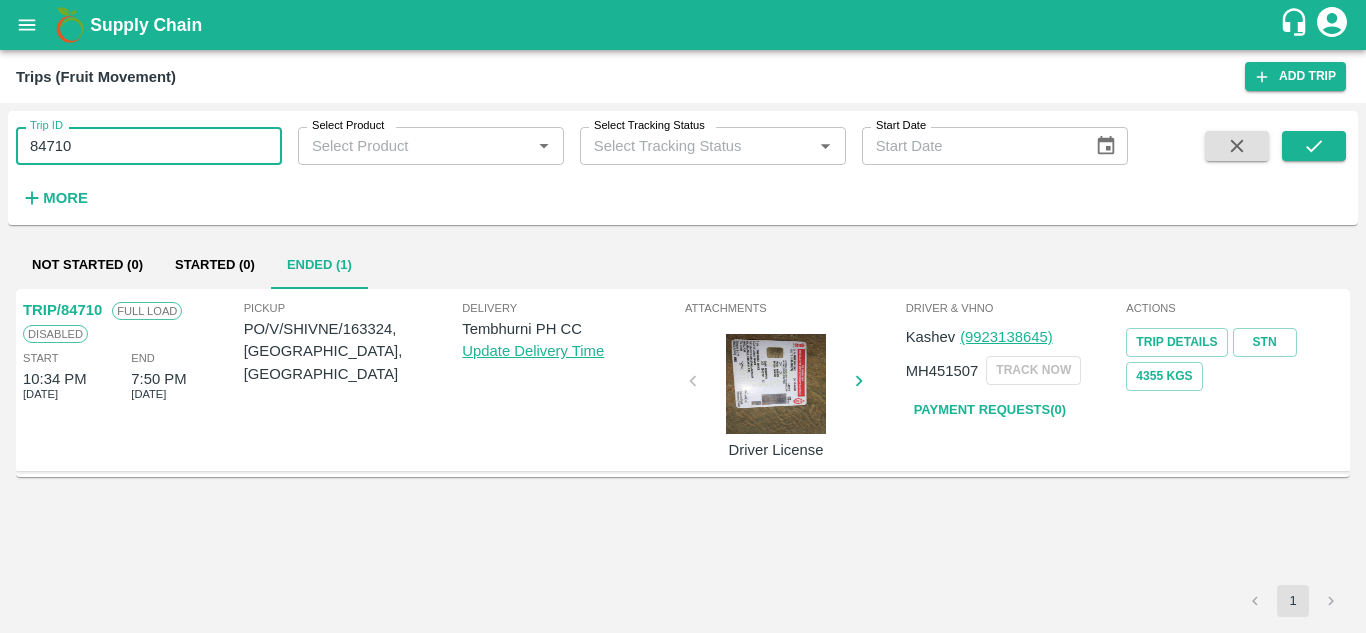 click on "84710" at bounding box center (149, 146) 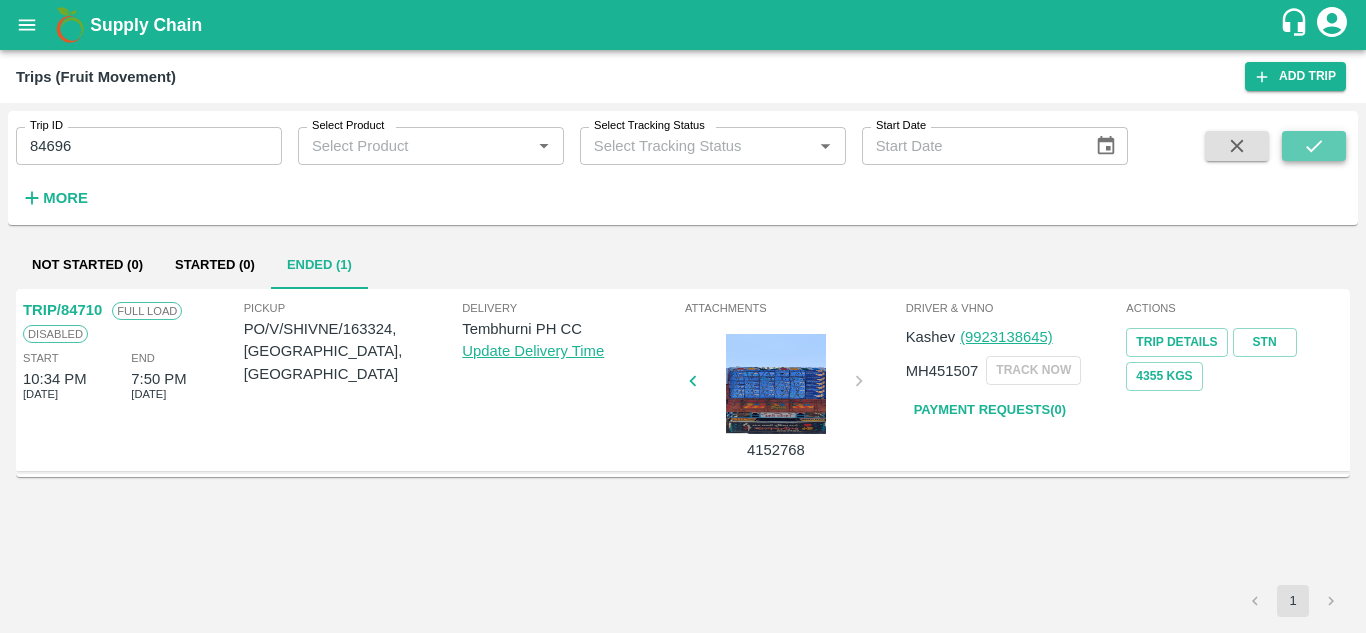 click at bounding box center [1314, 146] 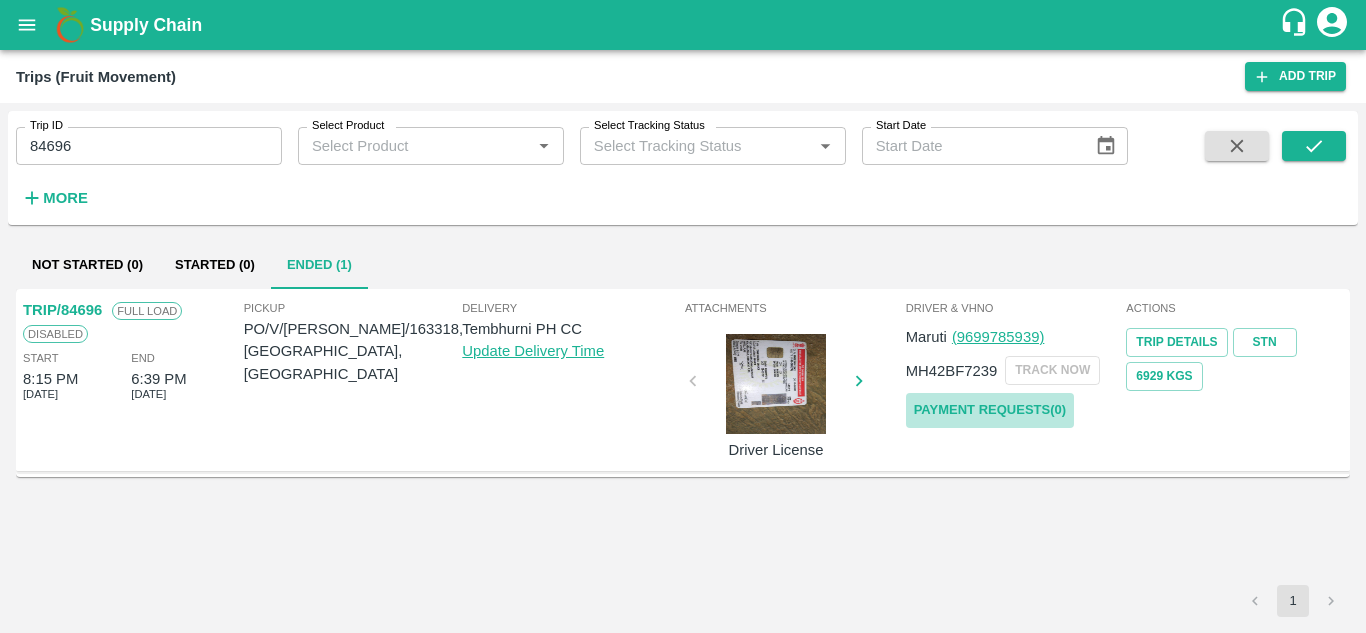 click on "Payment Requests( 0 )" at bounding box center (990, 410) 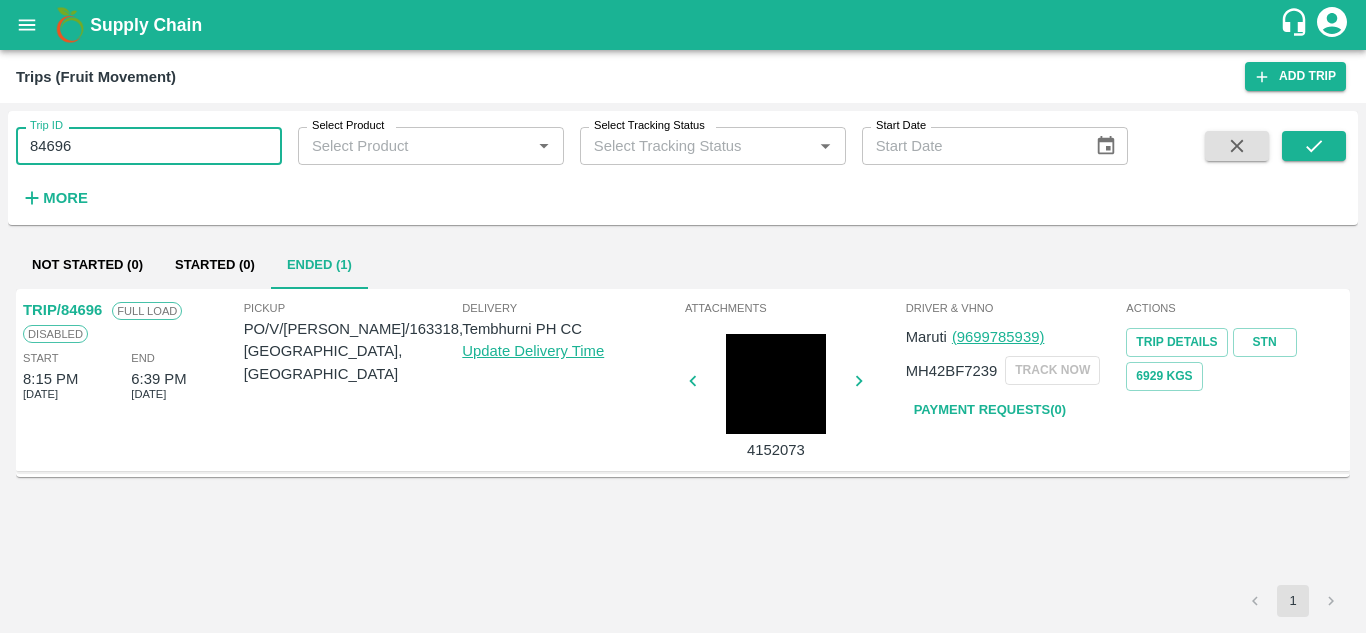 click on "84696" at bounding box center [149, 146] 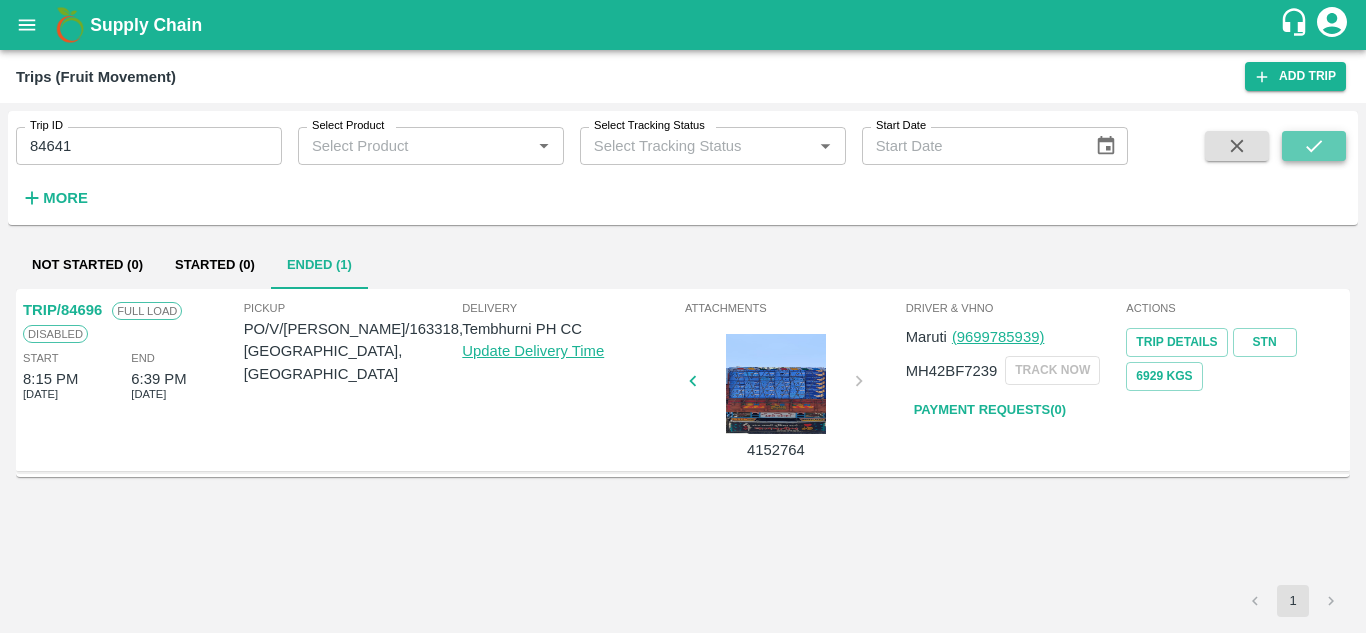 click at bounding box center [1314, 146] 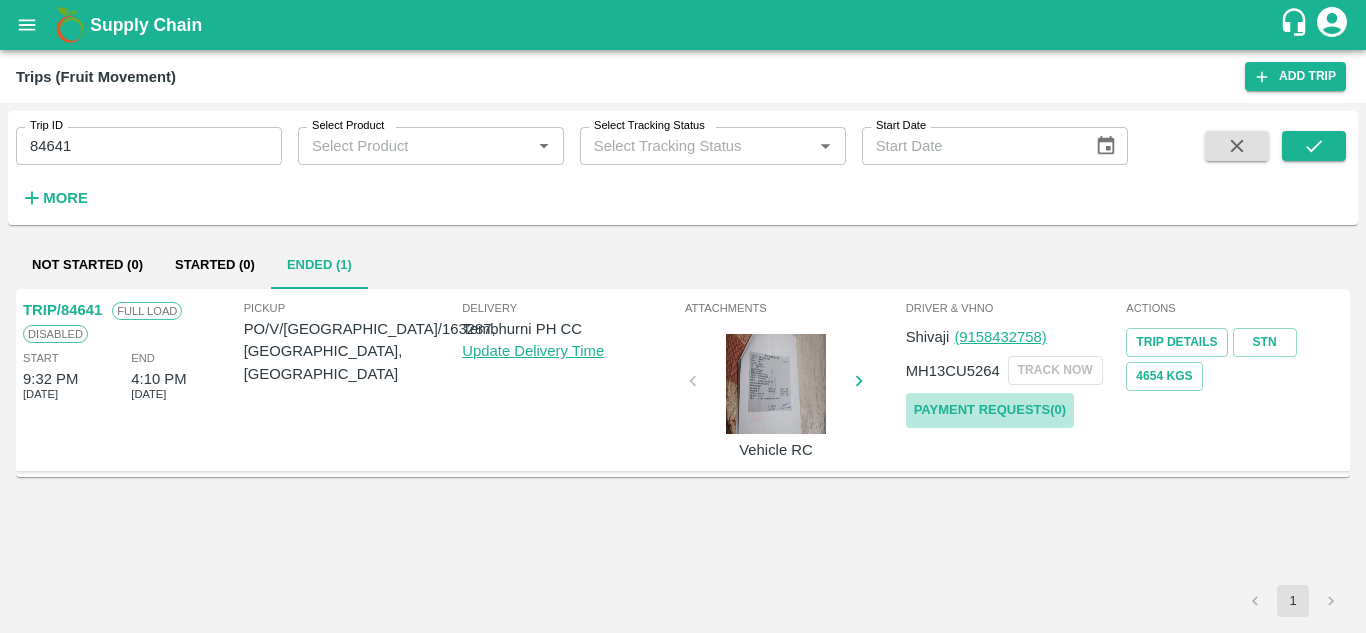 click on "Payment Requests( 0 )" at bounding box center (990, 410) 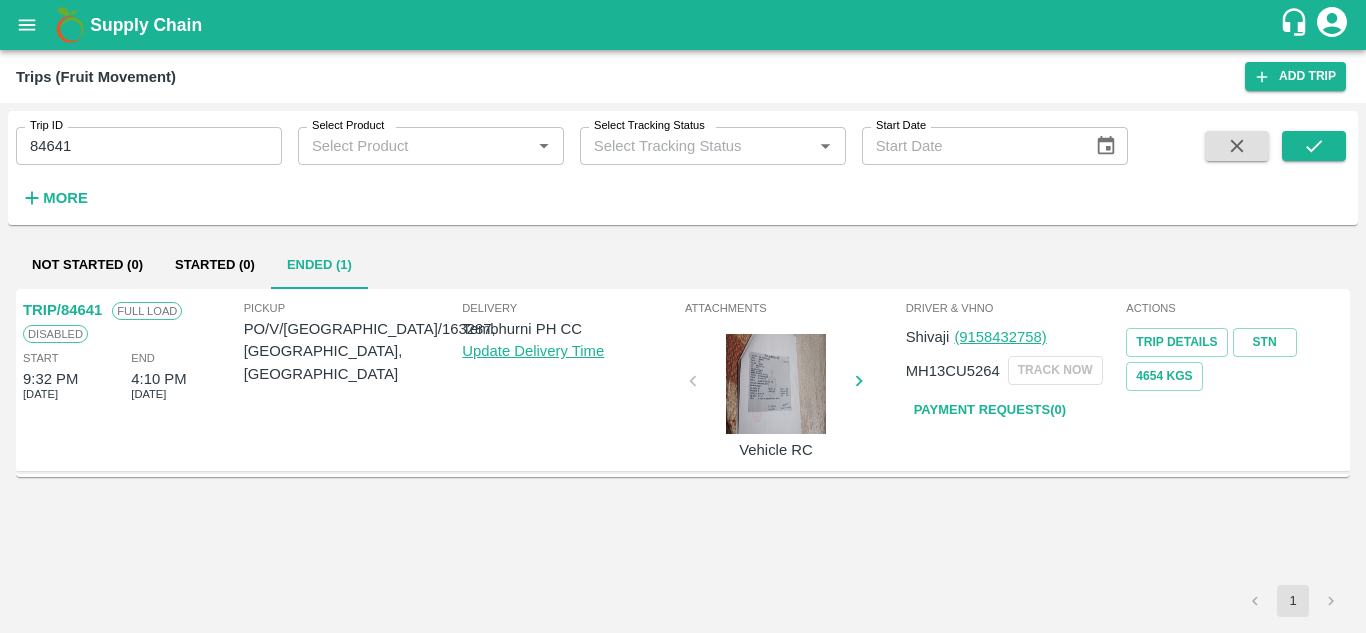 click on "84641" at bounding box center (149, 146) 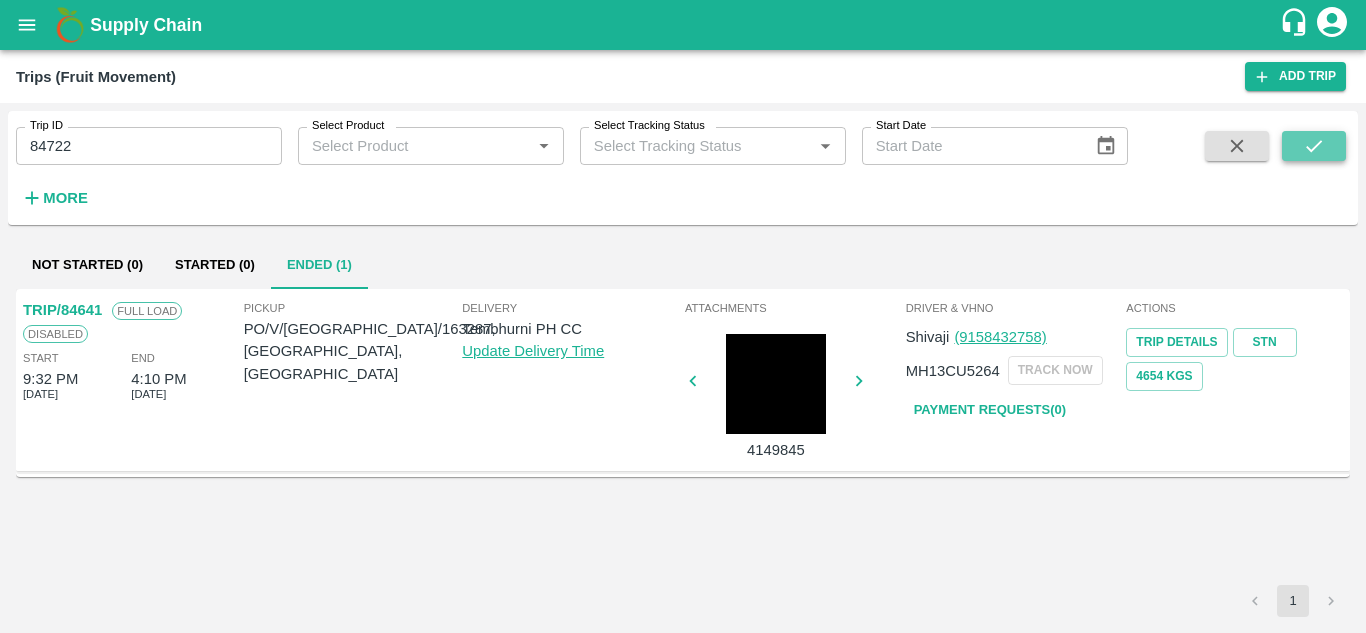 click at bounding box center [1314, 146] 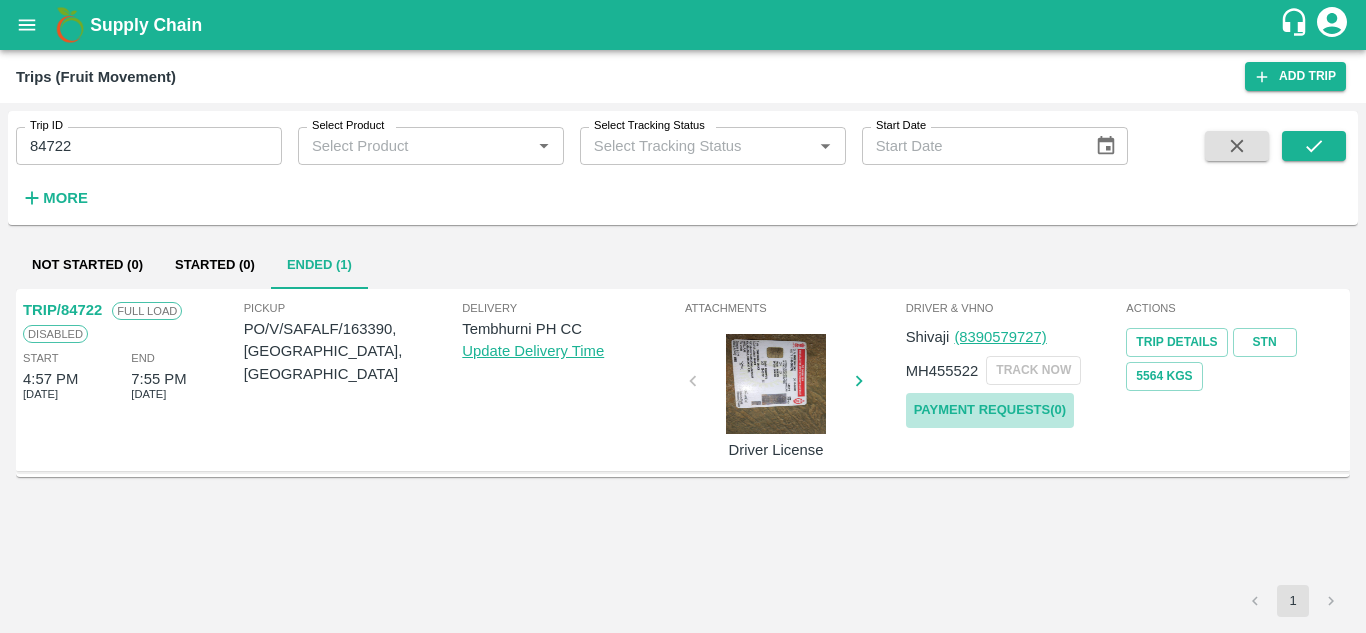 click on "Payment Requests( 0 )" at bounding box center [990, 410] 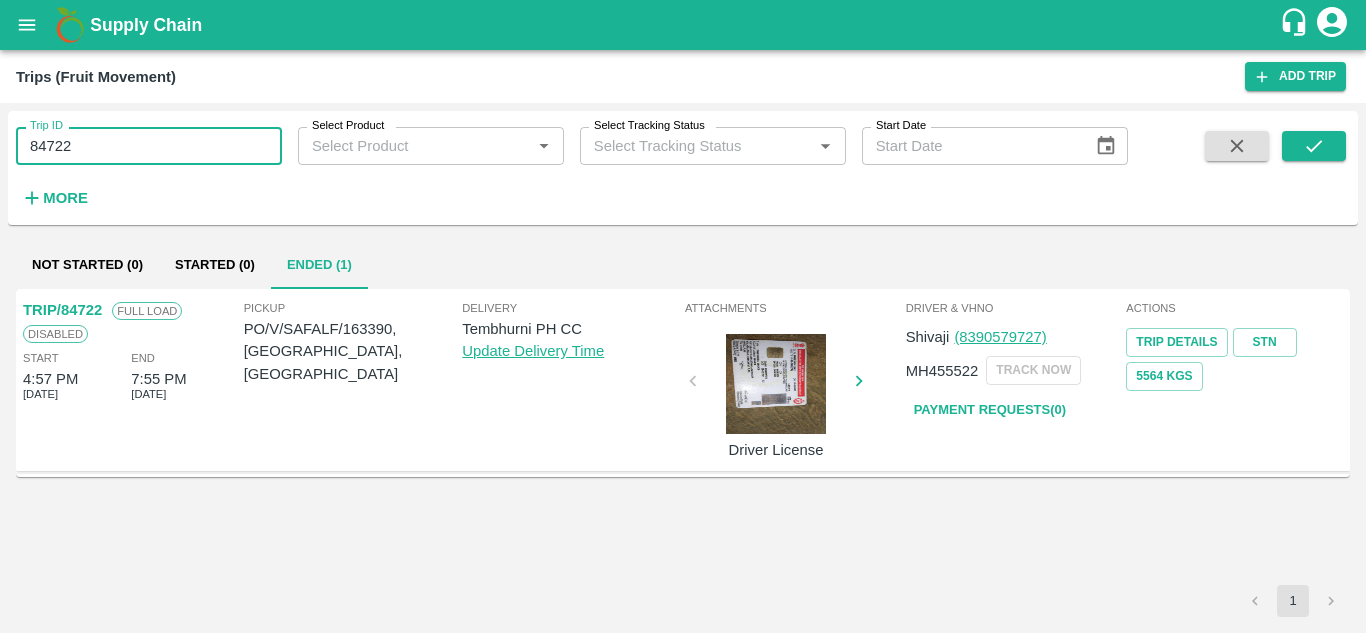 click on "84722" at bounding box center [149, 146] 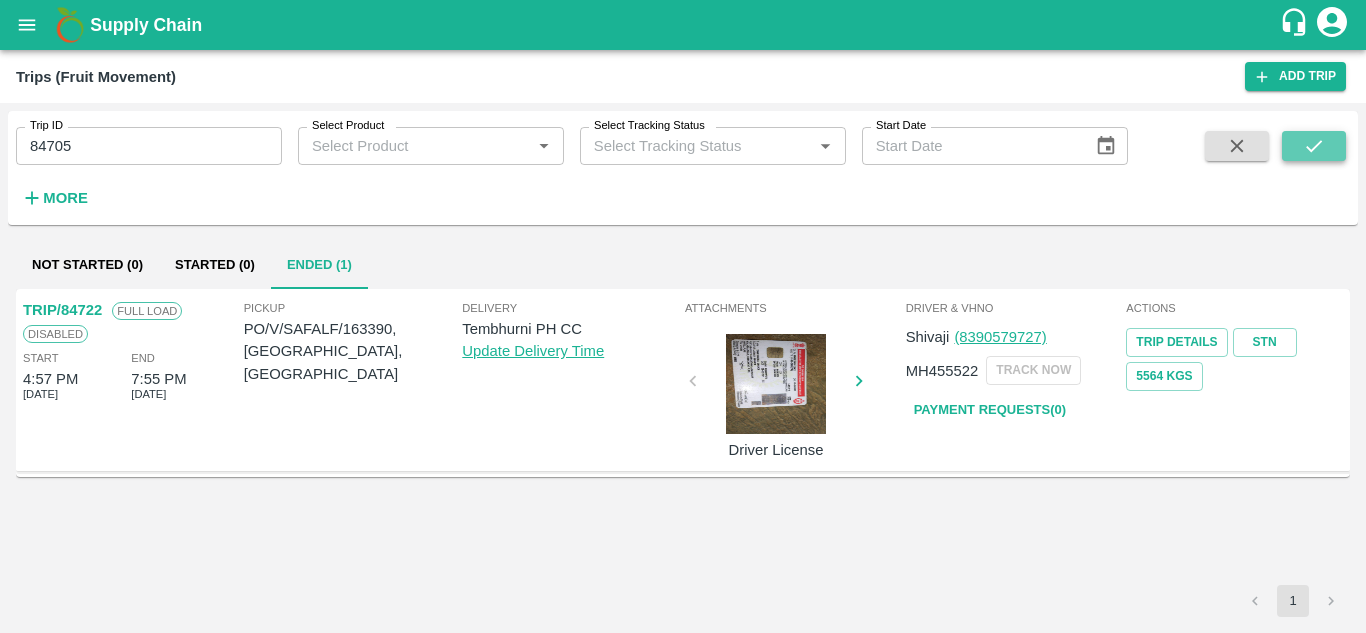 click 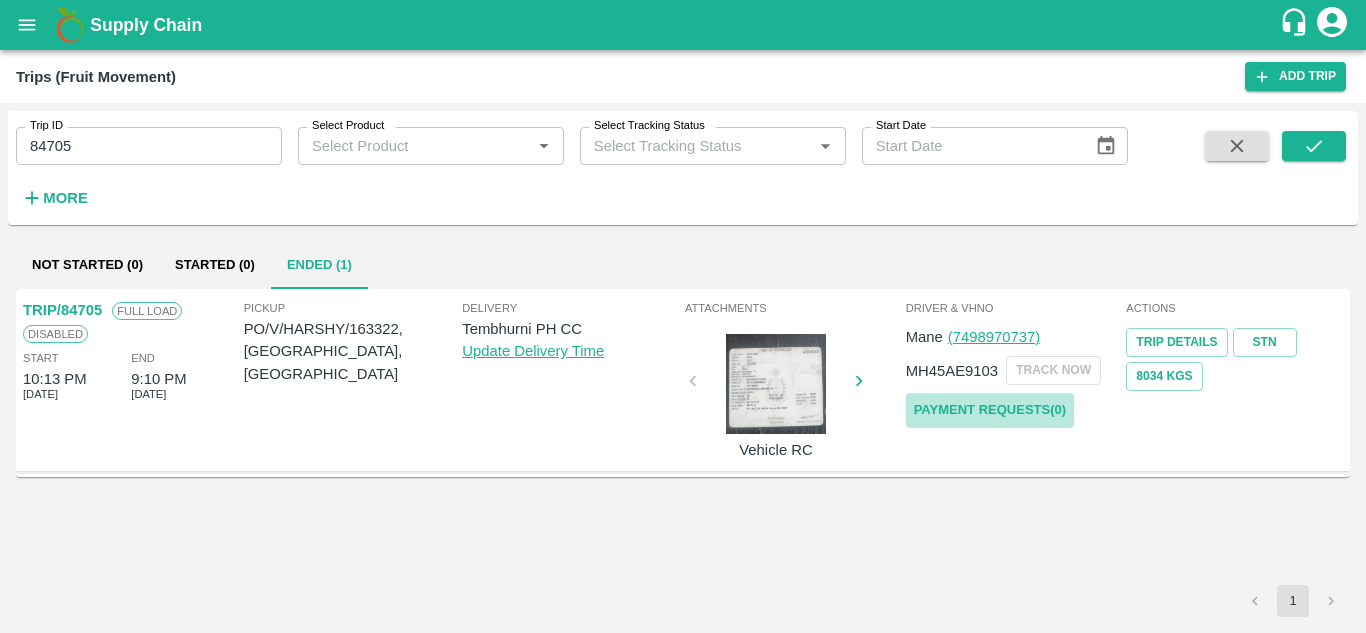 click on "Payment Requests( 0 )" at bounding box center (990, 410) 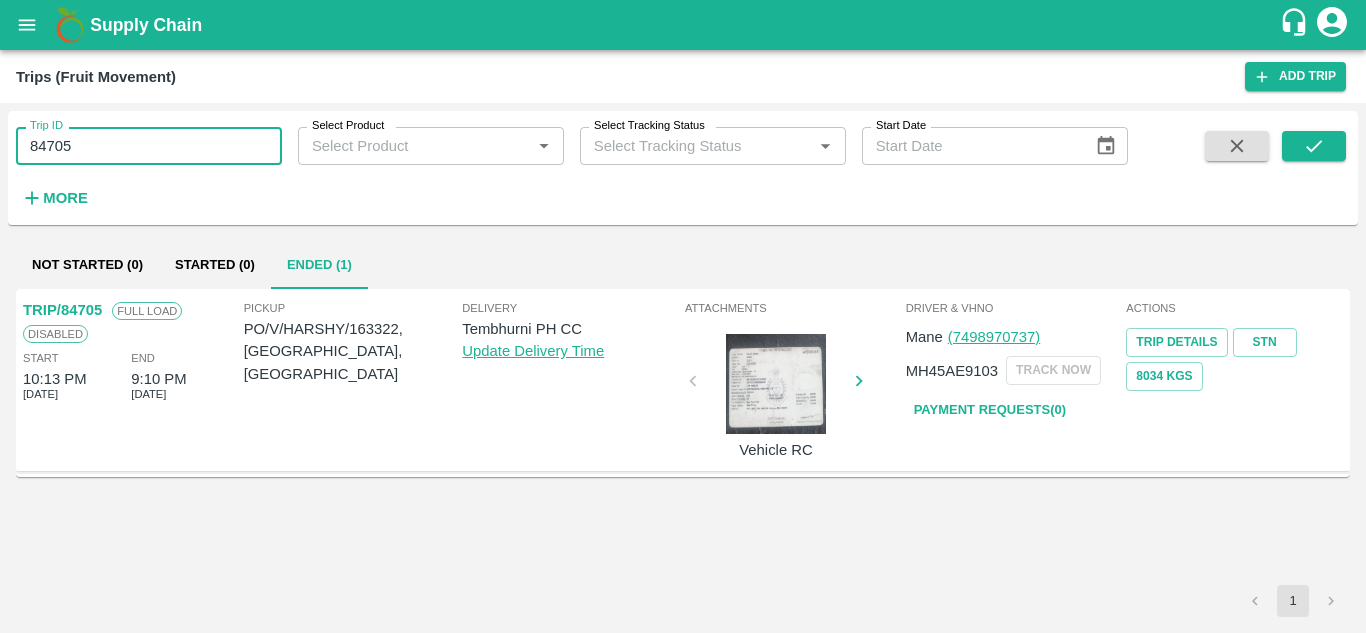 click on "84705" at bounding box center (149, 146) 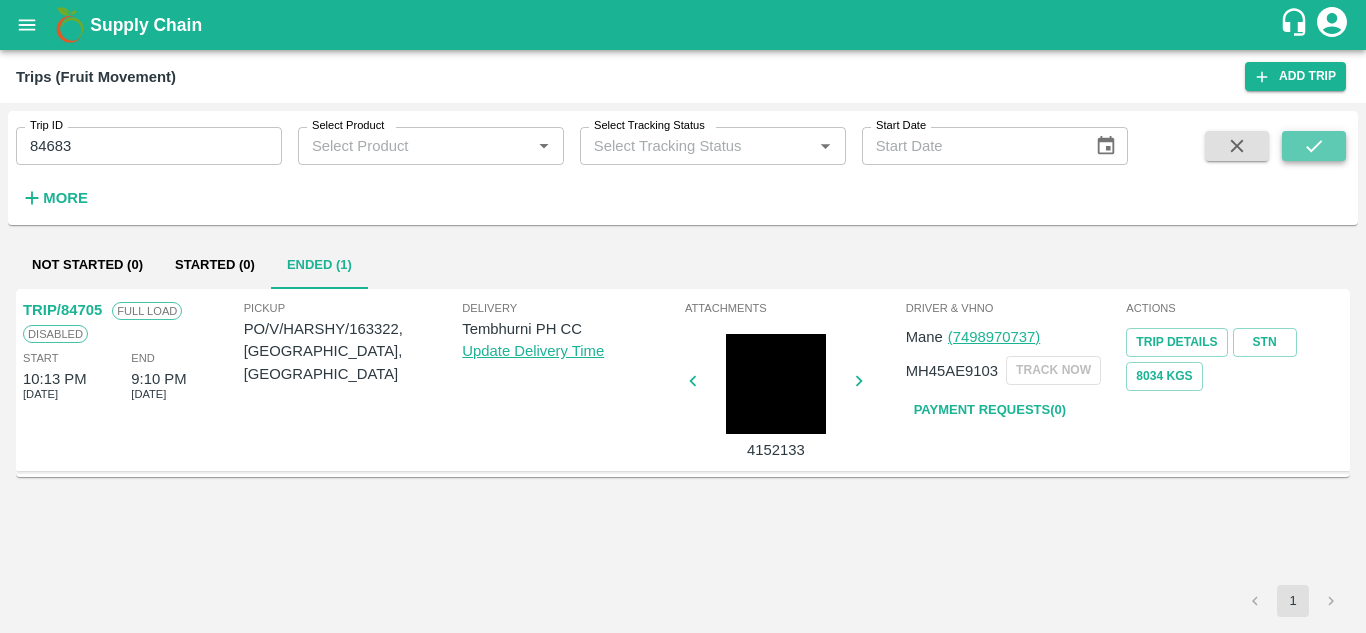 click at bounding box center [1314, 146] 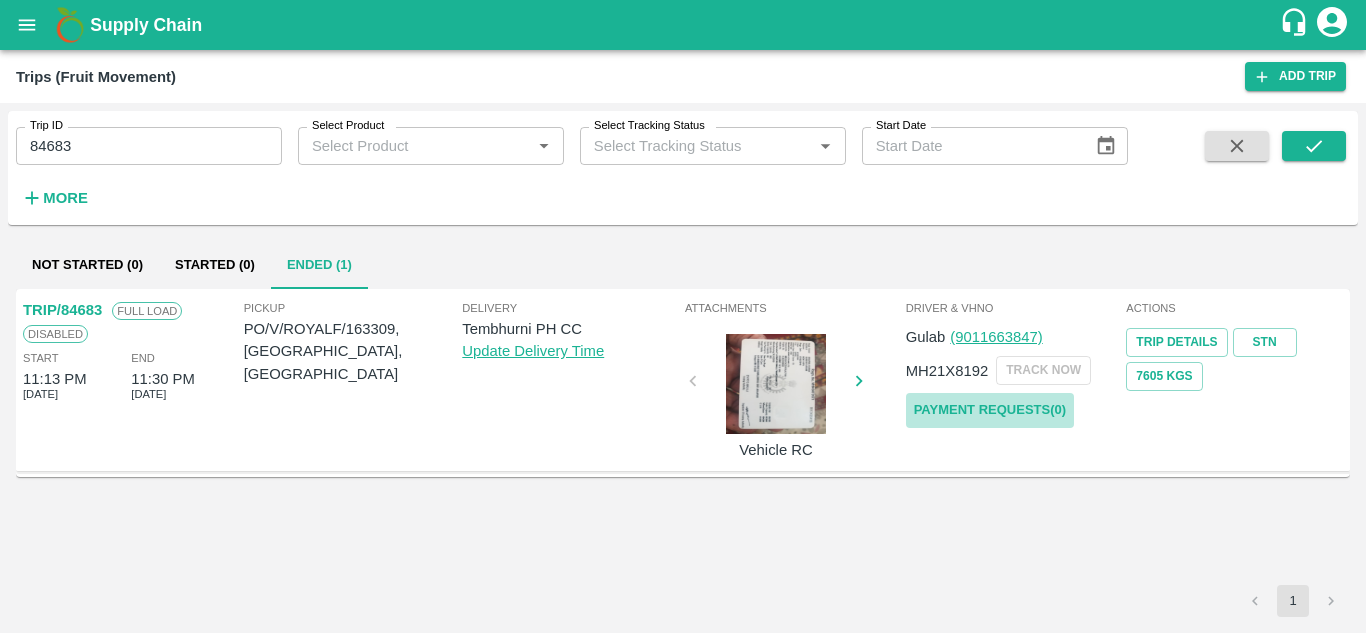 click on "Payment Requests( 0 )" at bounding box center (990, 410) 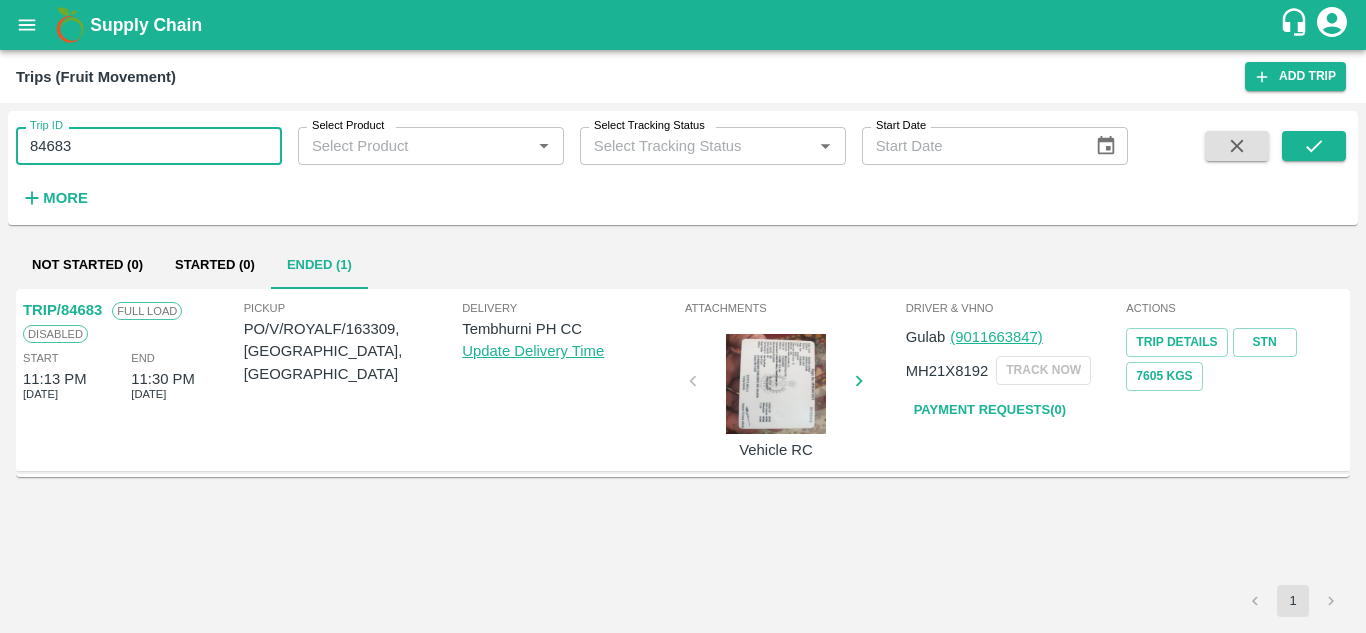 click on "84683" at bounding box center [149, 146] 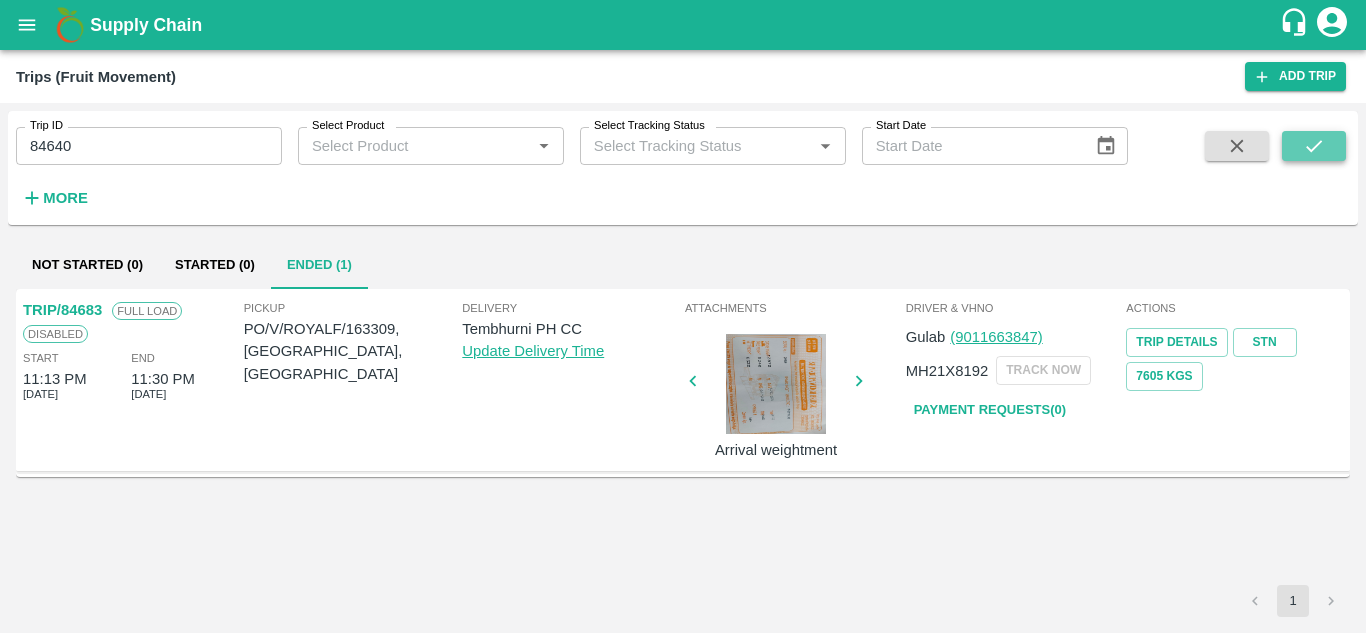 click 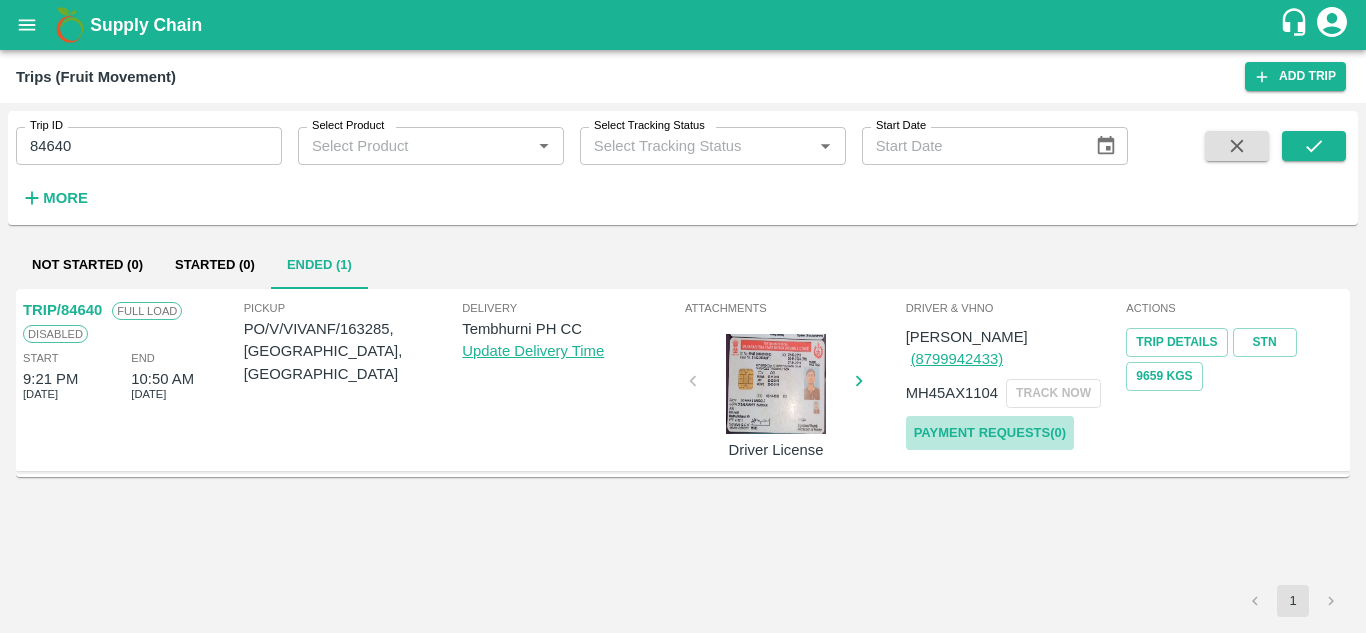 click on "Payment Requests( 0 )" at bounding box center (990, 433) 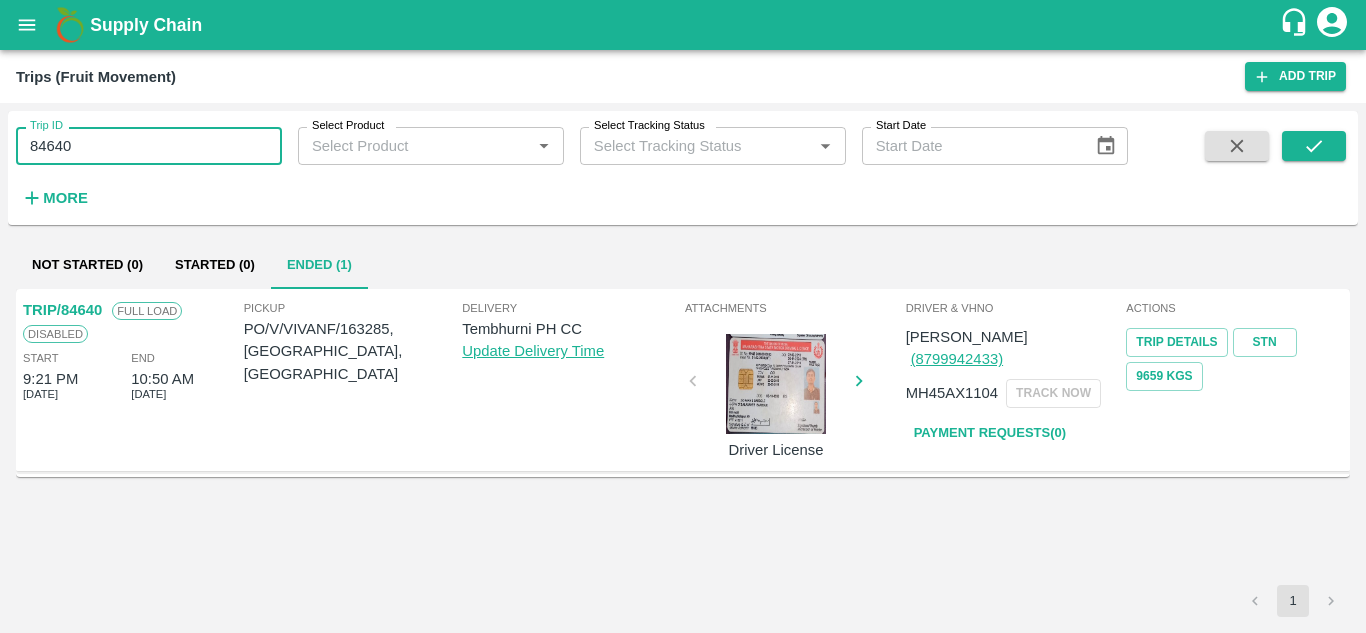 click on "84640" at bounding box center (149, 146) 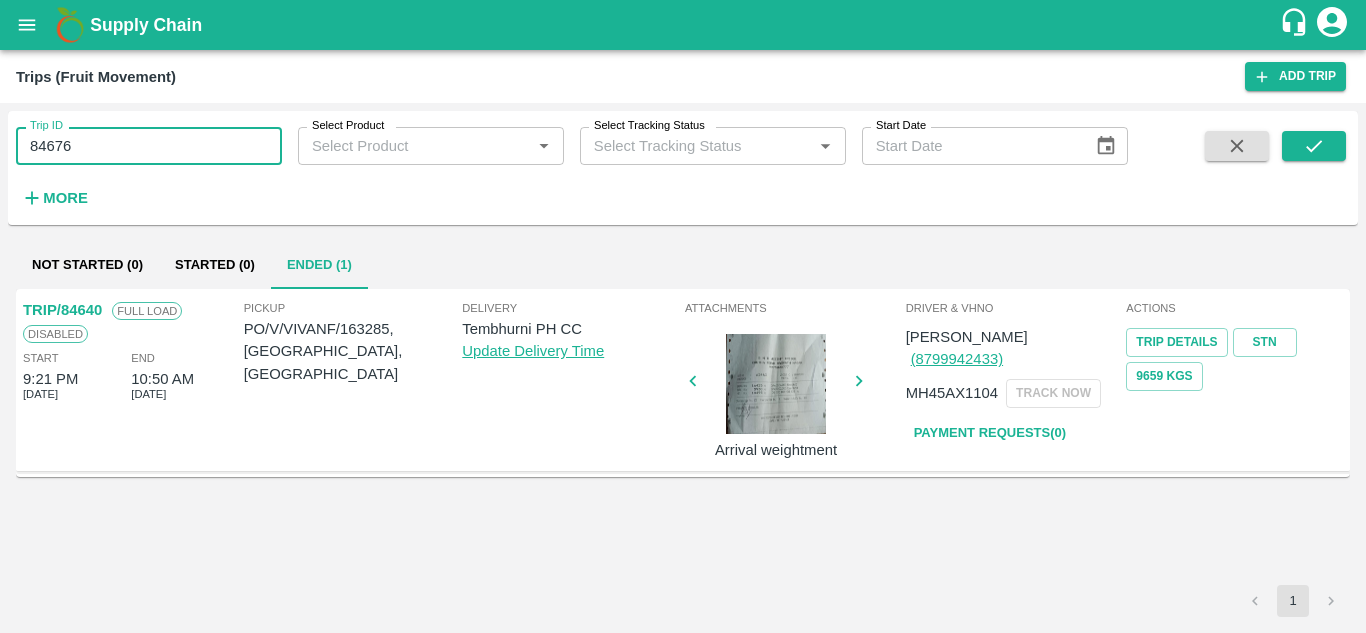 type on "84676" 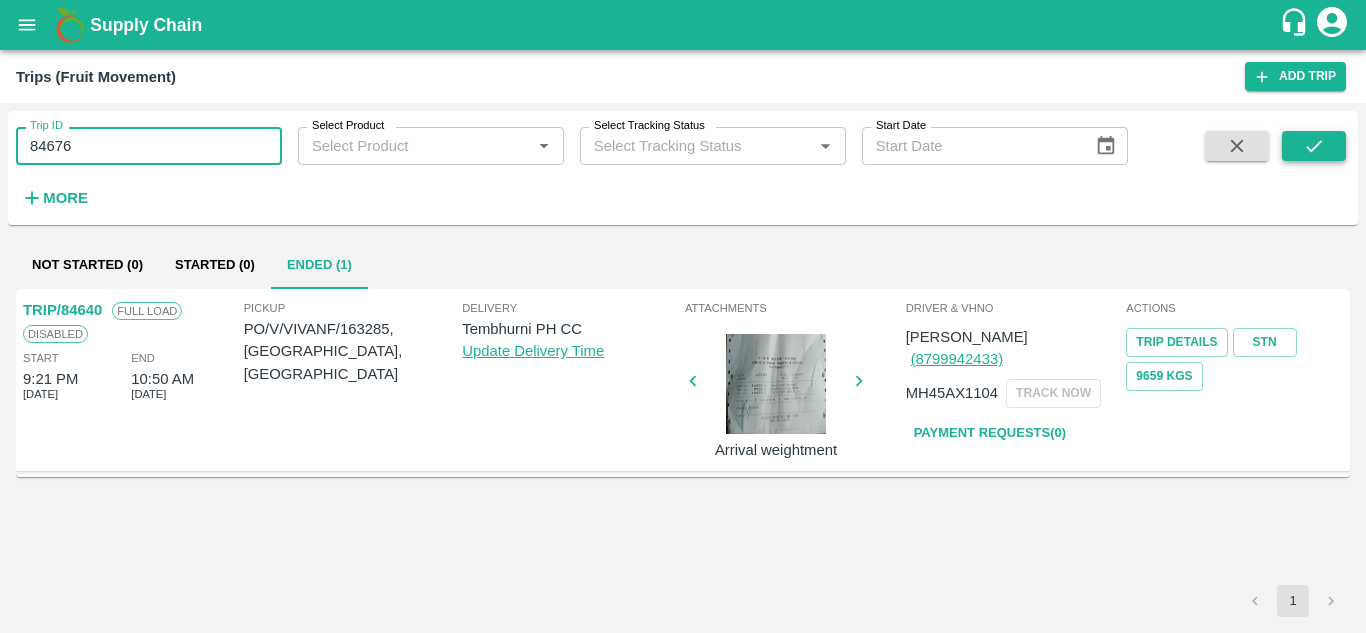 click 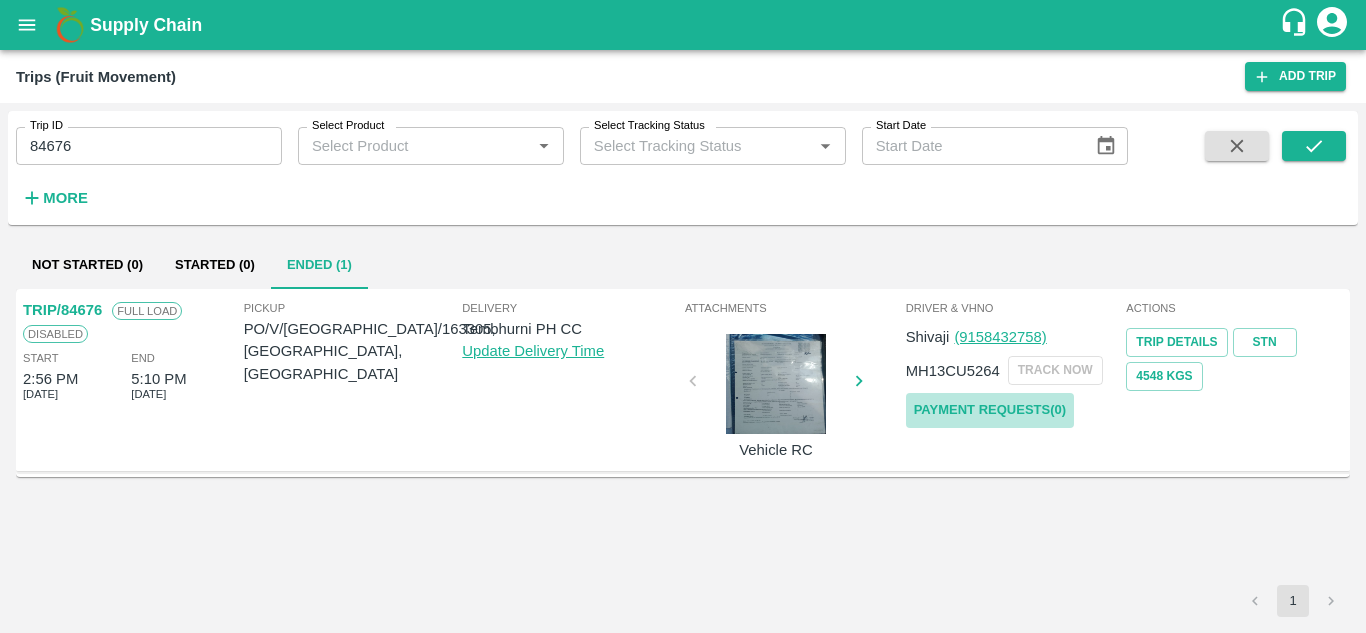 click on "Payment Requests( 0 )" at bounding box center [990, 410] 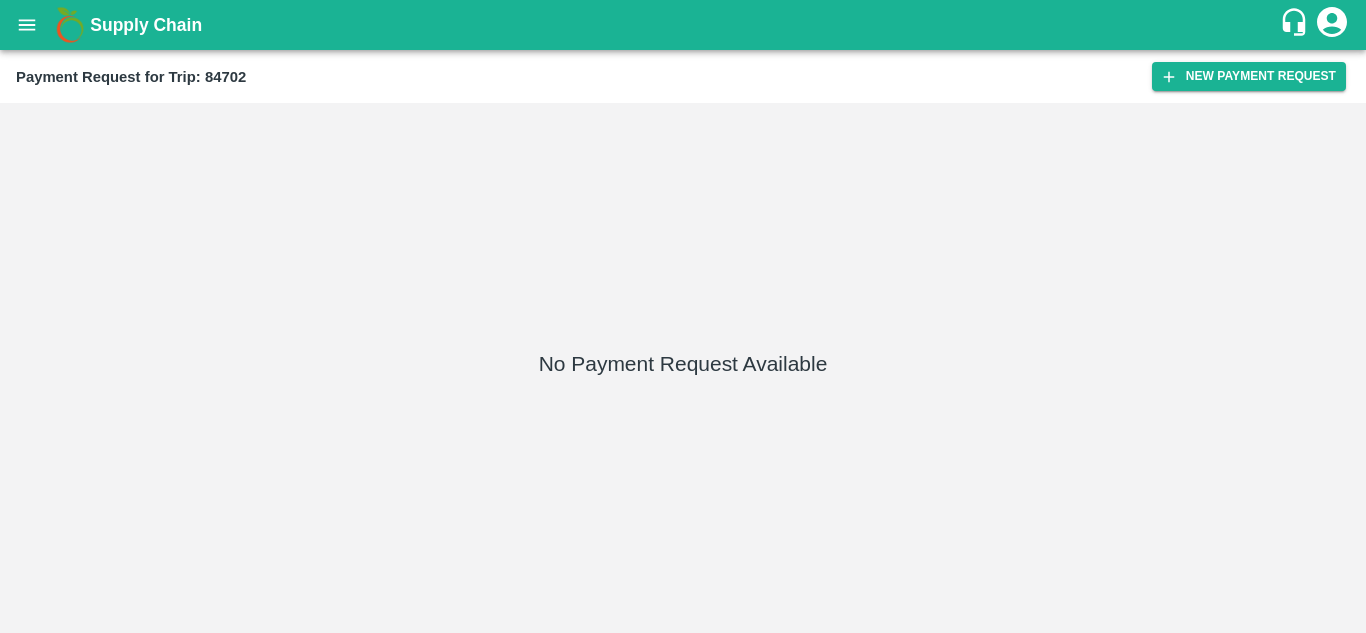 scroll, scrollTop: 0, scrollLeft: 0, axis: both 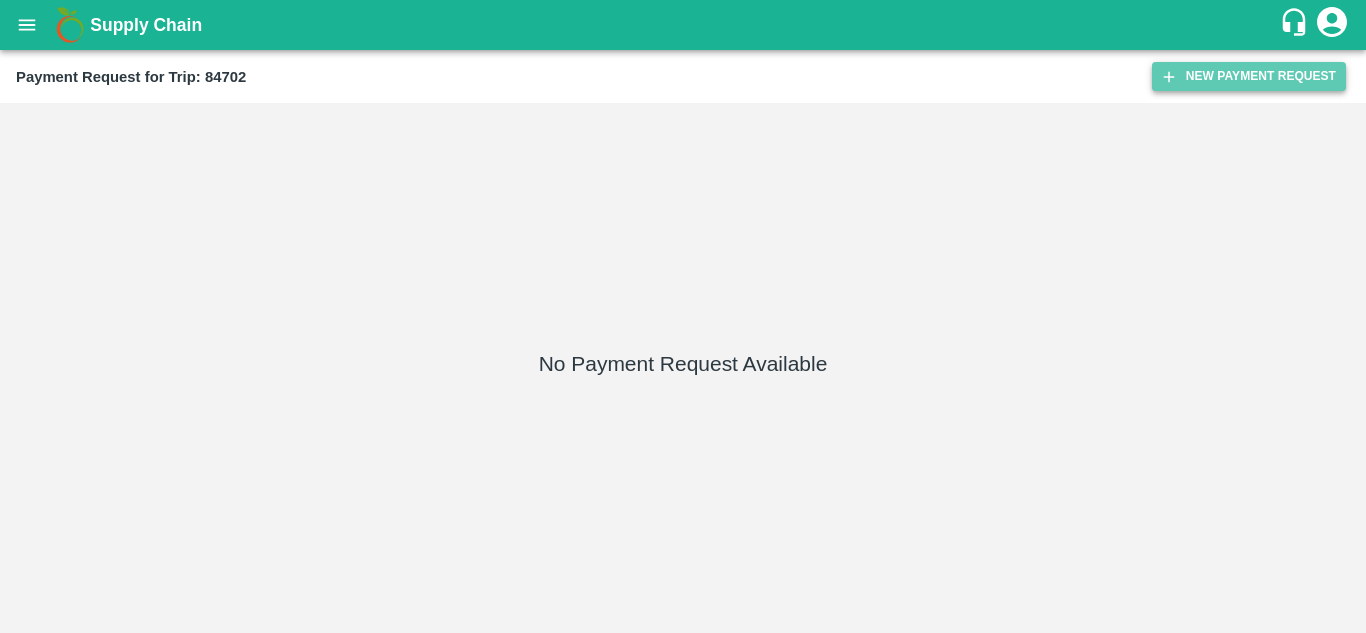click on "New Payment Request" at bounding box center (1249, 76) 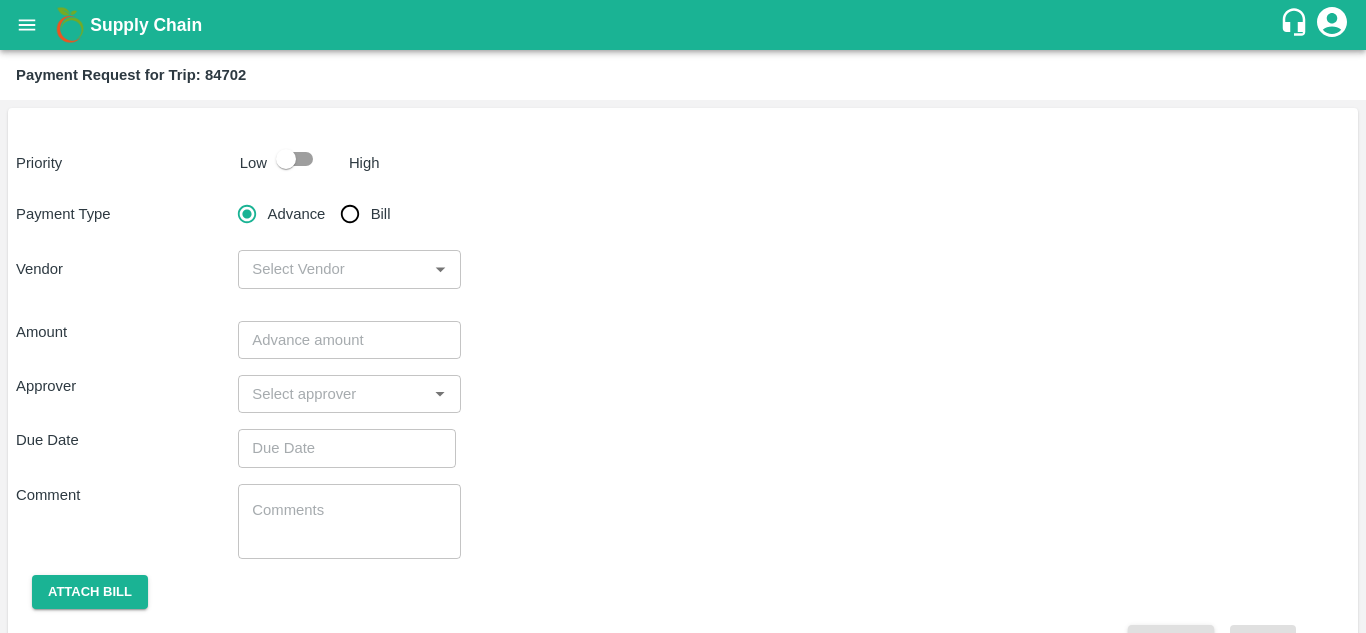 click at bounding box center (286, 159) 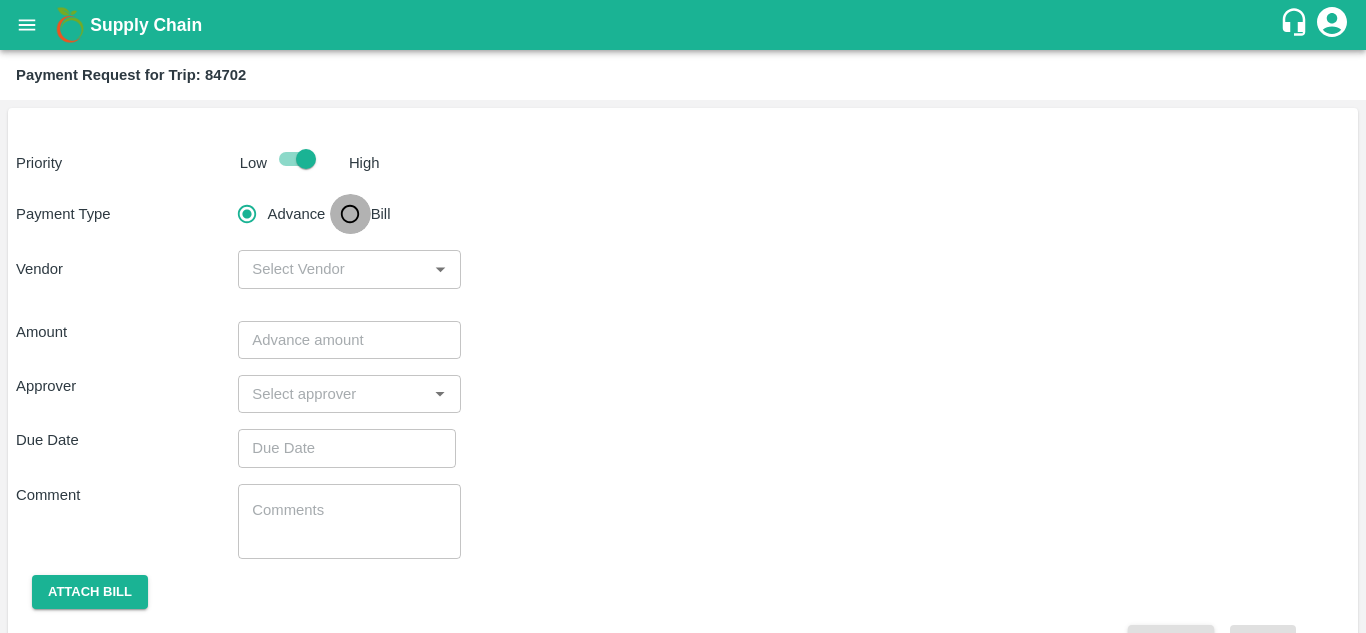 click on "Bill" at bounding box center (350, 214) 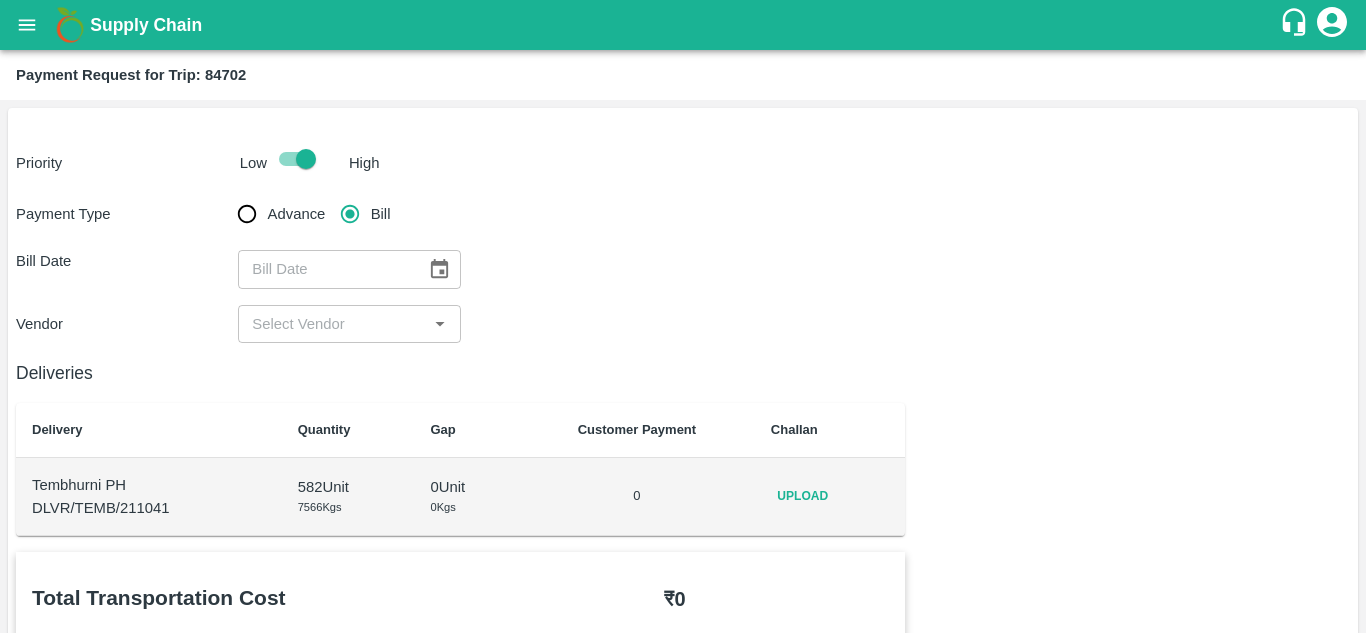 click on "Upload" at bounding box center (803, 496) 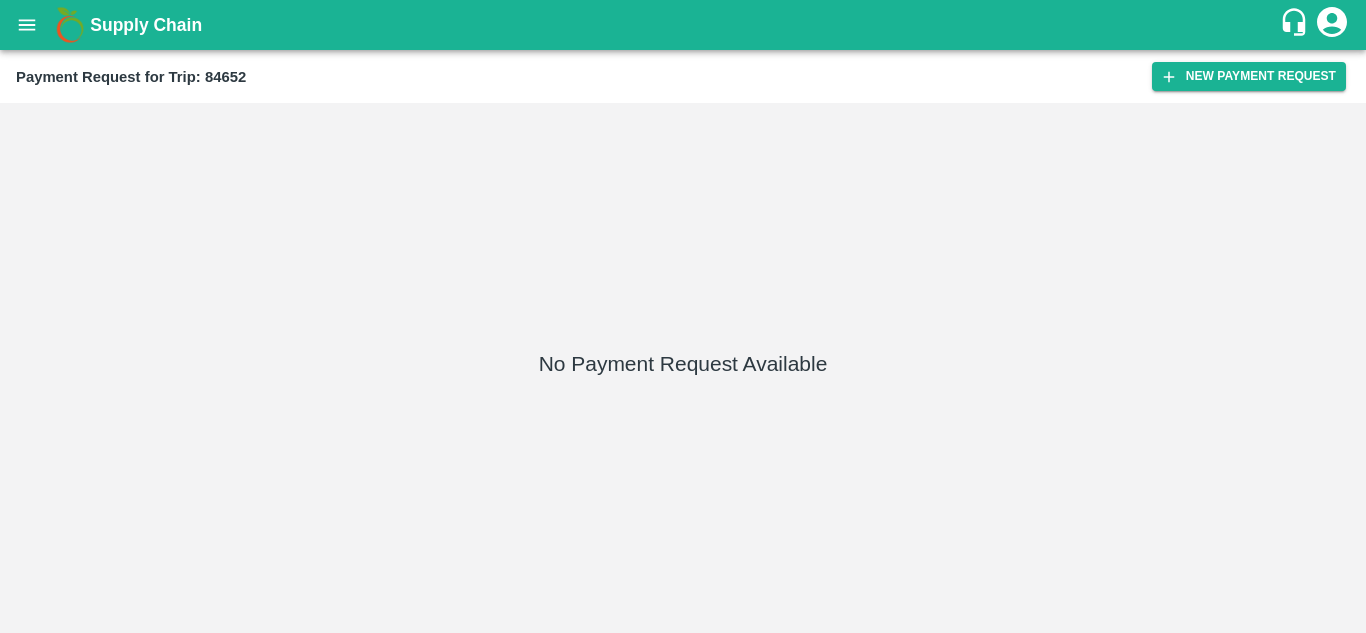 scroll, scrollTop: 0, scrollLeft: 0, axis: both 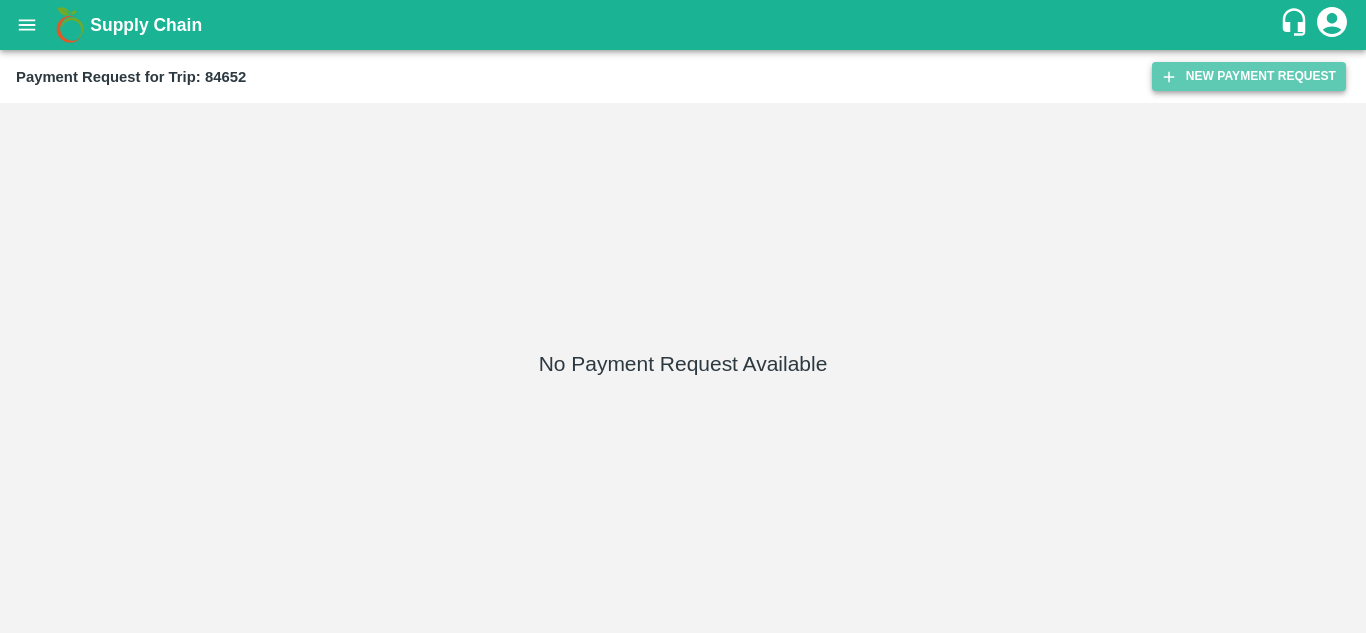 click on "New Payment Request" at bounding box center (1249, 76) 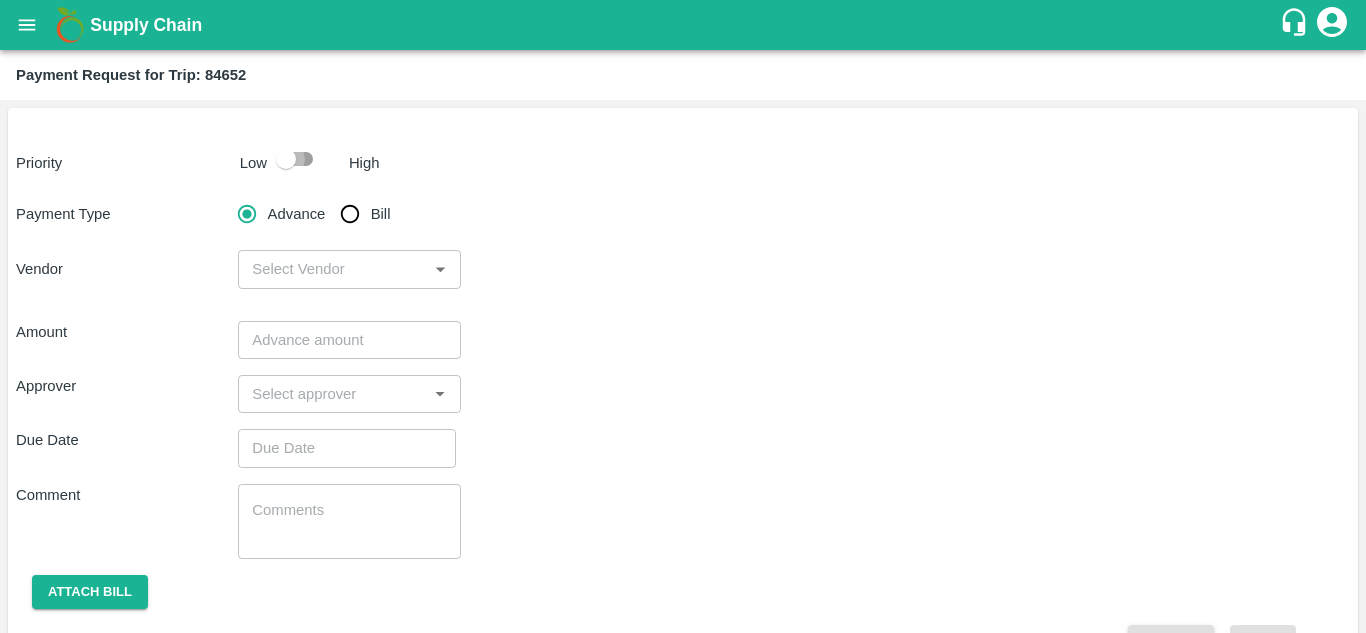 click at bounding box center (286, 159) 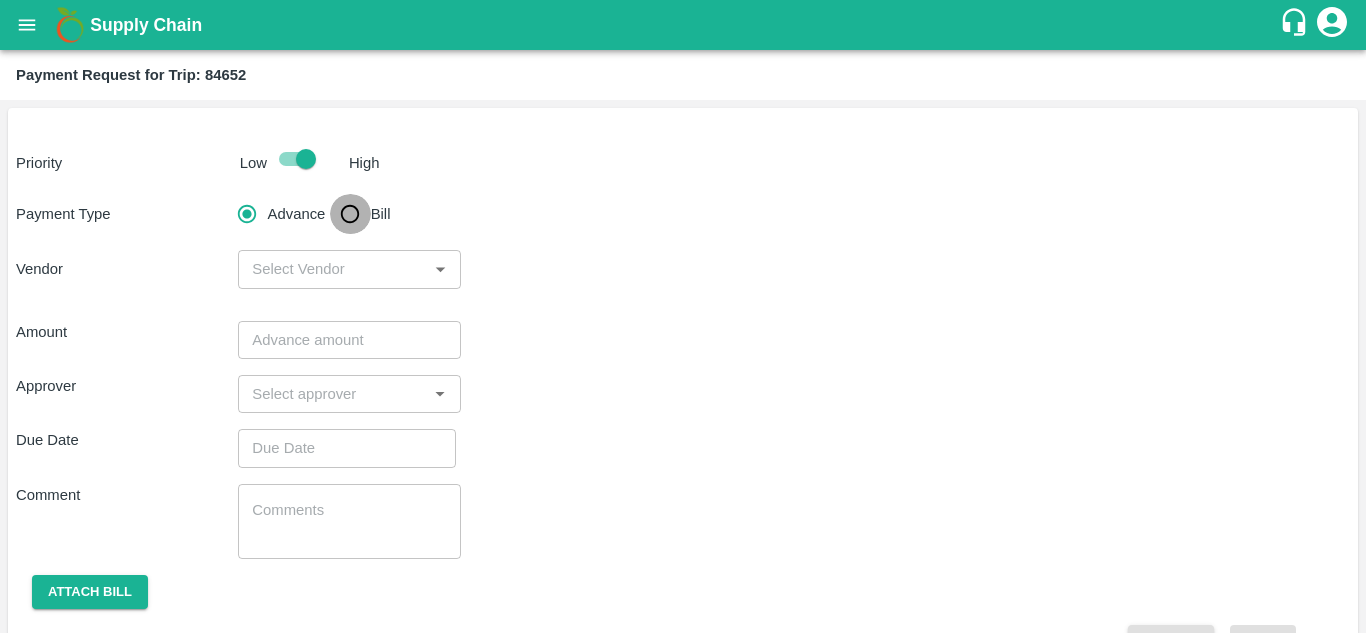 click on "Bill" at bounding box center [350, 214] 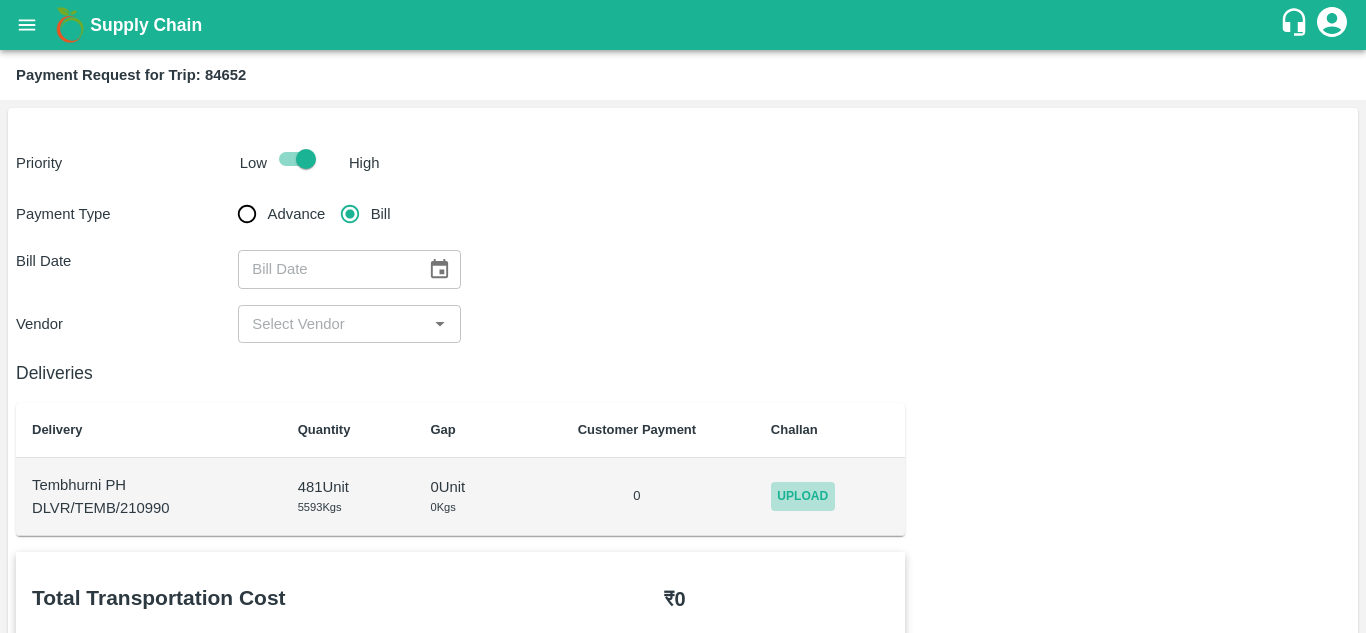 click on "Upload" at bounding box center (803, 496) 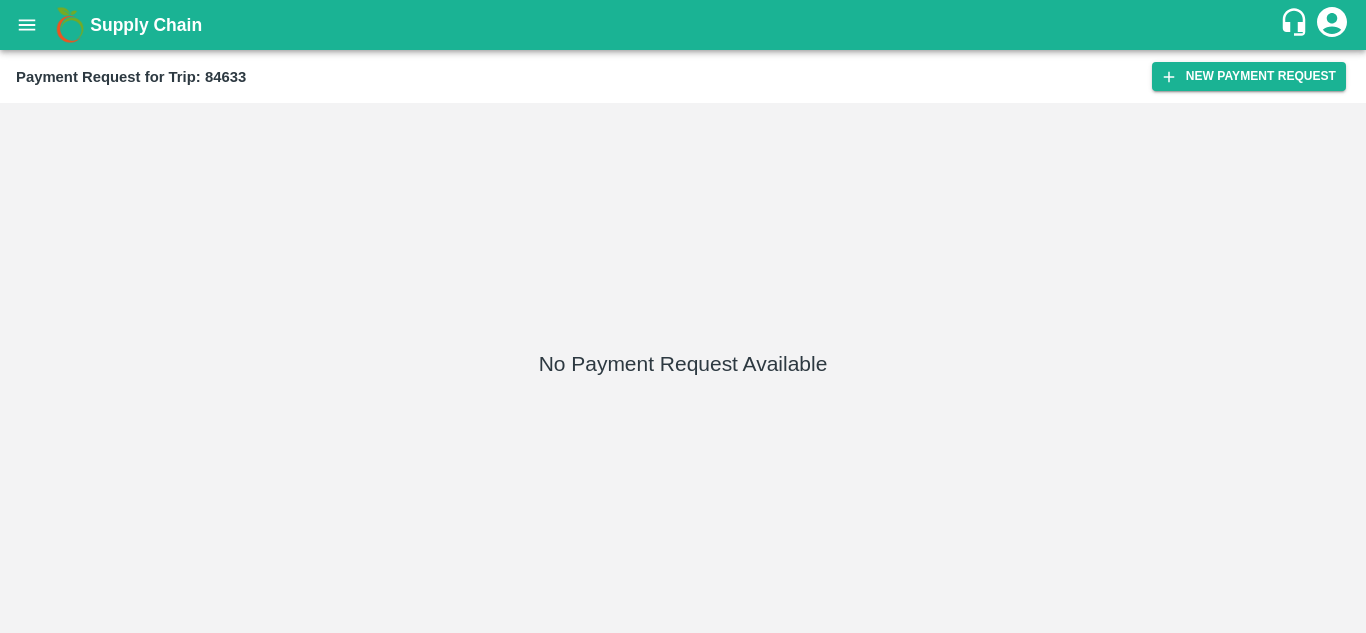 scroll, scrollTop: 0, scrollLeft: 0, axis: both 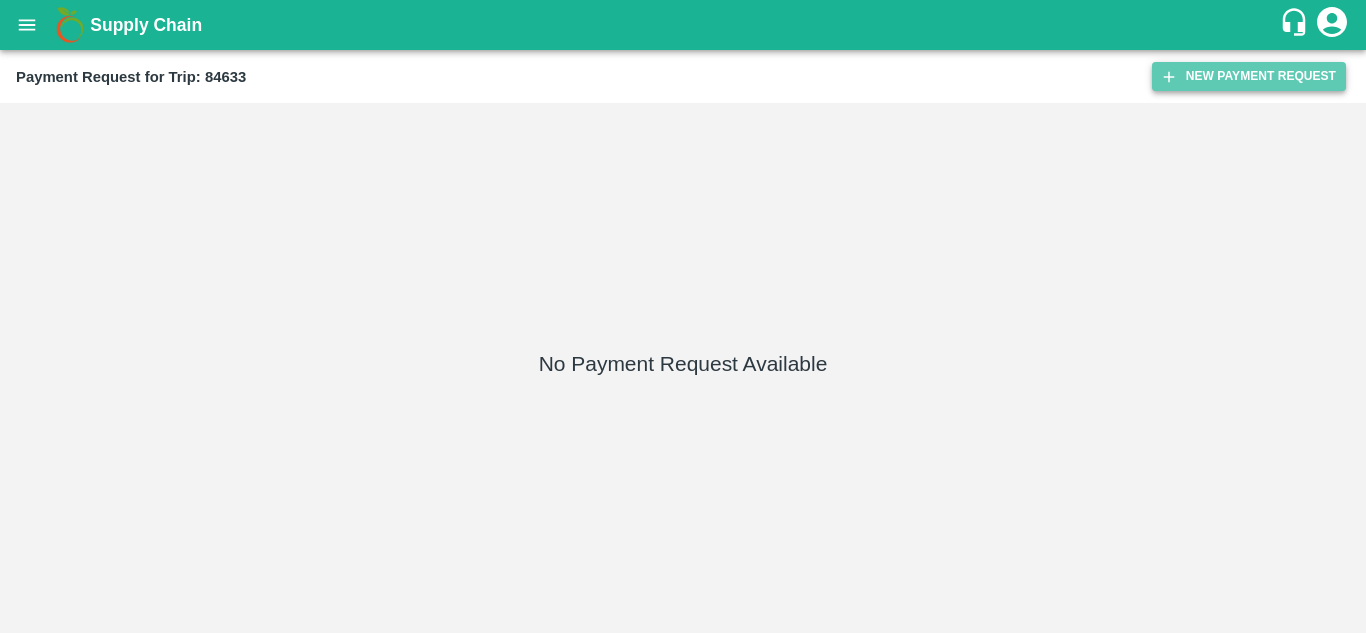 click on "New Payment Request" at bounding box center (1249, 76) 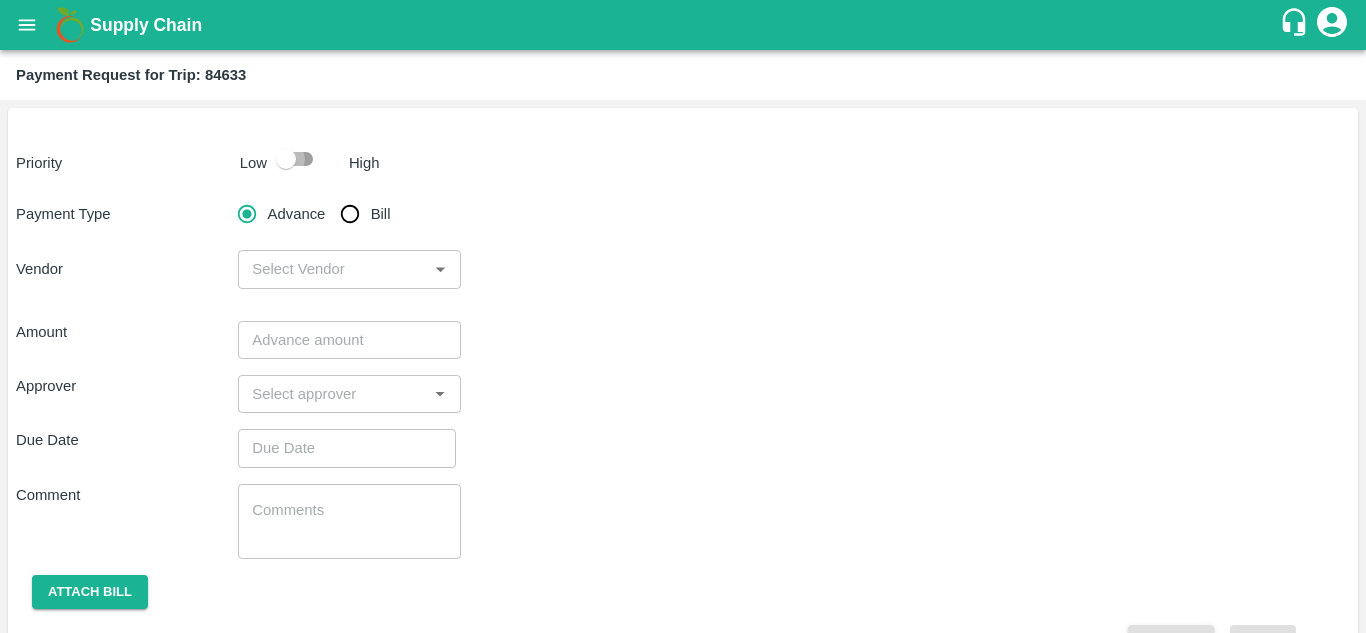 click at bounding box center [286, 159] 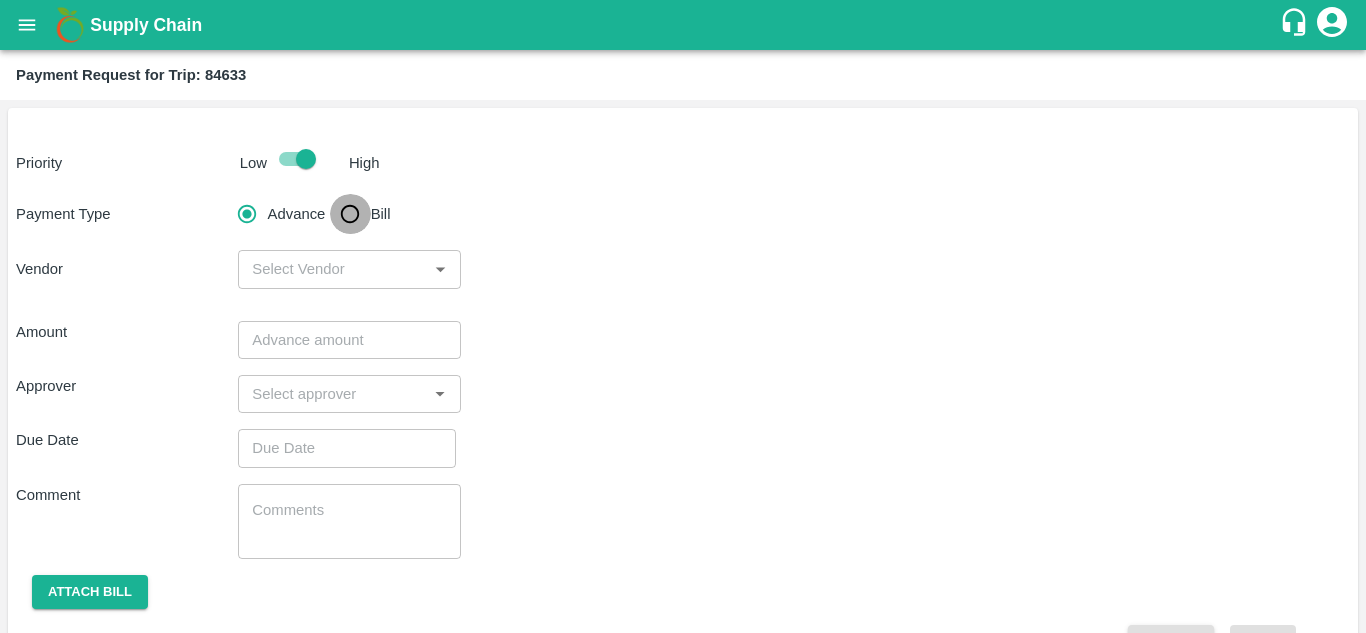 click on "Bill" at bounding box center (350, 214) 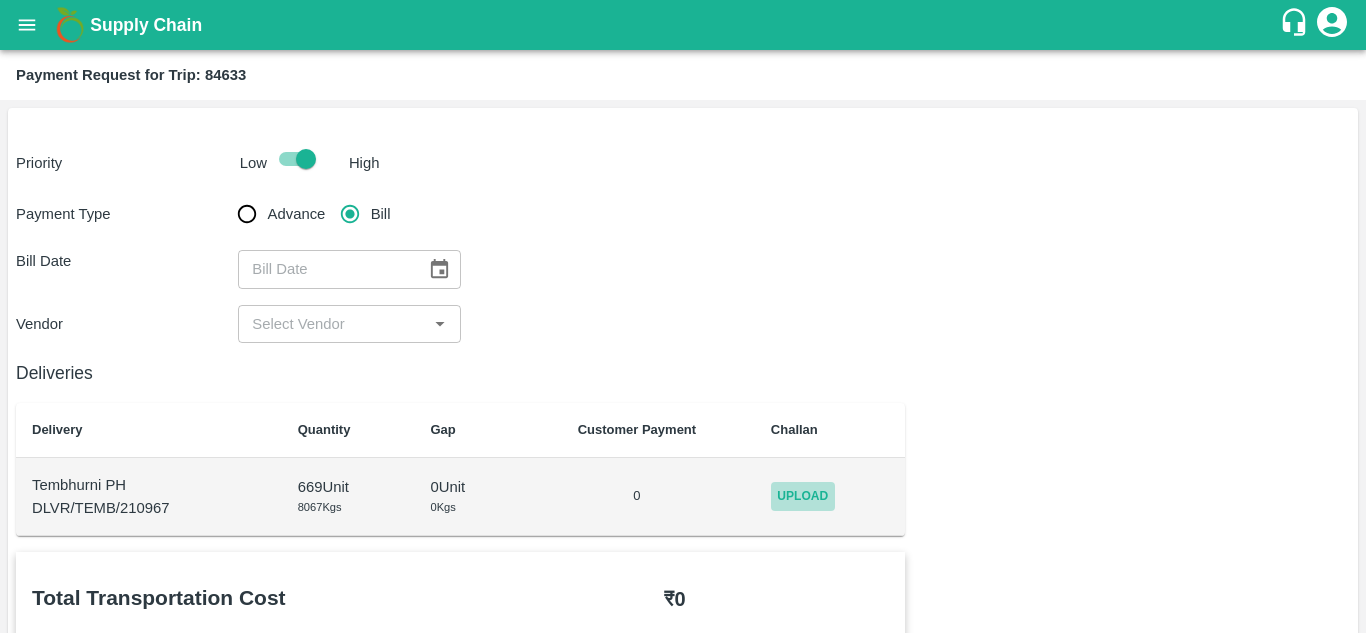 click on "Upload" at bounding box center [803, 496] 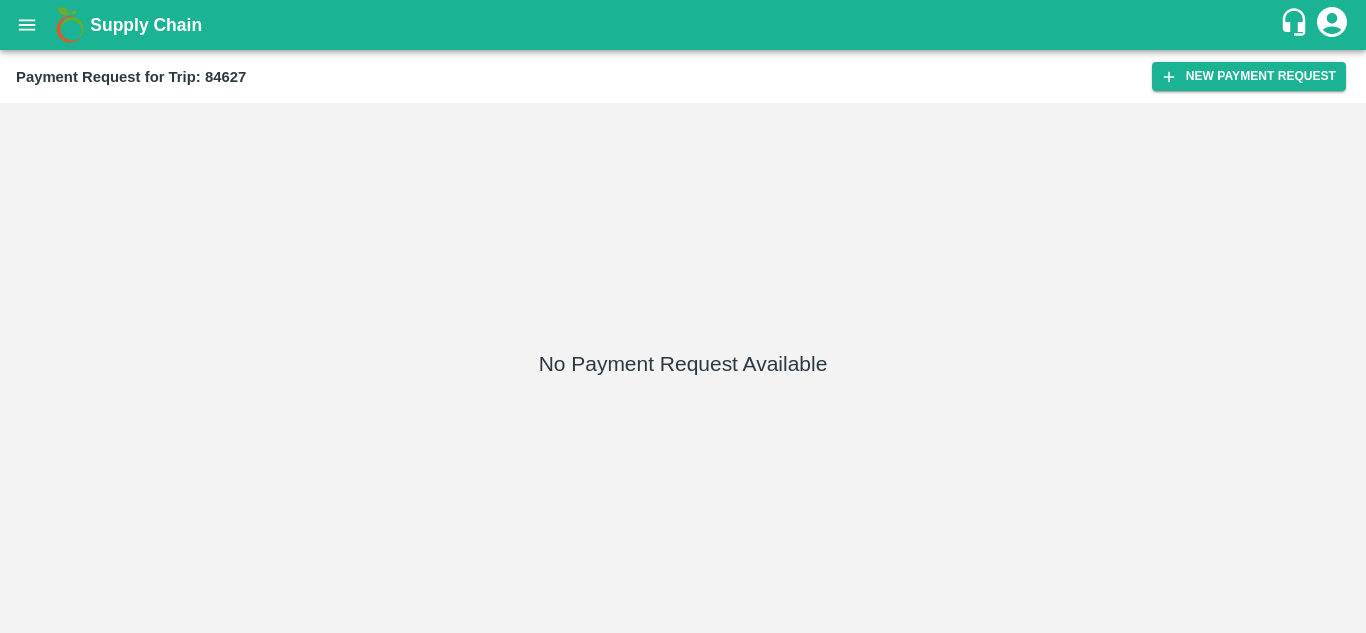 scroll, scrollTop: 0, scrollLeft: 0, axis: both 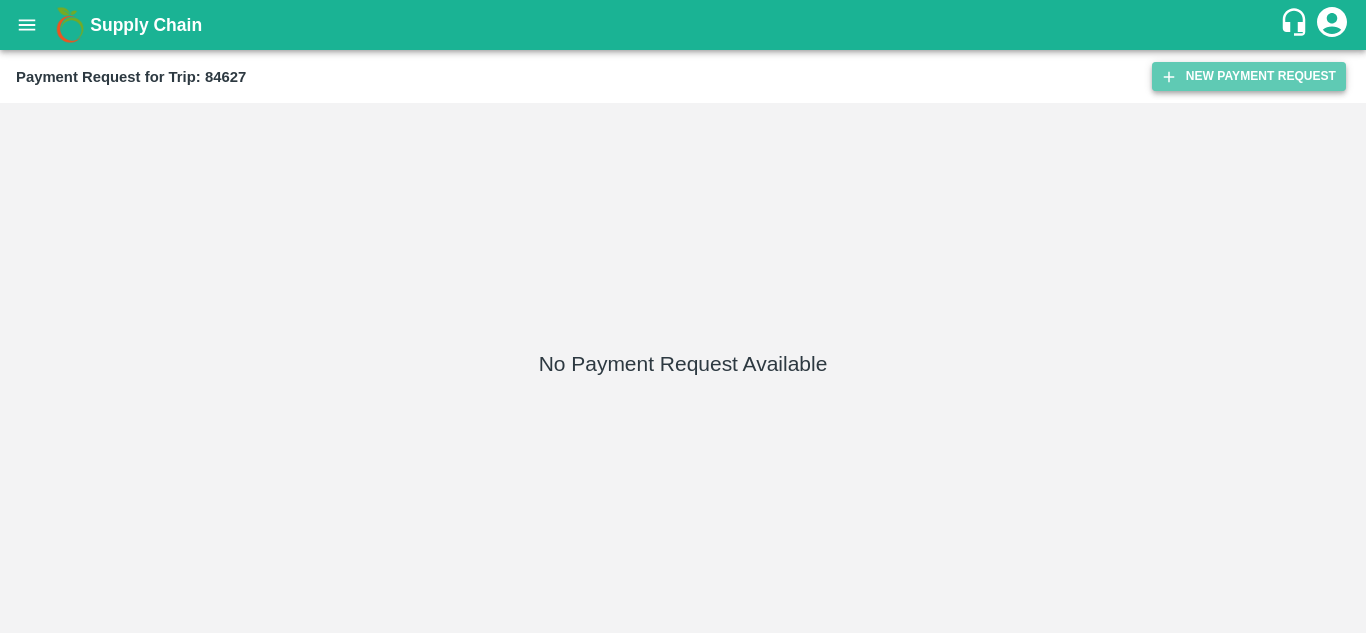 click on "New Payment Request" at bounding box center (1249, 76) 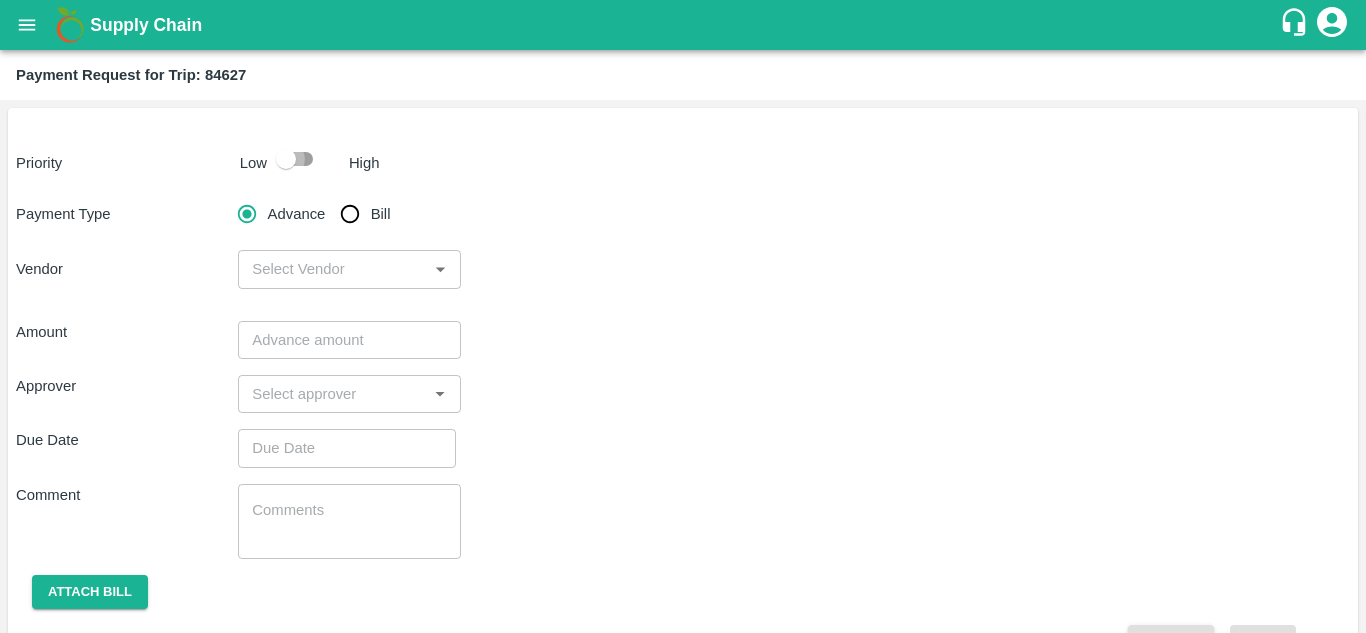 click at bounding box center [286, 159] 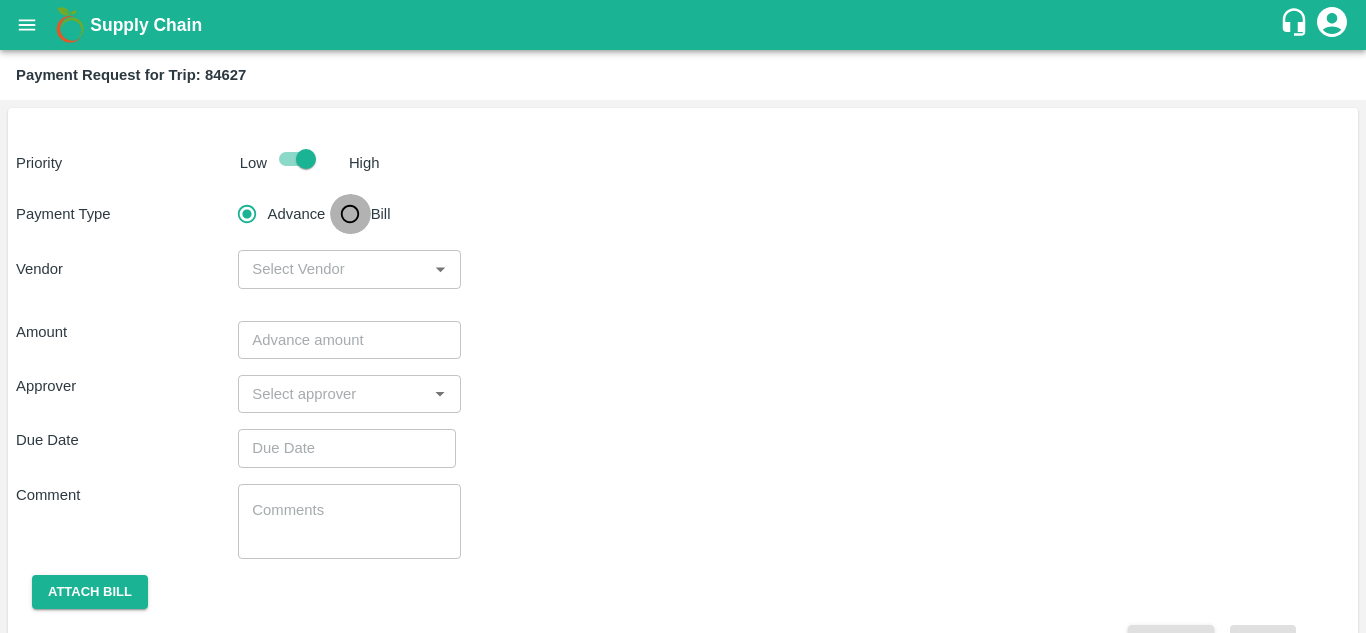 click on "Bill" at bounding box center (350, 214) 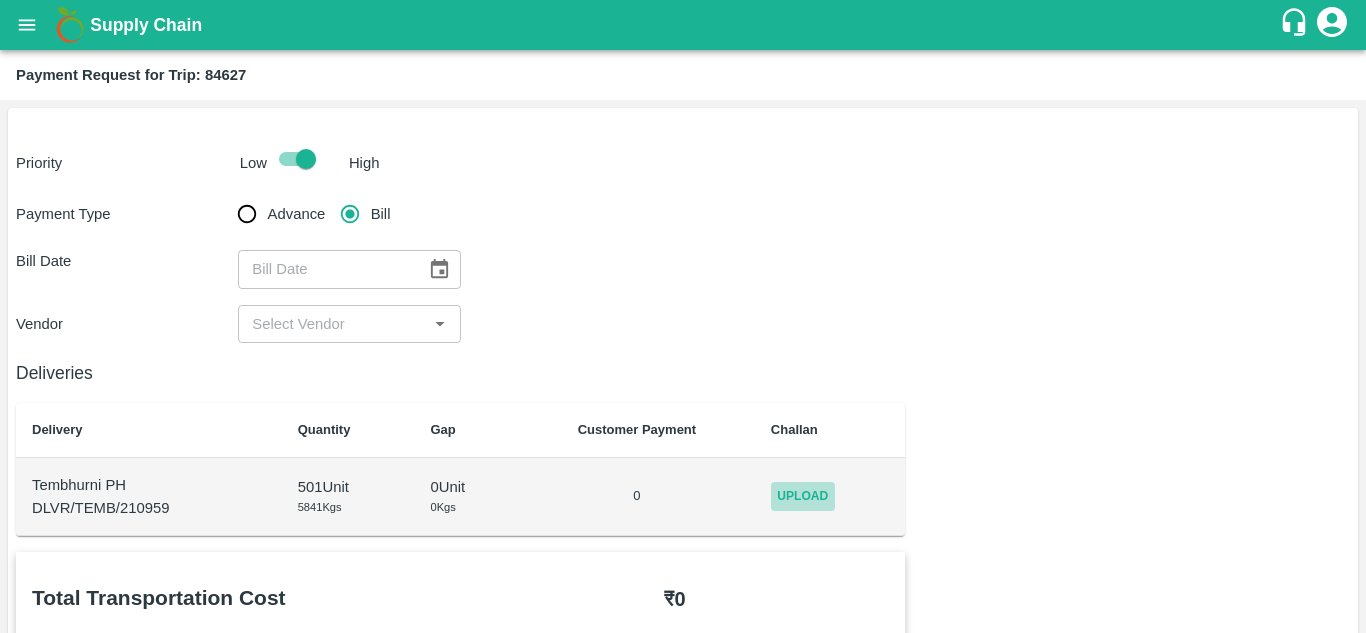 click on "Upload" at bounding box center (803, 496) 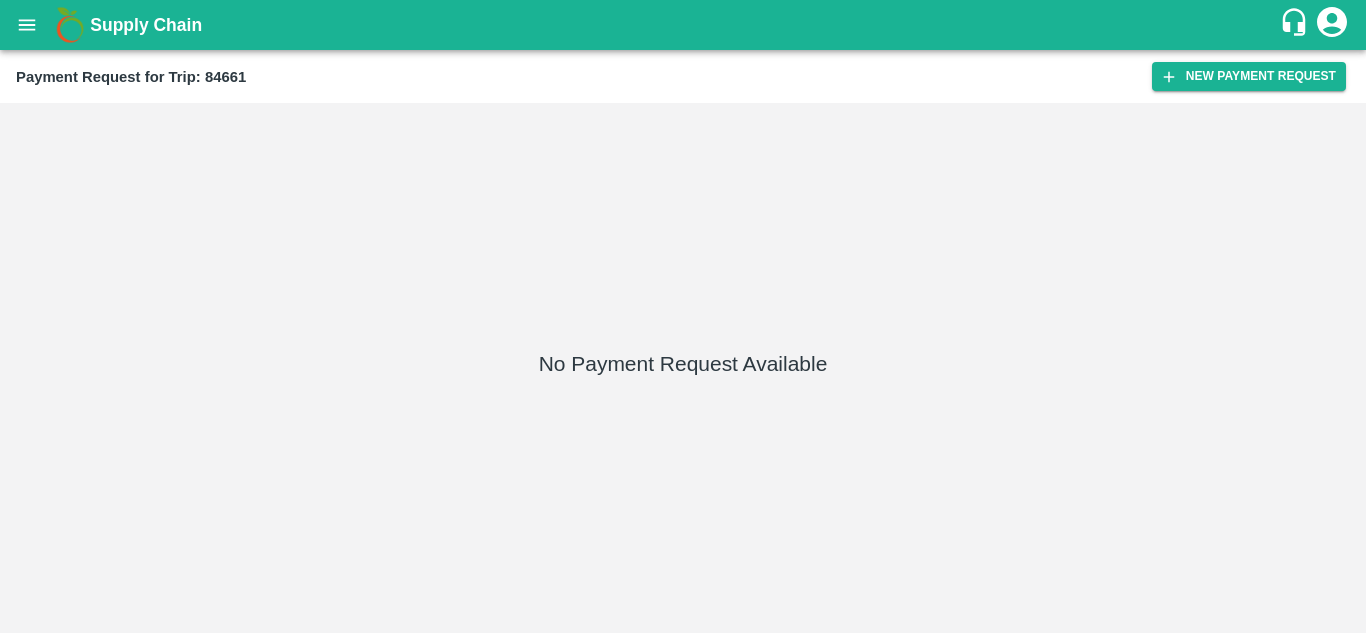 scroll, scrollTop: 0, scrollLeft: 0, axis: both 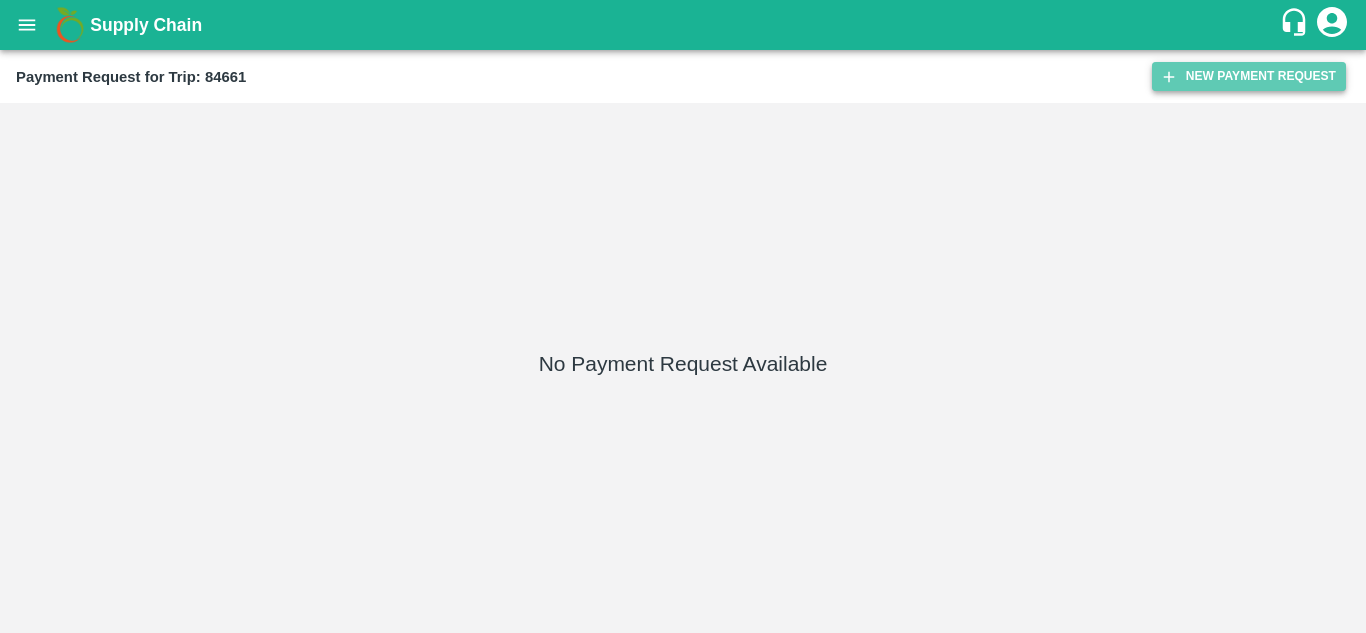 click on "New Payment Request" at bounding box center [1249, 76] 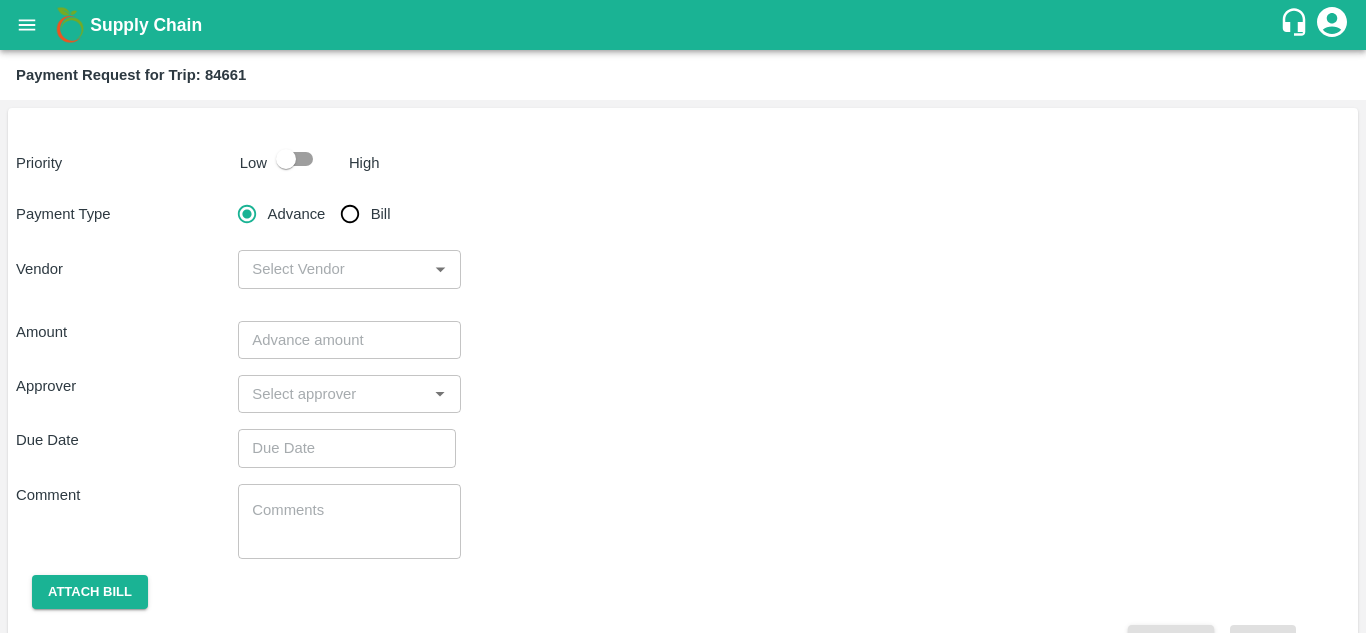 click at bounding box center [286, 159] 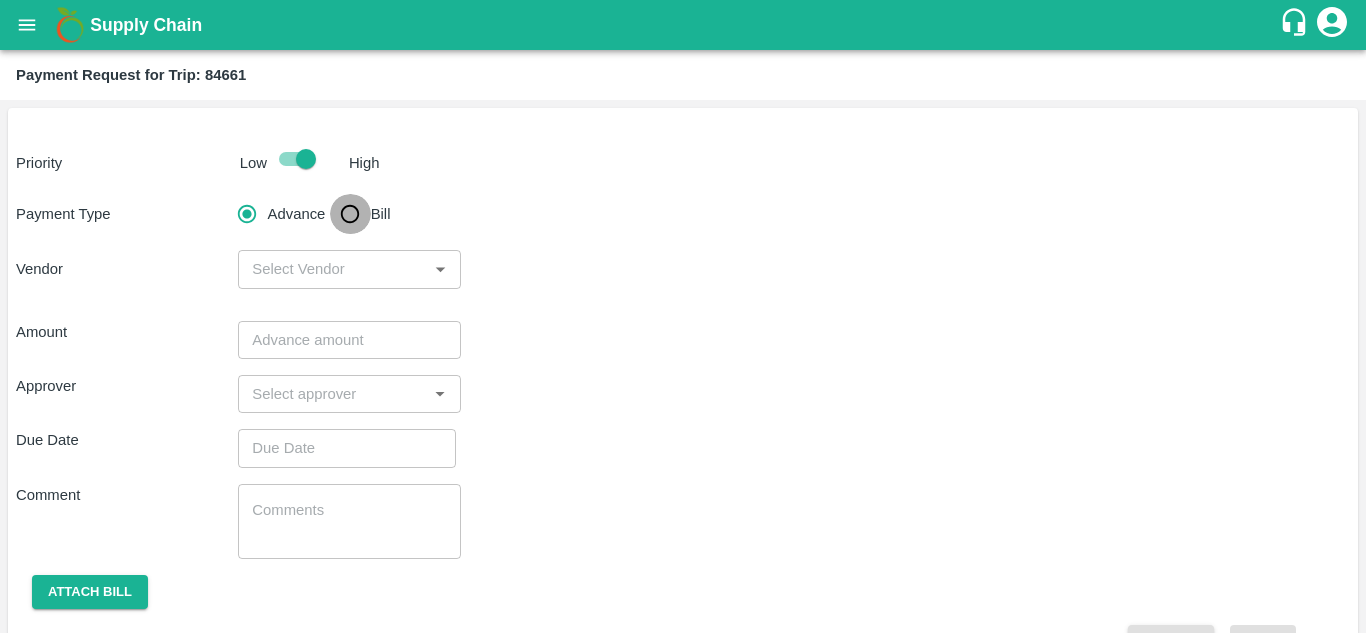 click on "Bill" at bounding box center [350, 214] 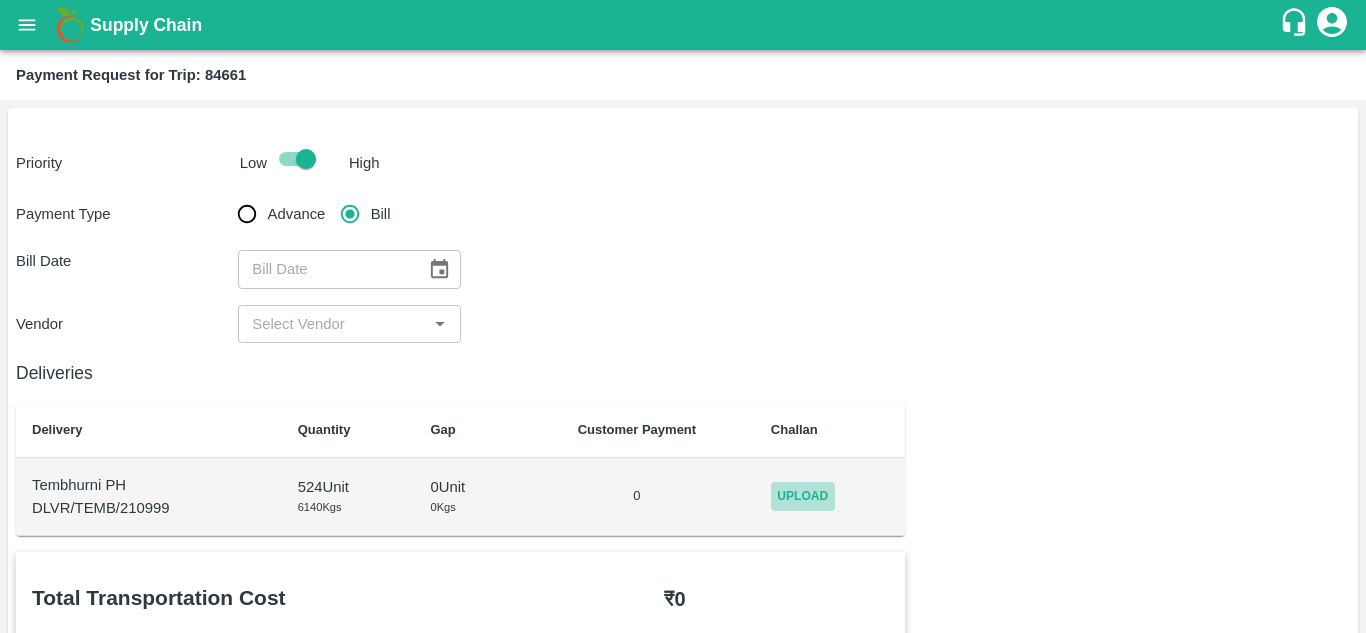 click on "Upload" at bounding box center [803, 496] 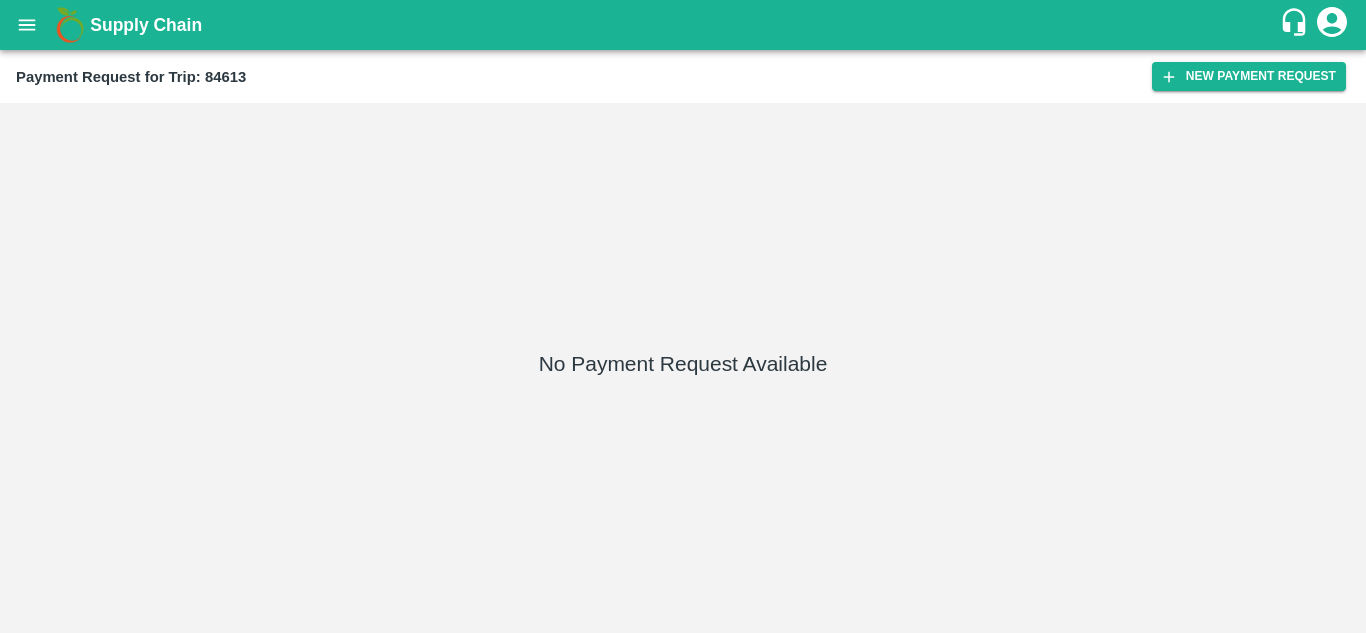 scroll, scrollTop: 0, scrollLeft: 0, axis: both 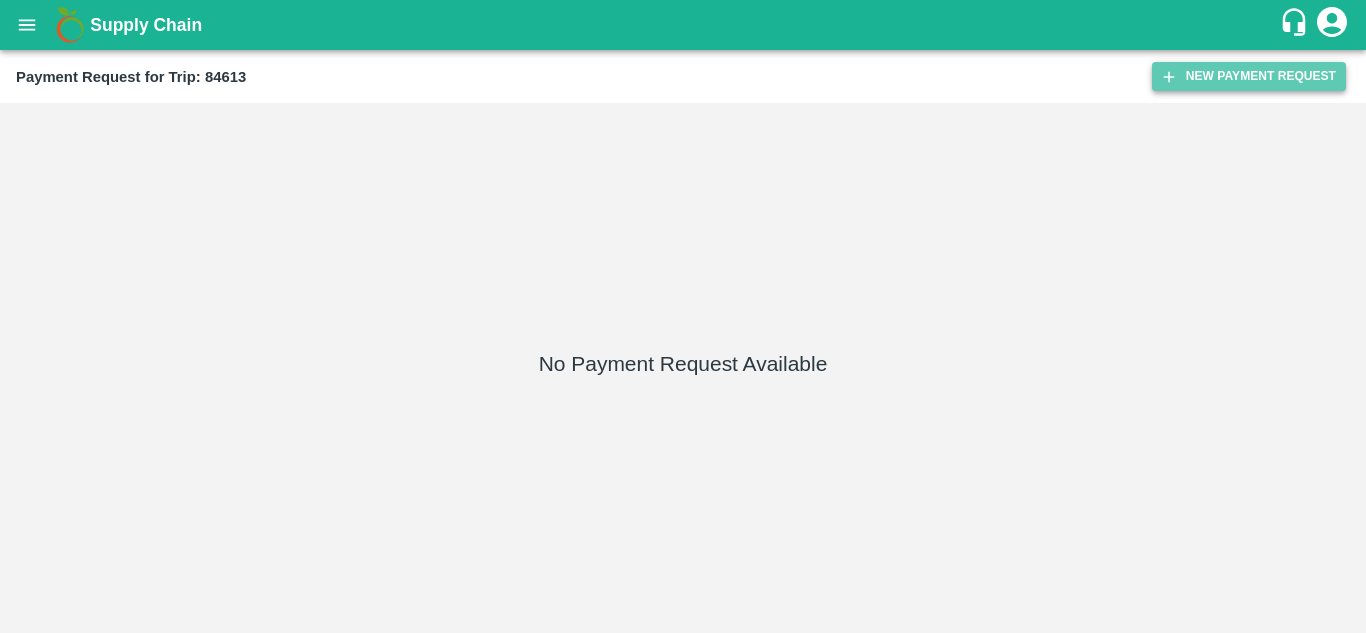 click on "New Payment Request" at bounding box center (1249, 76) 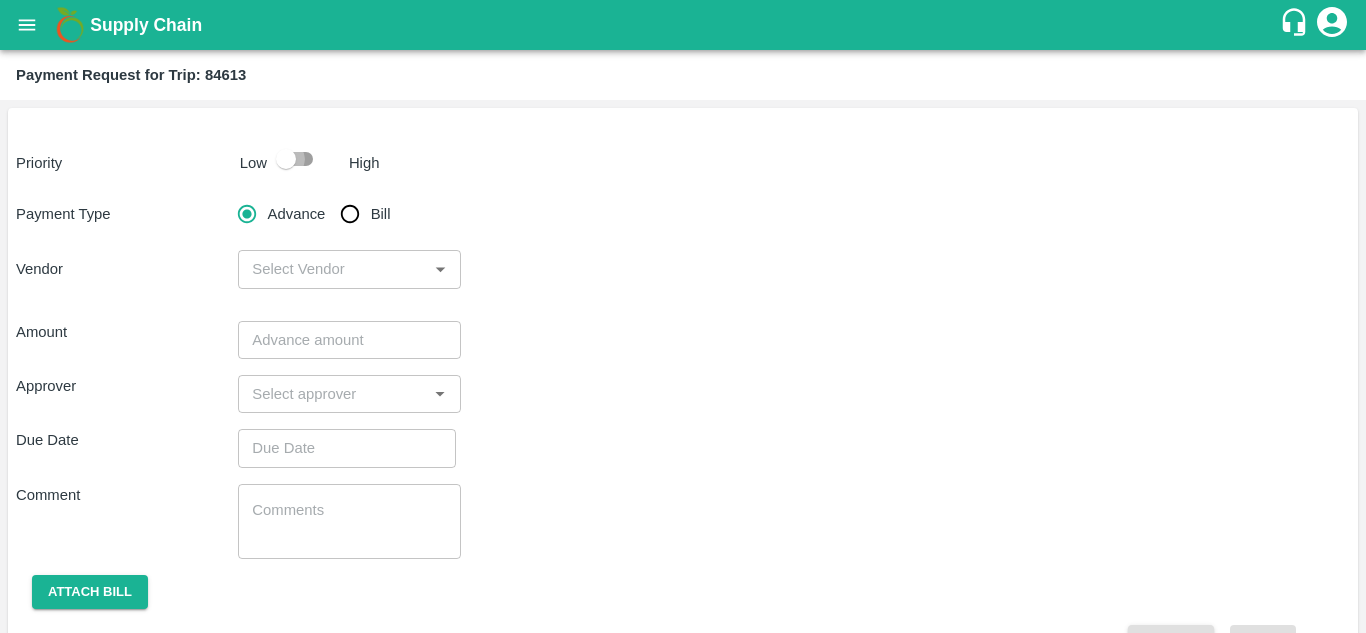 click at bounding box center (286, 159) 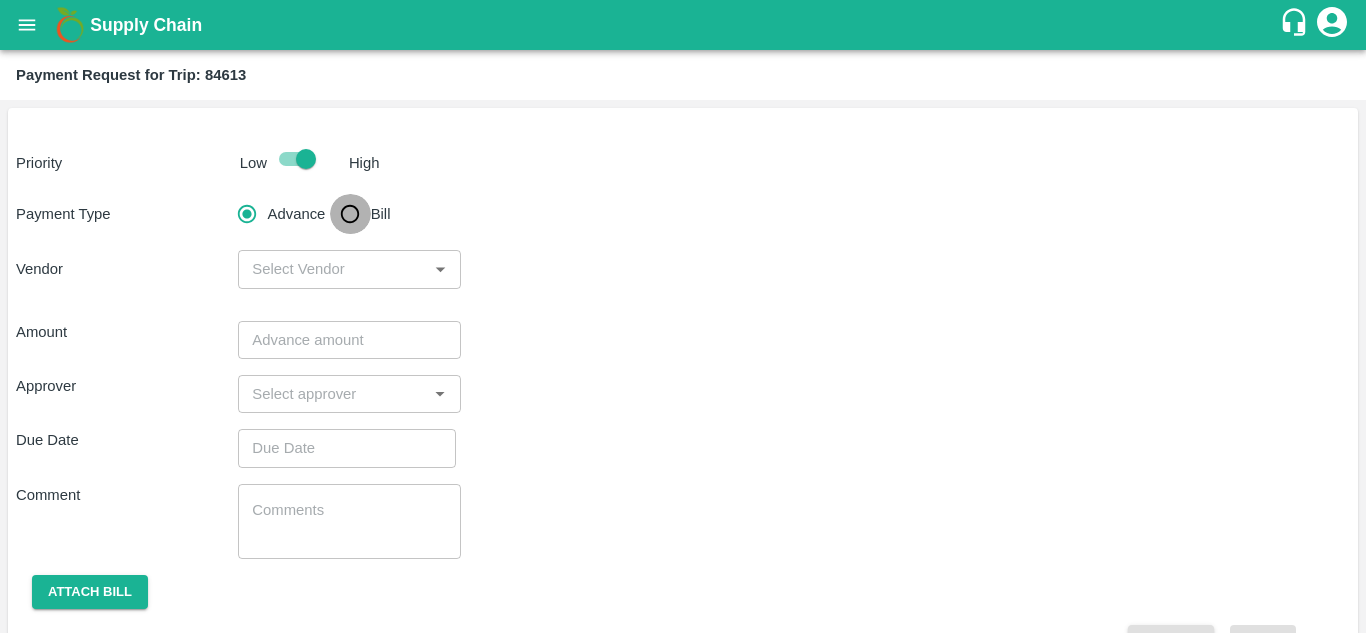 click on "Bill" at bounding box center (350, 214) 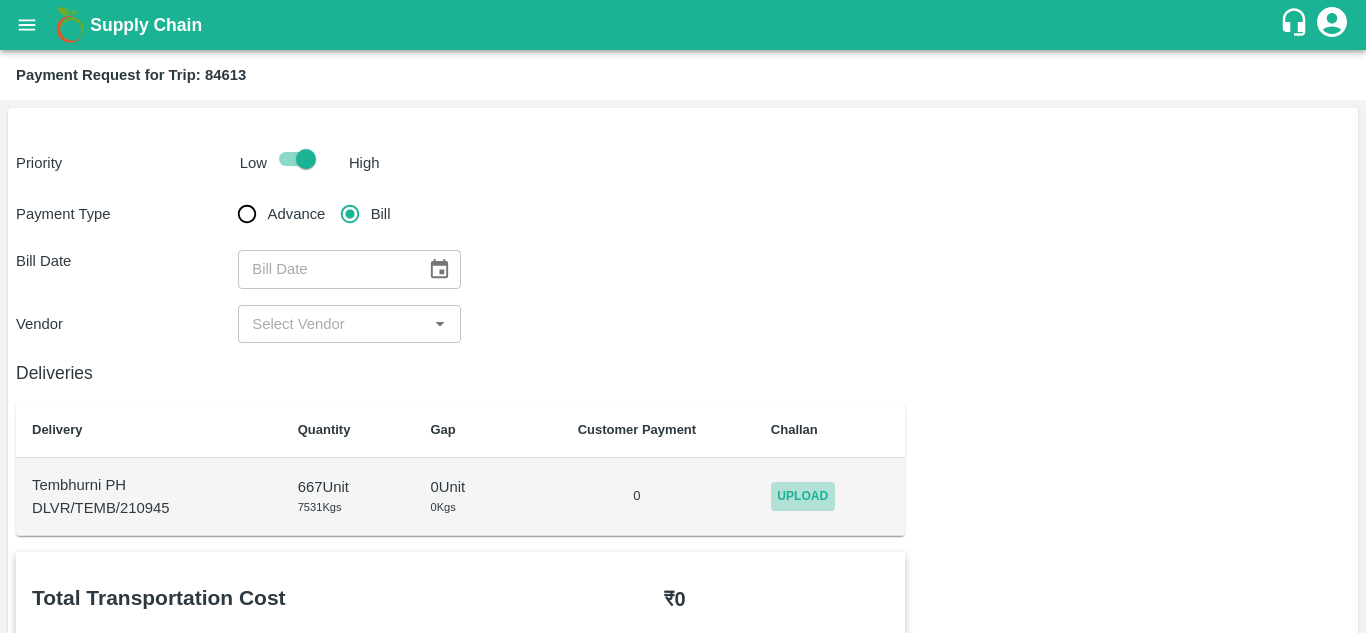click on "Upload" at bounding box center (803, 496) 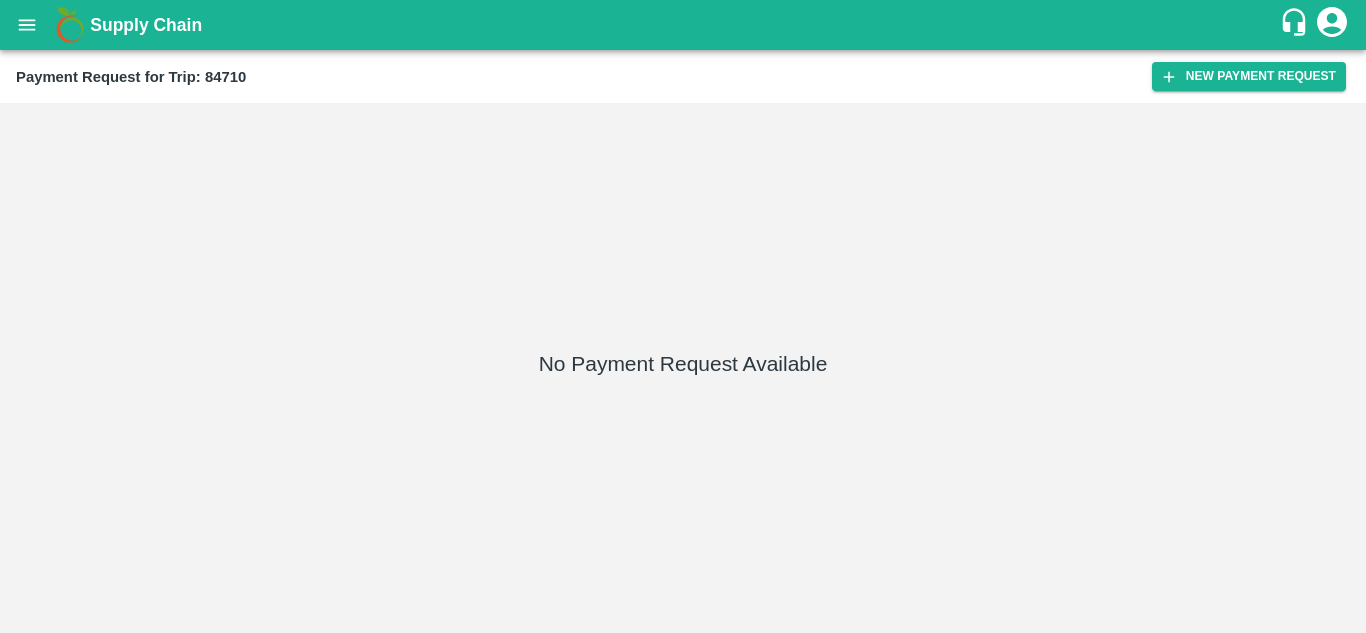 scroll, scrollTop: 0, scrollLeft: 0, axis: both 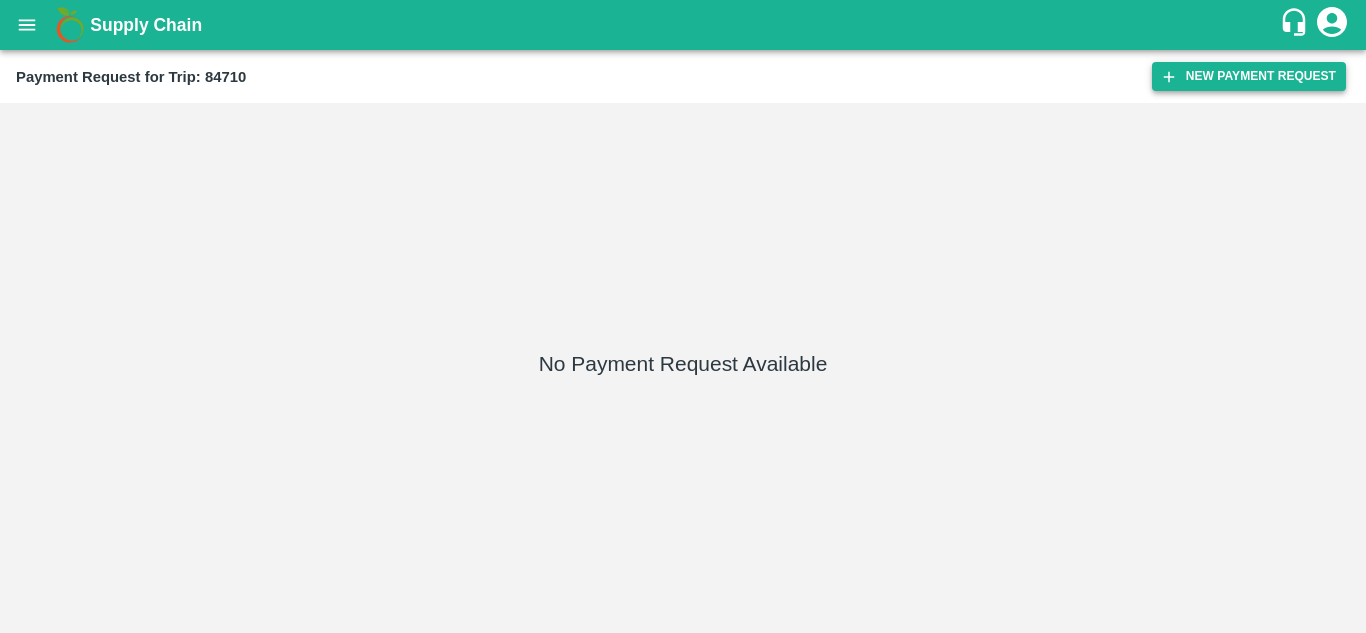 click on "New Payment Request" at bounding box center [1249, 76] 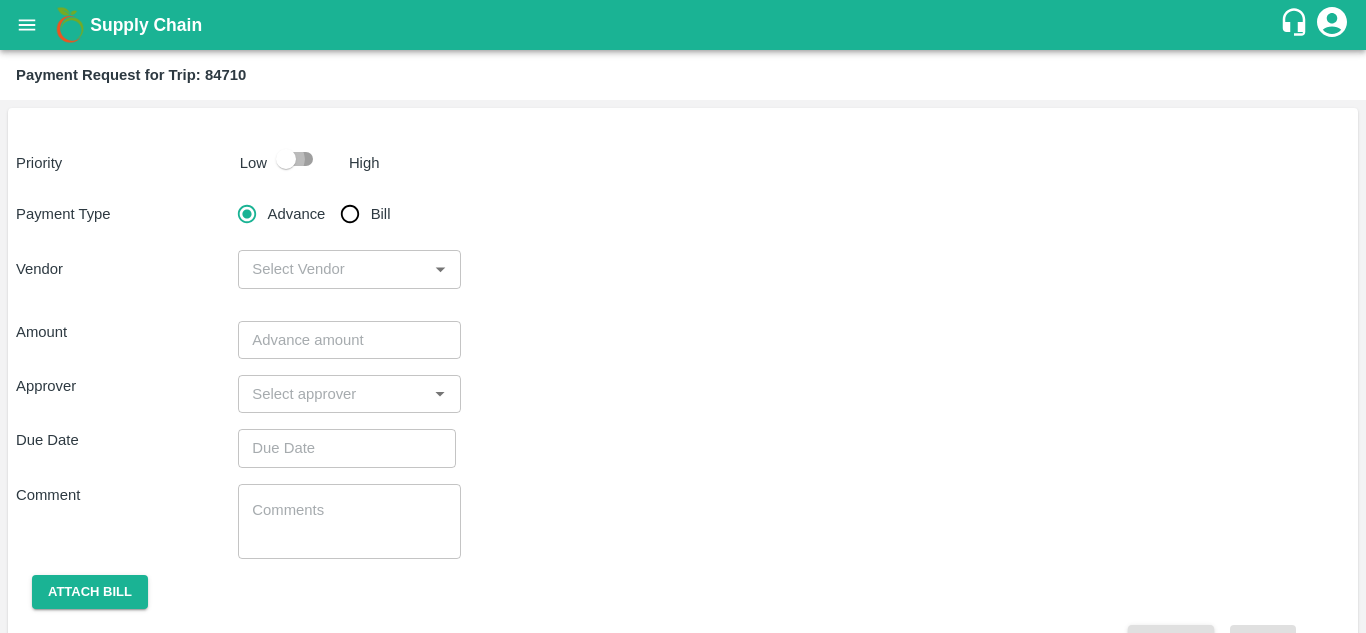 click at bounding box center [286, 159] 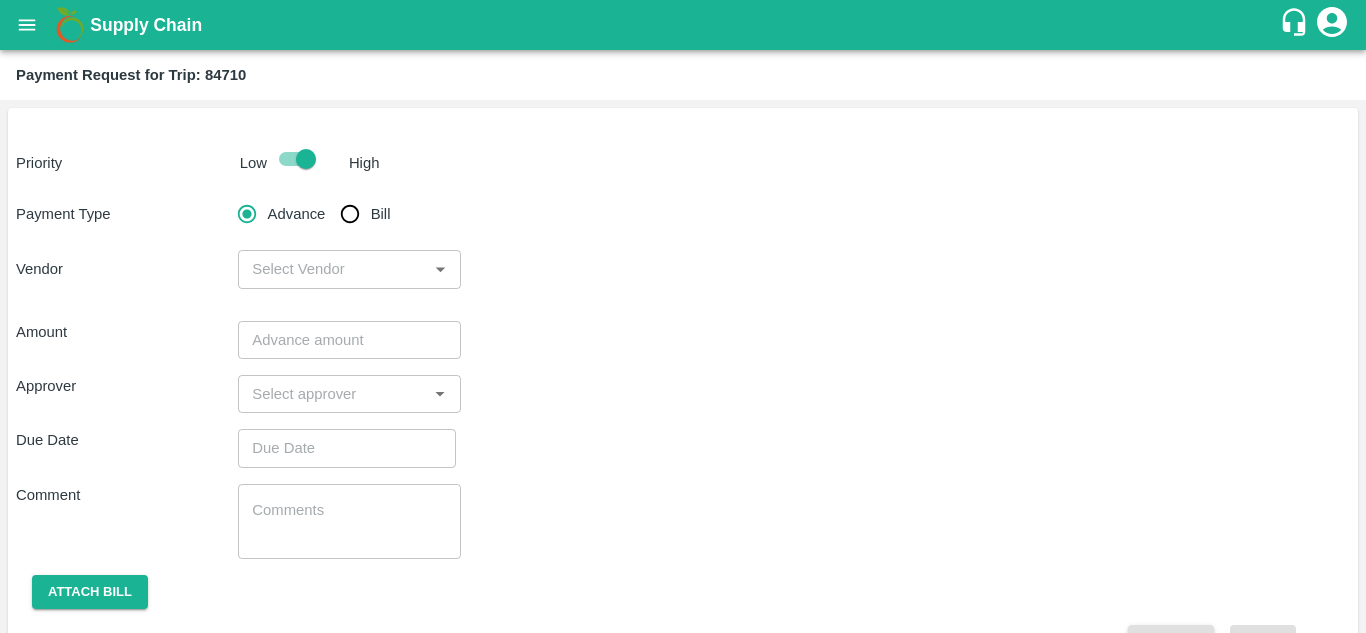 click on "Bill" at bounding box center [350, 214] 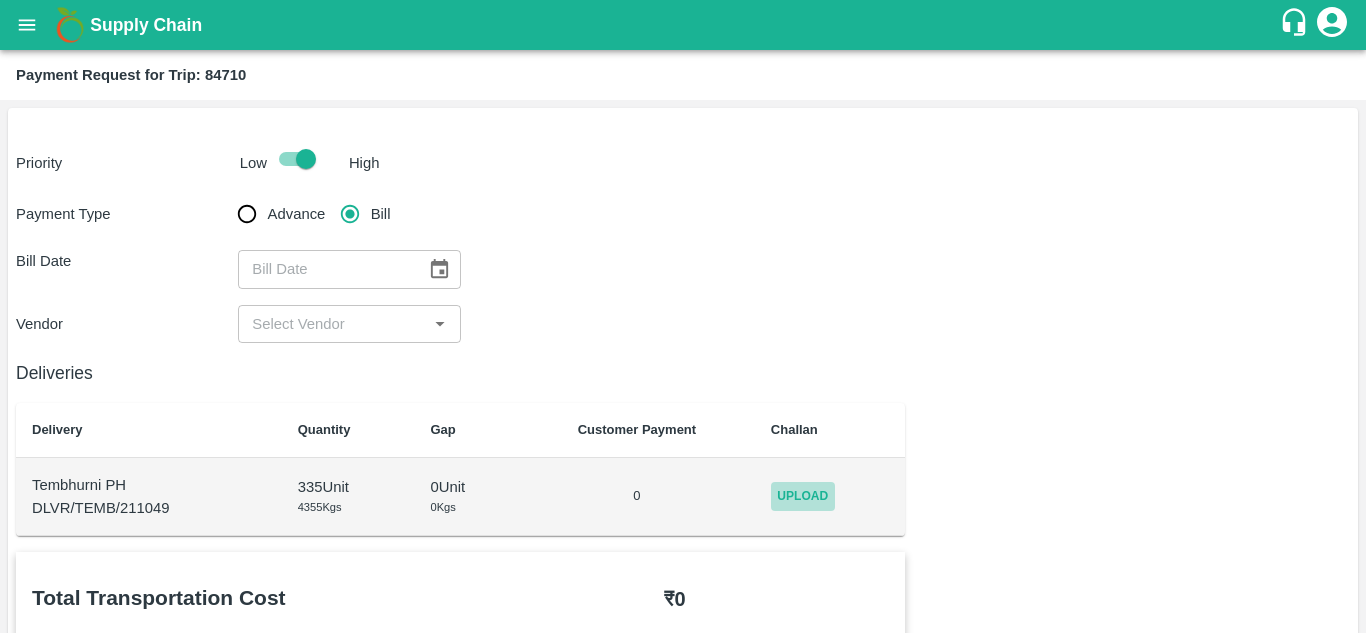 click on "Upload" at bounding box center (803, 496) 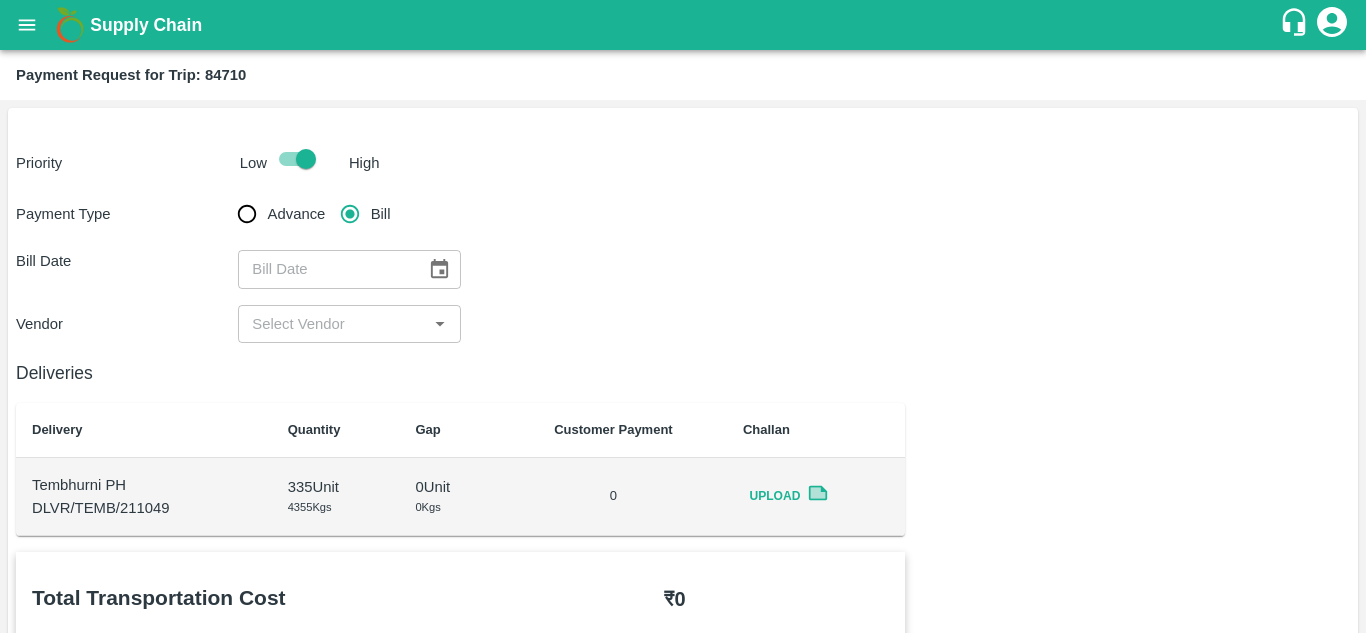click 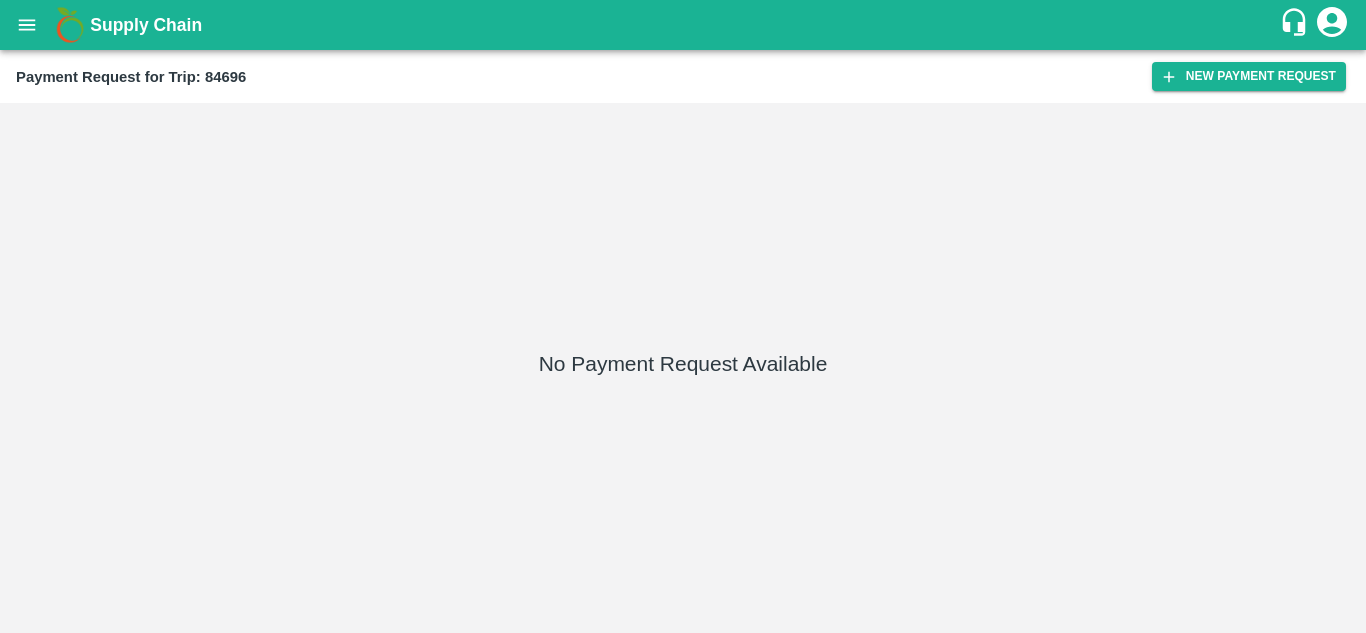 scroll, scrollTop: 0, scrollLeft: 0, axis: both 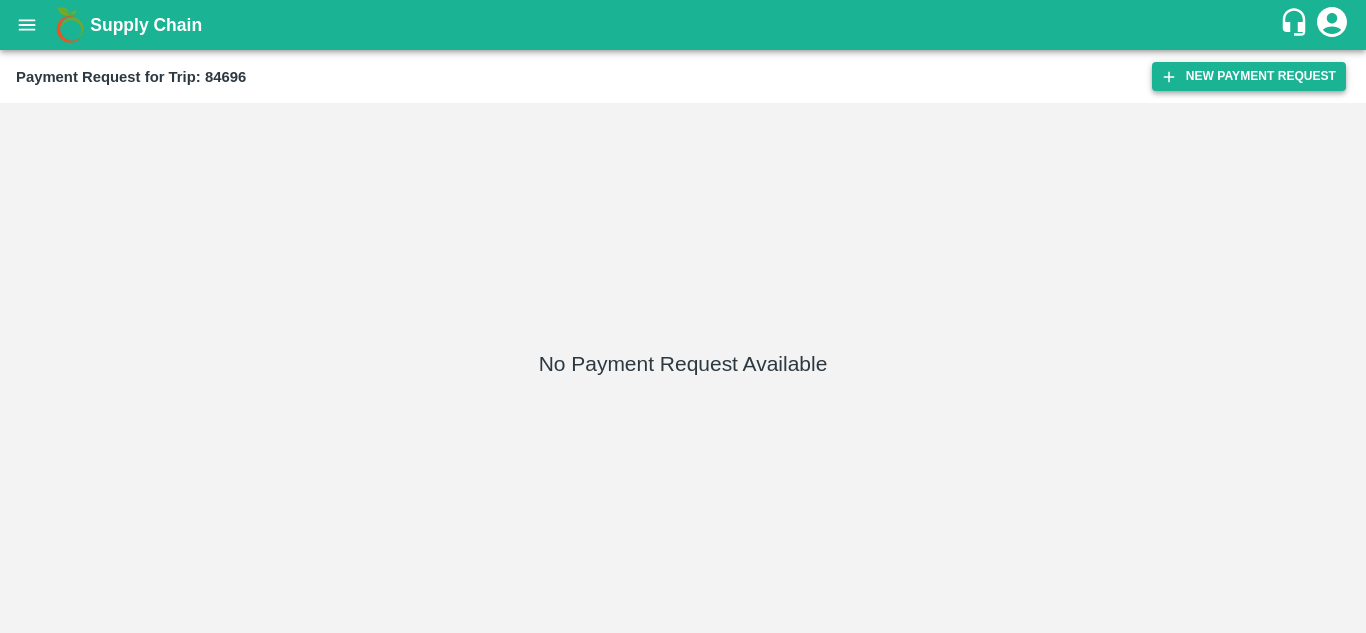 click on "New Payment Request" at bounding box center (1249, 76) 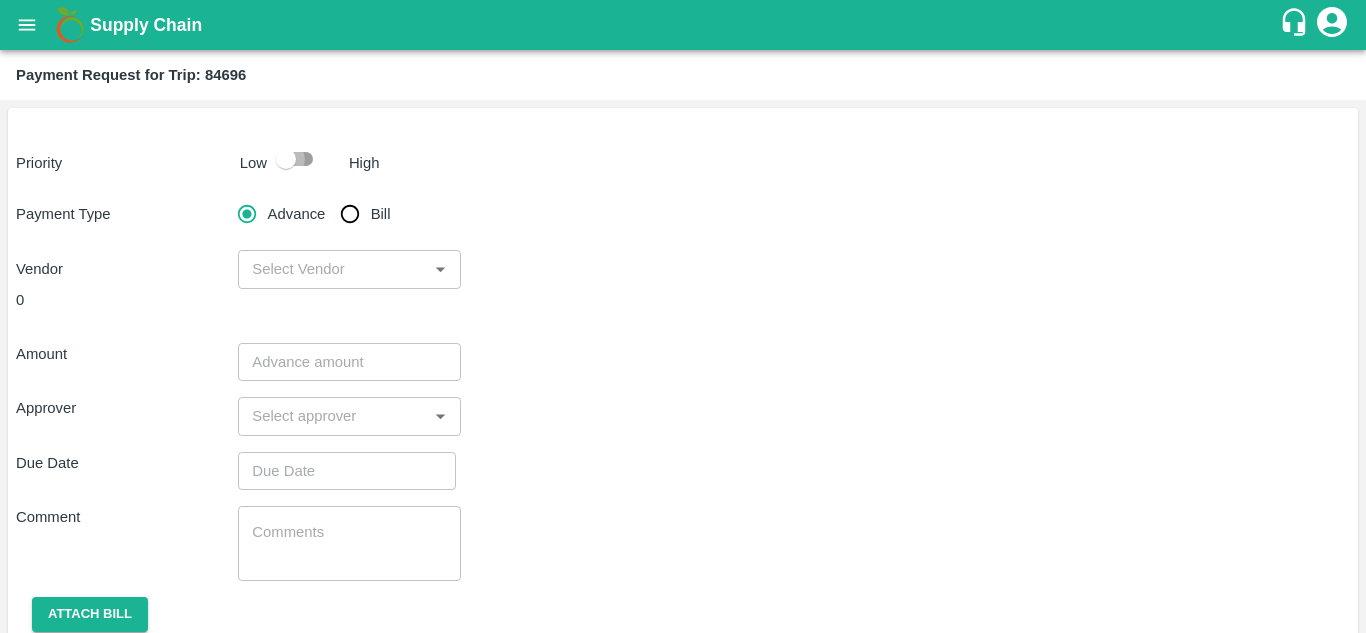 click at bounding box center [286, 159] 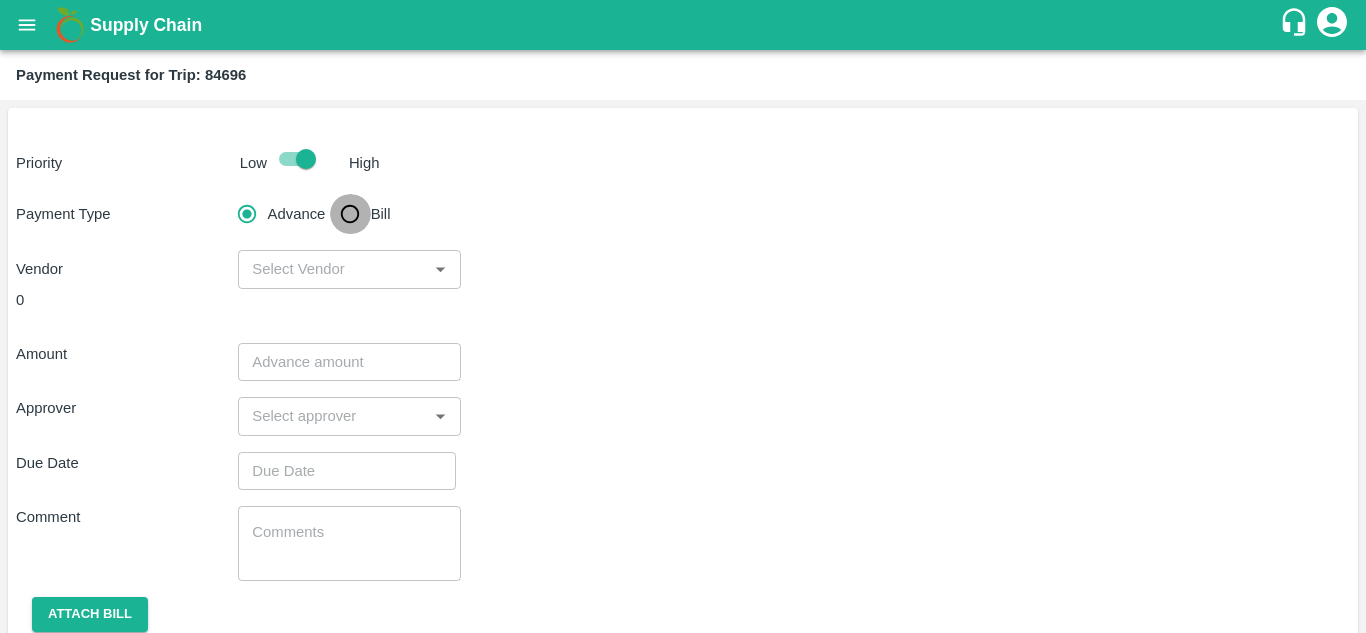 click on "Bill" at bounding box center [350, 214] 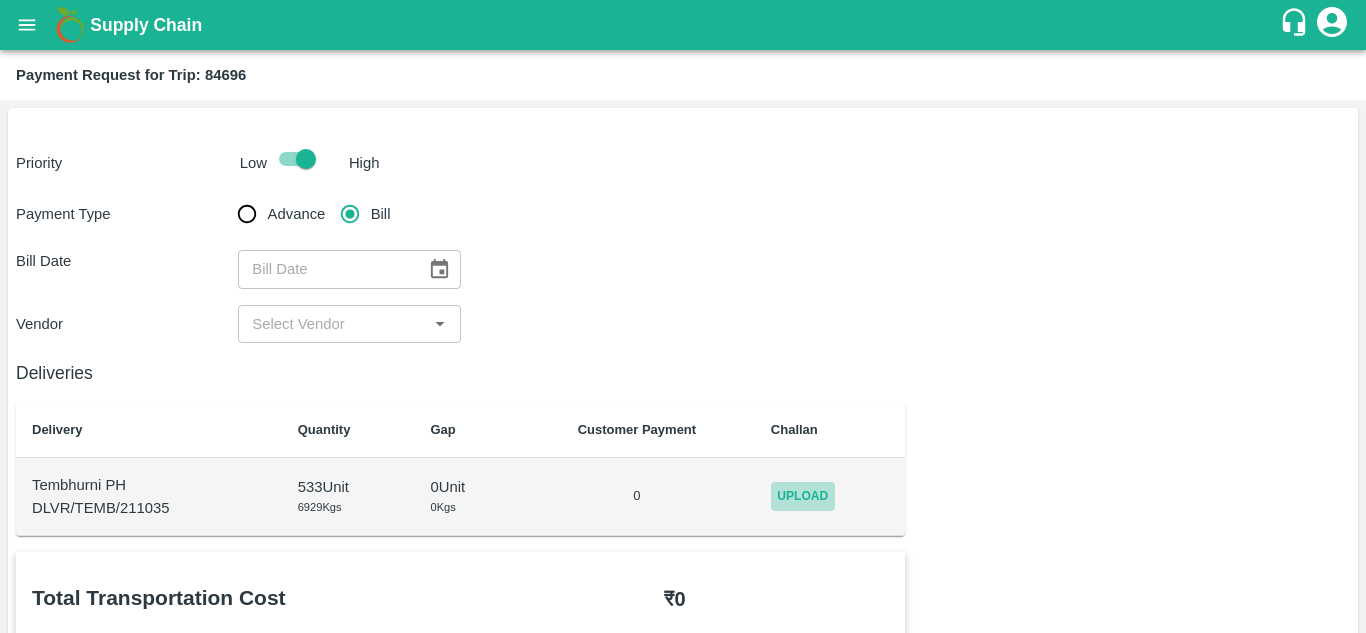 click on "Upload" at bounding box center [803, 496] 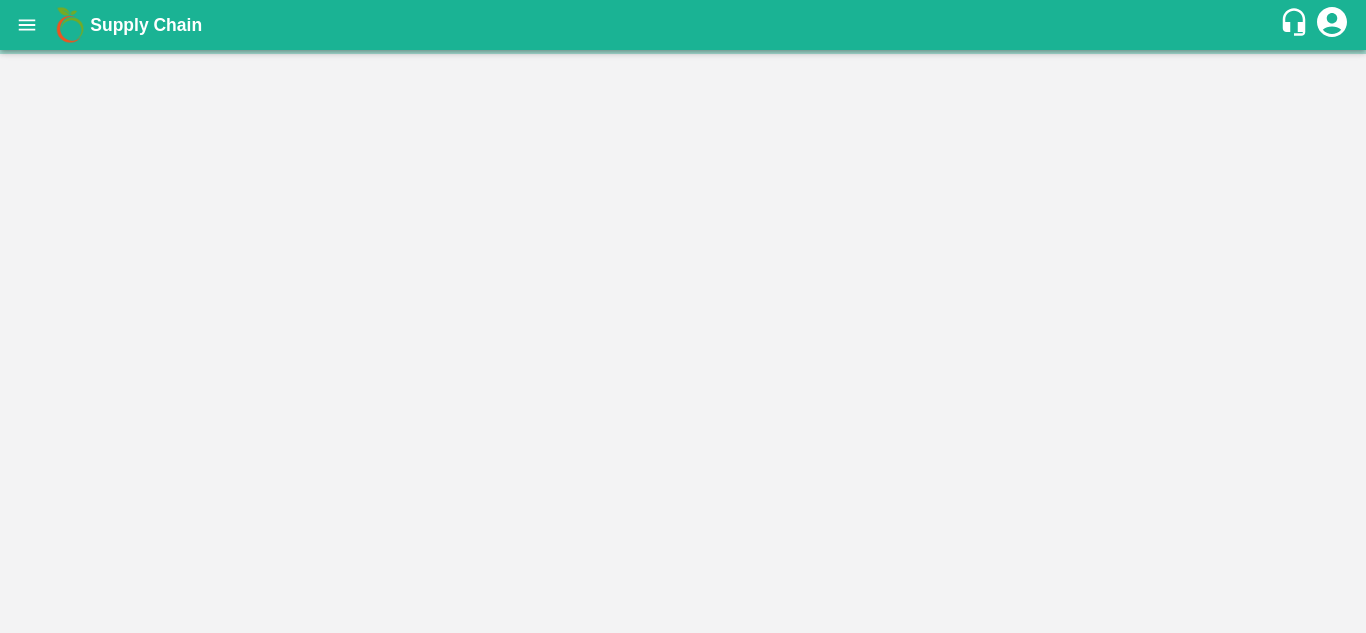 scroll, scrollTop: 0, scrollLeft: 0, axis: both 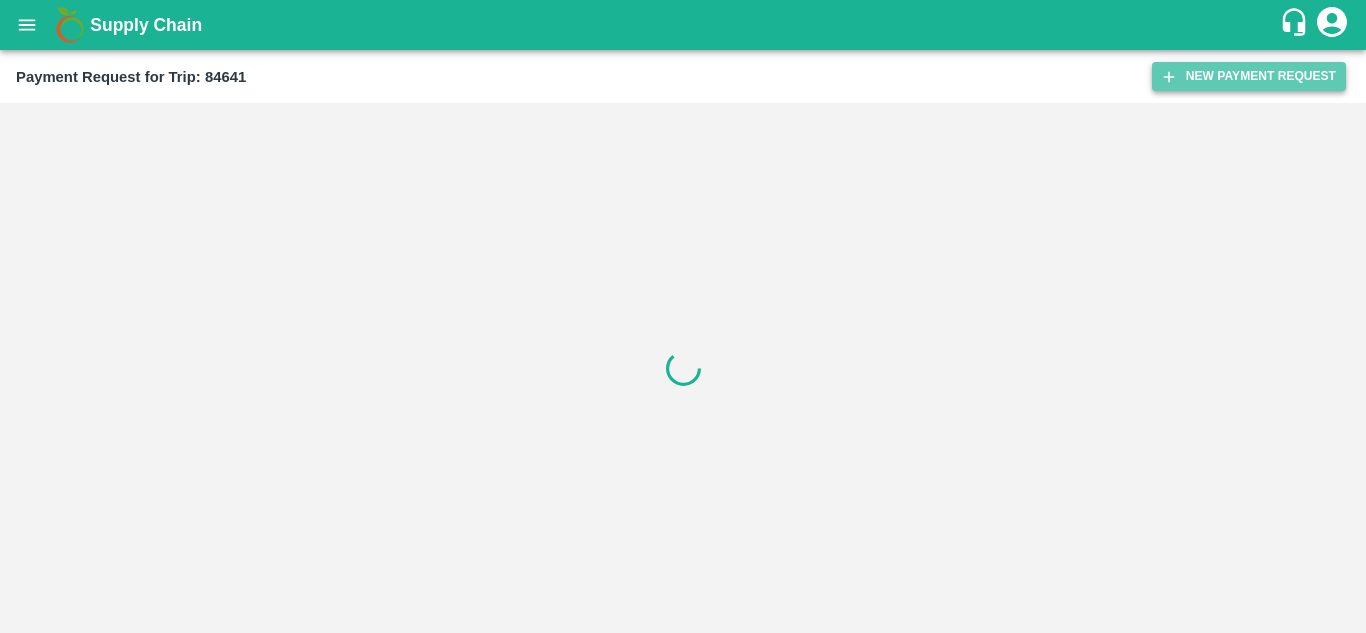 click on "New Payment Request" at bounding box center [1249, 76] 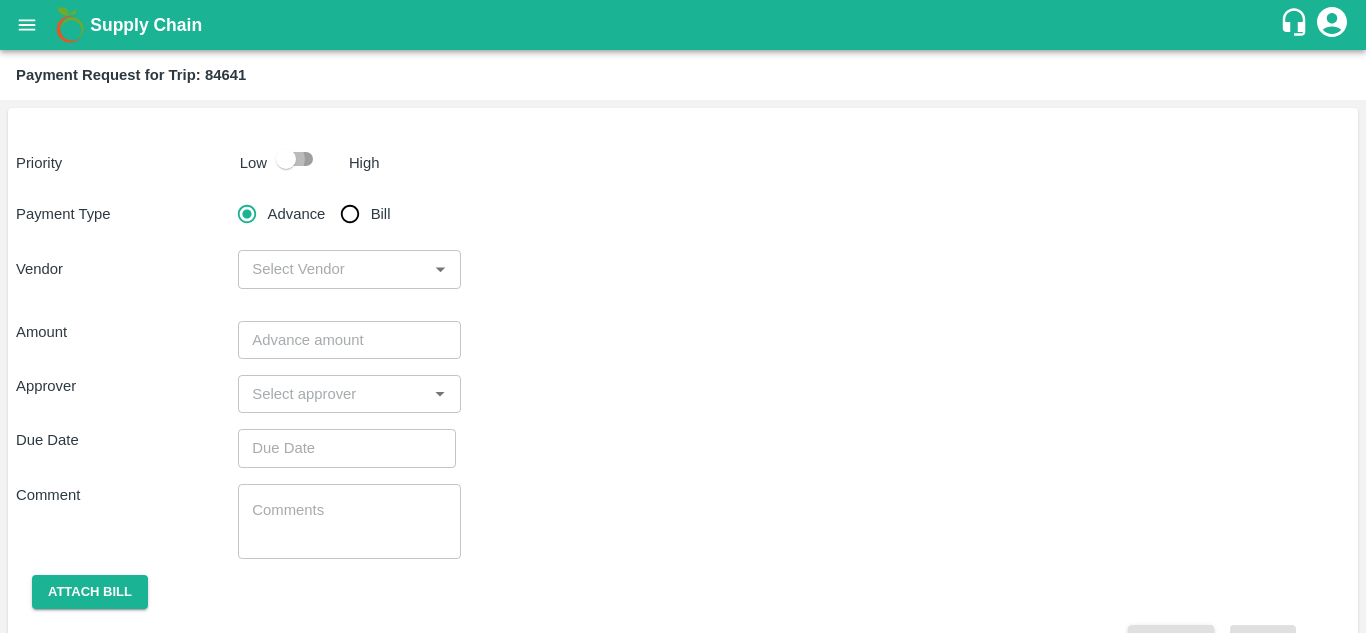 click at bounding box center (286, 159) 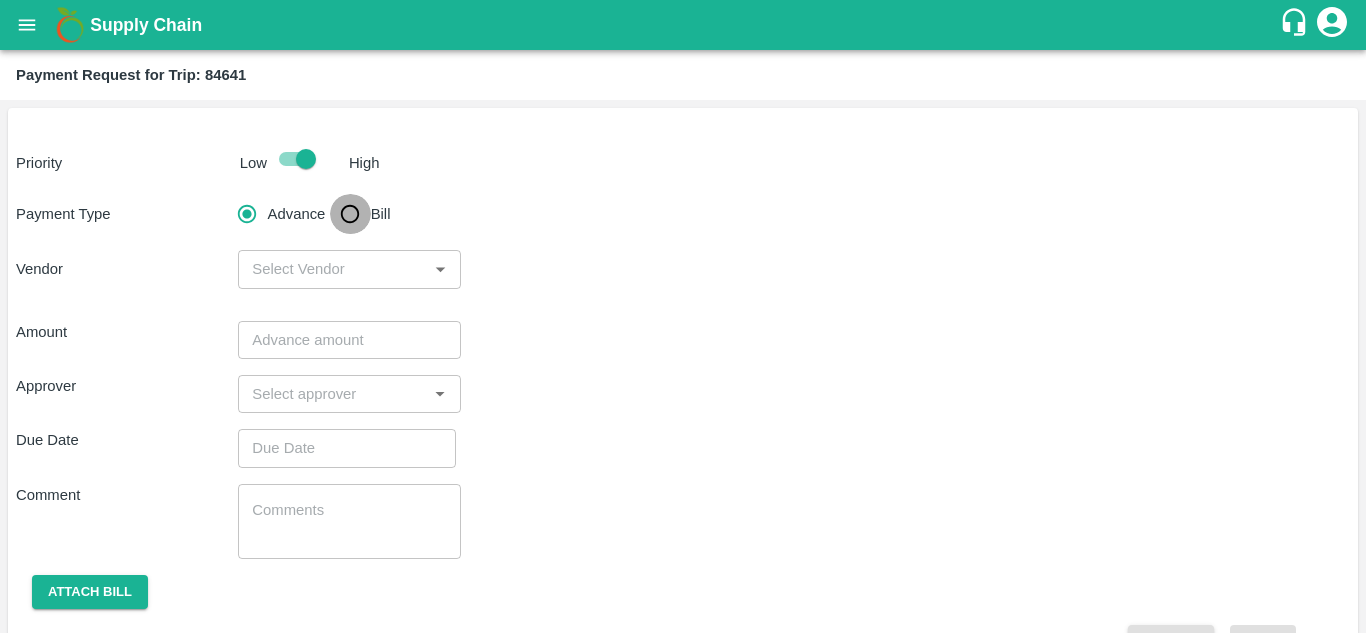 click on "Bill" at bounding box center [350, 214] 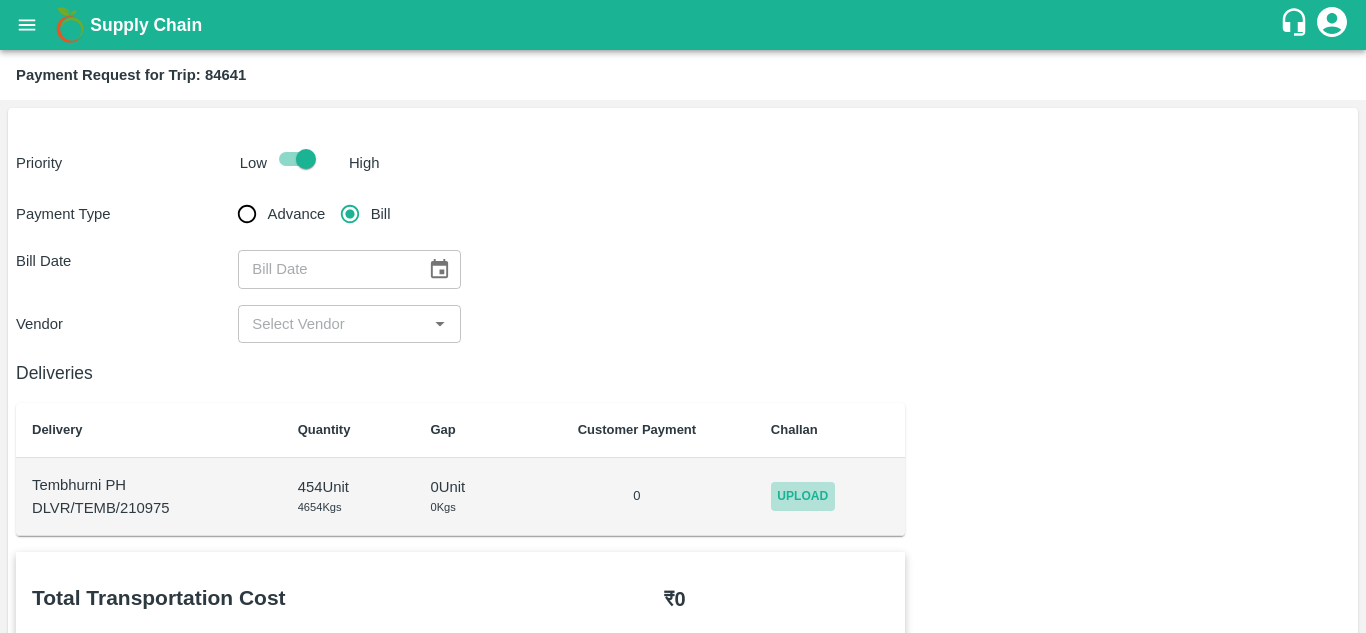 click on "Upload" at bounding box center (803, 496) 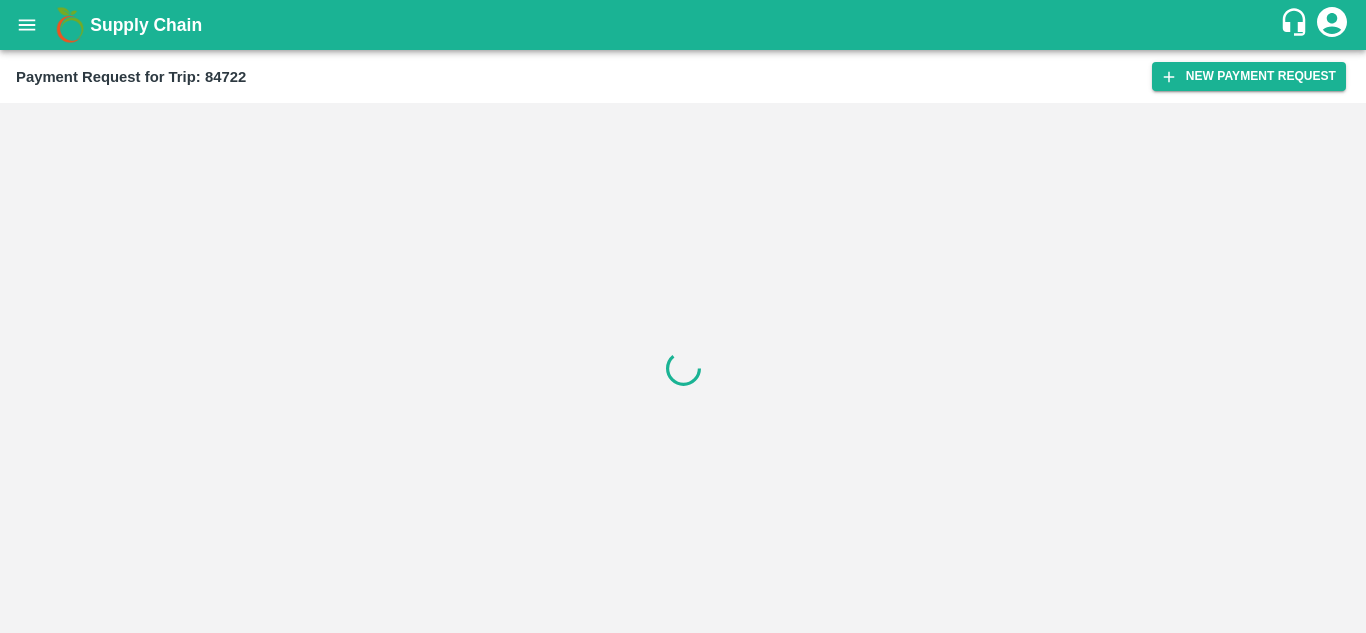 scroll, scrollTop: 0, scrollLeft: 0, axis: both 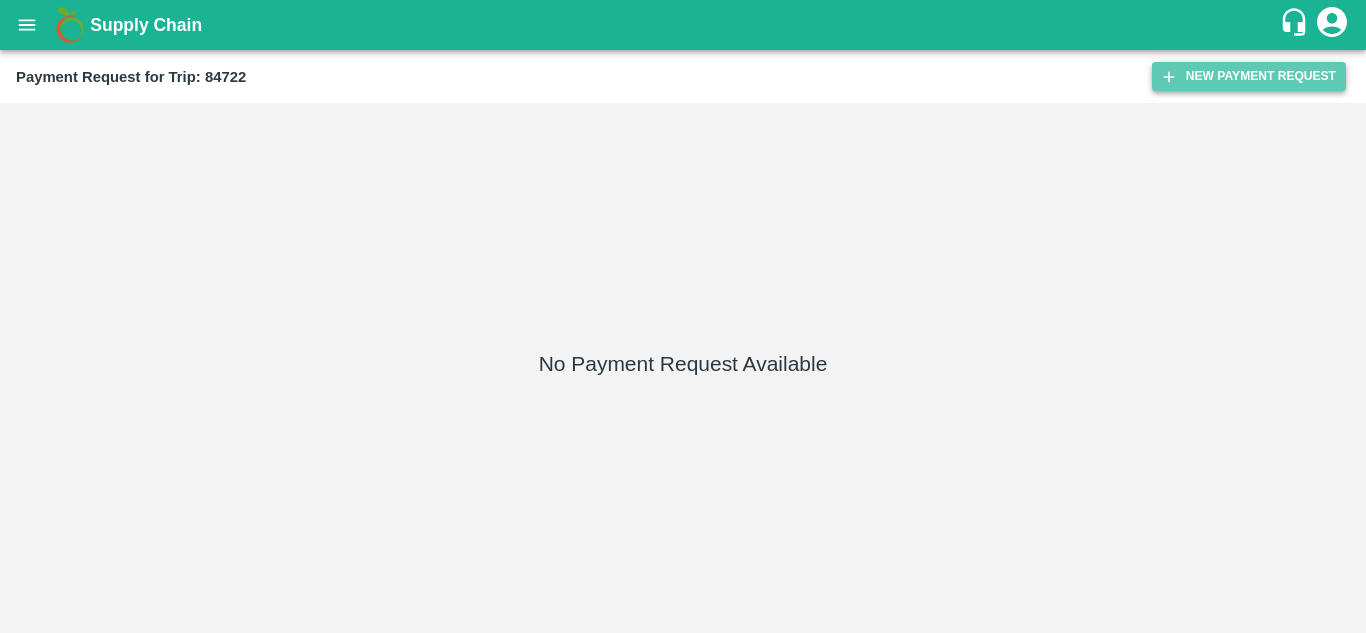 click on "New Payment Request" at bounding box center (1249, 76) 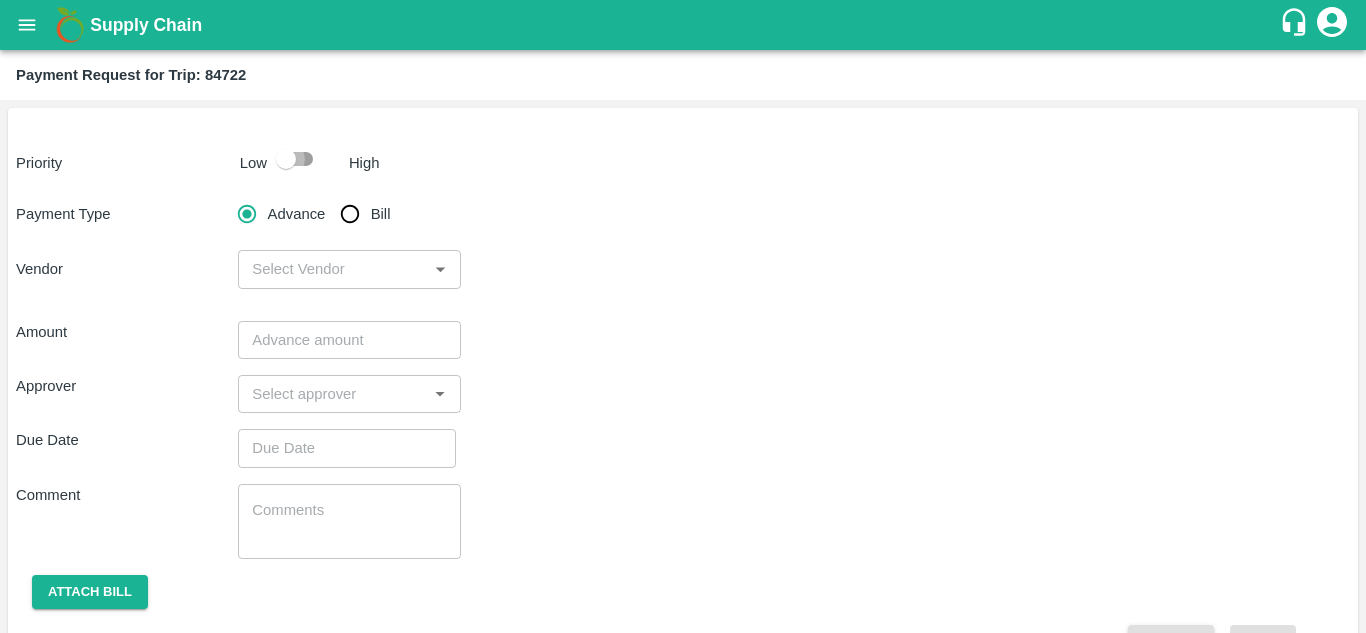 click at bounding box center (286, 159) 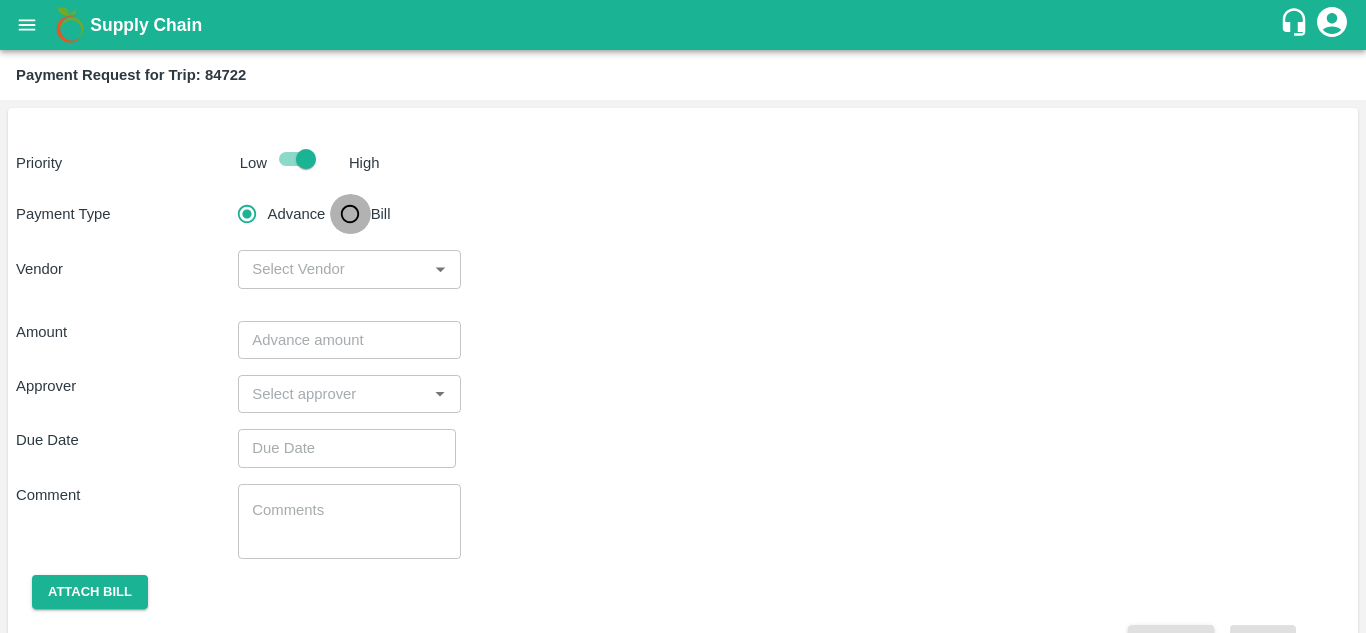 click on "Bill" at bounding box center [350, 214] 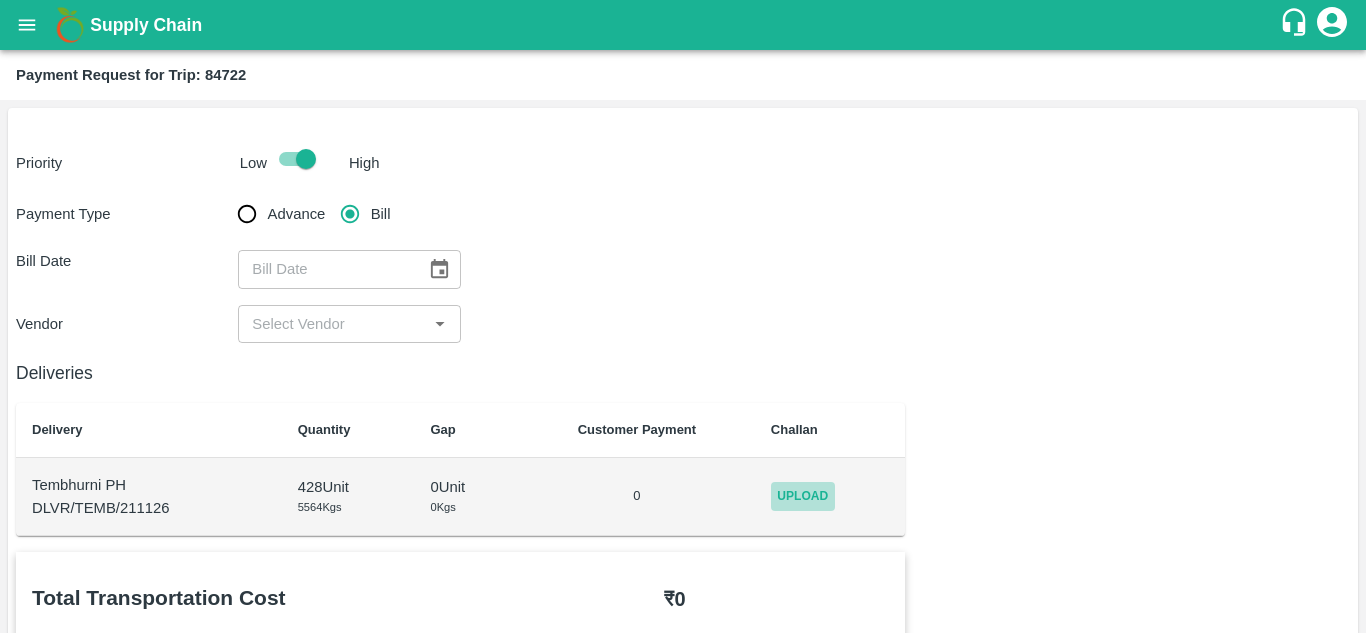 click on "Upload" at bounding box center (803, 496) 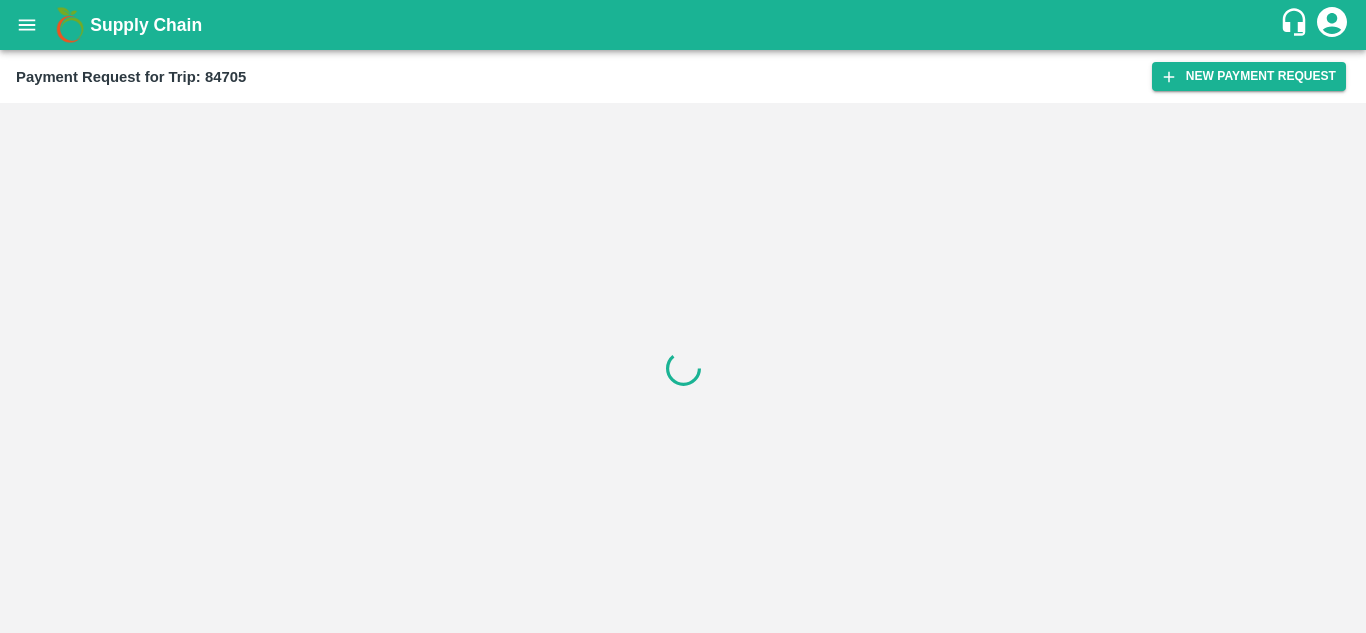 scroll, scrollTop: 0, scrollLeft: 0, axis: both 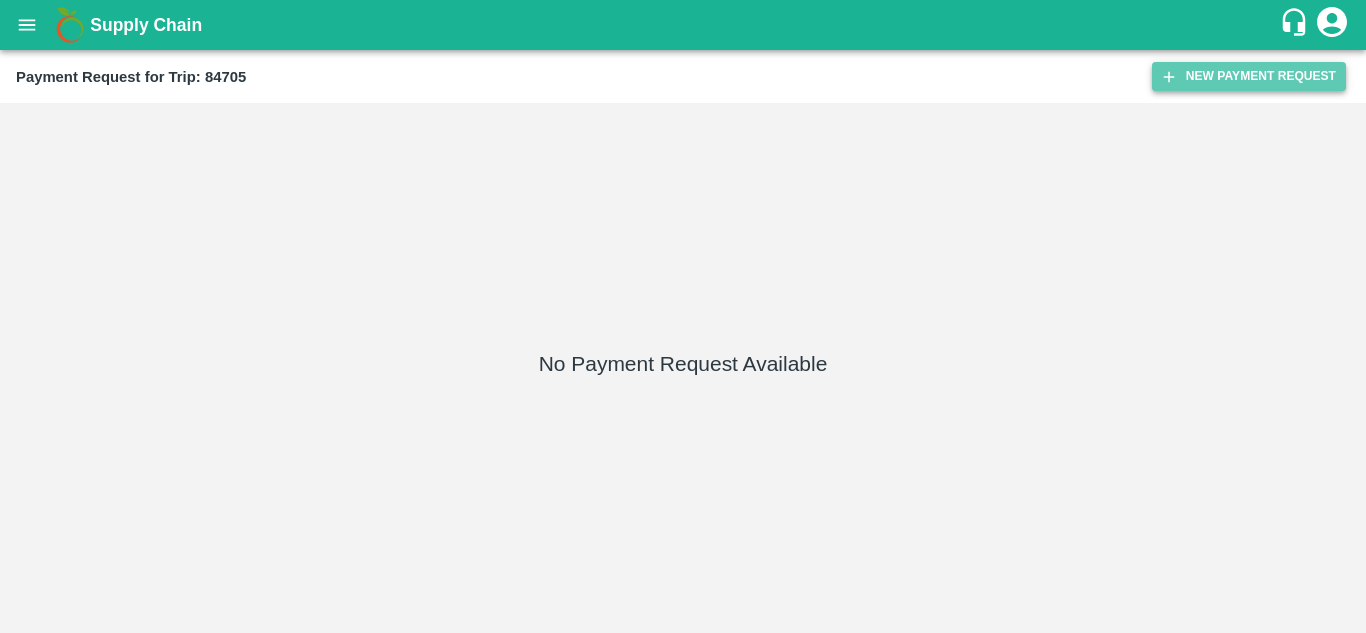 click on "New Payment Request" at bounding box center (1249, 76) 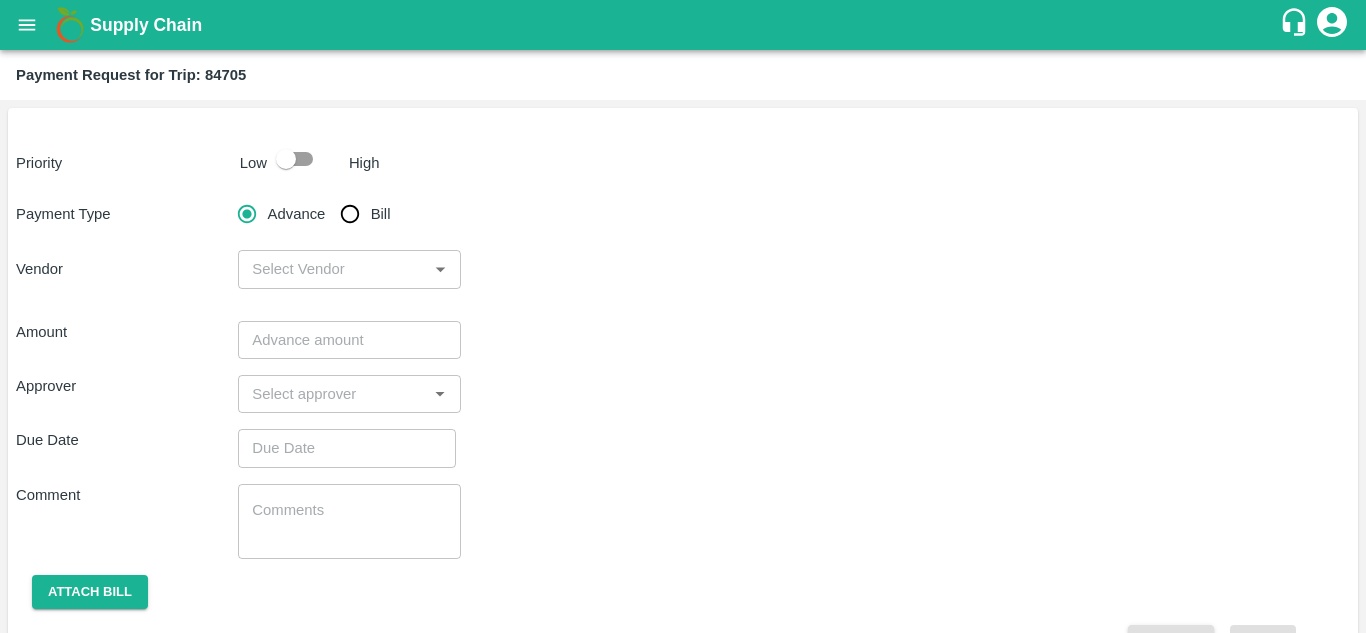 click at bounding box center (286, 159) 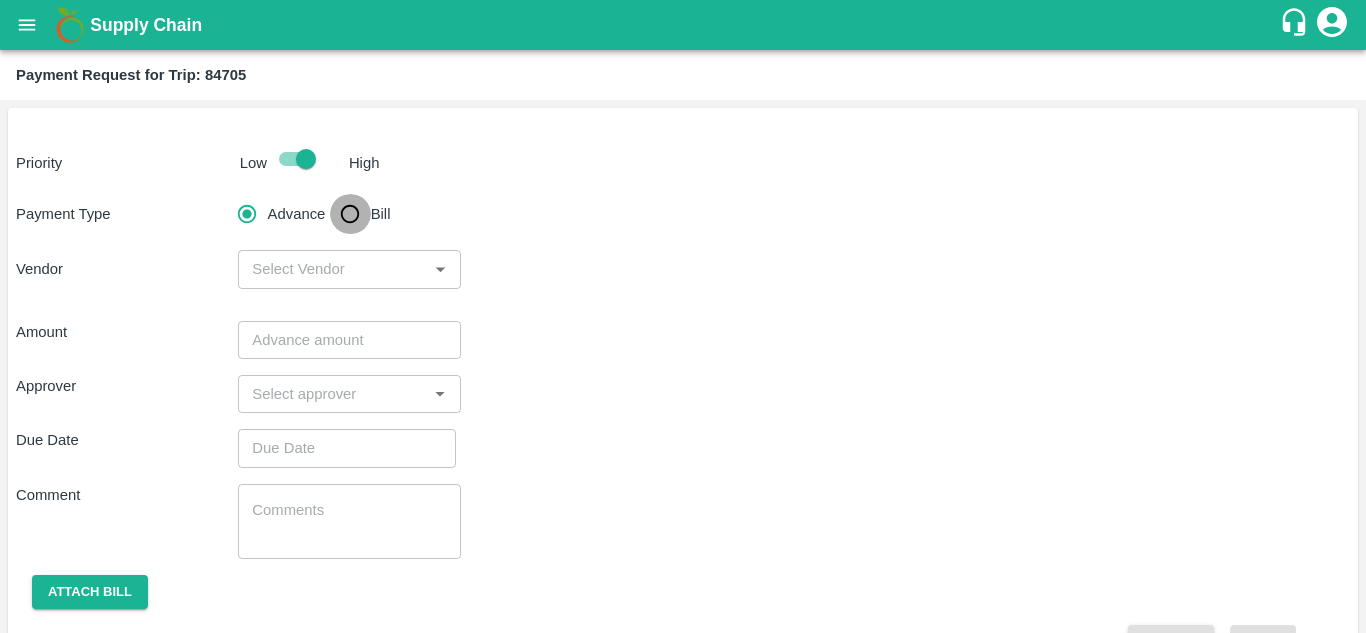 click on "Bill" at bounding box center [350, 214] 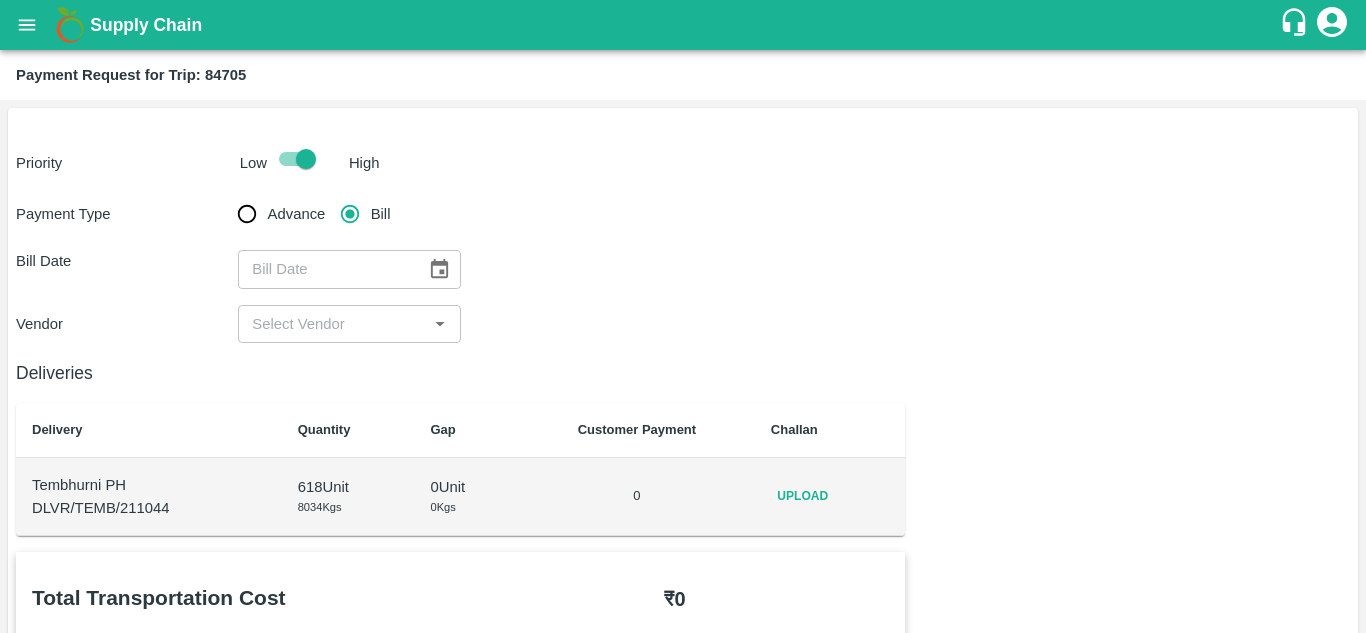 click on "Upload" at bounding box center [803, 496] 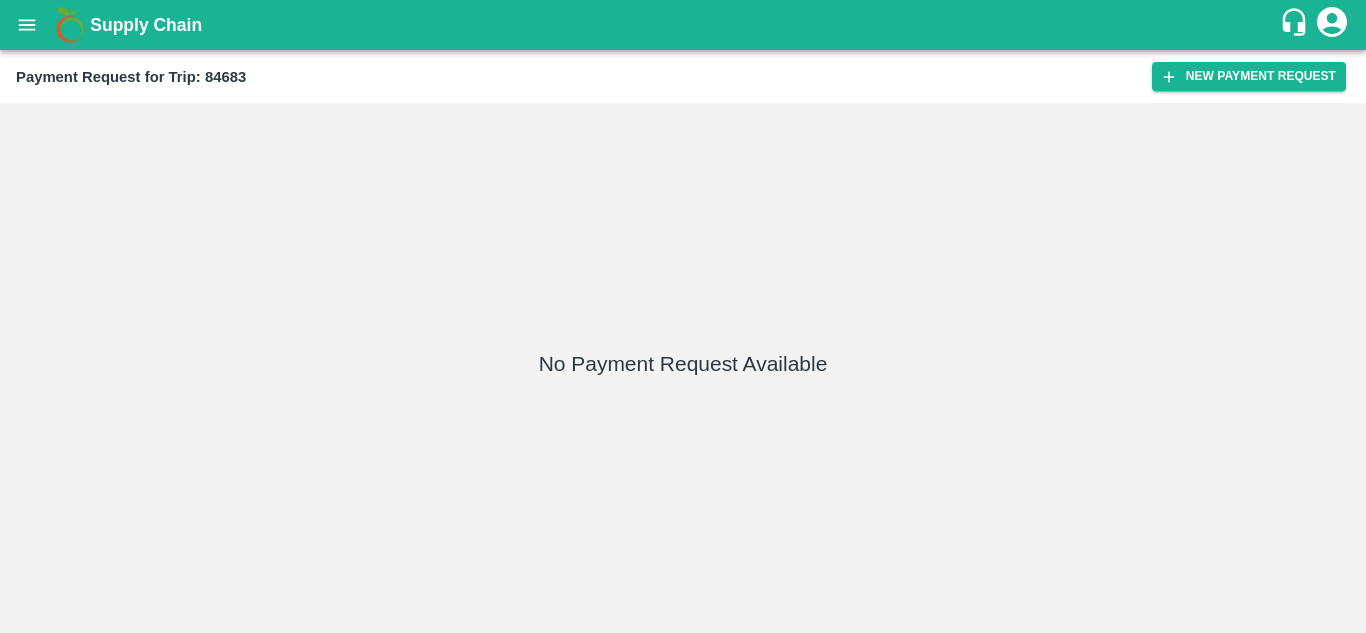 scroll, scrollTop: 0, scrollLeft: 0, axis: both 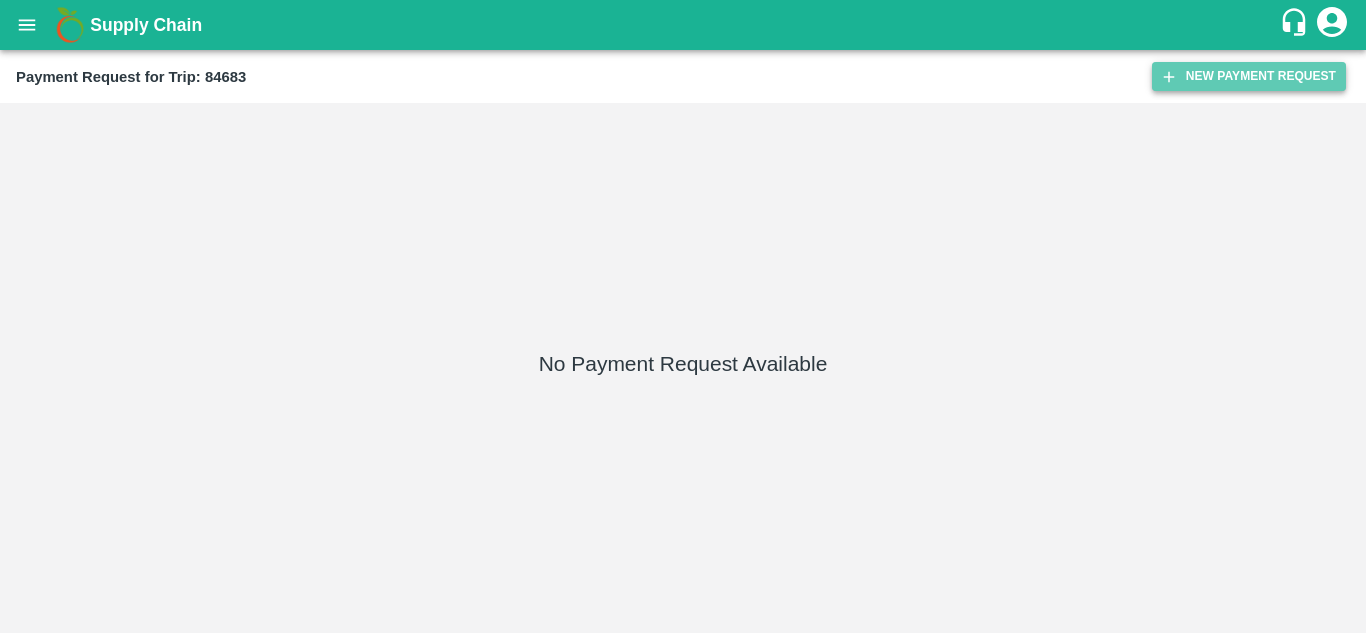 click on "New Payment Request" at bounding box center [1249, 76] 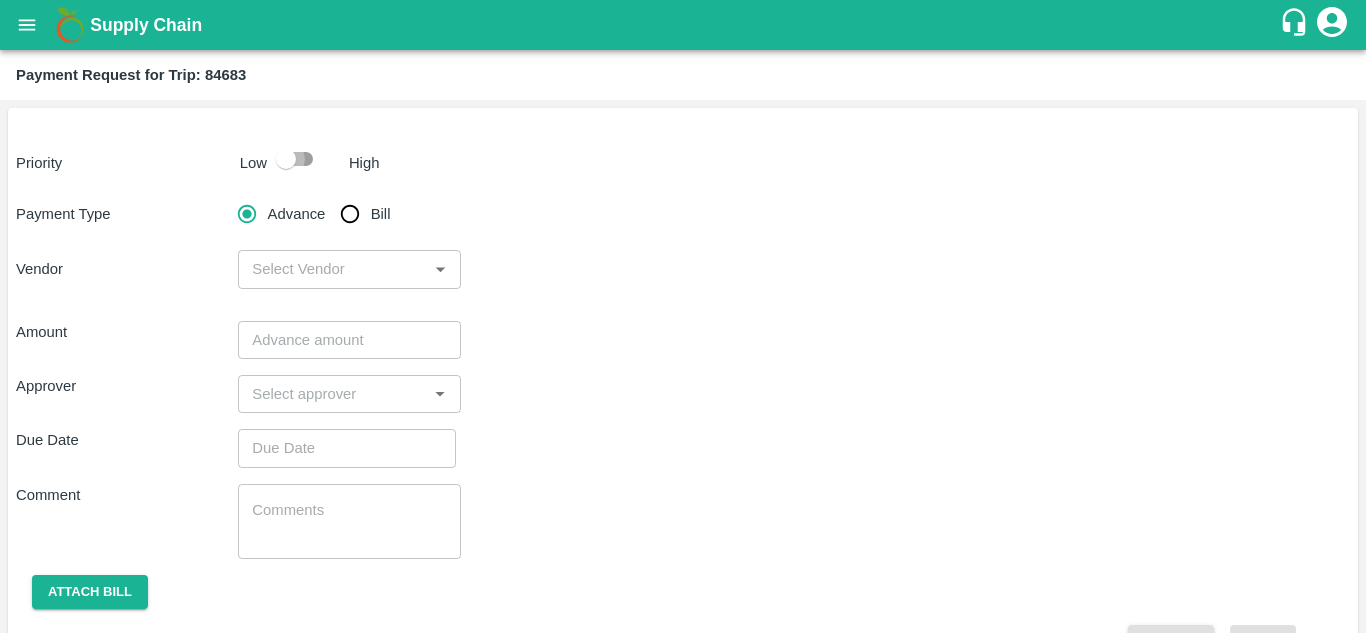 click at bounding box center (286, 159) 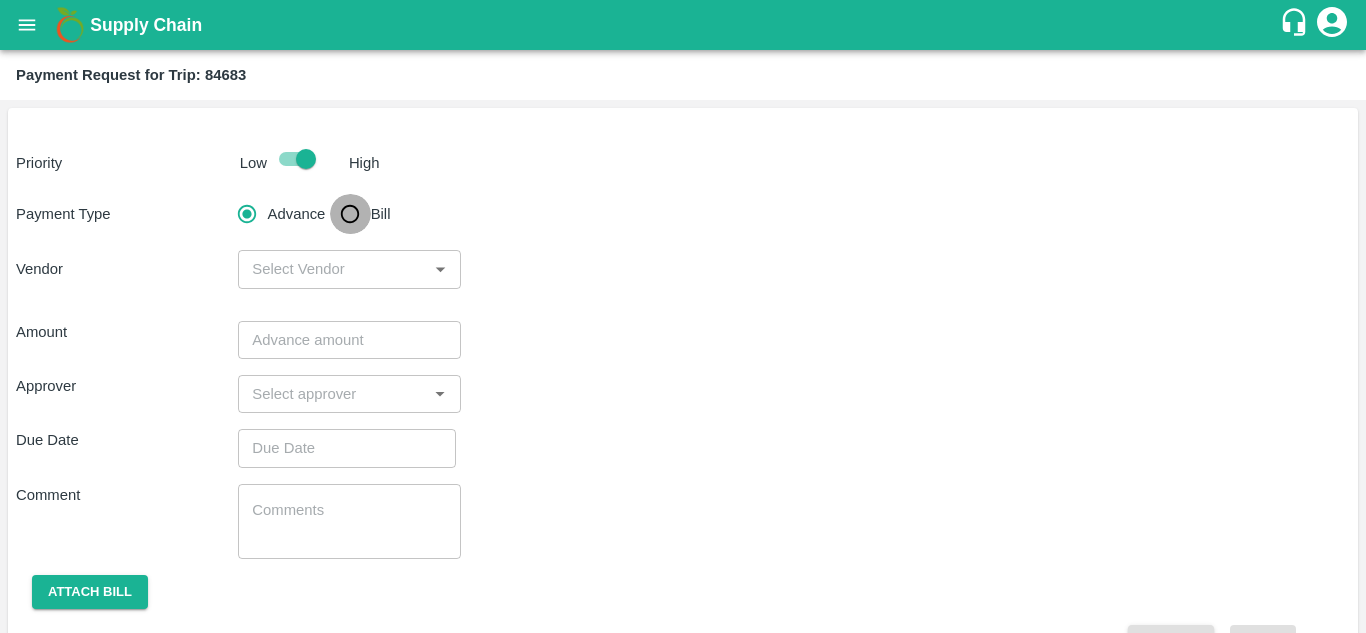 click on "Bill" at bounding box center (350, 214) 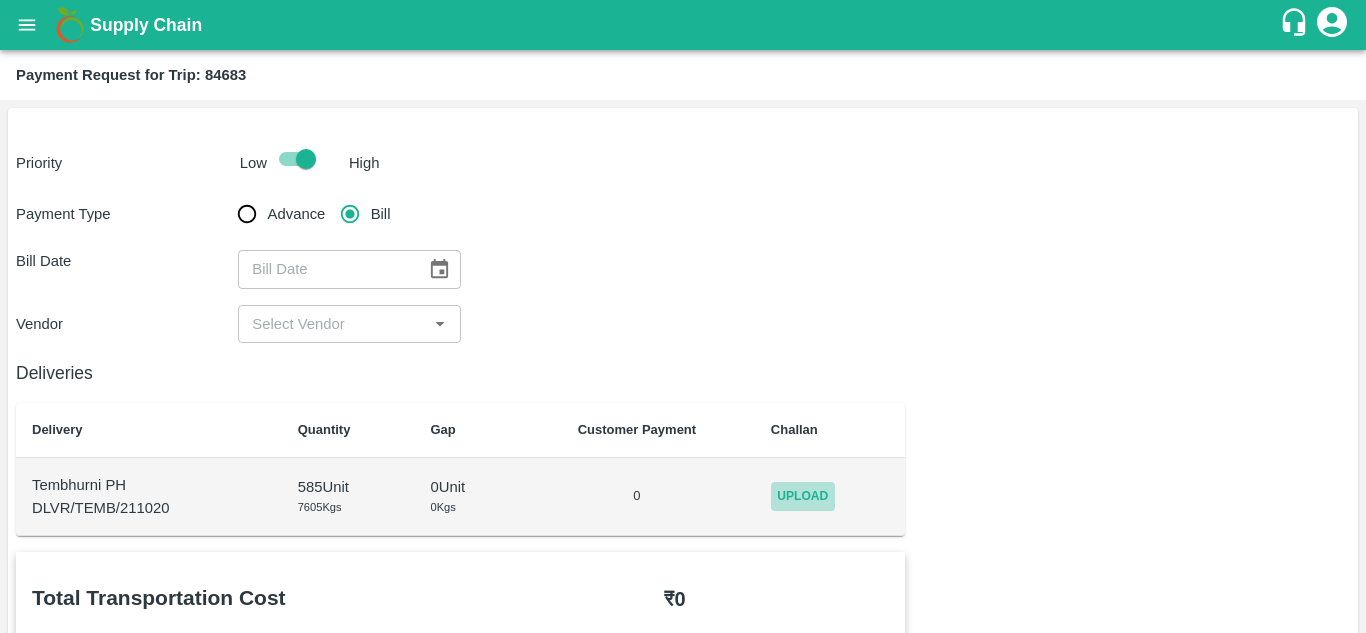 click on "Upload" at bounding box center [803, 496] 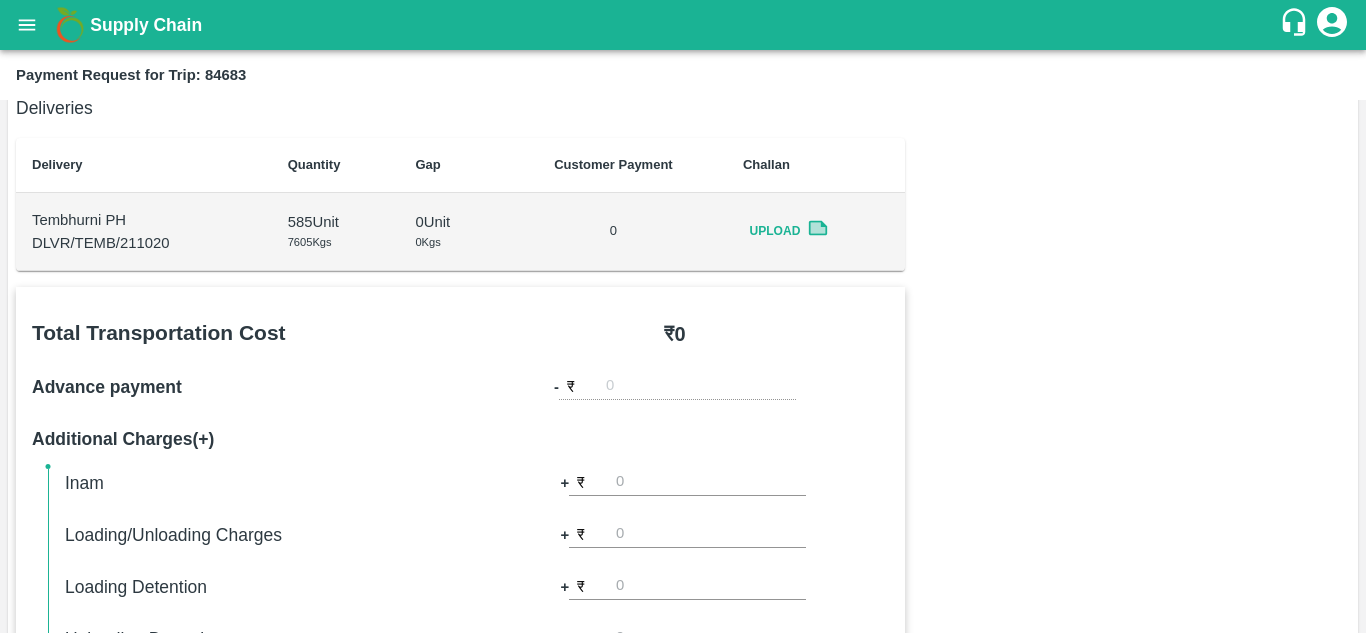 drag, startPoint x: 871, startPoint y: 431, endPoint x: 856, endPoint y: 680, distance: 249.4514 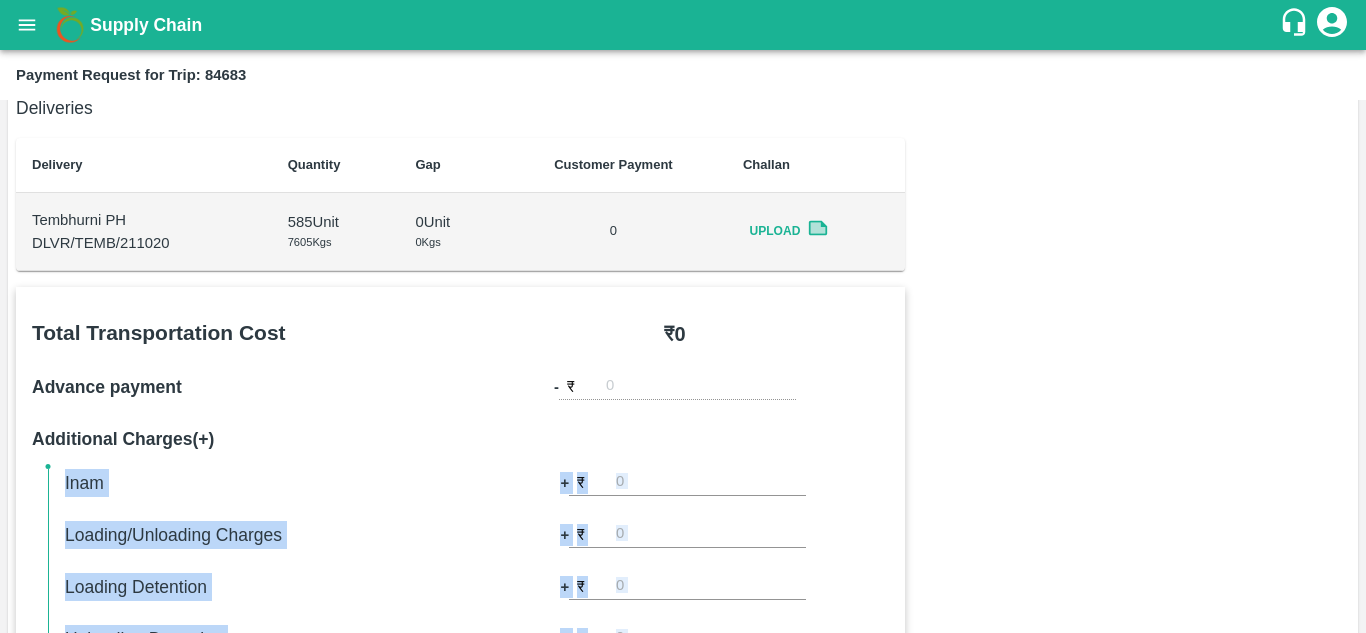 scroll, scrollTop: 380, scrollLeft: 0, axis: vertical 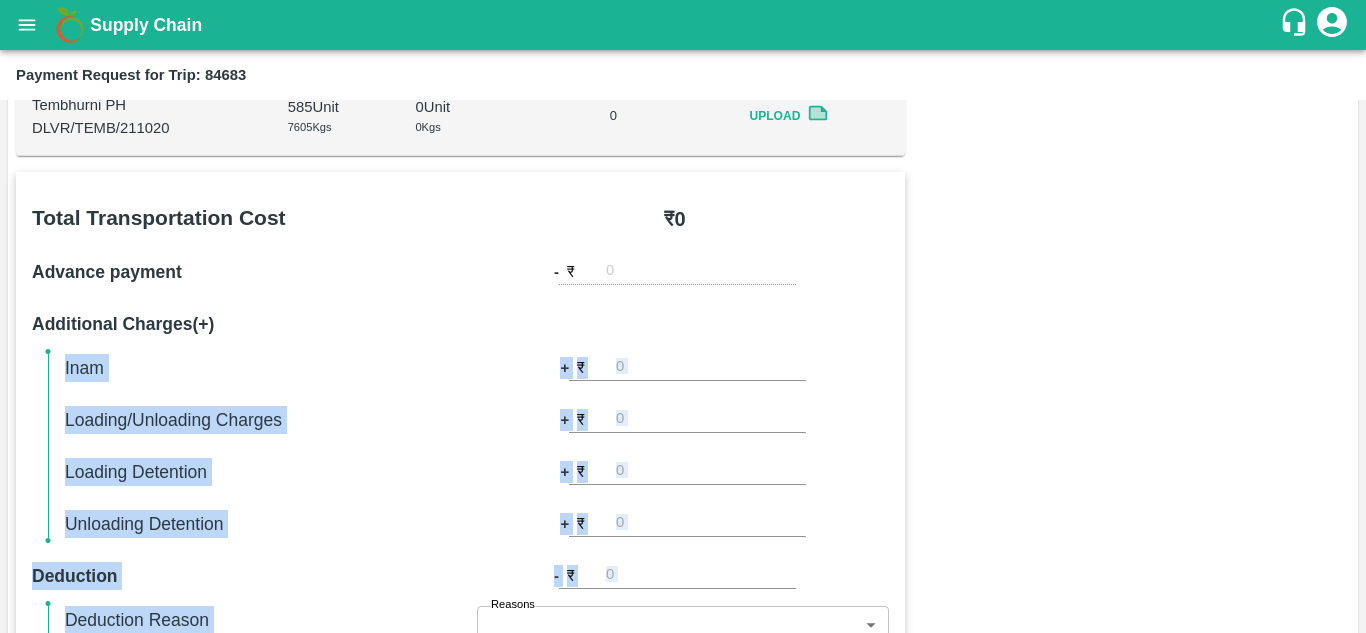 click on "Total Transportation Cost  ₹ 0 Advance payment - ₹ Additional Charges(+) Inam + ₹ Loading/Unloading Charges + ₹ Loading Detention + ₹ Unloading Detention + ₹ Deduction - ₹ Deduction Reason Reasons ​ Reasons x ​ Total After Adjustment  ₹ 0 Send Partial Payment No Yes Approver ​ Due Date ​ Comments x ​ Attach Bills Attach bill Cancel Save" at bounding box center (683, 656) 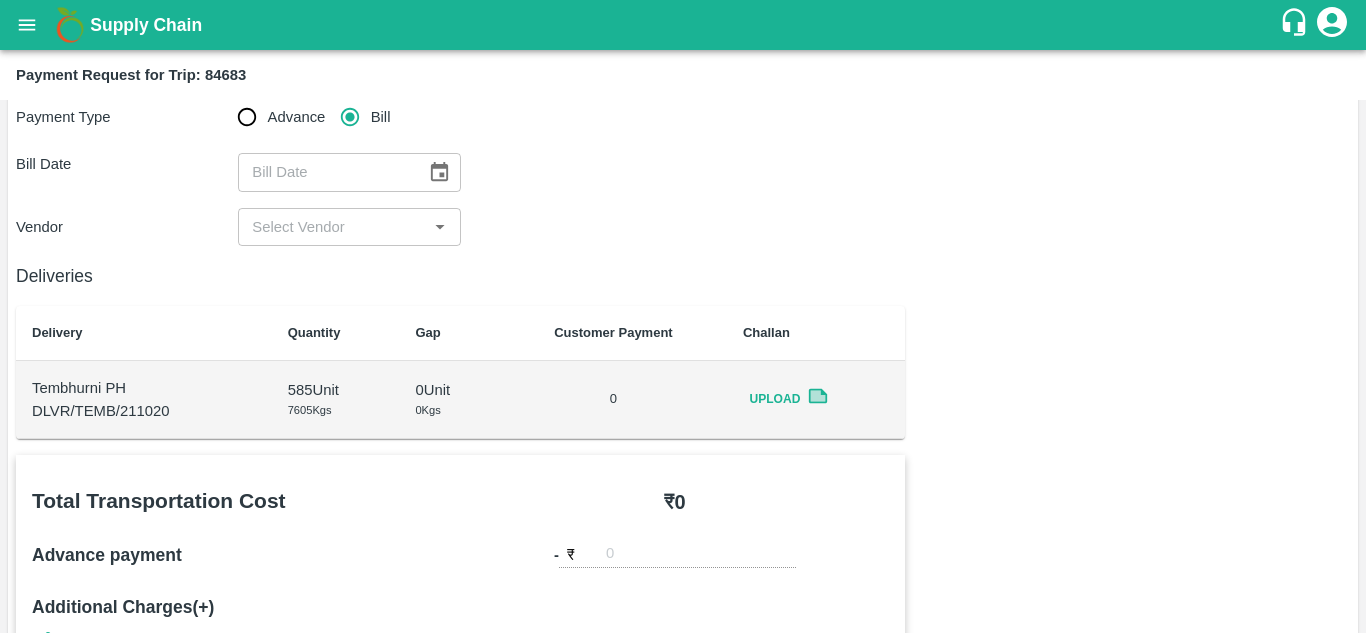 scroll, scrollTop: 0, scrollLeft: 0, axis: both 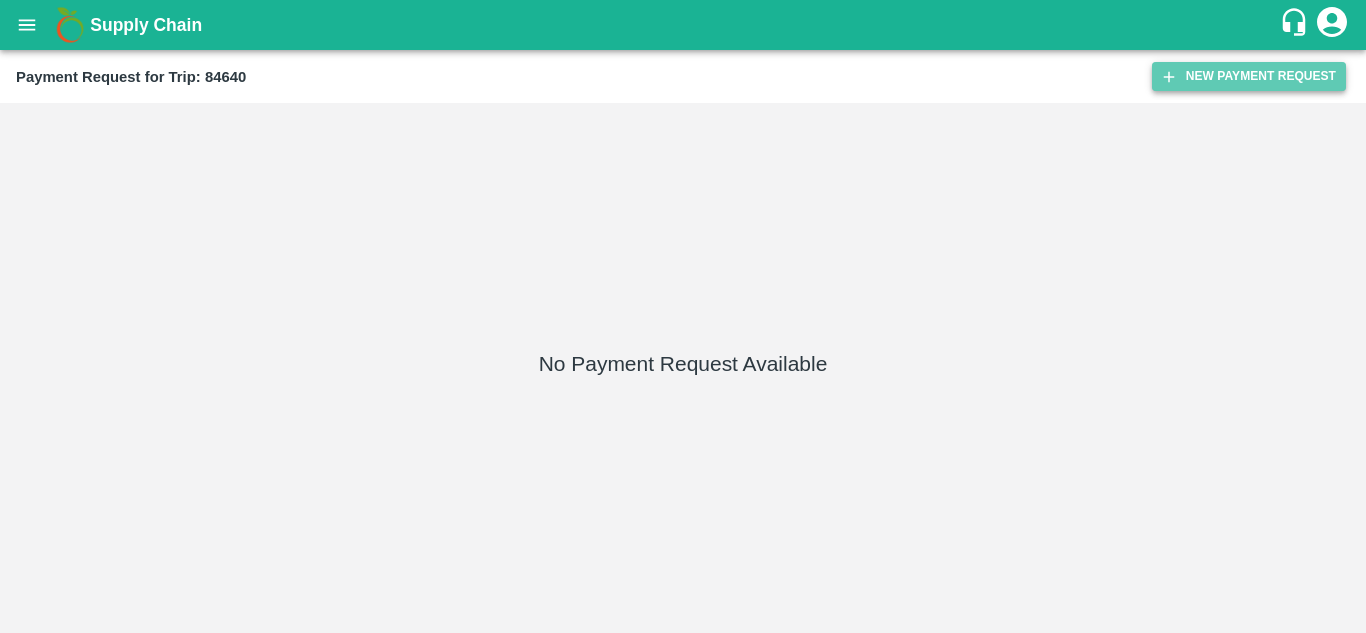 click on "New Payment Request" at bounding box center [1249, 76] 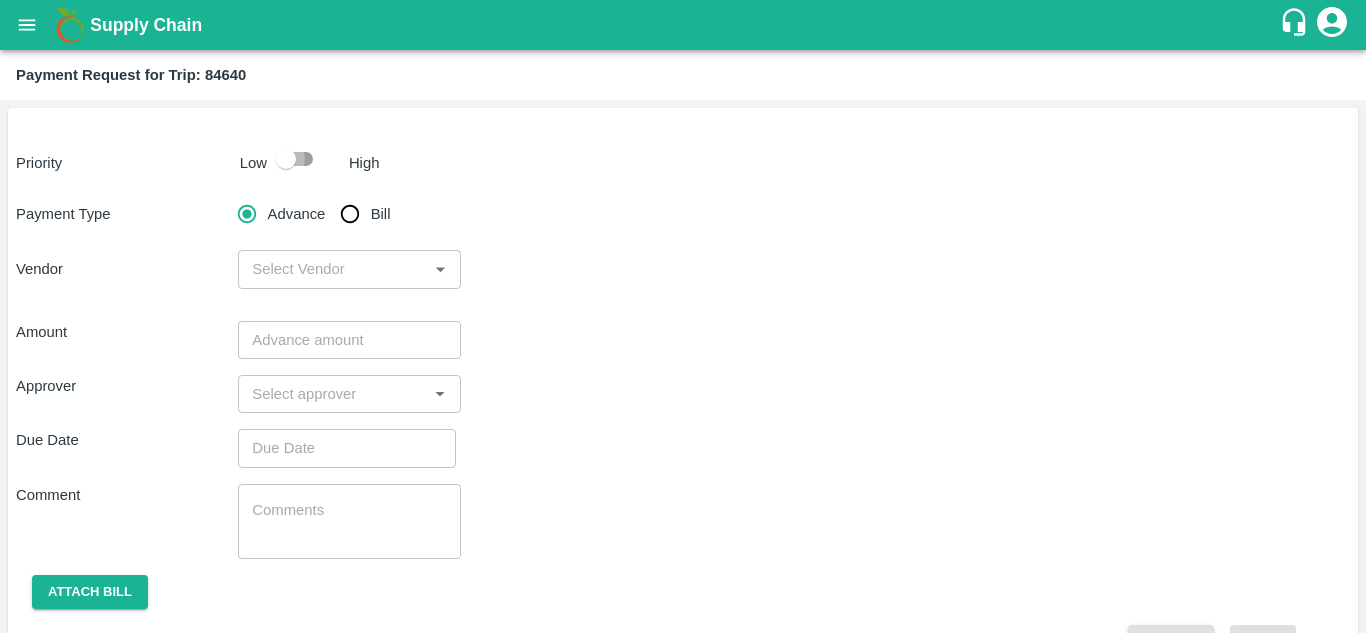 click at bounding box center [286, 159] 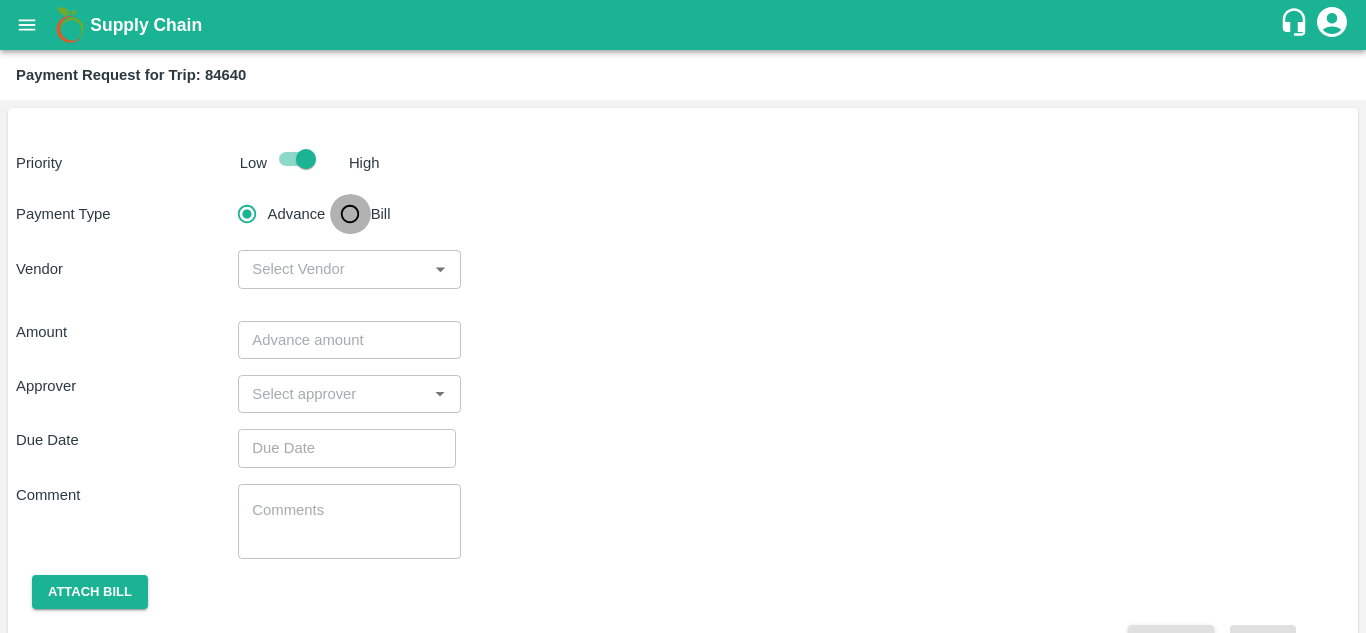 click on "Bill" at bounding box center (350, 214) 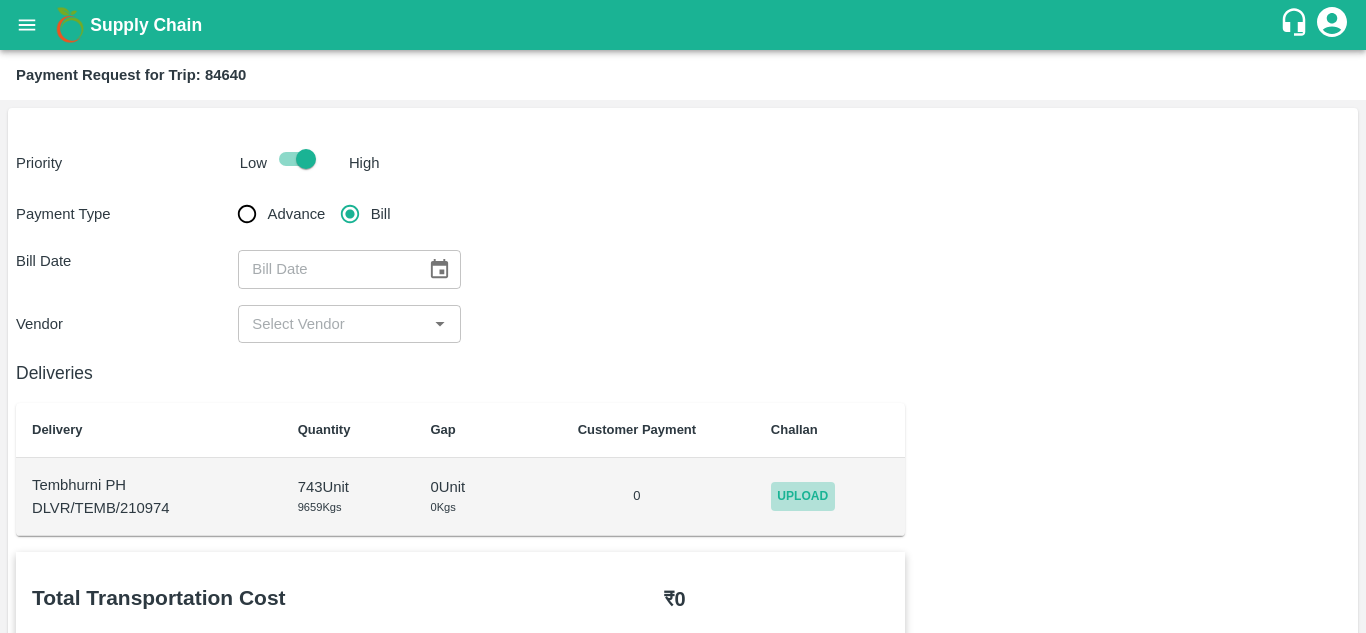 click on "Upload" at bounding box center [803, 496] 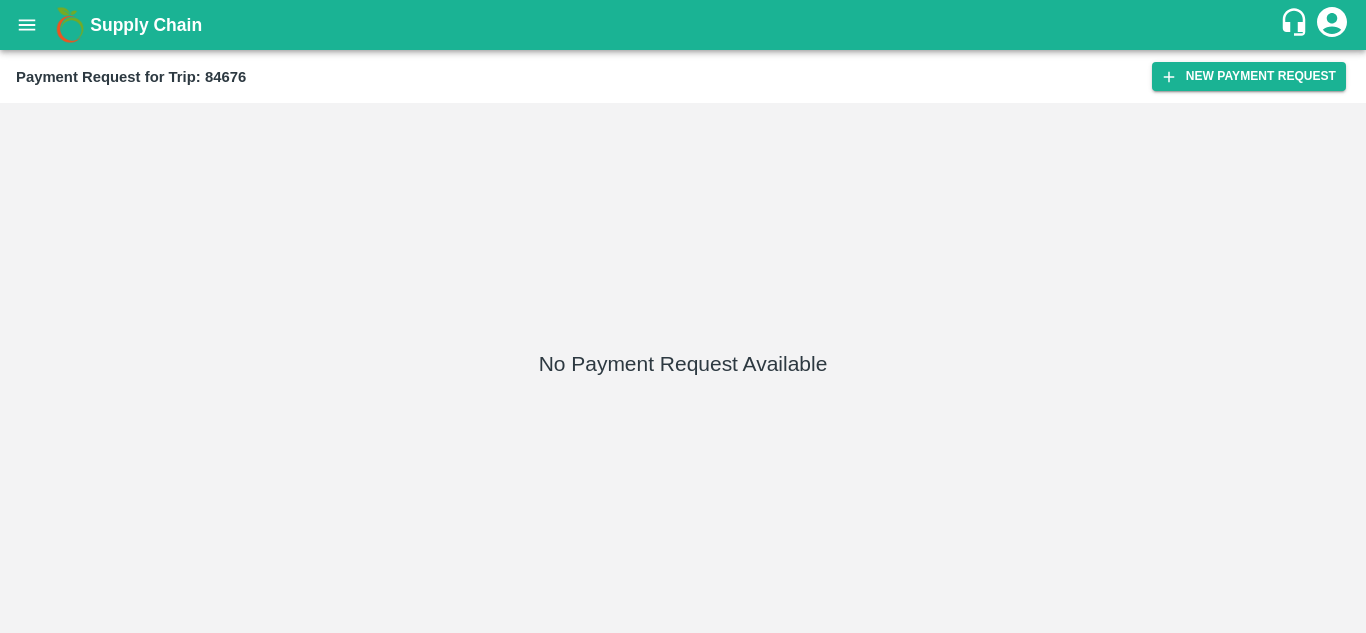 scroll, scrollTop: 0, scrollLeft: 0, axis: both 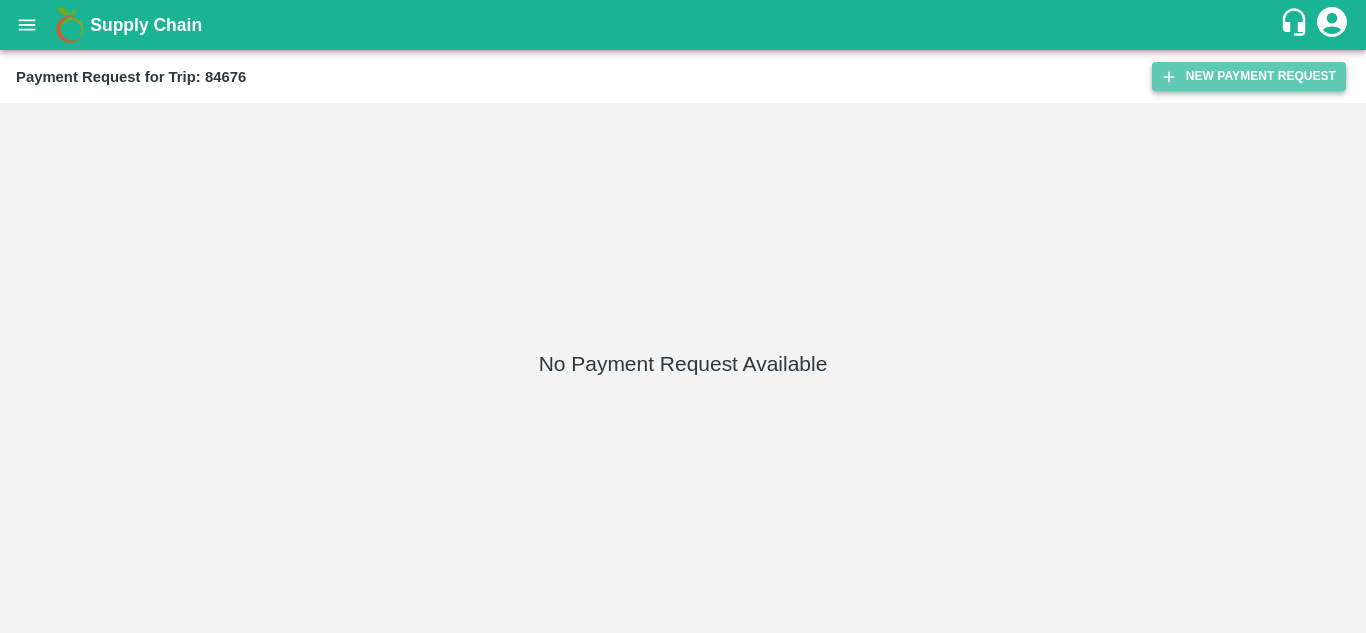 click on "New Payment Request" at bounding box center (1249, 76) 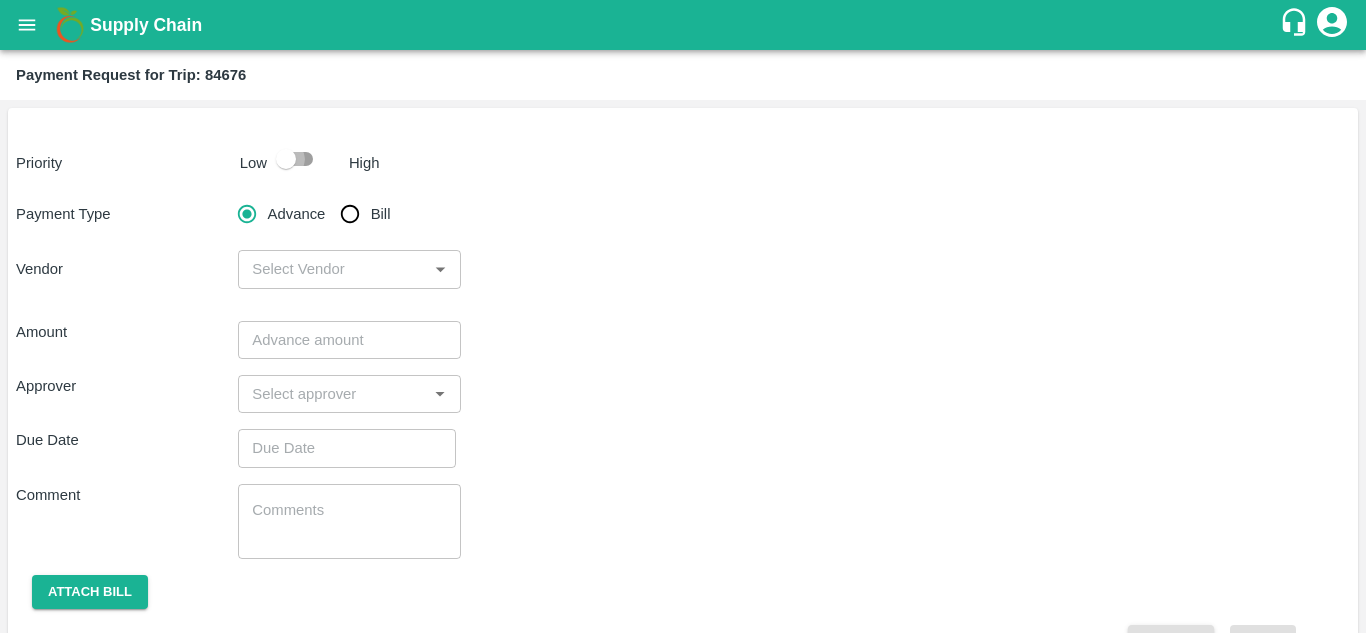 click at bounding box center [286, 159] 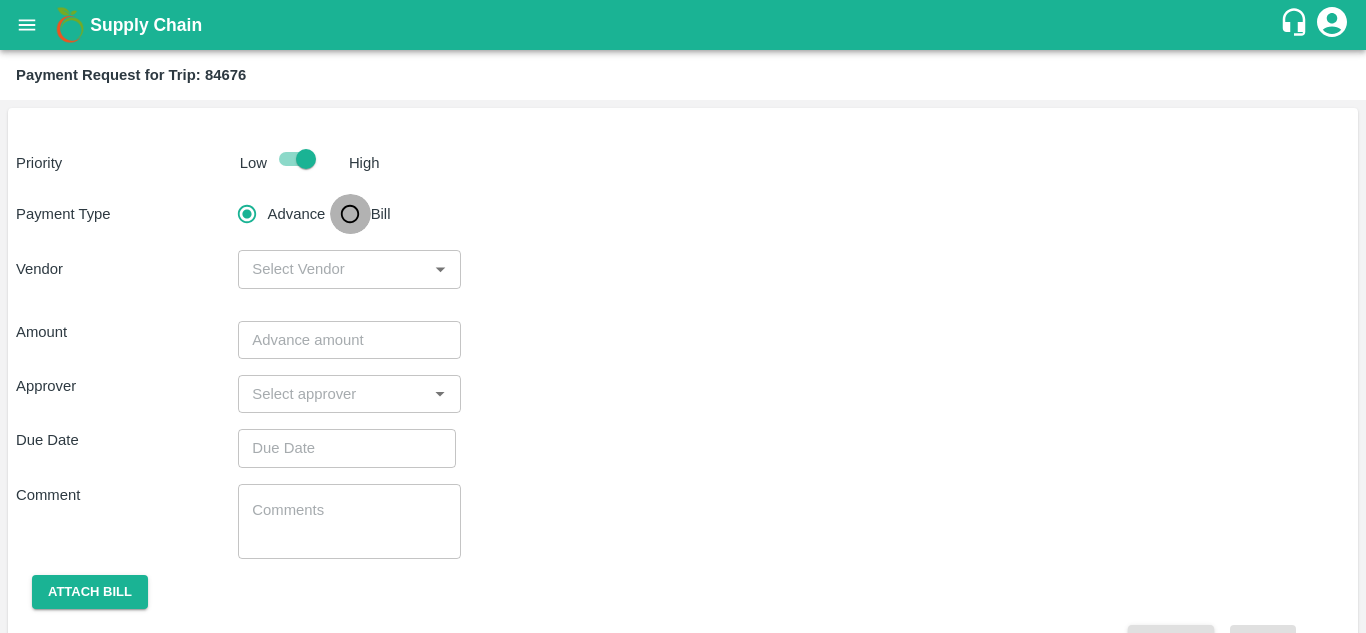 click on "Bill" at bounding box center (350, 214) 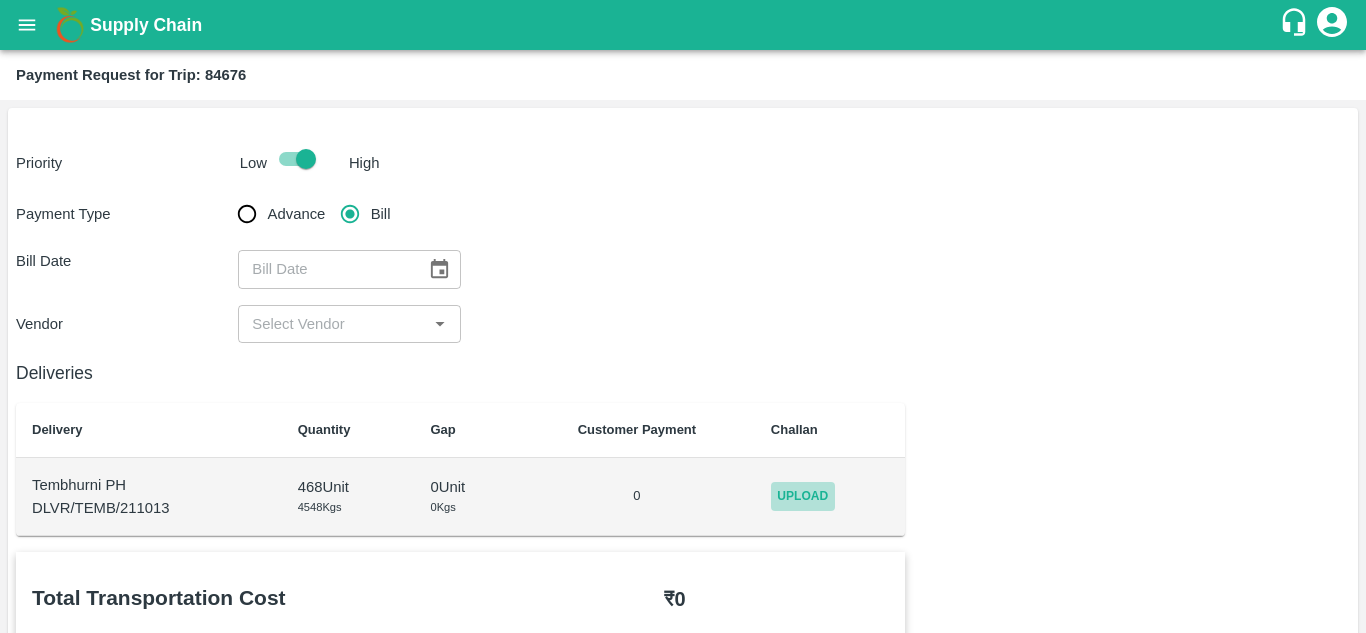click on "Upload" at bounding box center (803, 496) 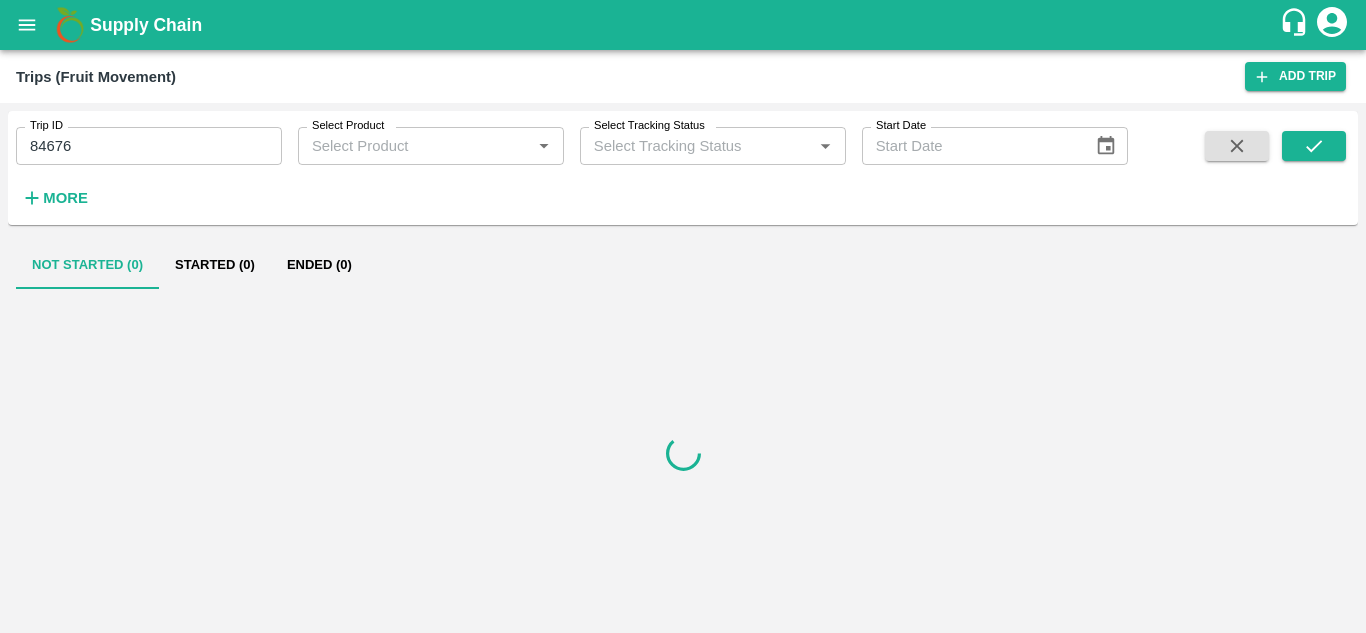 scroll, scrollTop: 0, scrollLeft: 0, axis: both 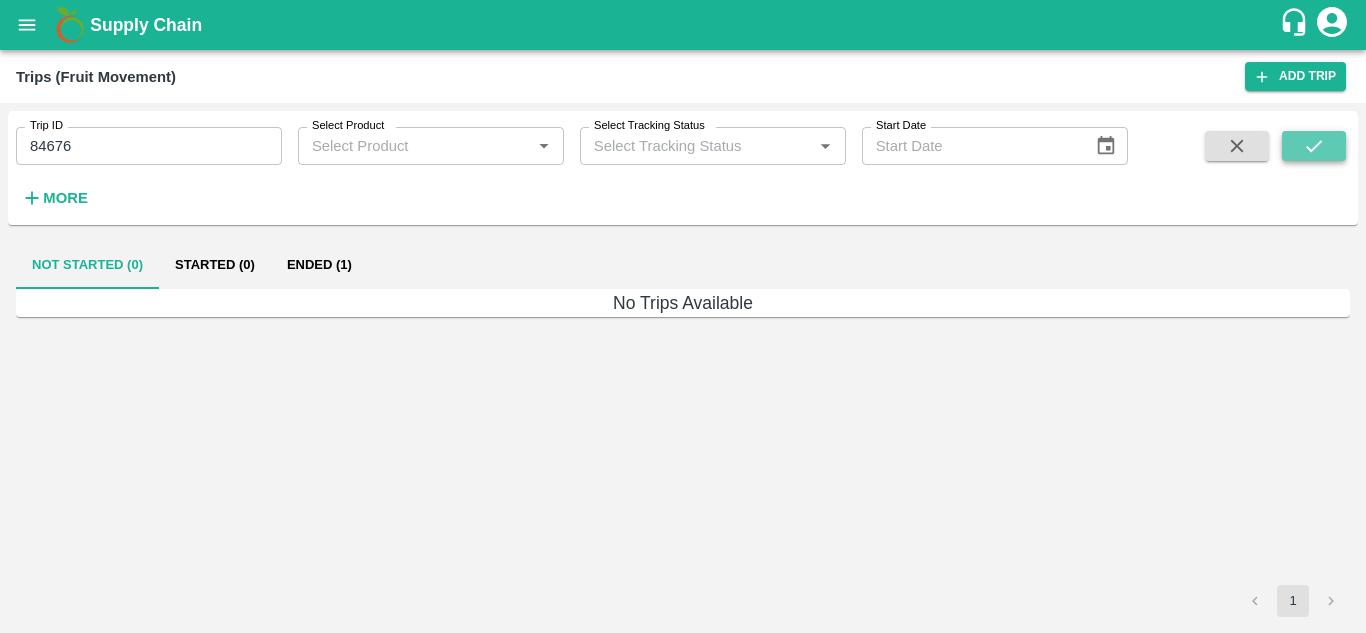 click 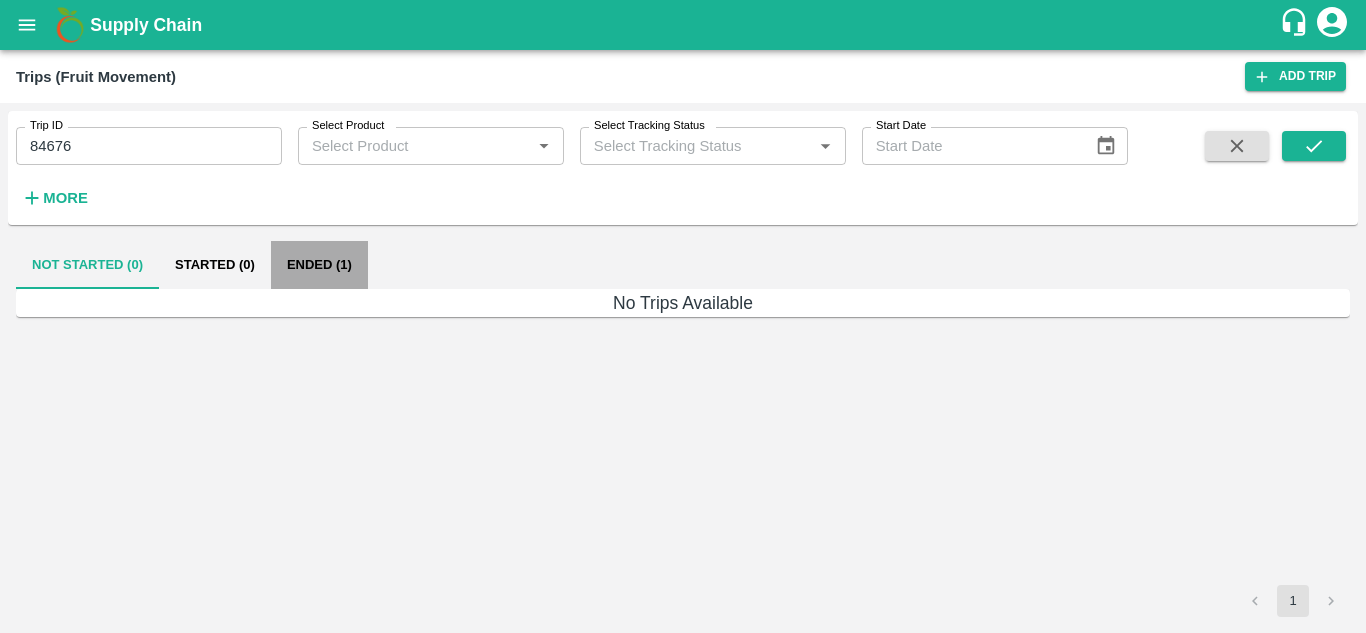 click on "Ended (1)" at bounding box center (319, 265) 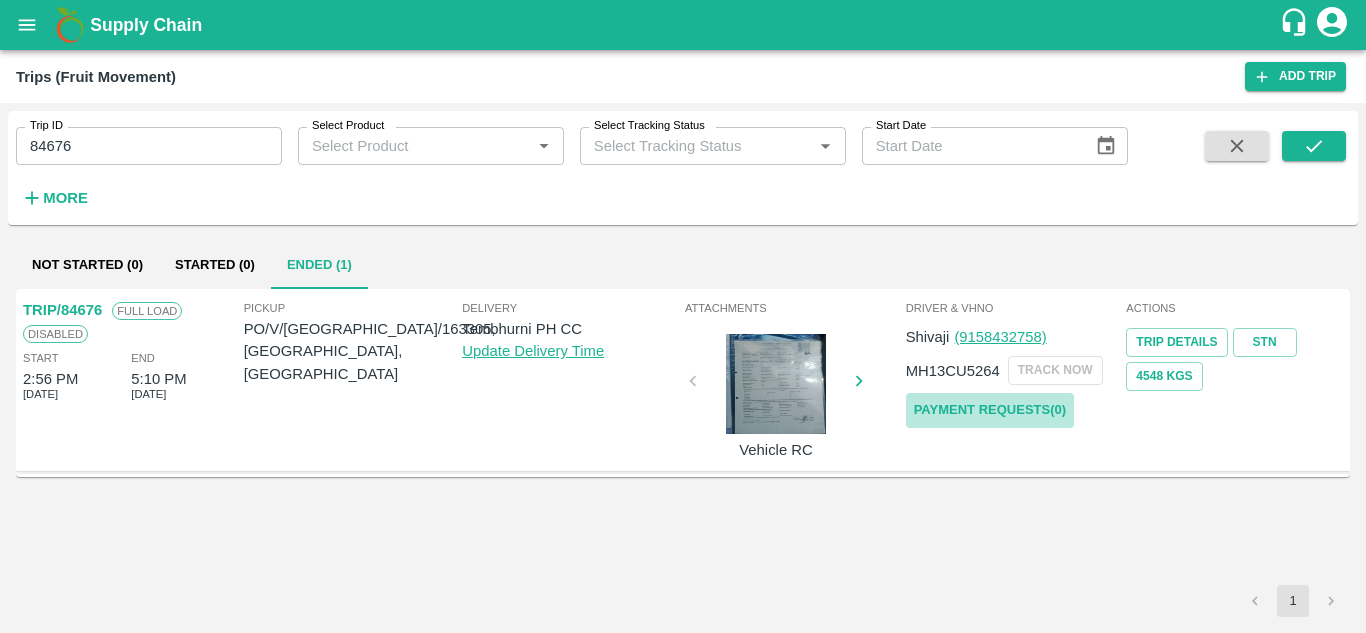 click on "Payment Requests( 0 )" at bounding box center (990, 410) 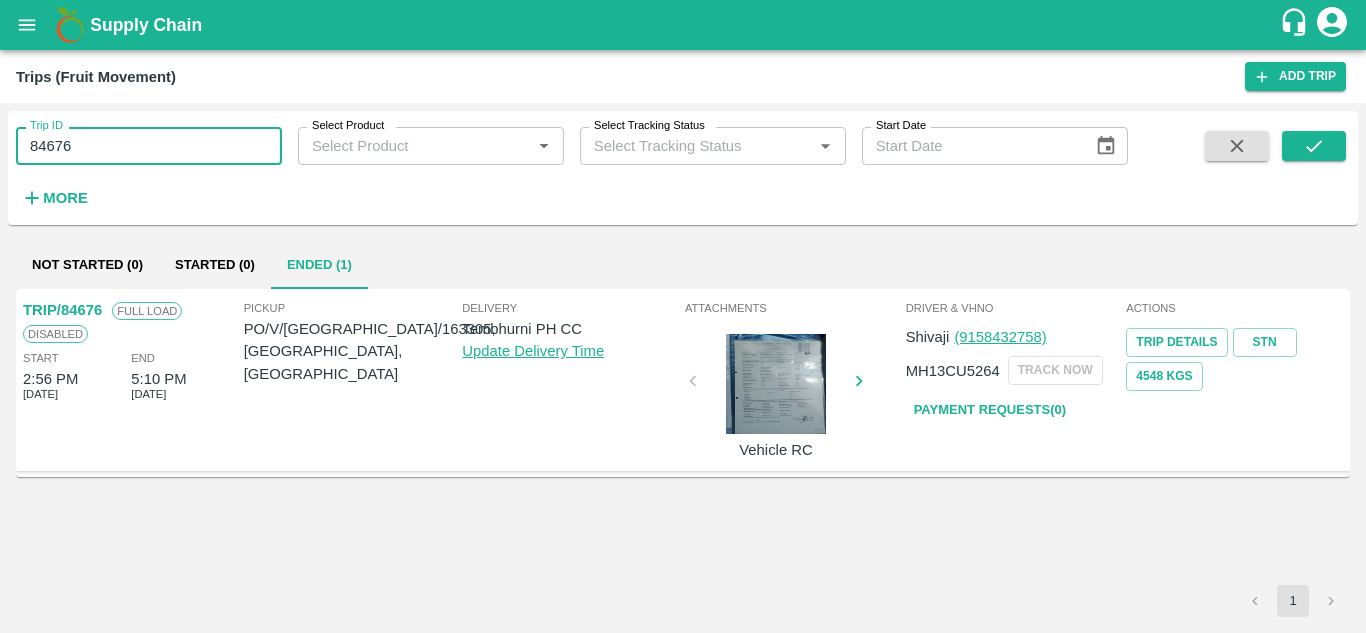 click on "84676" at bounding box center (149, 146) 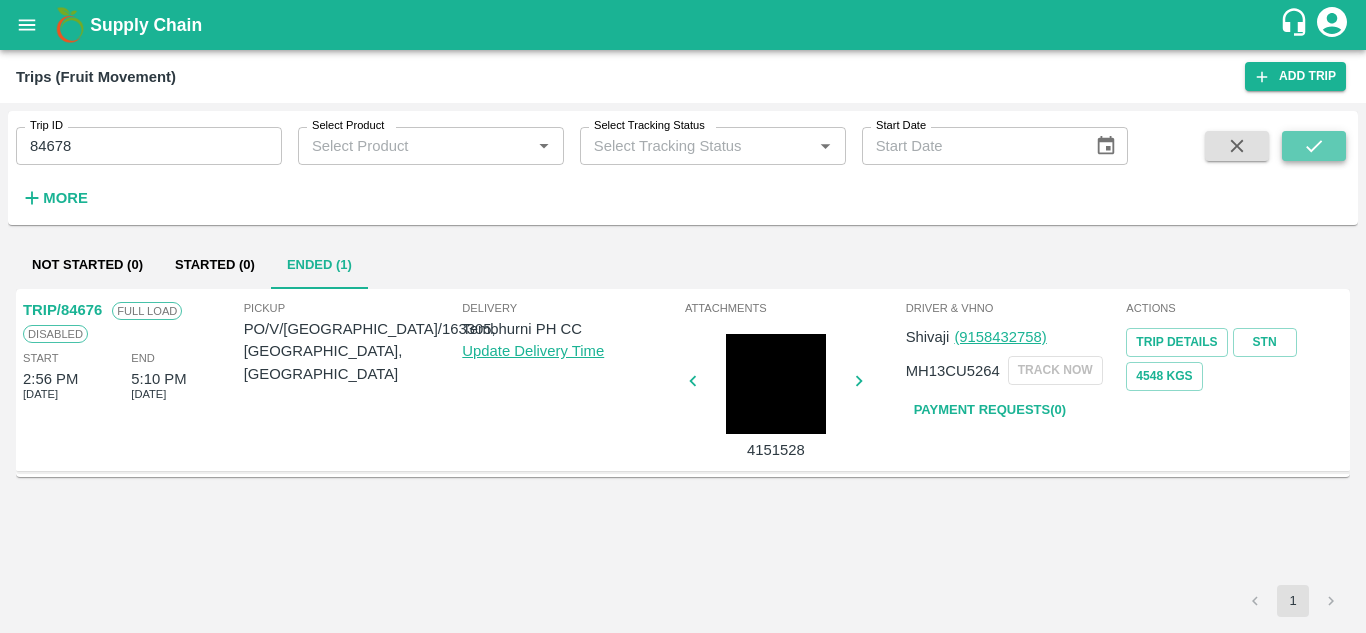 click at bounding box center [1314, 146] 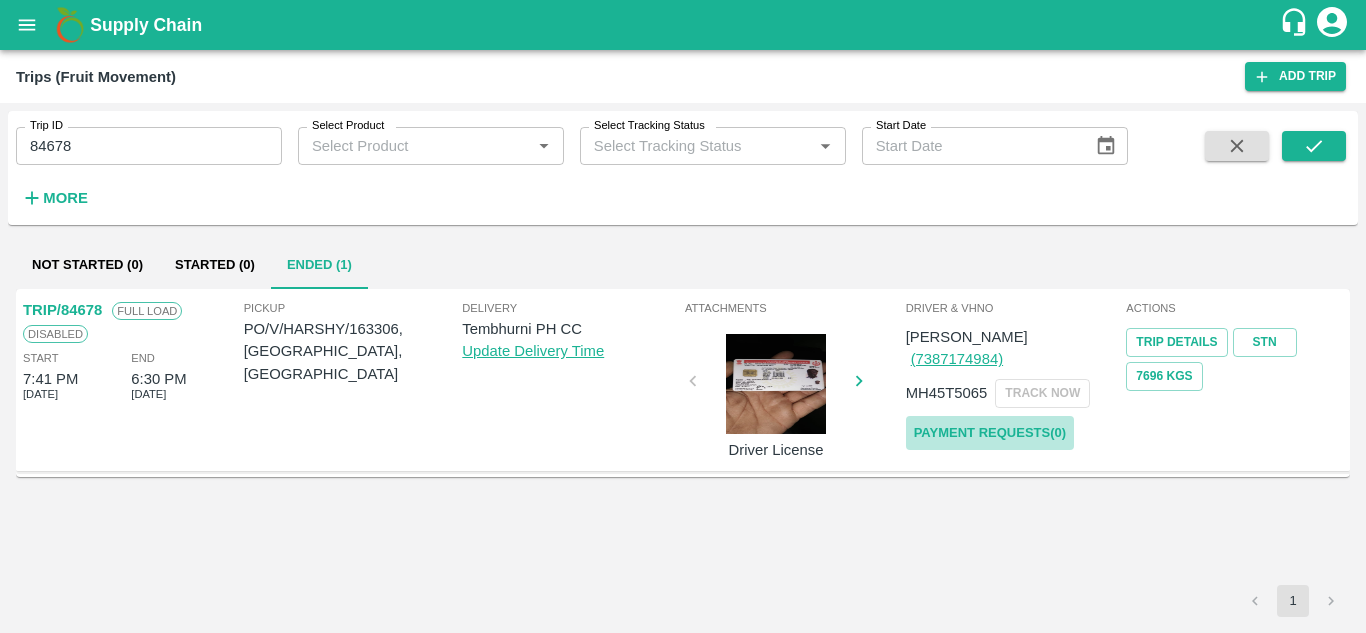 click on "Payment Requests( 0 )" at bounding box center (990, 433) 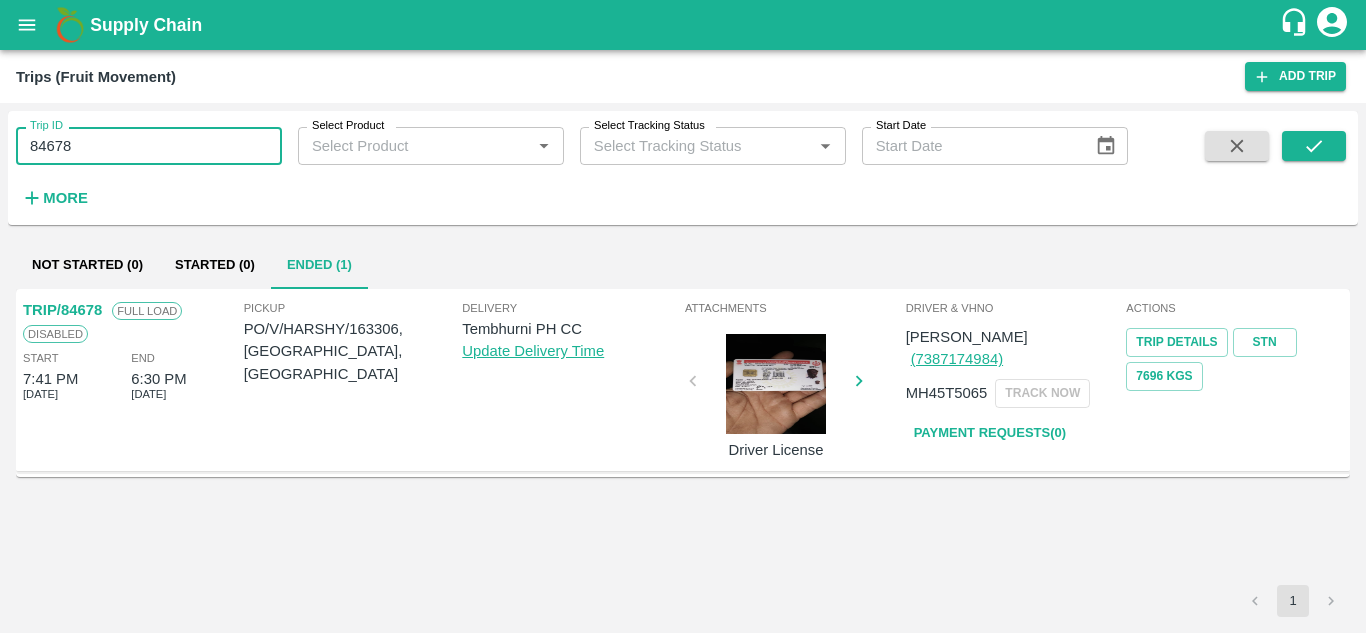 click on "84678" at bounding box center [149, 146] 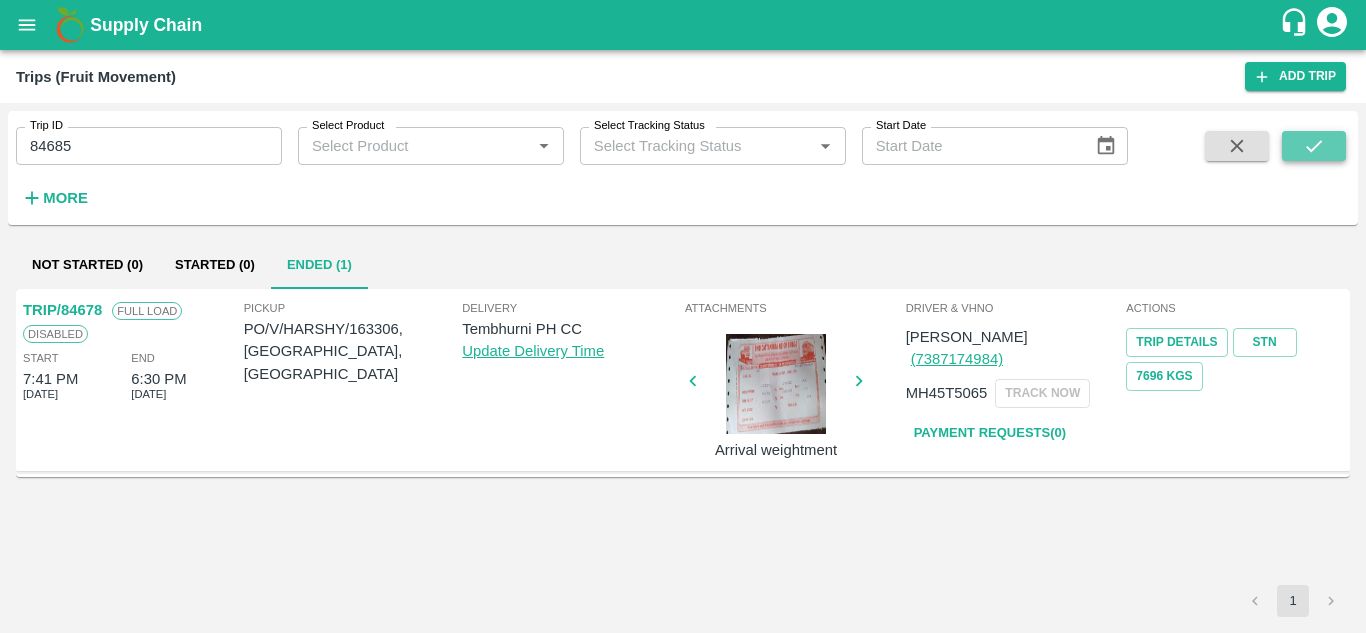click at bounding box center (1314, 146) 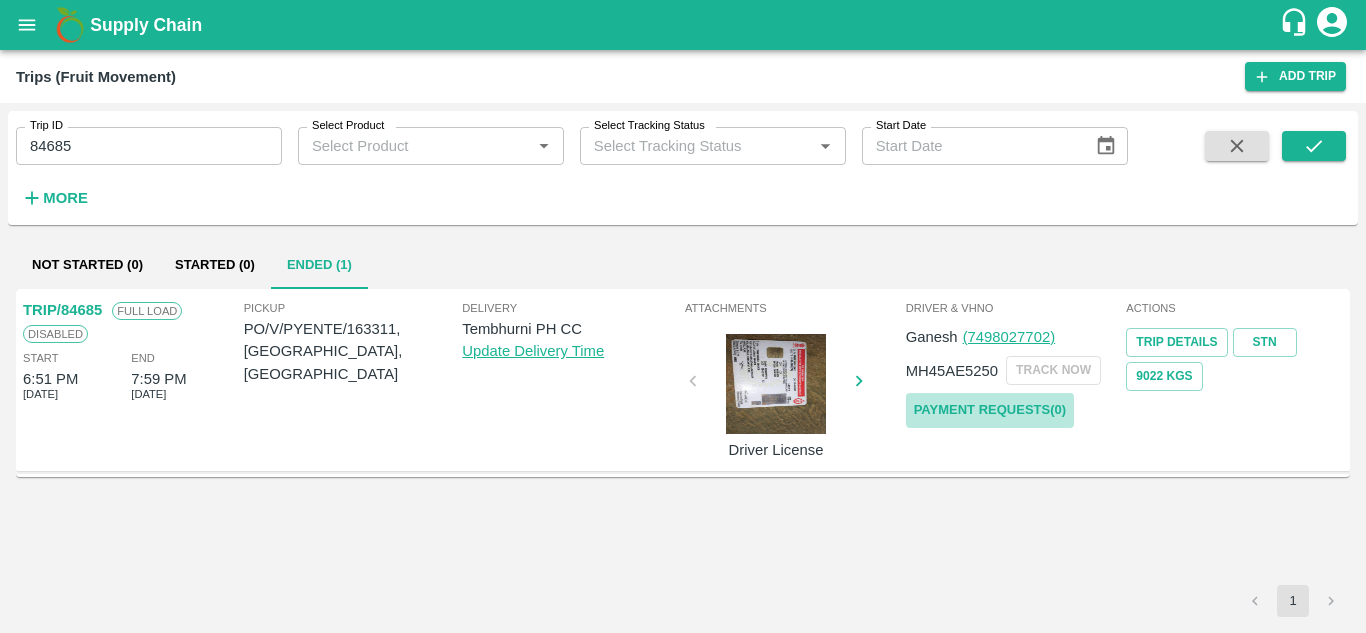click on "Payment Requests( 0 )" at bounding box center (990, 410) 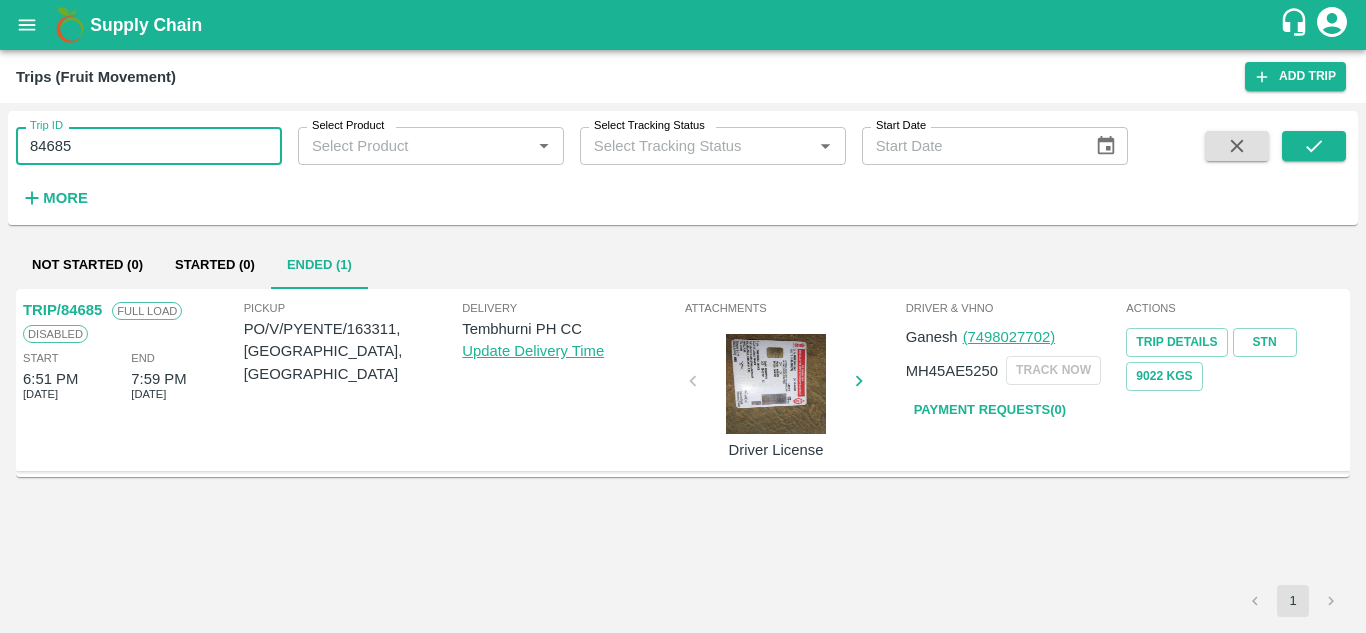 click on "84685" at bounding box center [149, 146] 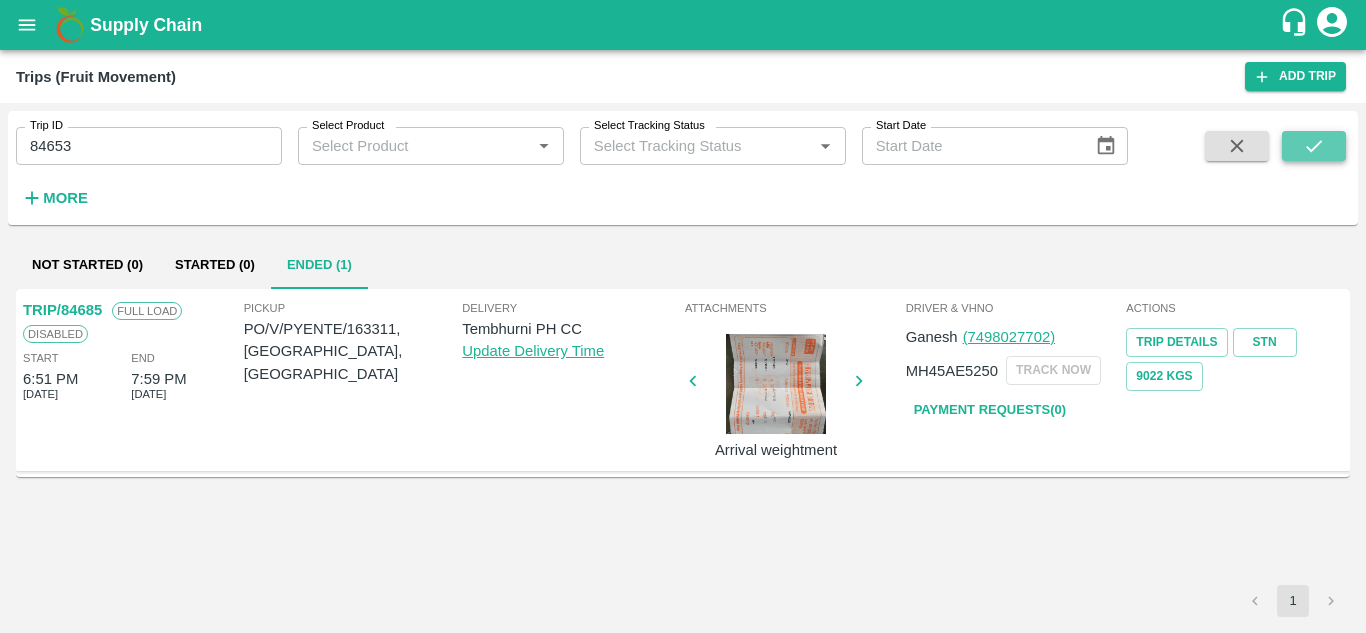 click 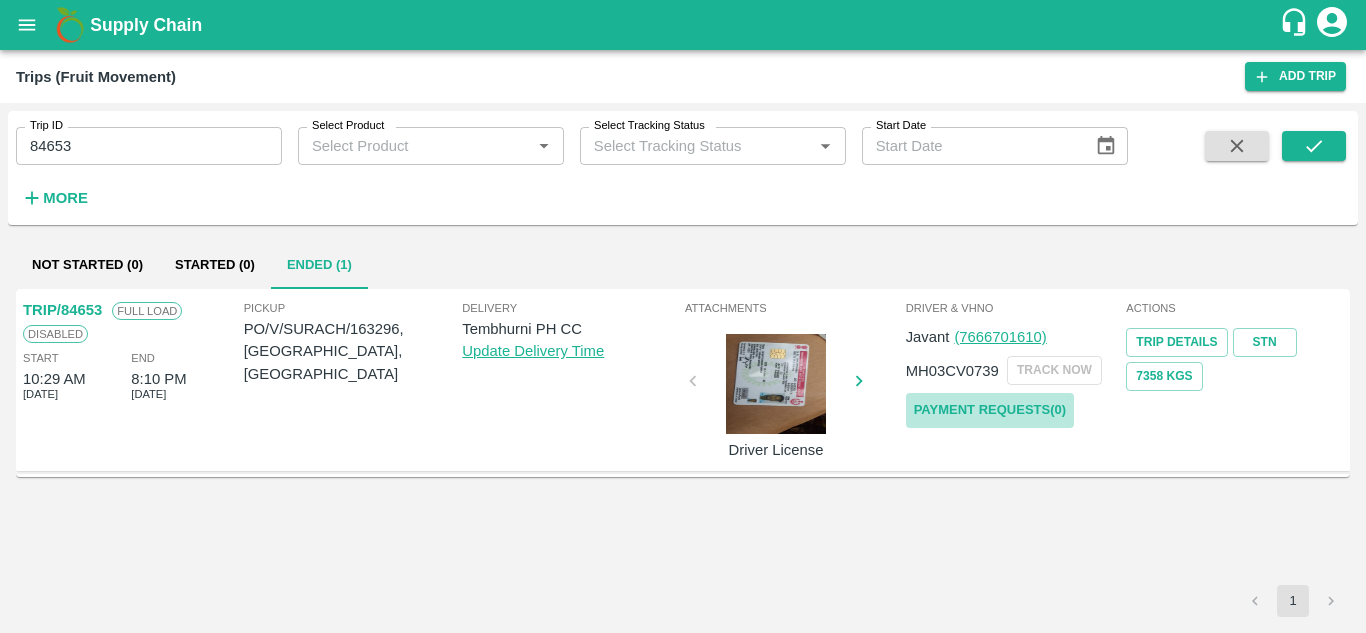 click on "Payment Requests( 0 )" at bounding box center [990, 410] 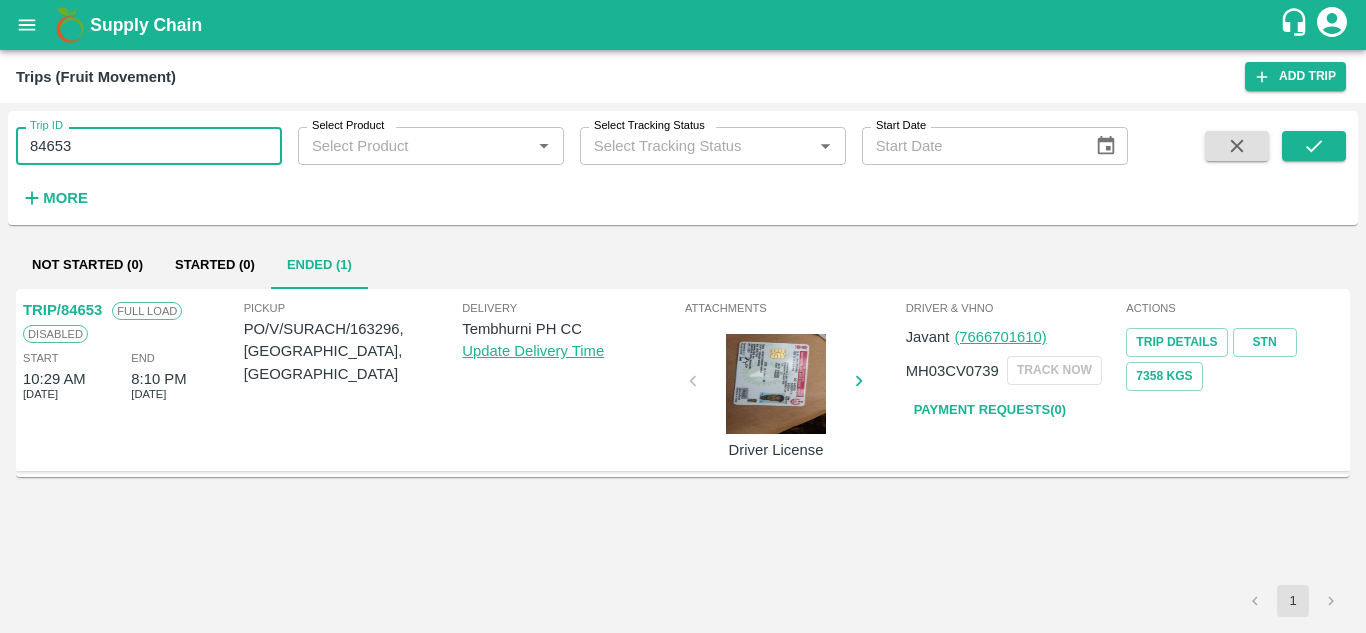 click on "84653" at bounding box center [149, 146] 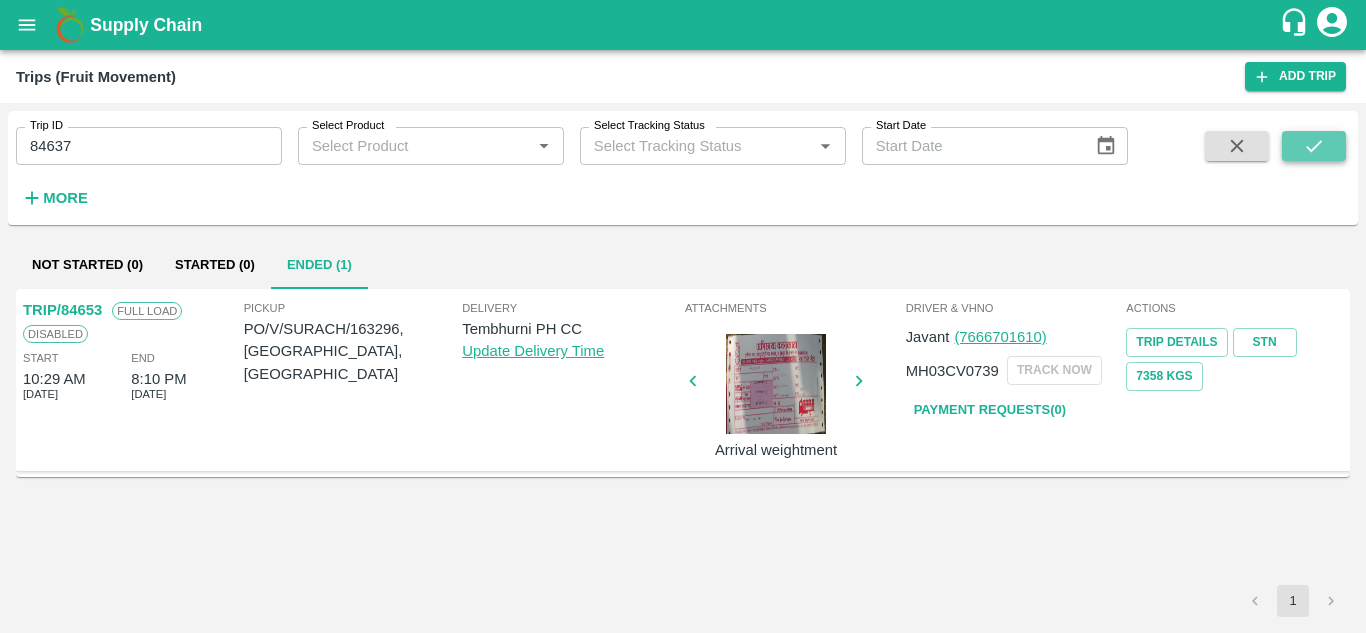 click at bounding box center (1314, 146) 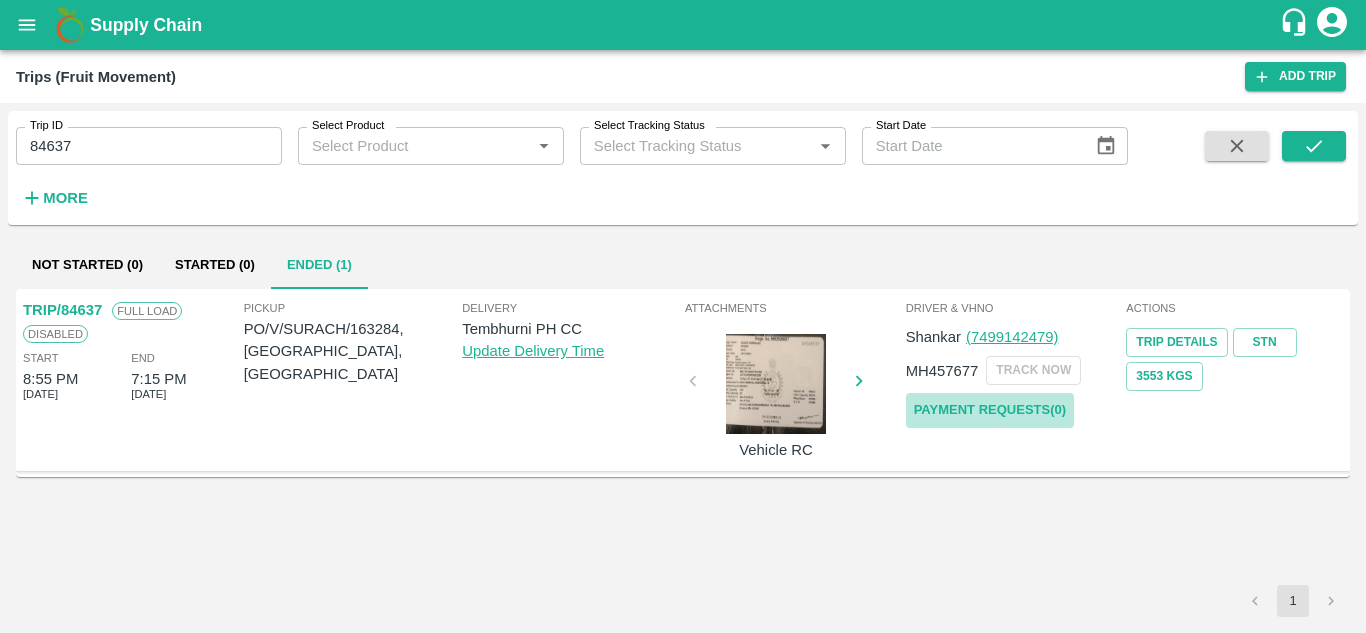 click on "Payment Requests( 0 )" at bounding box center [990, 410] 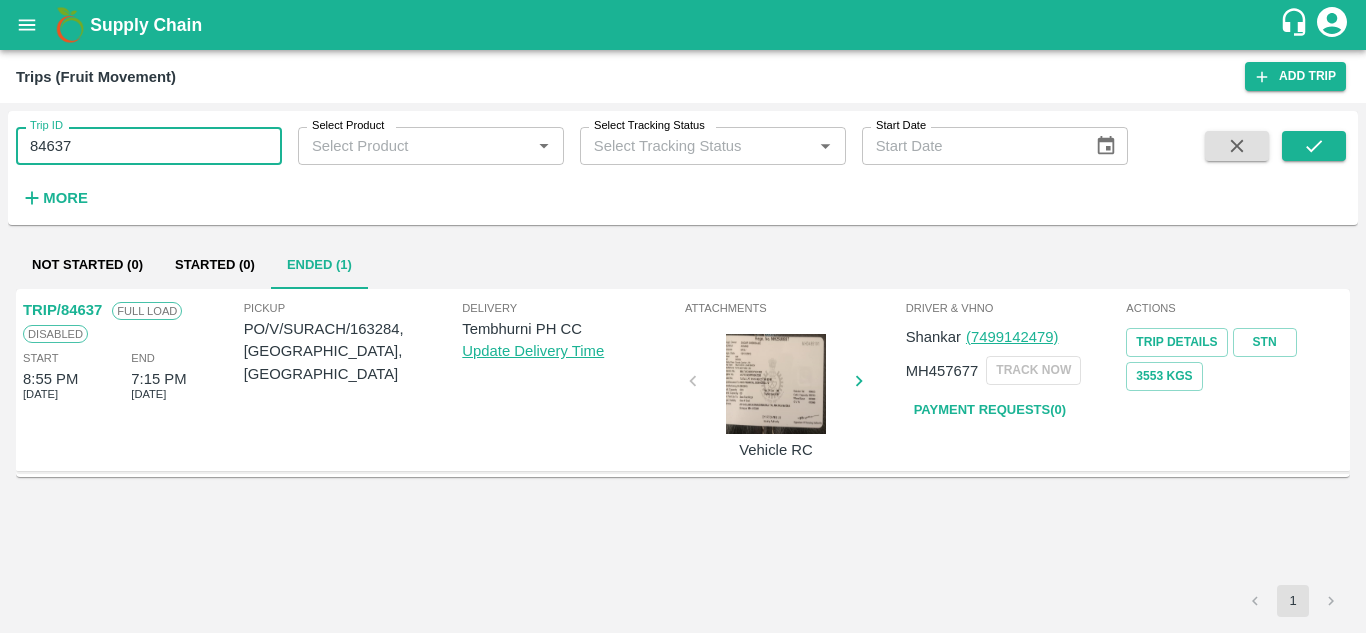 click on "84637" at bounding box center (149, 146) 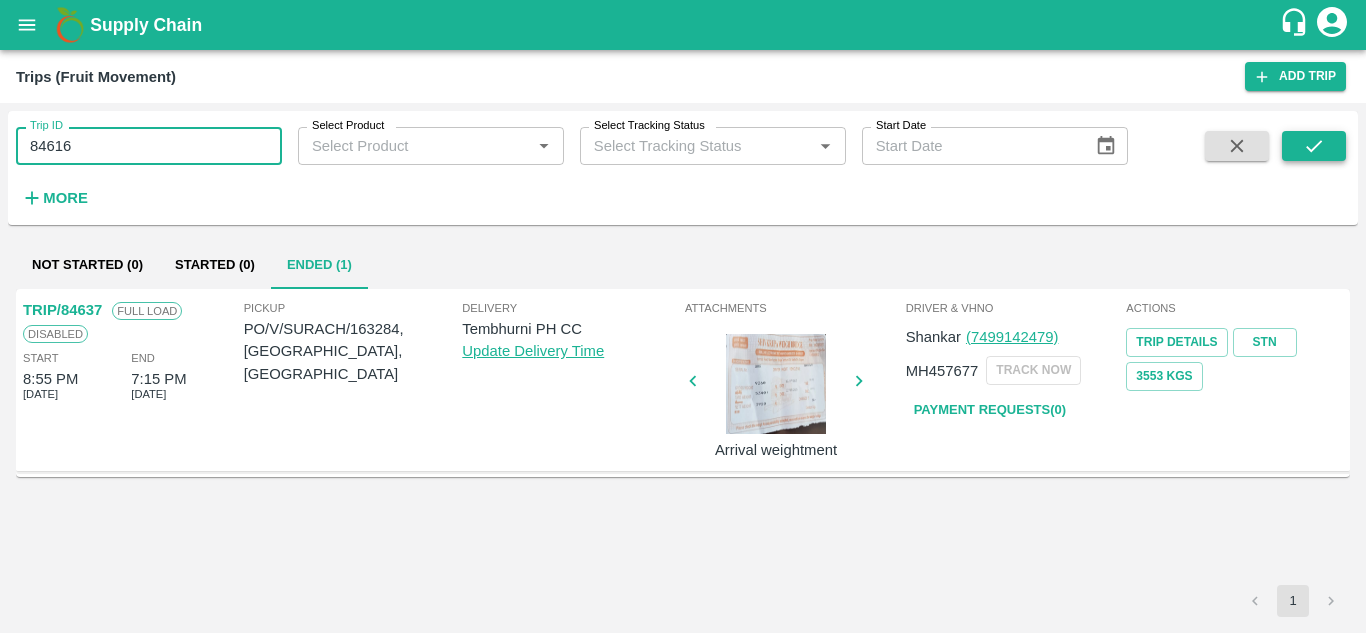 click at bounding box center [1314, 146] 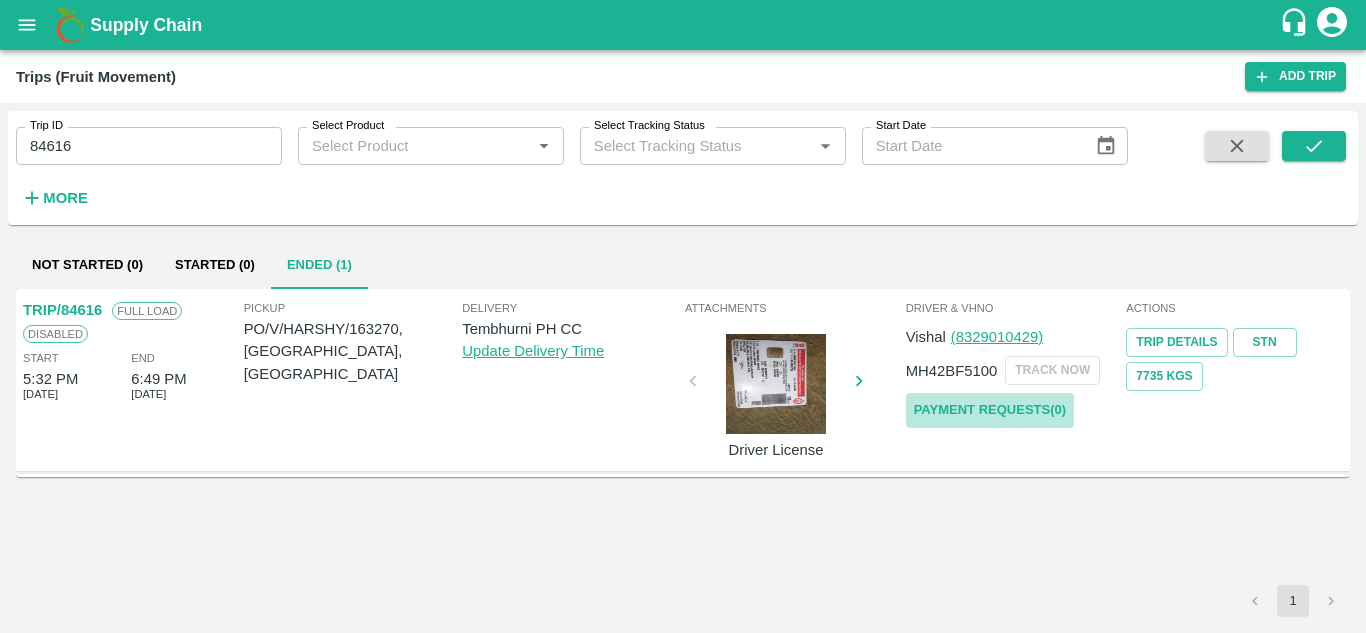 click on "Payment Requests( 0 )" at bounding box center (990, 410) 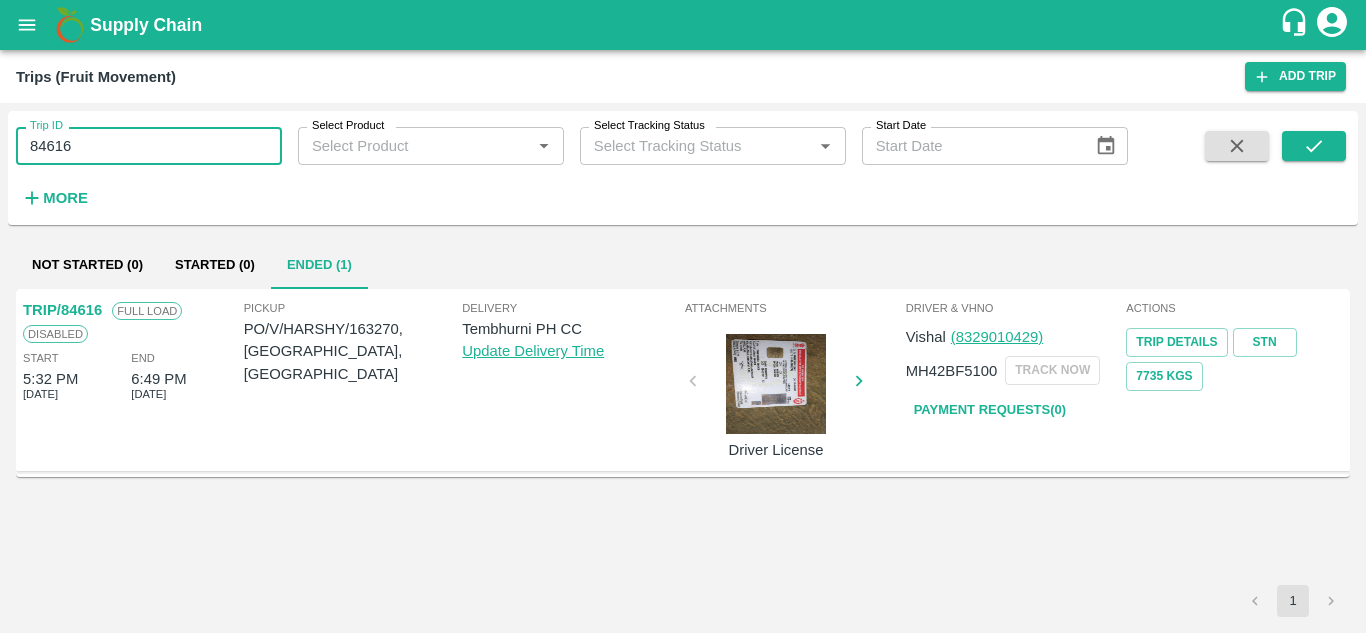 click on "84616" at bounding box center [149, 146] 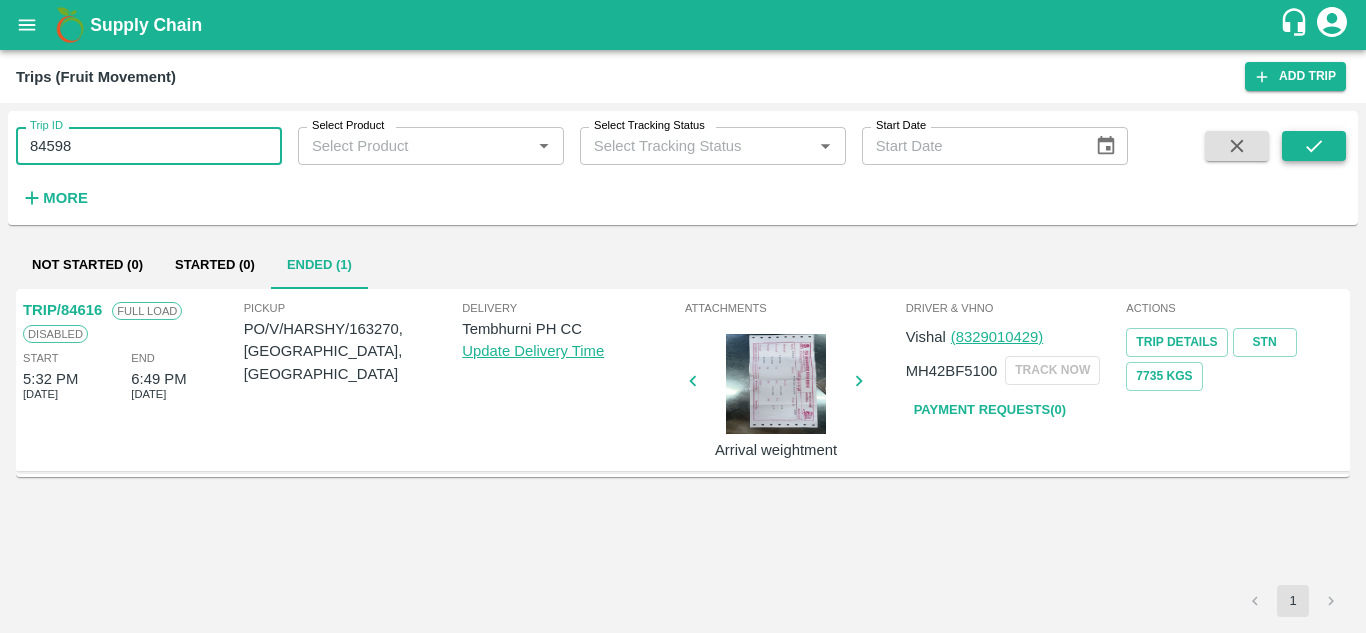 type on "84598" 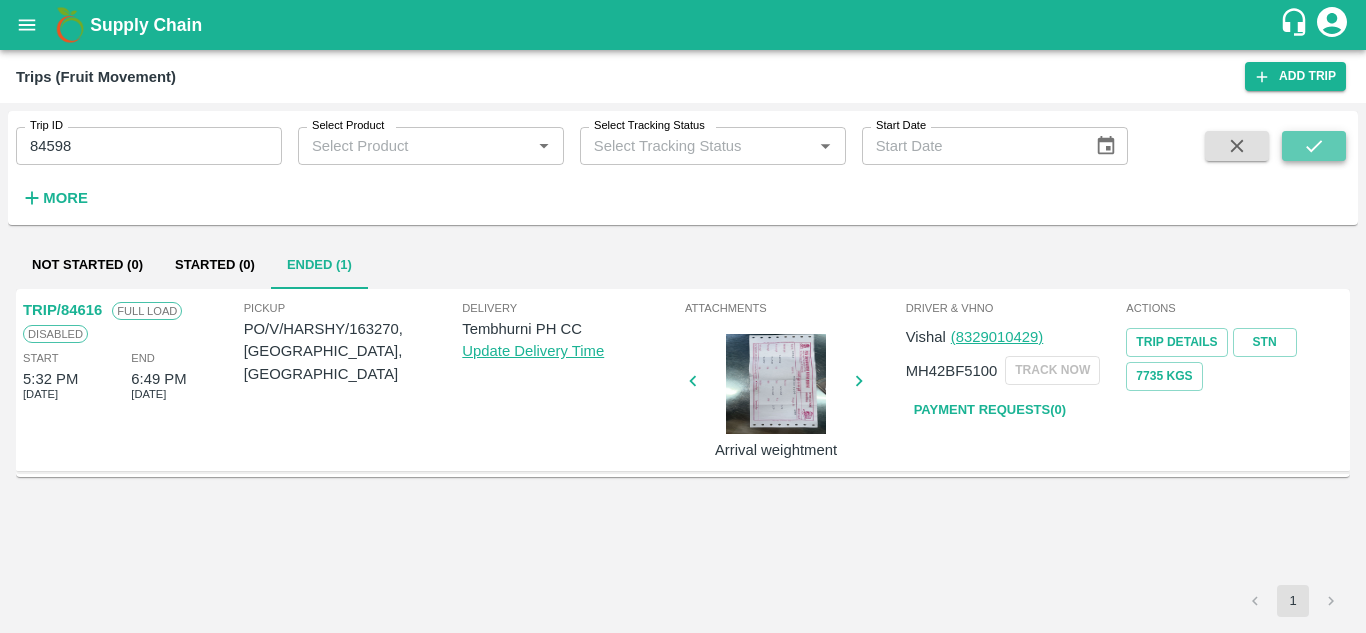 click at bounding box center (1314, 146) 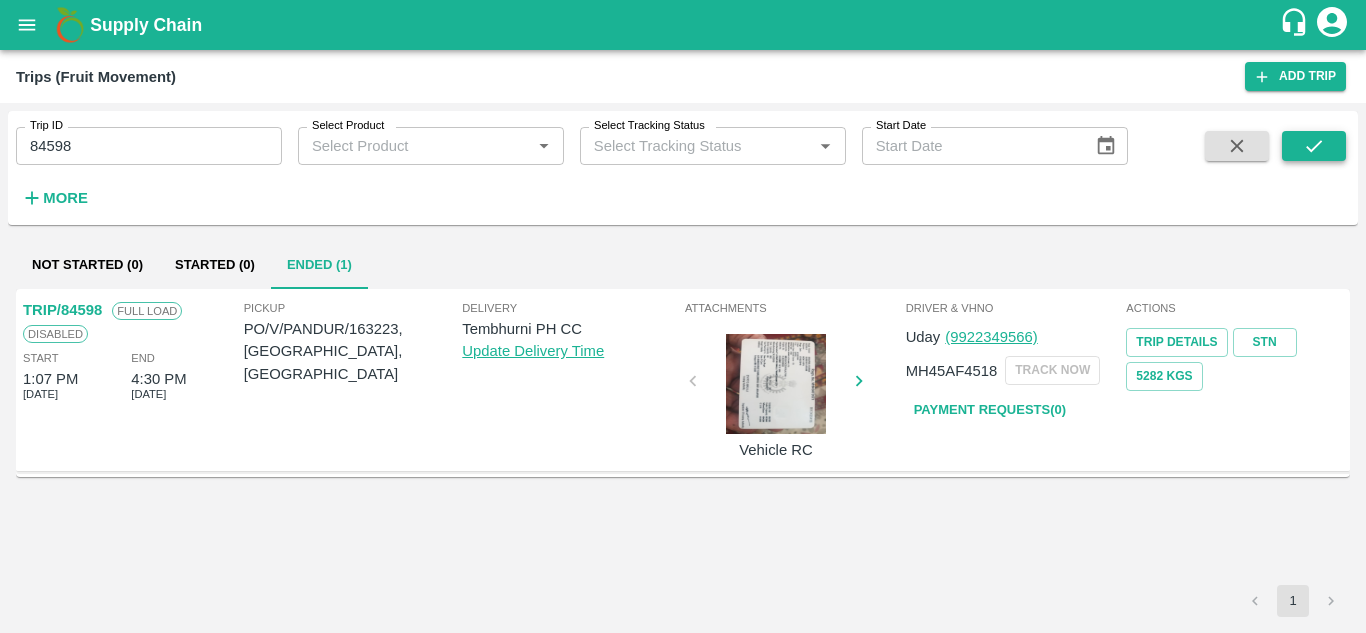 type 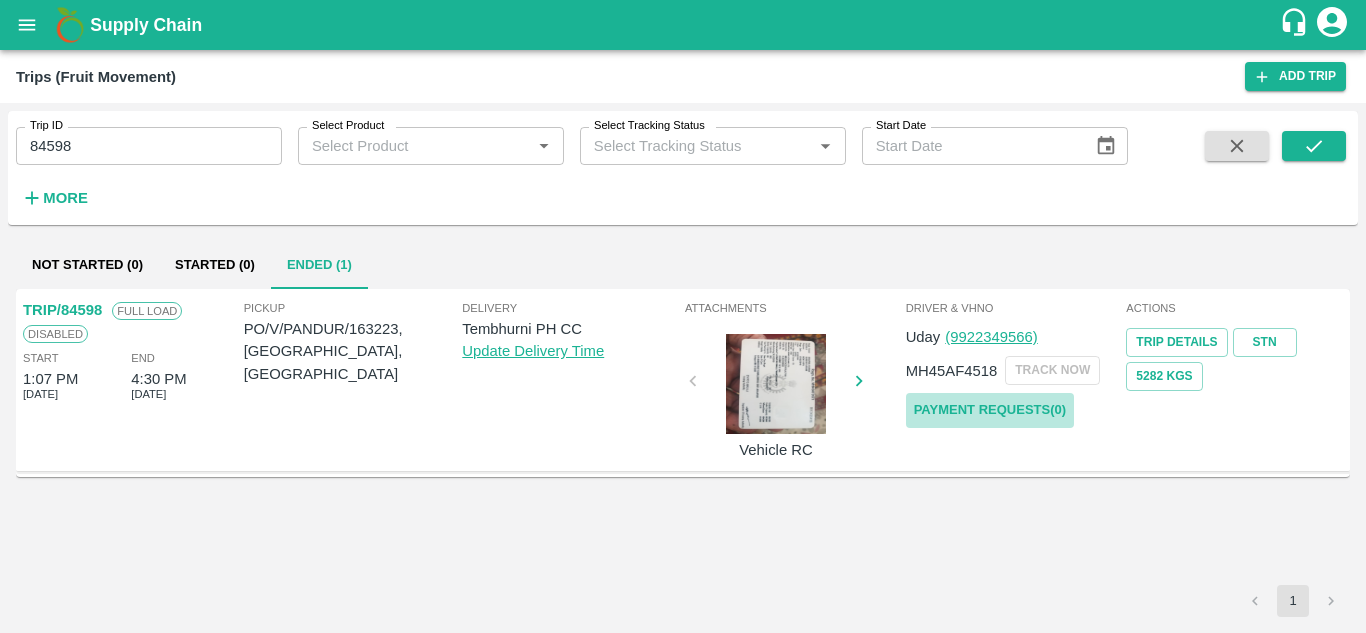 click on "Payment Requests( 0 )" at bounding box center (990, 410) 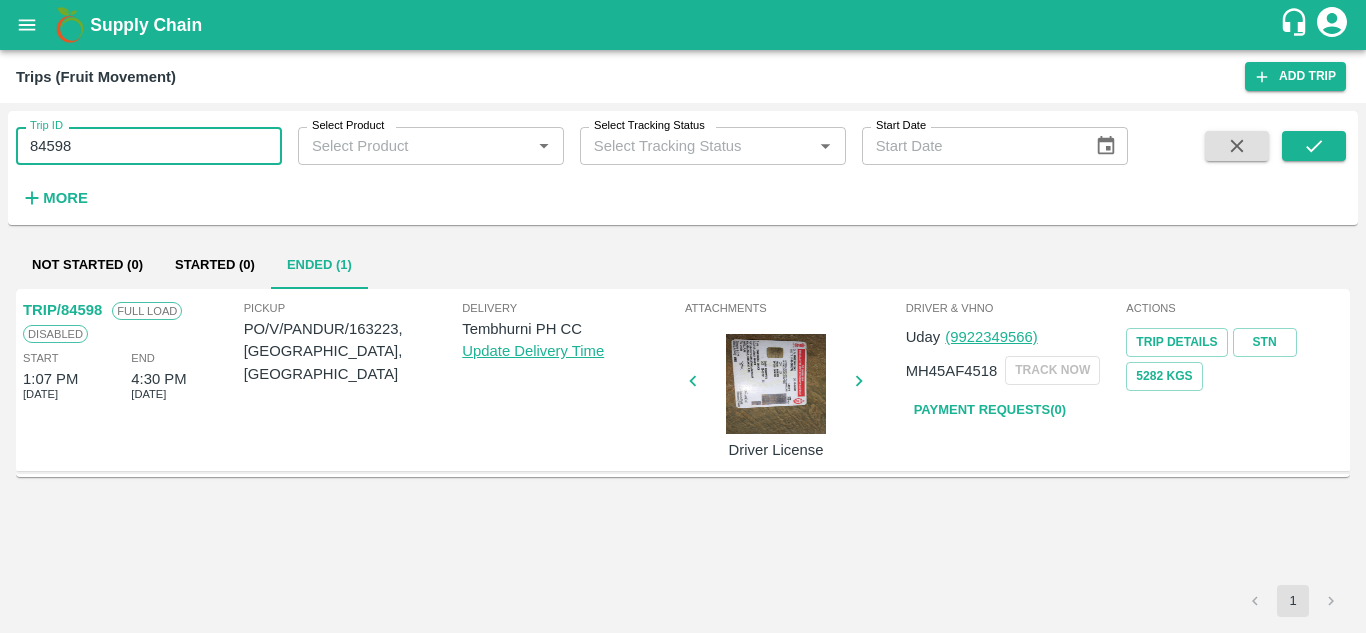 click on "84598" at bounding box center [149, 146] 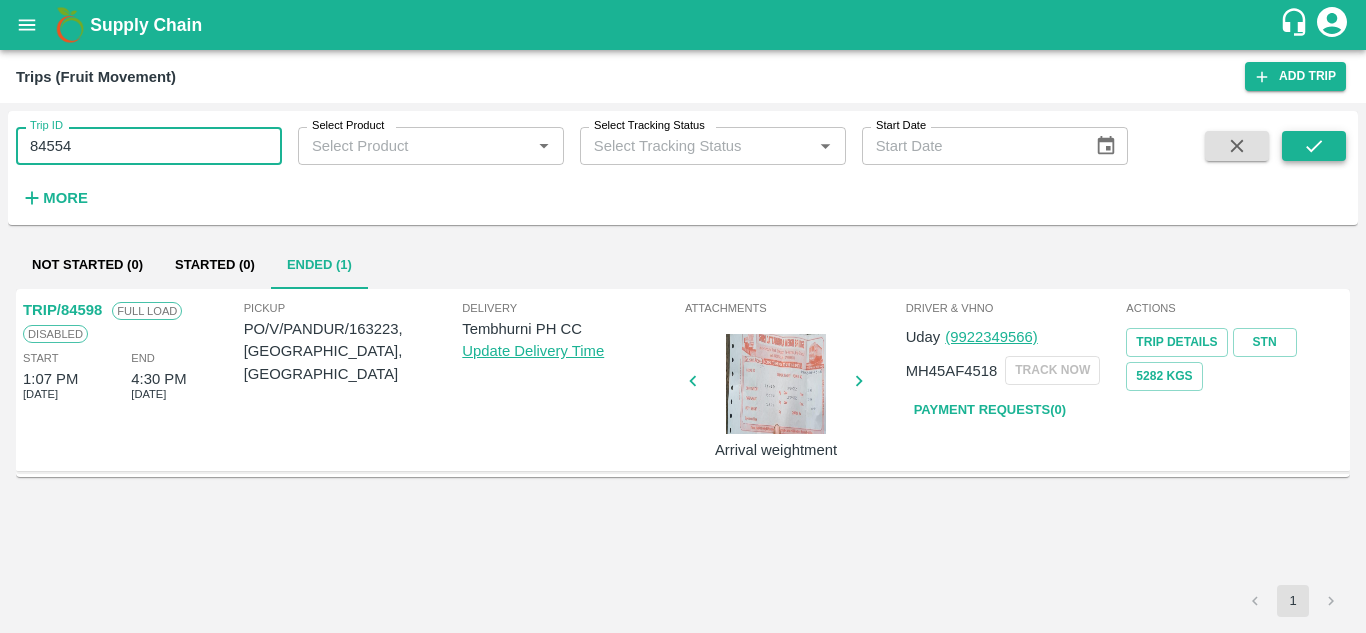 click 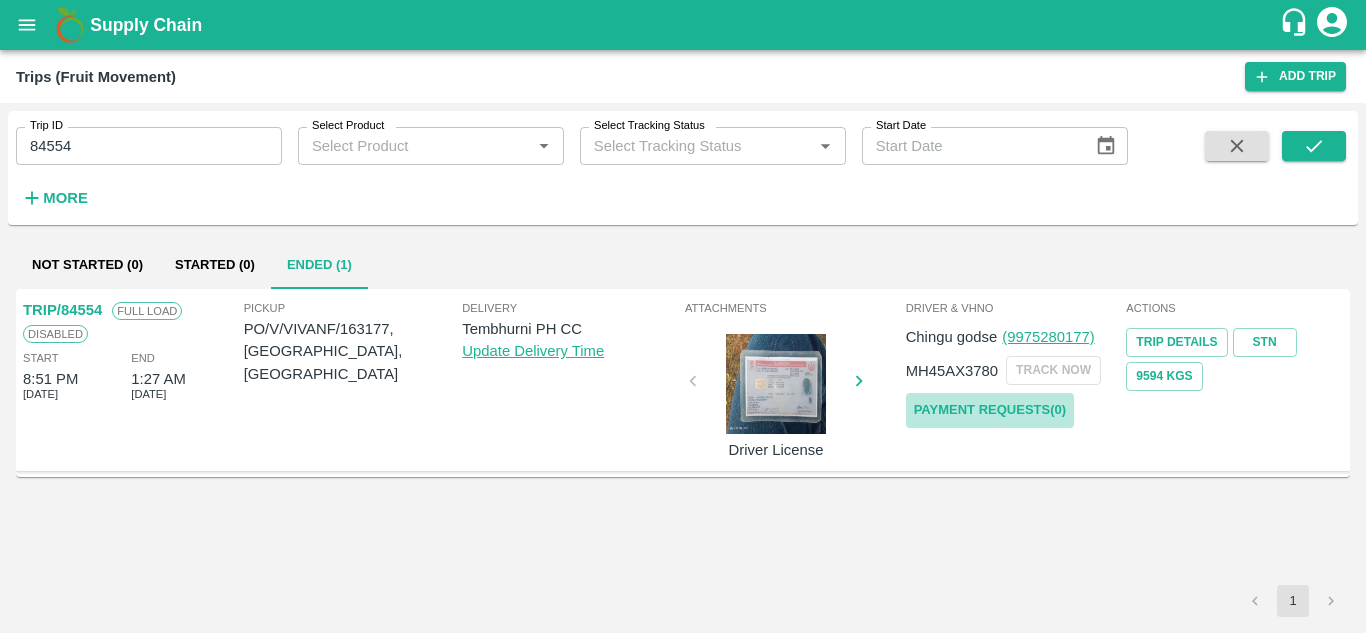 click on "Payment Requests( 0 )" at bounding box center (990, 410) 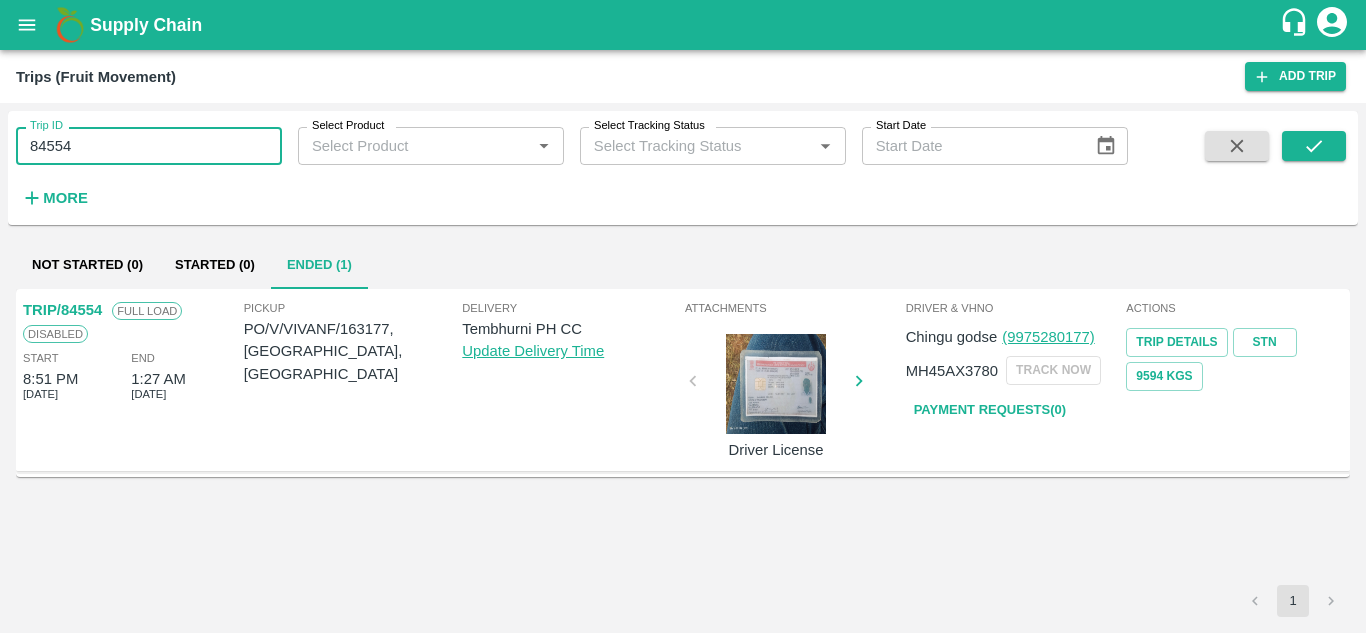 click on "84554" at bounding box center [149, 146] 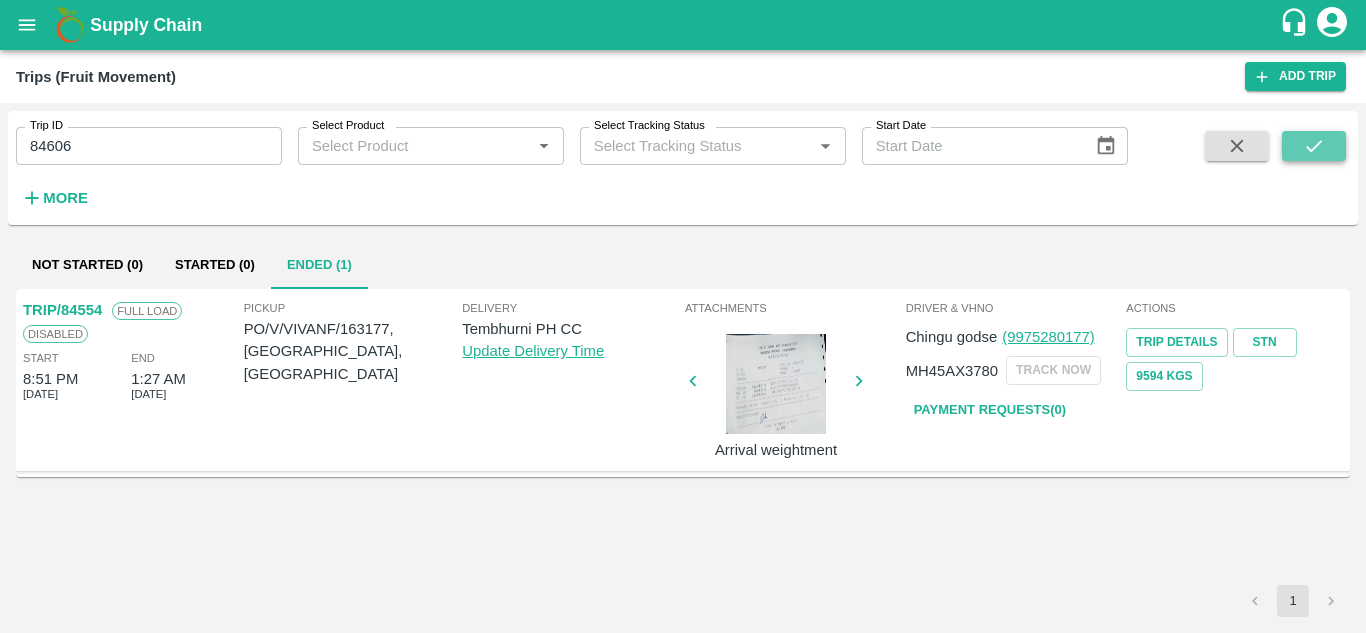 click 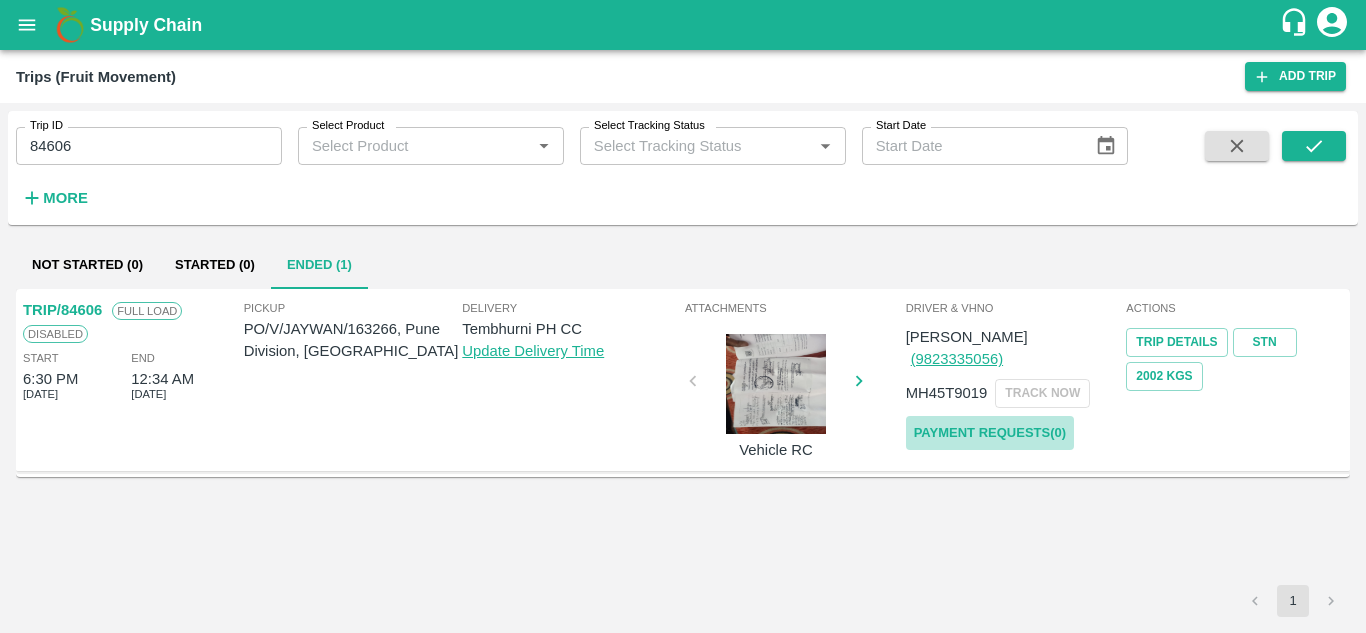 click on "Payment Requests( 0 )" at bounding box center (990, 433) 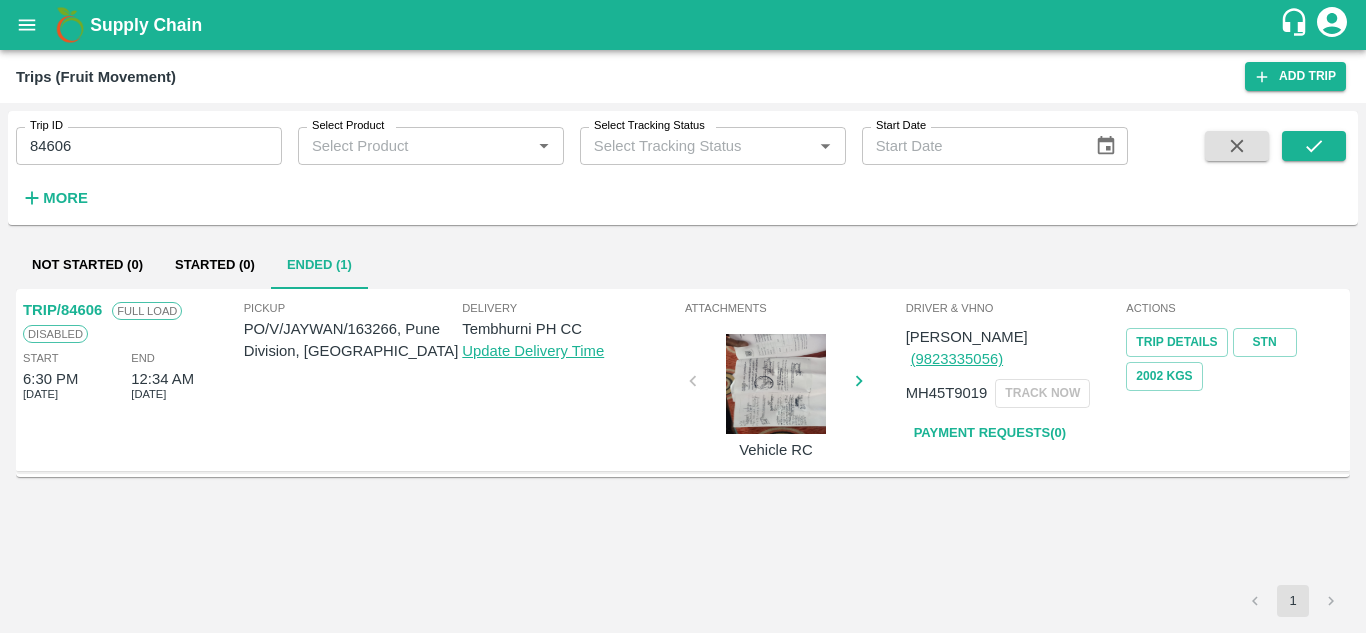 click on "Trip ID 84606 Trip ID Select Product Select Product   * Select Tracking Status Select Tracking Status   * Start Date Start Date More" at bounding box center (564, 163) 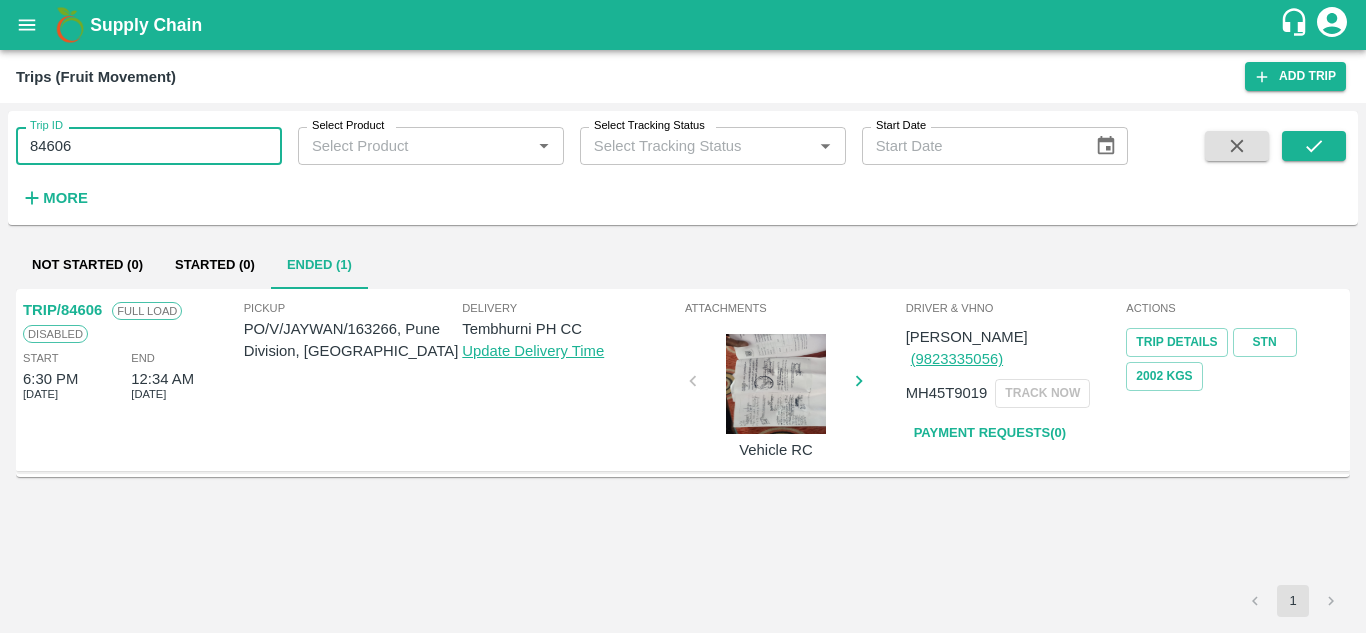 click on "84606" at bounding box center (149, 146) 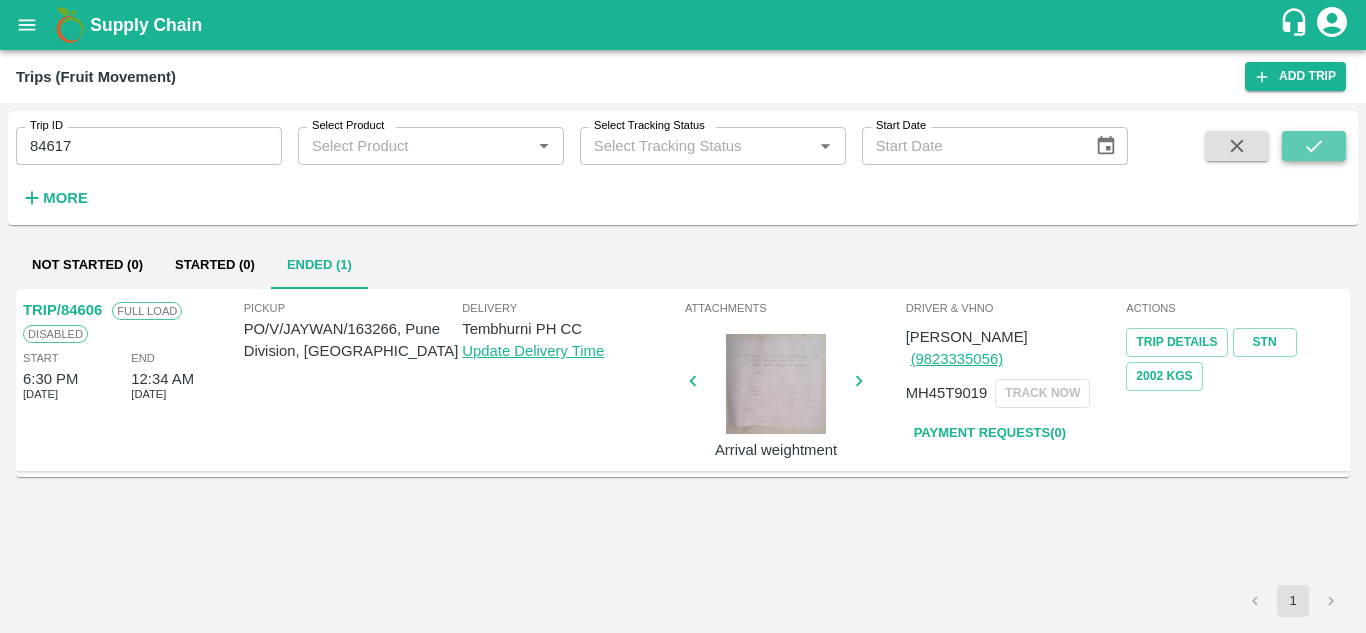 click 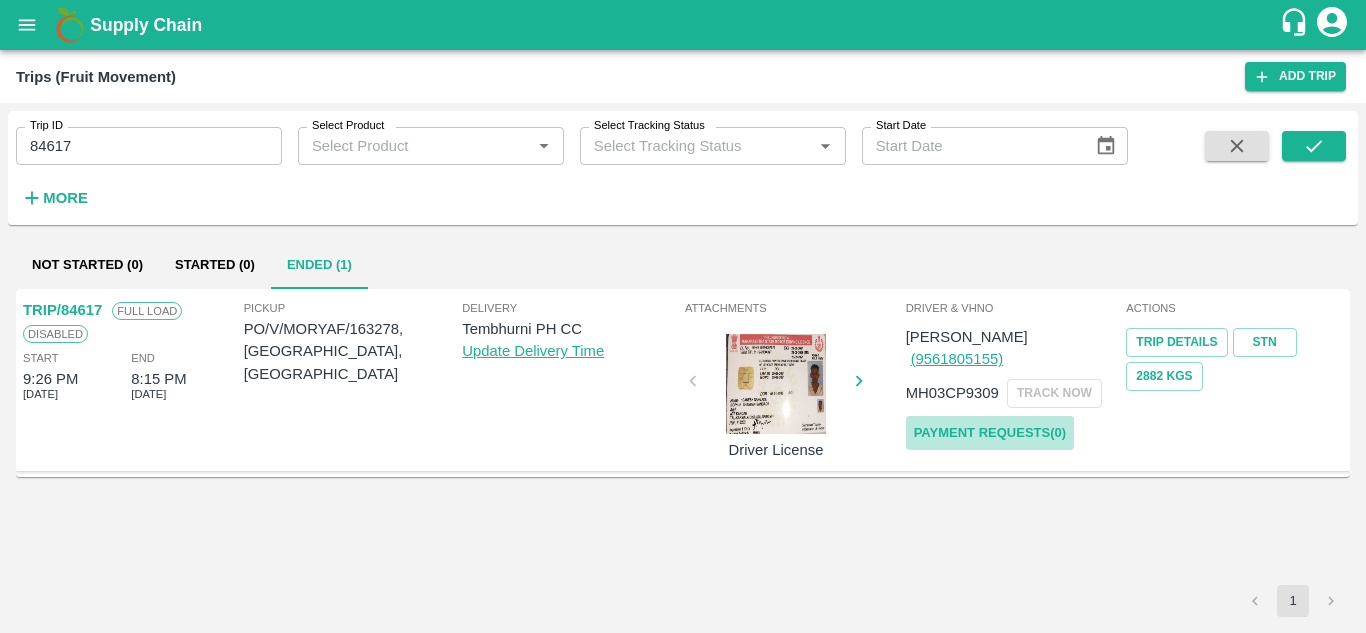 click on "Payment Requests( 0 )" at bounding box center (990, 433) 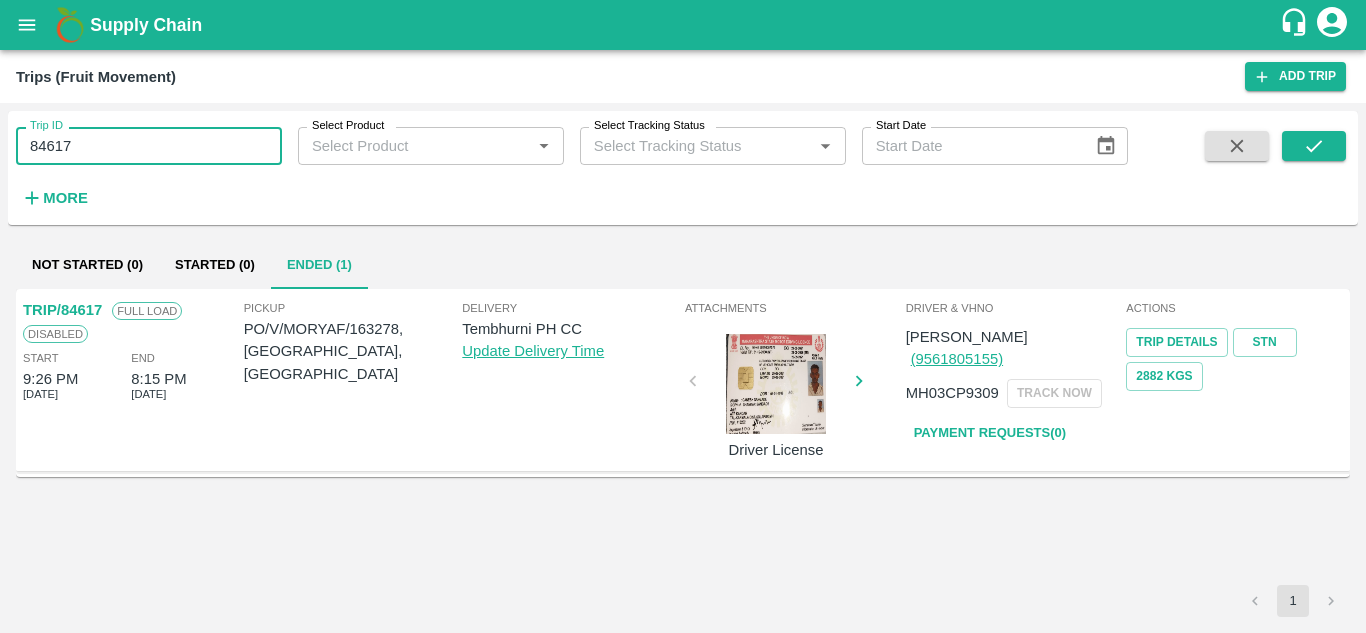 click on "84617" at bounding box center [149, 146] 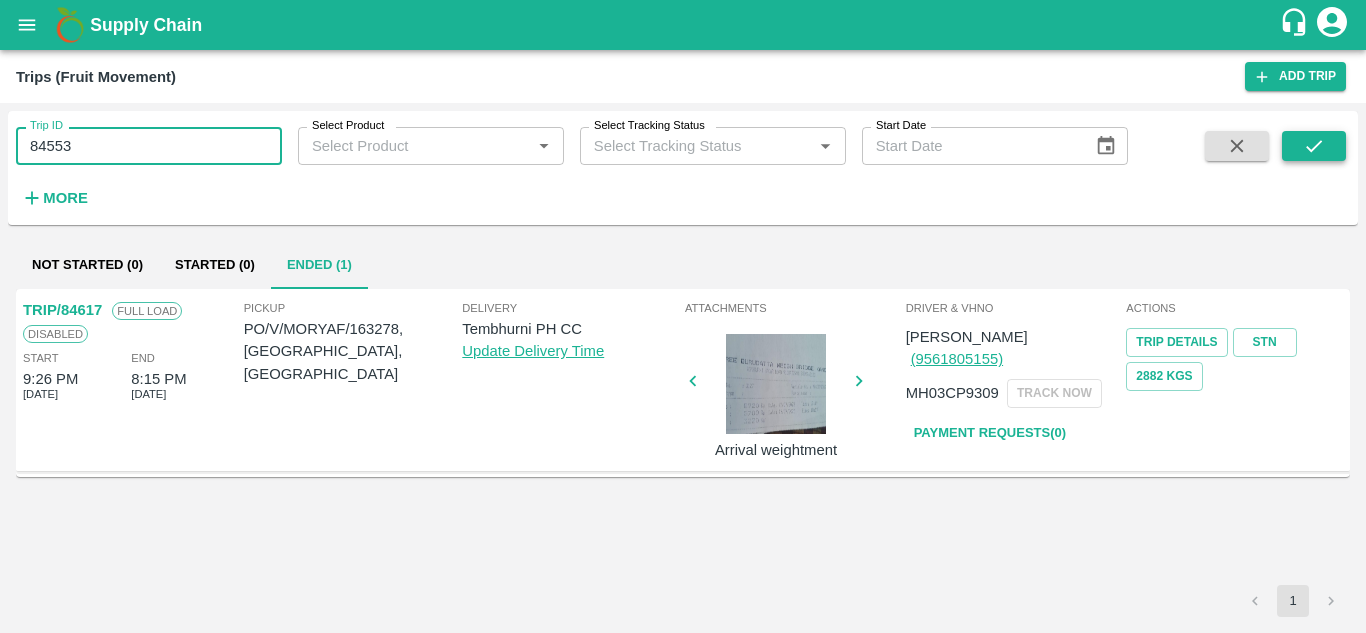 click 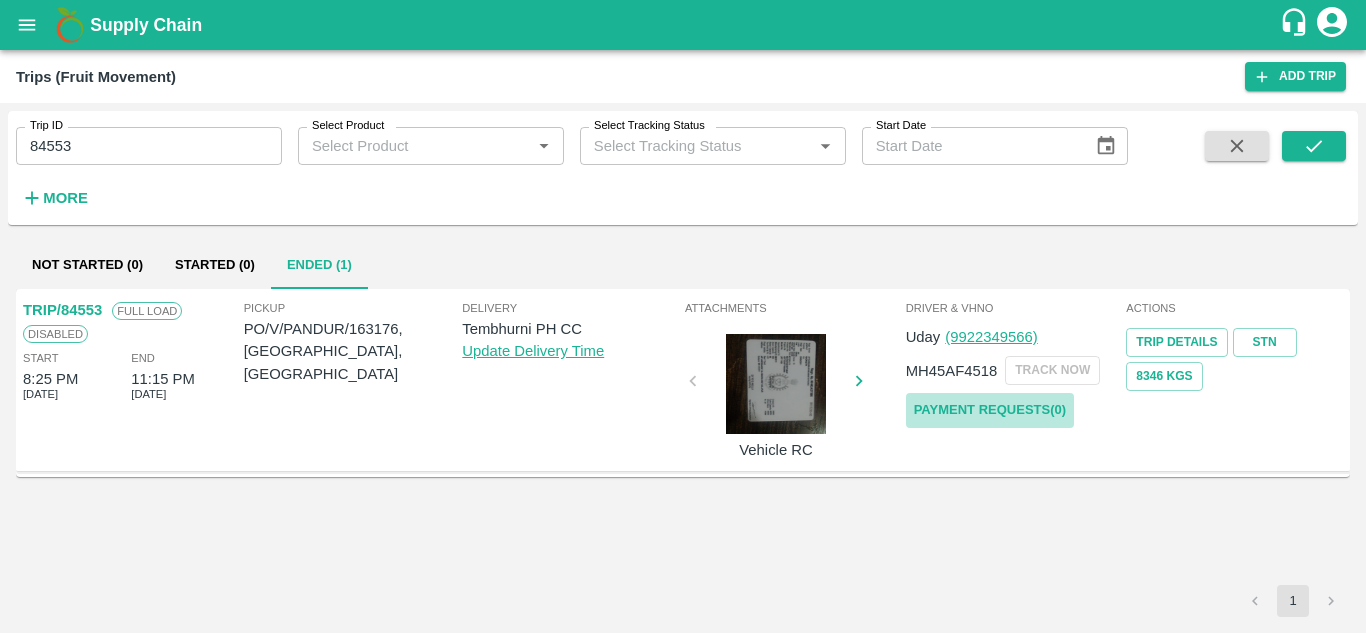 click on "Payment Requests( 0 )" at bounding box center [990, 410] 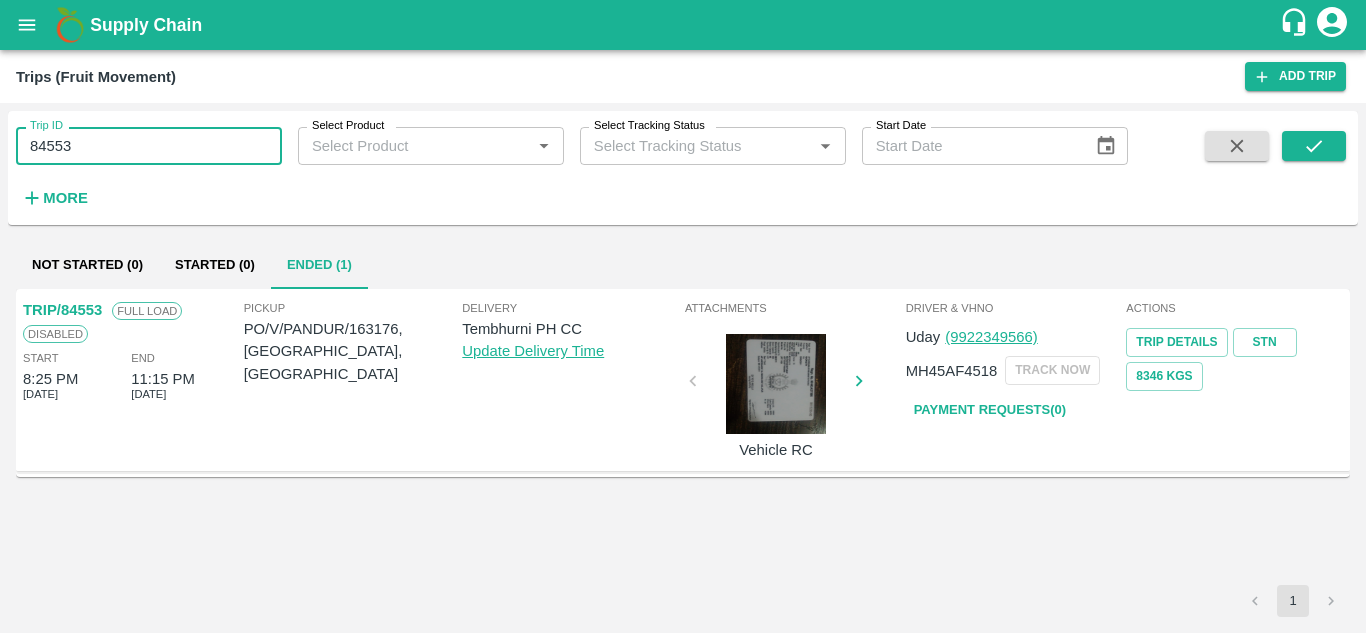 click on "84553" at bounding box center [149, 146] 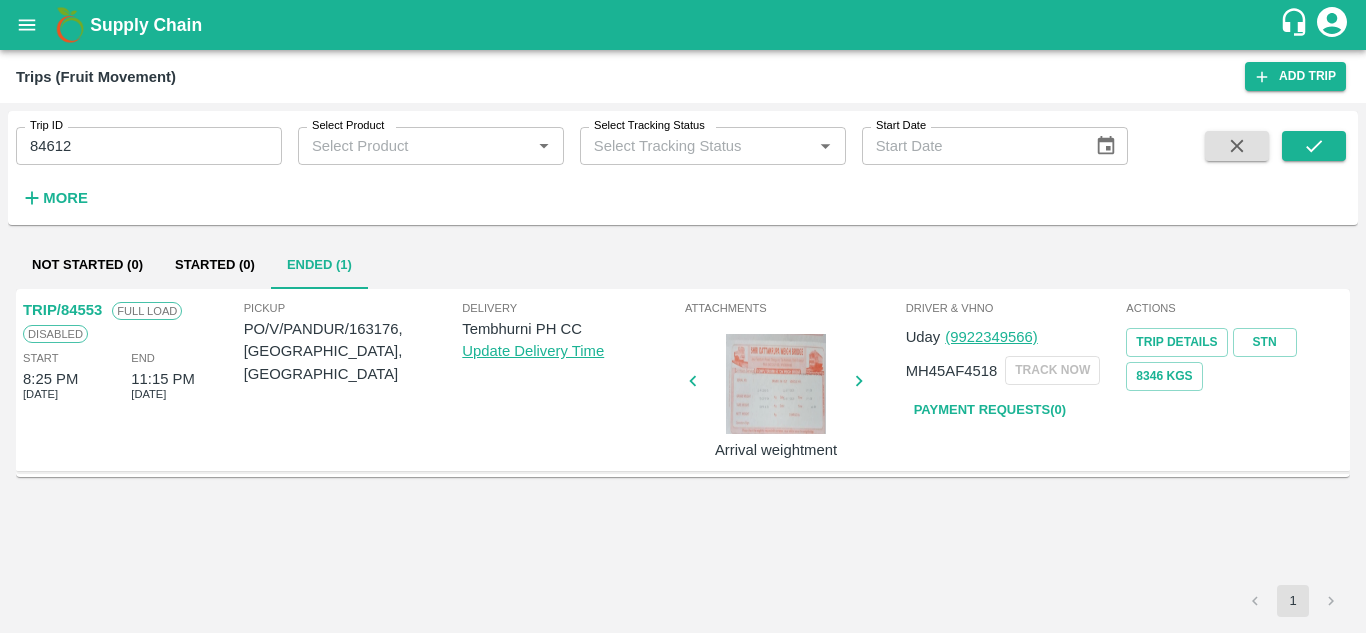 click on "Trip ID 84612 Trip ID Select Product Select Product   * Select Tracking Status Select Tracking Status   * Start Date Start Date More" at bounding box center (683, 168) 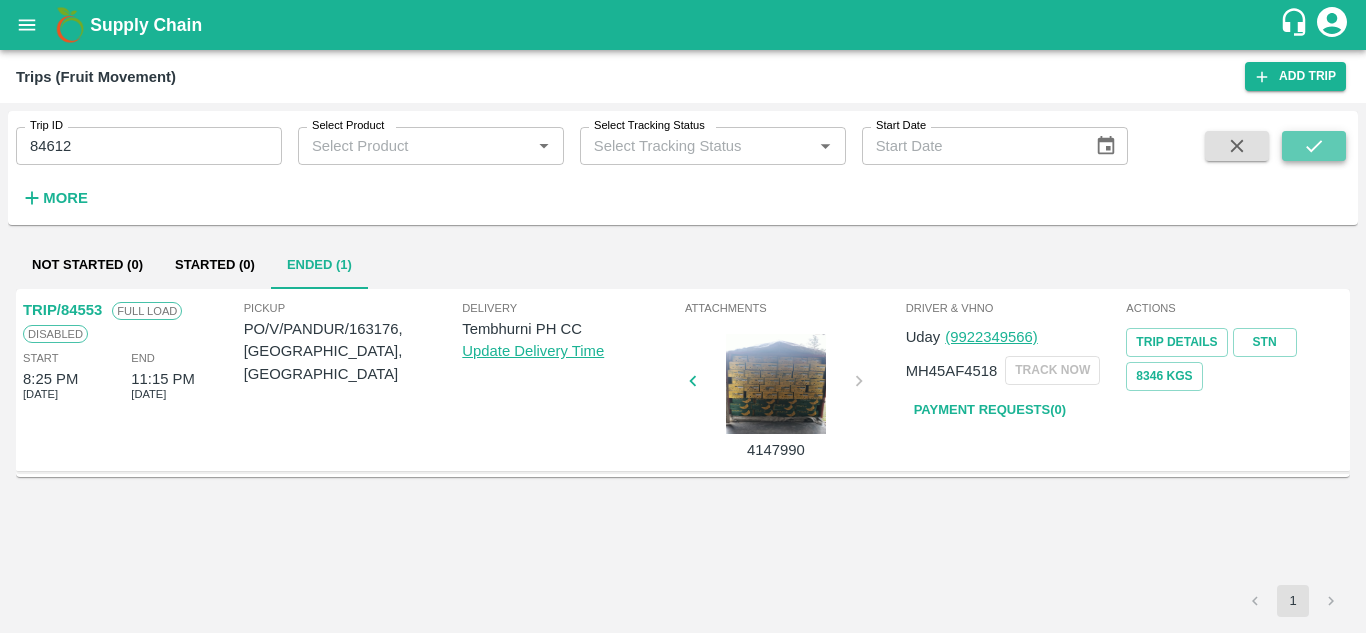 click 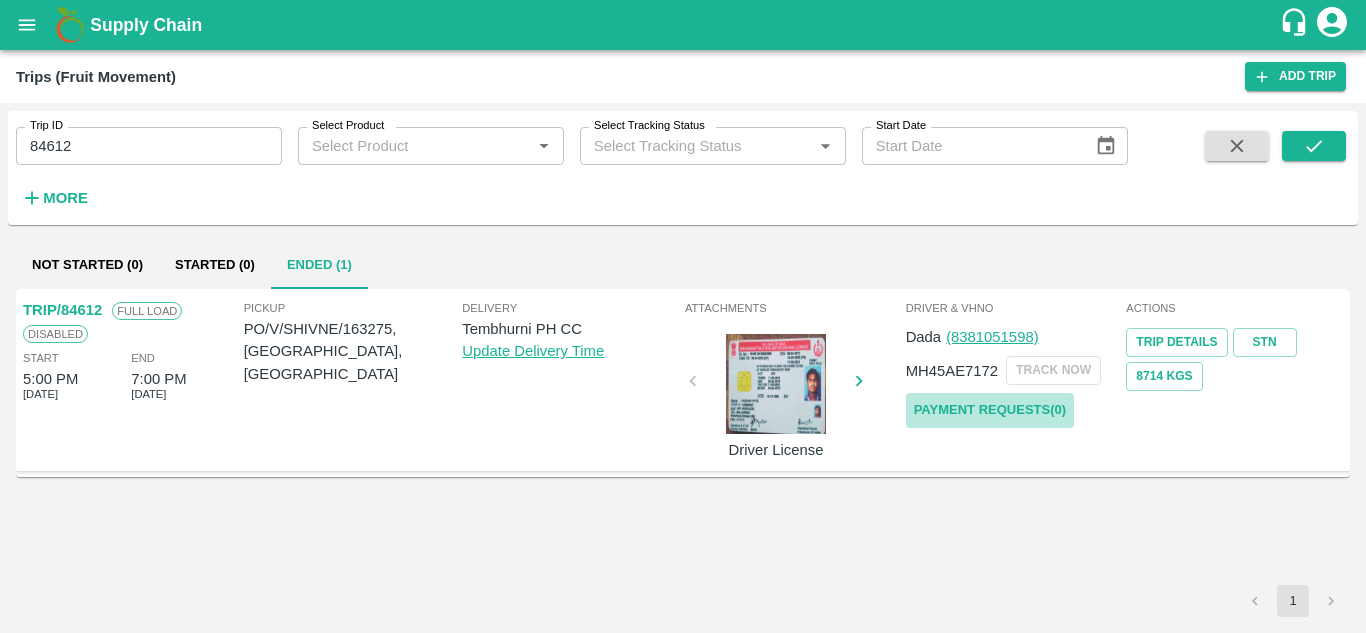 click on "Payment Requests( 0 )" at bounding box center [990, 410] 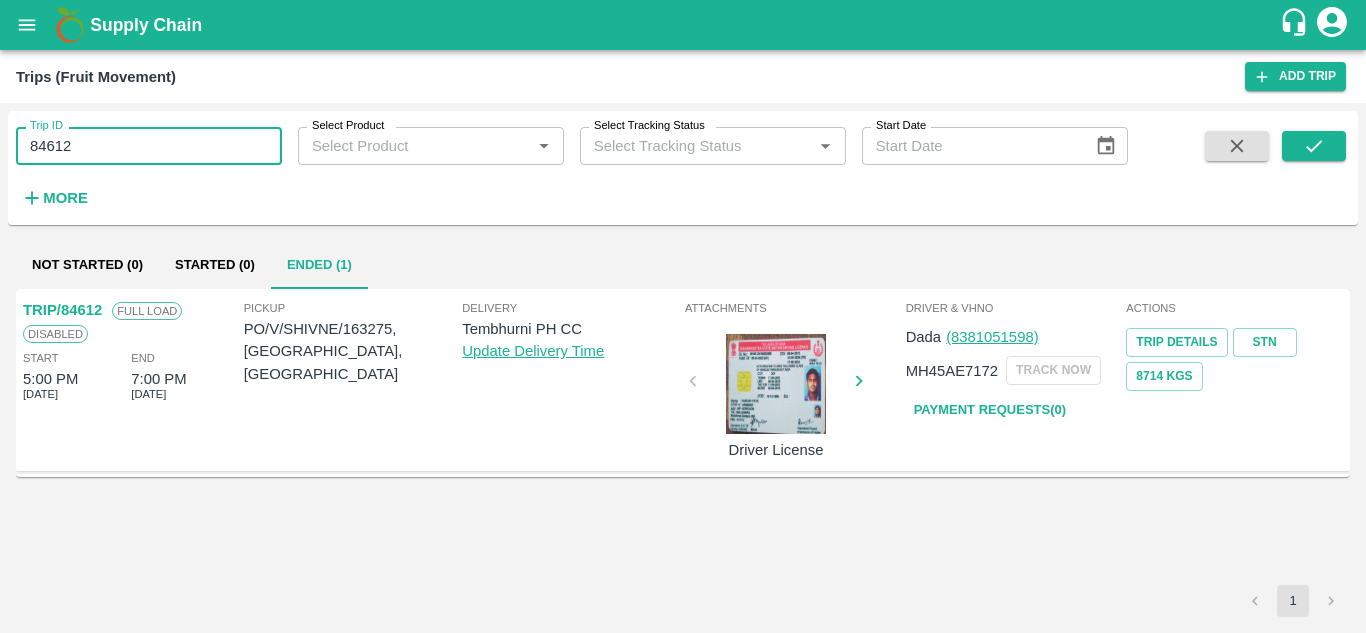 click on "84612" at bounding box center [149, 146] 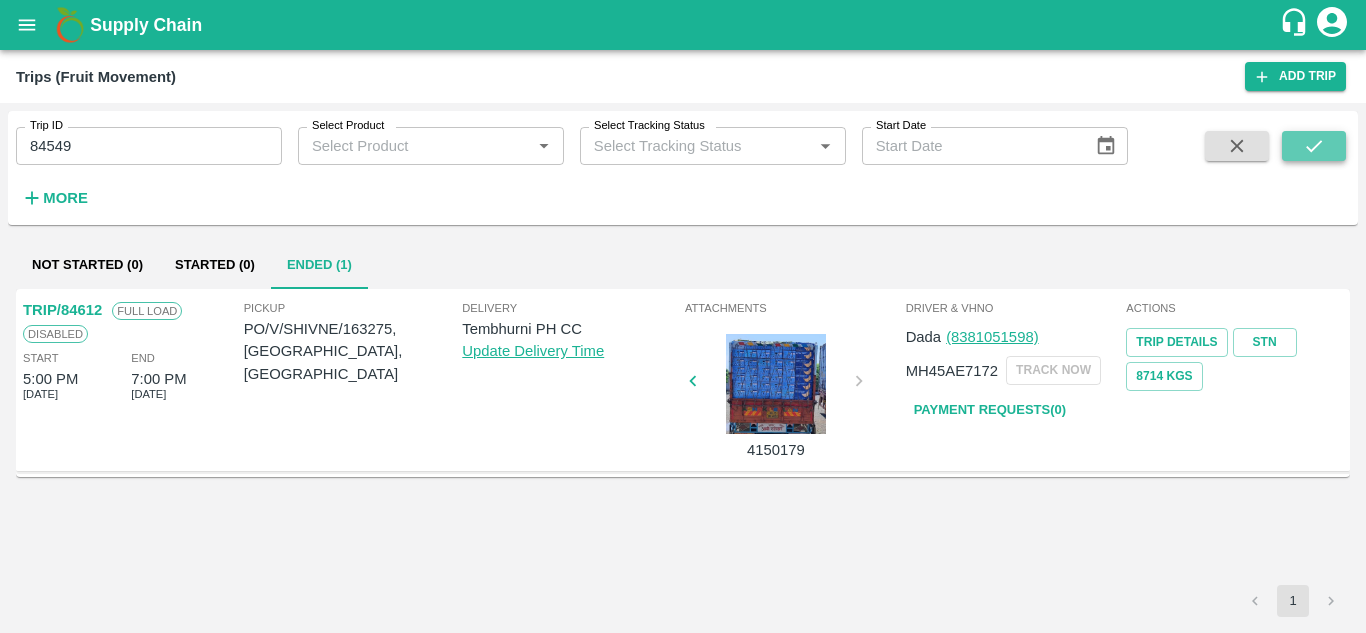 click 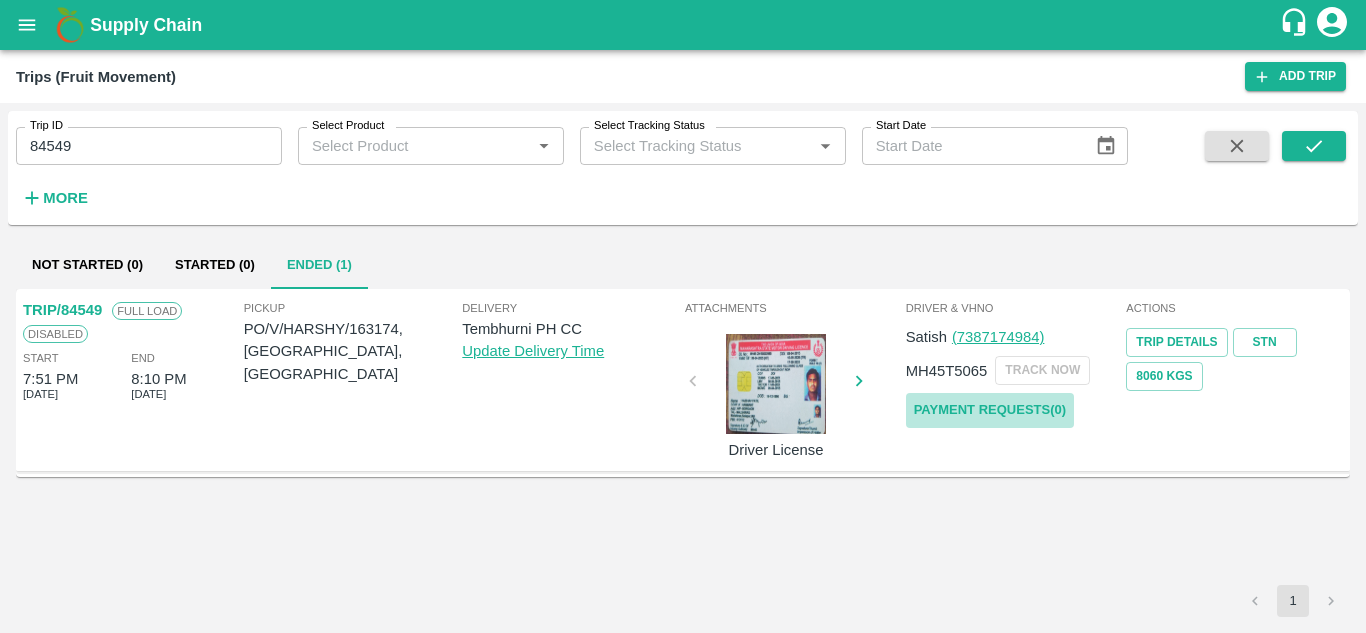 click on "Payment Requests( 0 )" at bounding box center (990, 410) 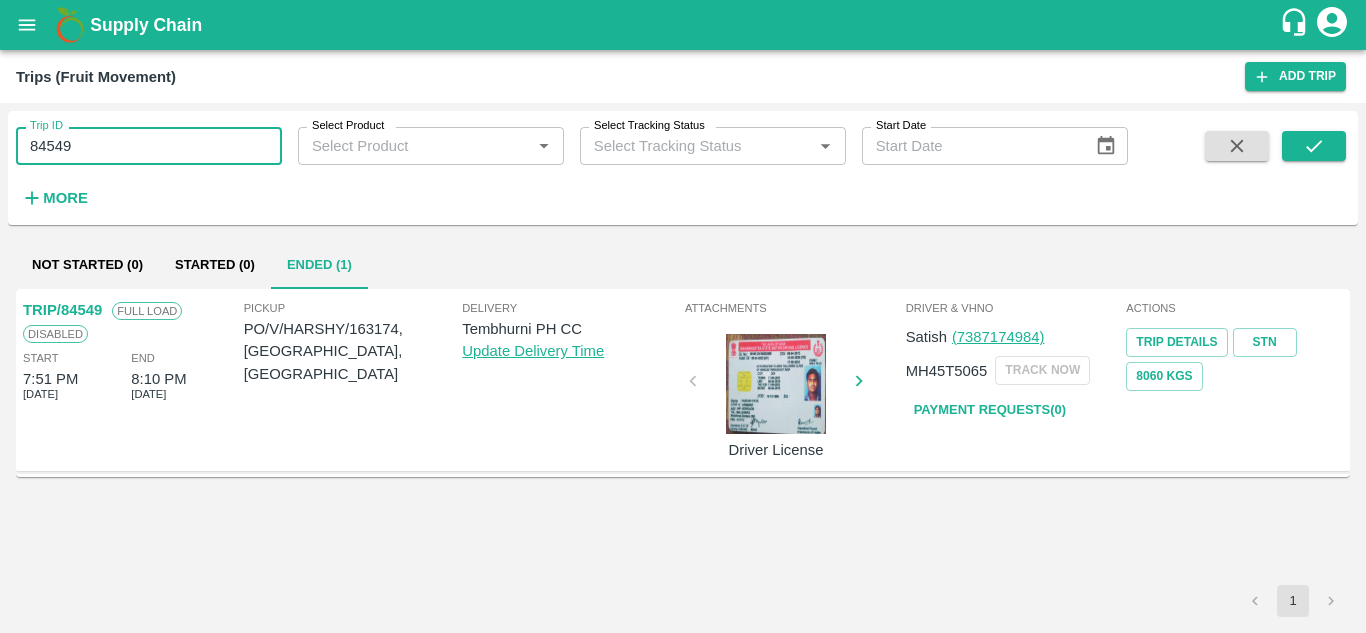 click on "84549" at bounding box center (149, 146) 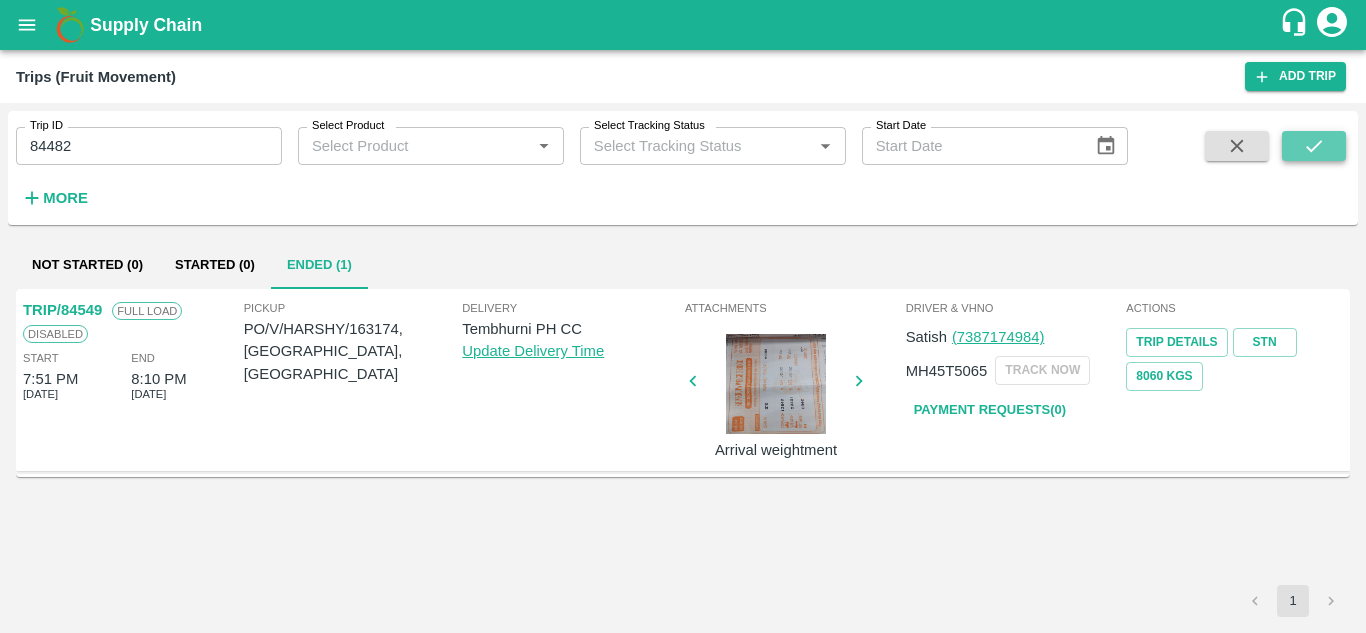 click 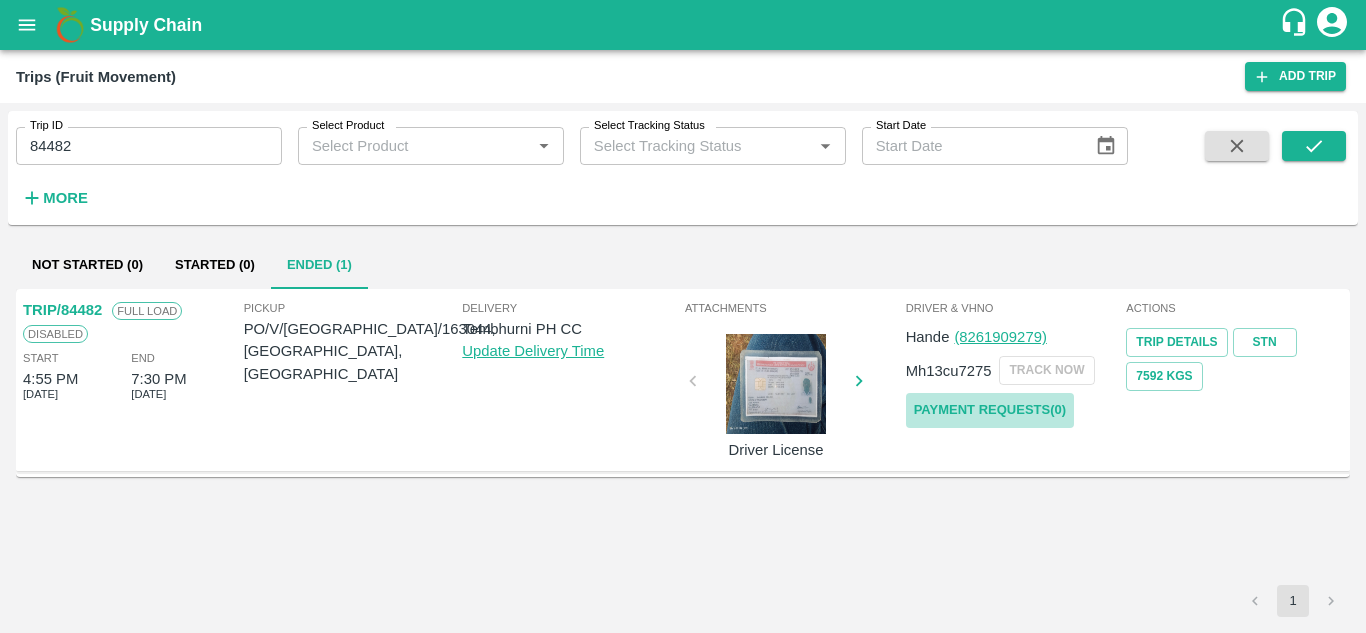 click on "Payment Requests( 0 )" at bounding box center (990, 410) 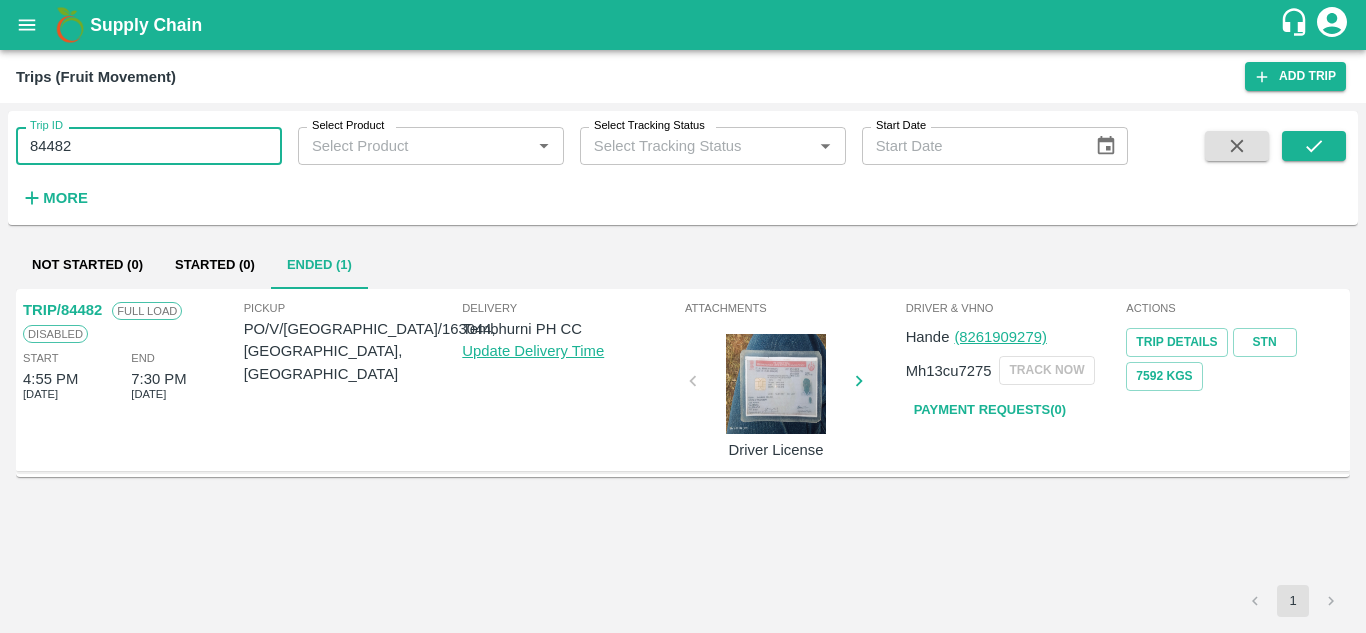 click on "84482" at bounding box center [149, 146] 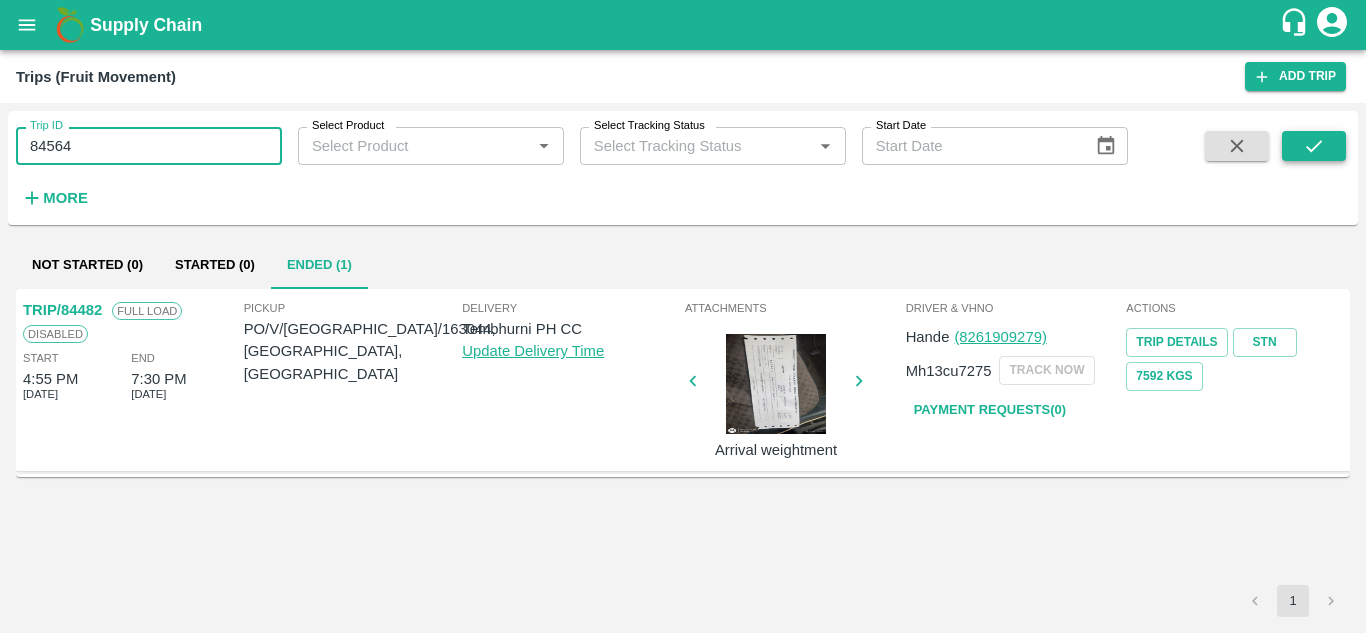 click 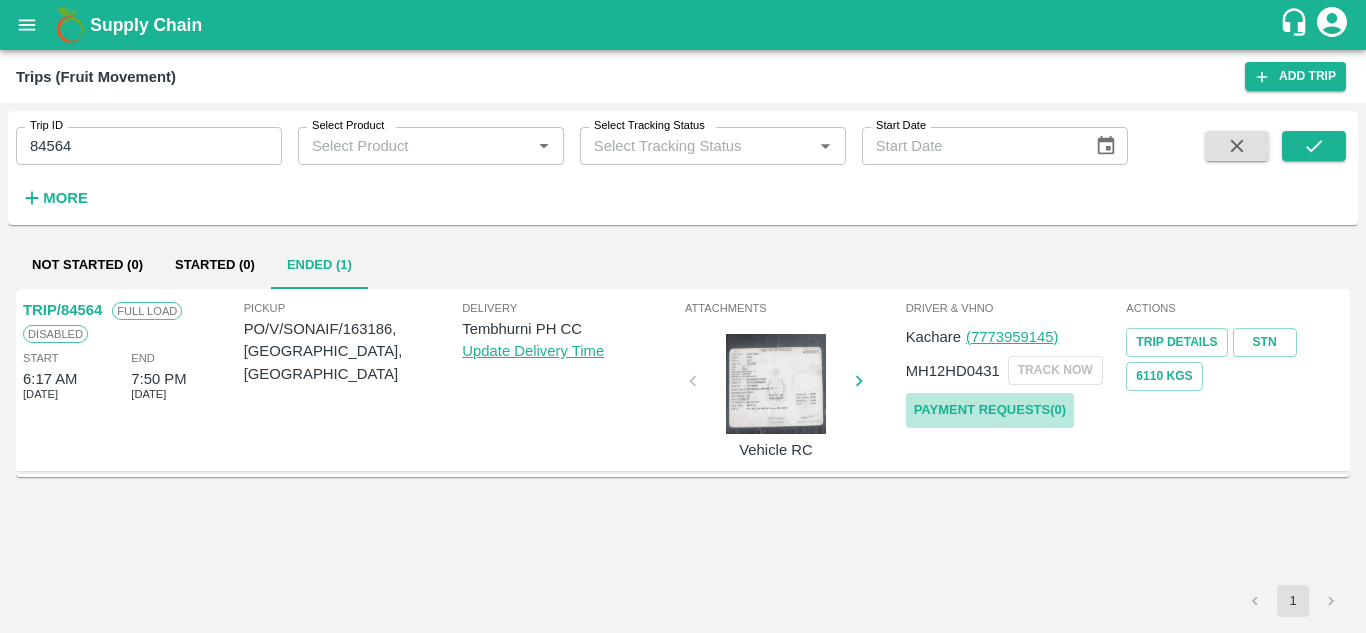 click on "Payment Requests( 0 )" at bounding box center (990, 410) 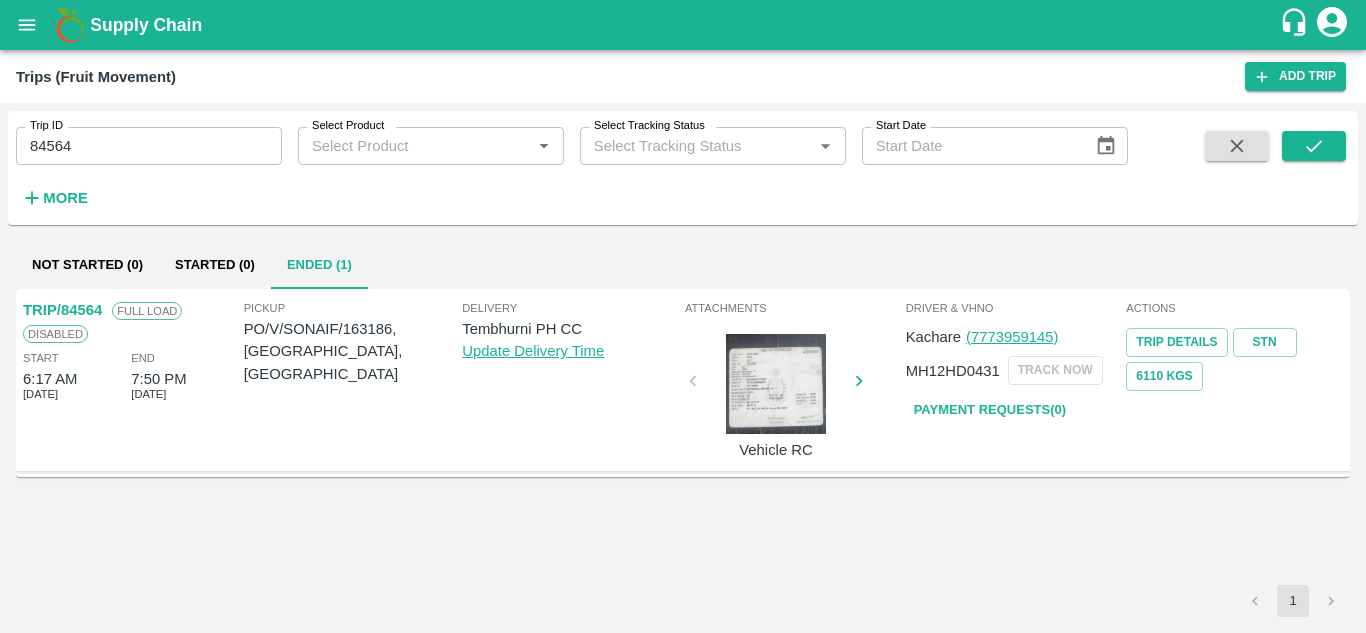 click on "84564" at bounding box center (149, 146) 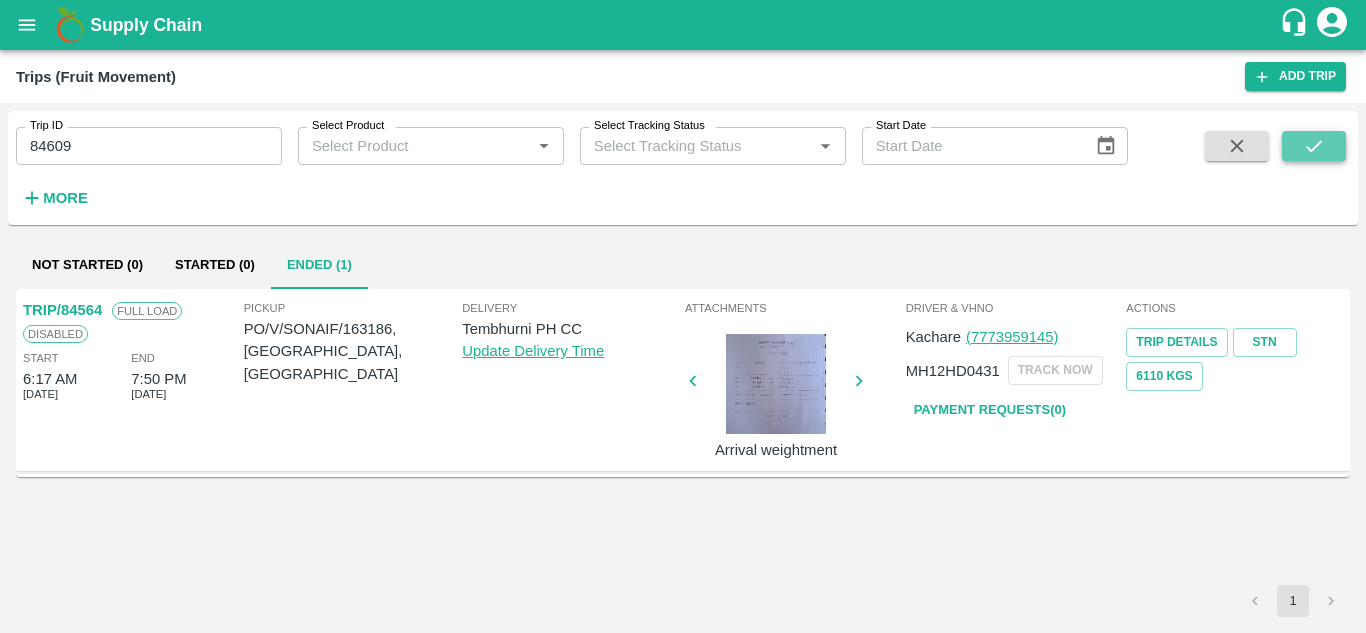 click 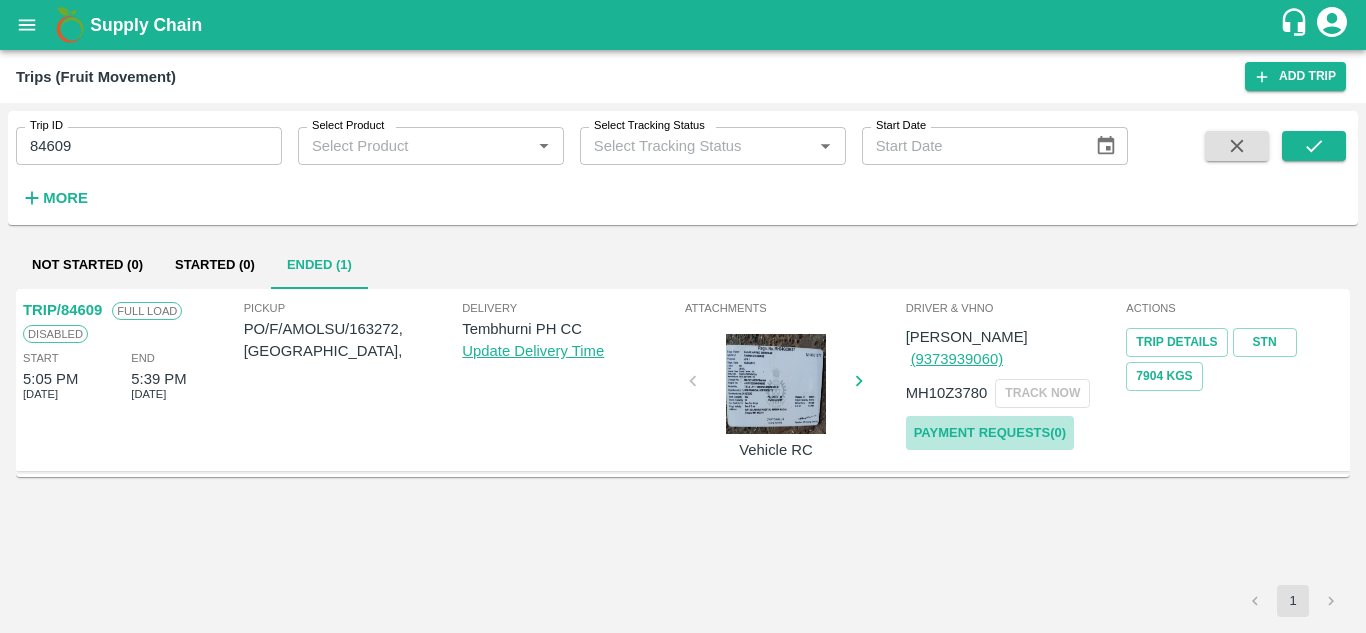click on "Payment Requests( 0 )" at bounding box center [990, 433] 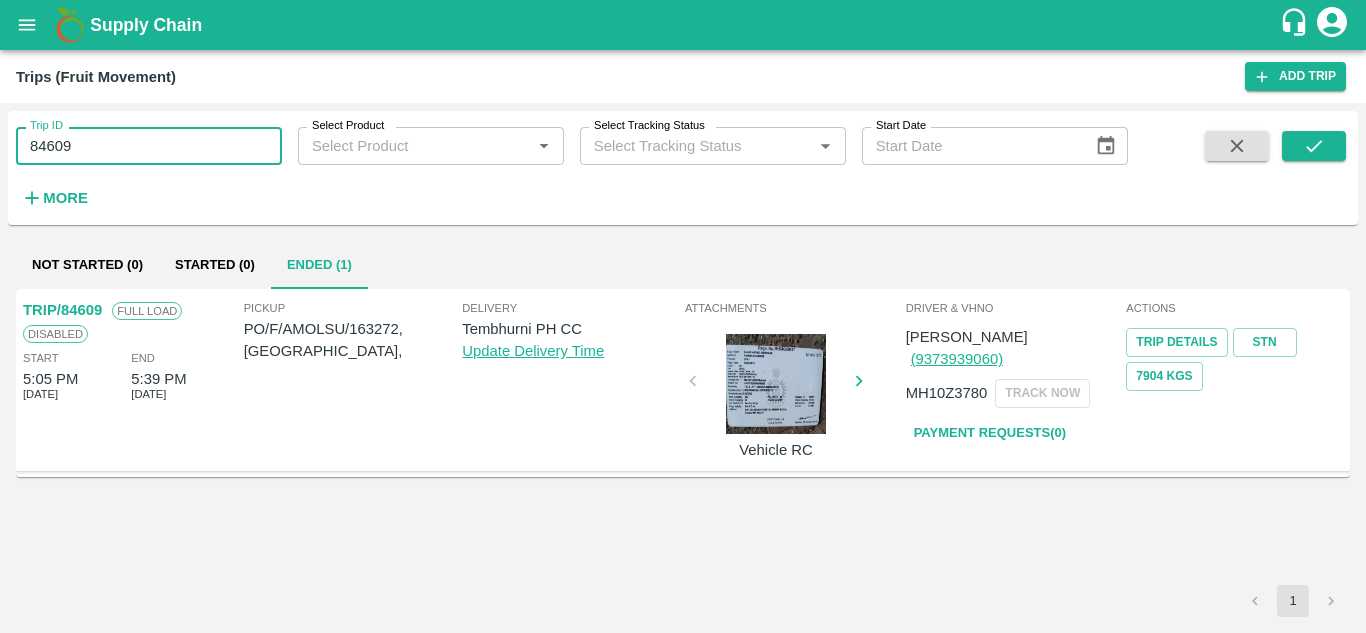 click on "84609" at bounding box center (149, 146) 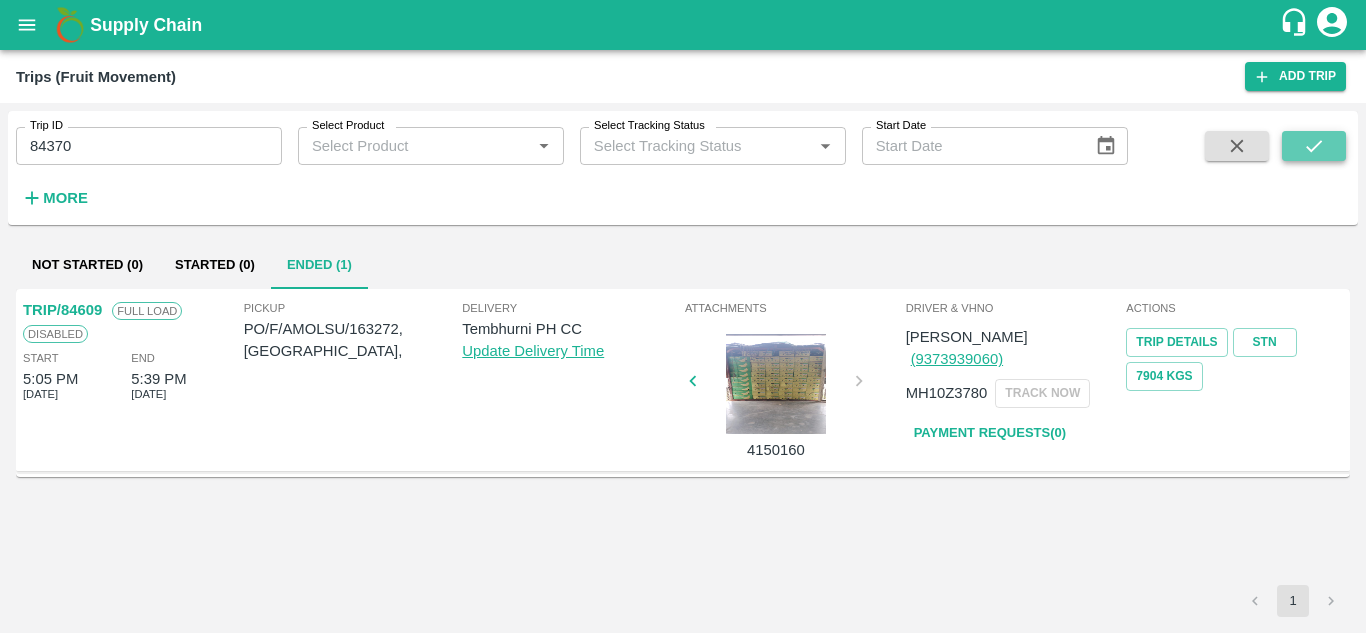 click 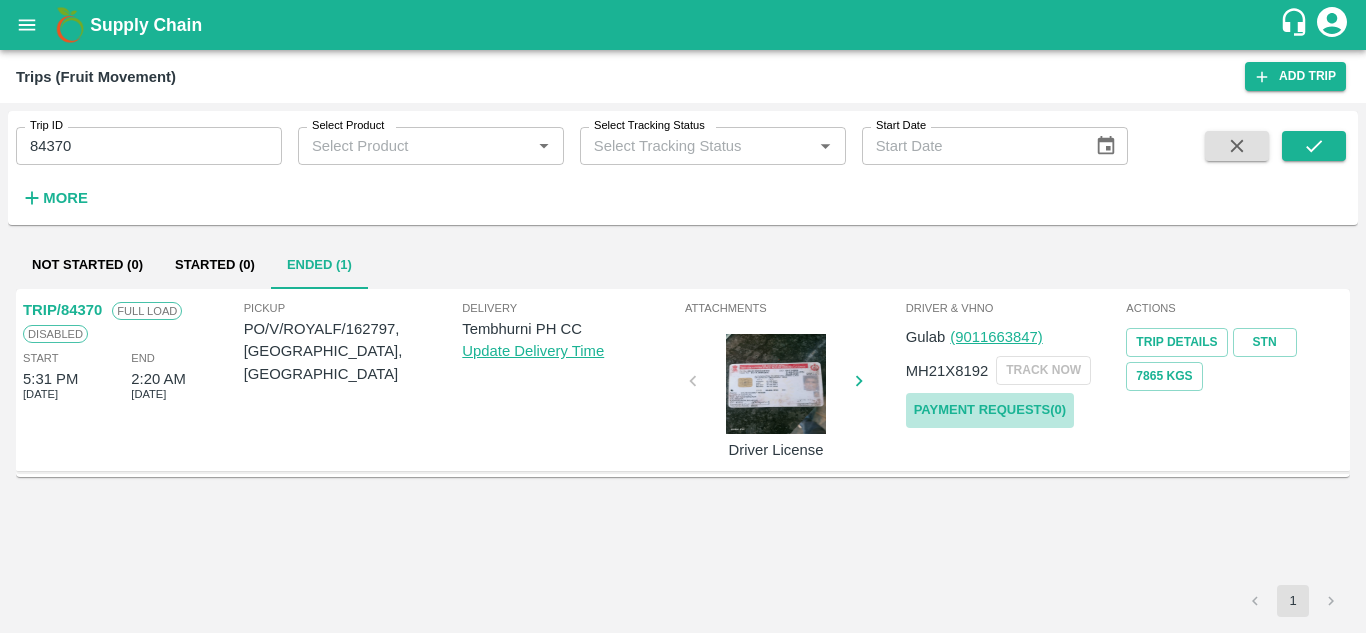 click on "Payment Requests( 0 )" at bounding box center (990, 410) 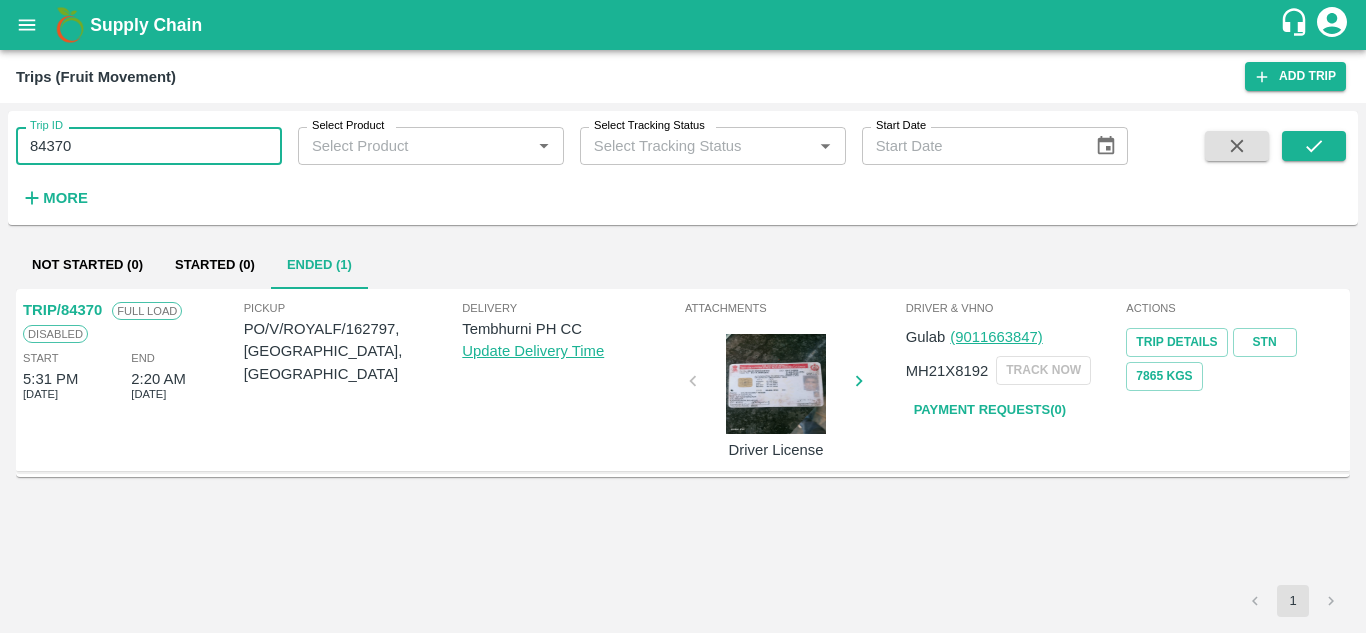 click on "84370" at bounding box center (149, 146) 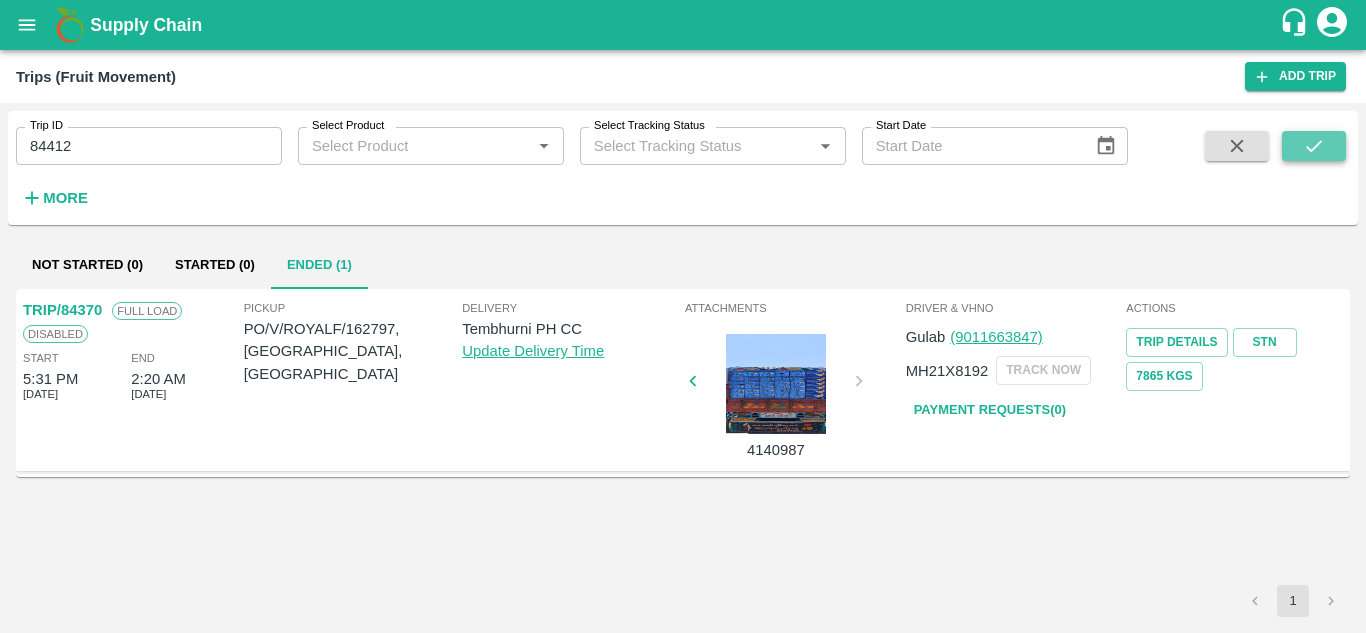 click at bounding box center (1314, 146) 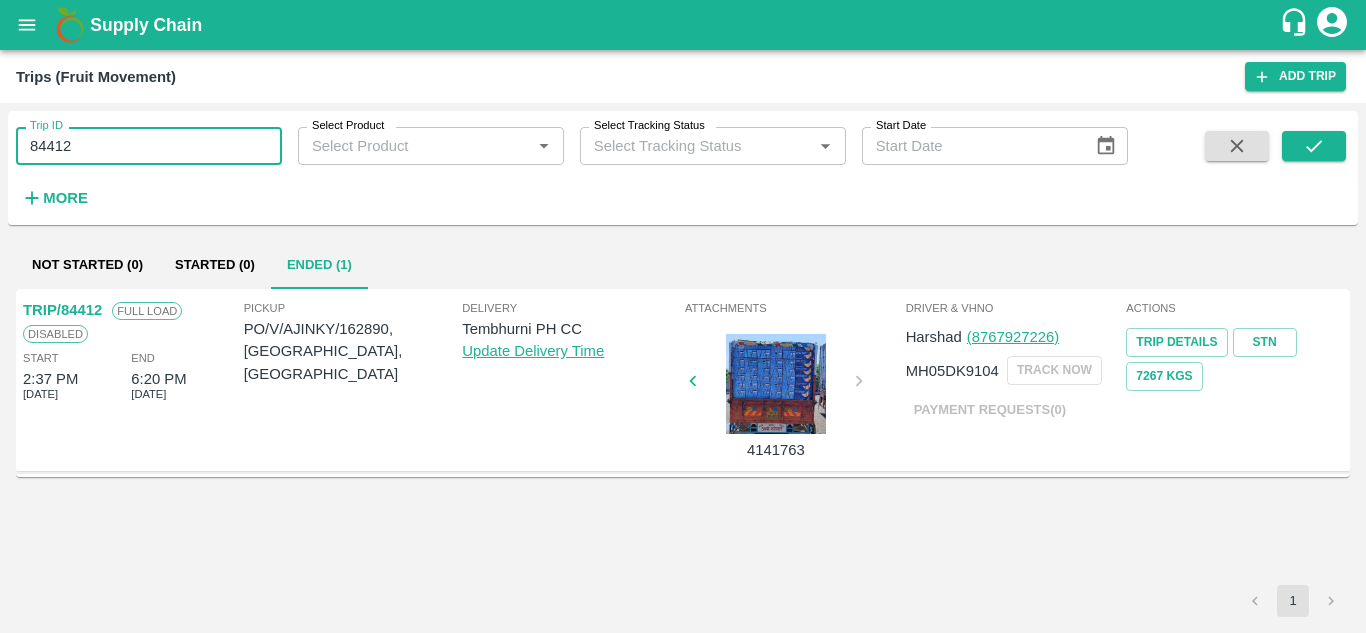 click on "84412" at bounding box center (149, 146) 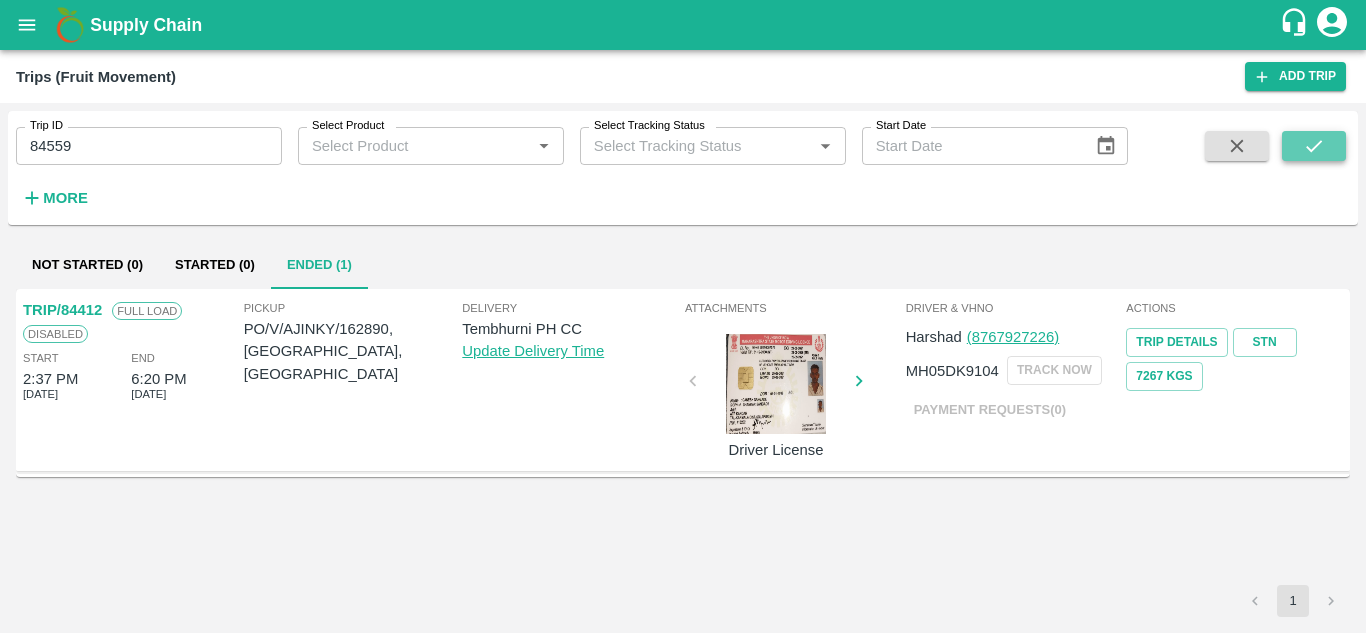 click at bounding box center [1314, 146] 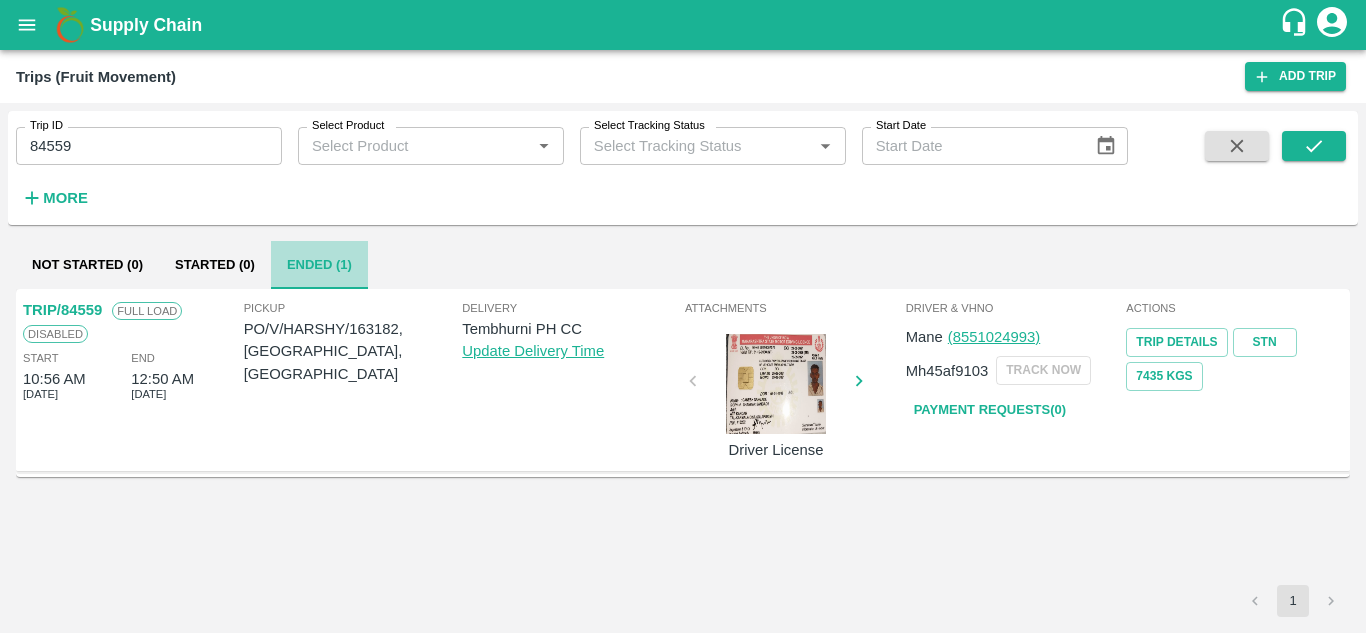 click on "Ended (1)" at bounding box center (319, 265) 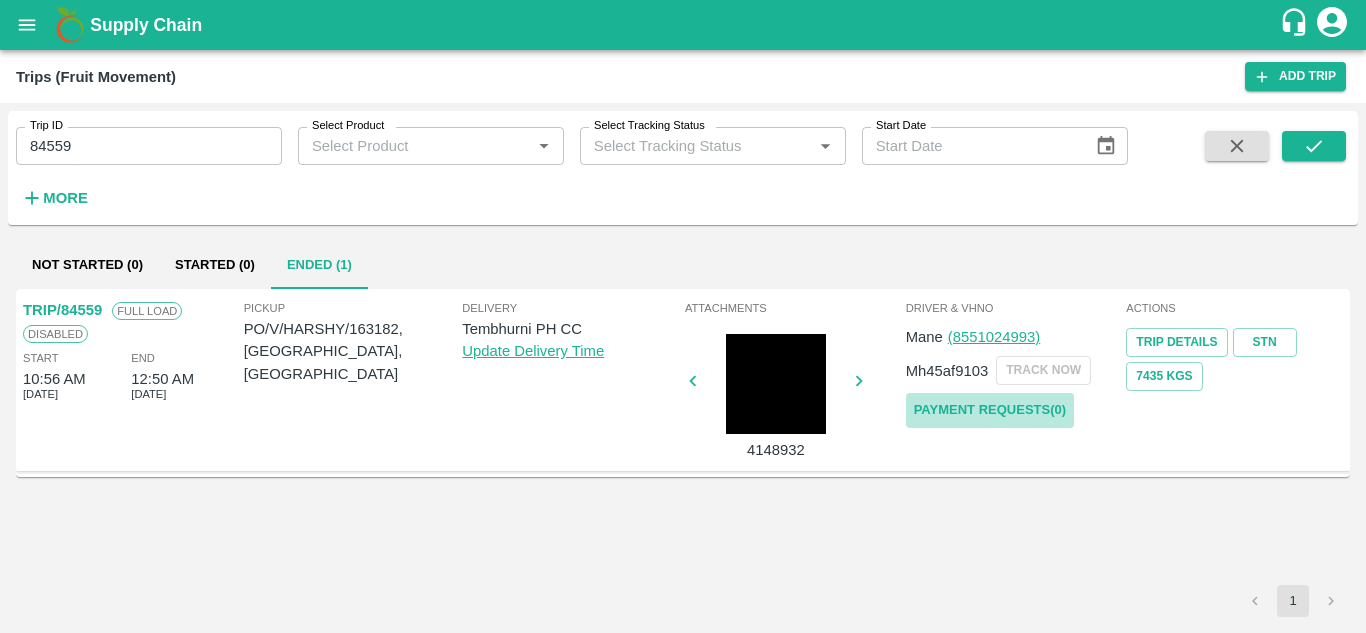 click on "Payment Requests( 0 )" at bounding box center [990, 410] 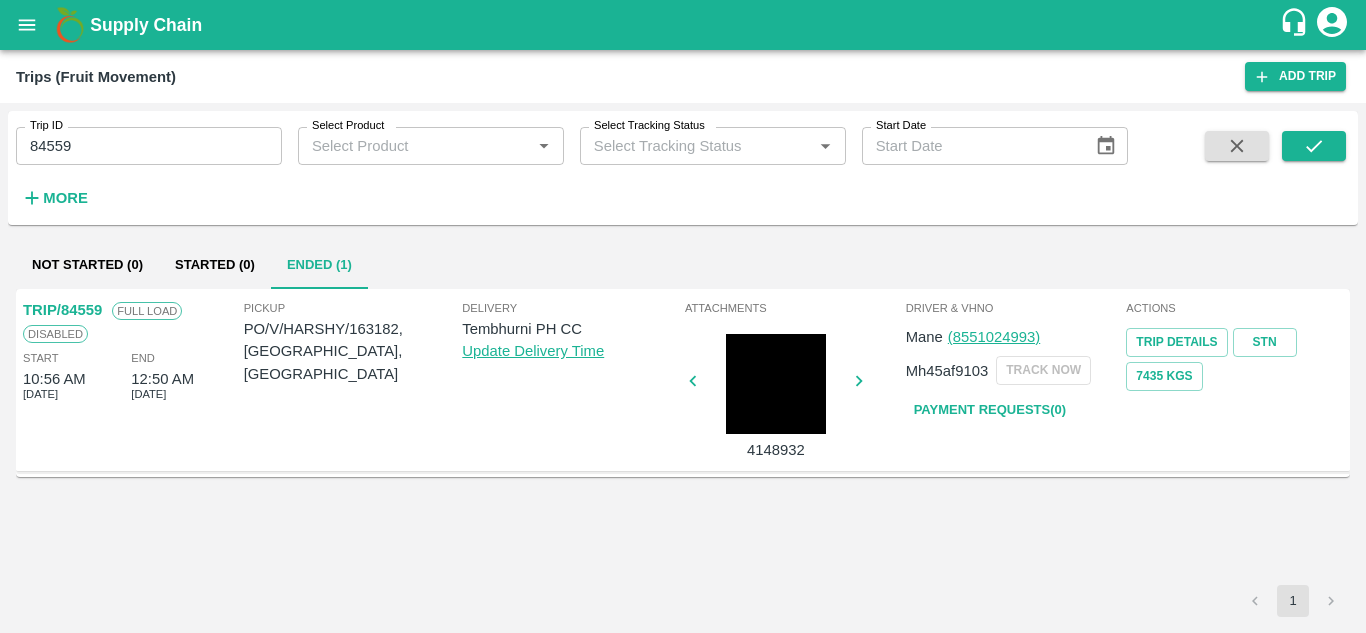 click on "Trip ID 84559 Trip ID Select Product Select Product   * Select Tracking Status Select Tracking Status   * Start Date Start Date More" at bounding box center [564, 163] 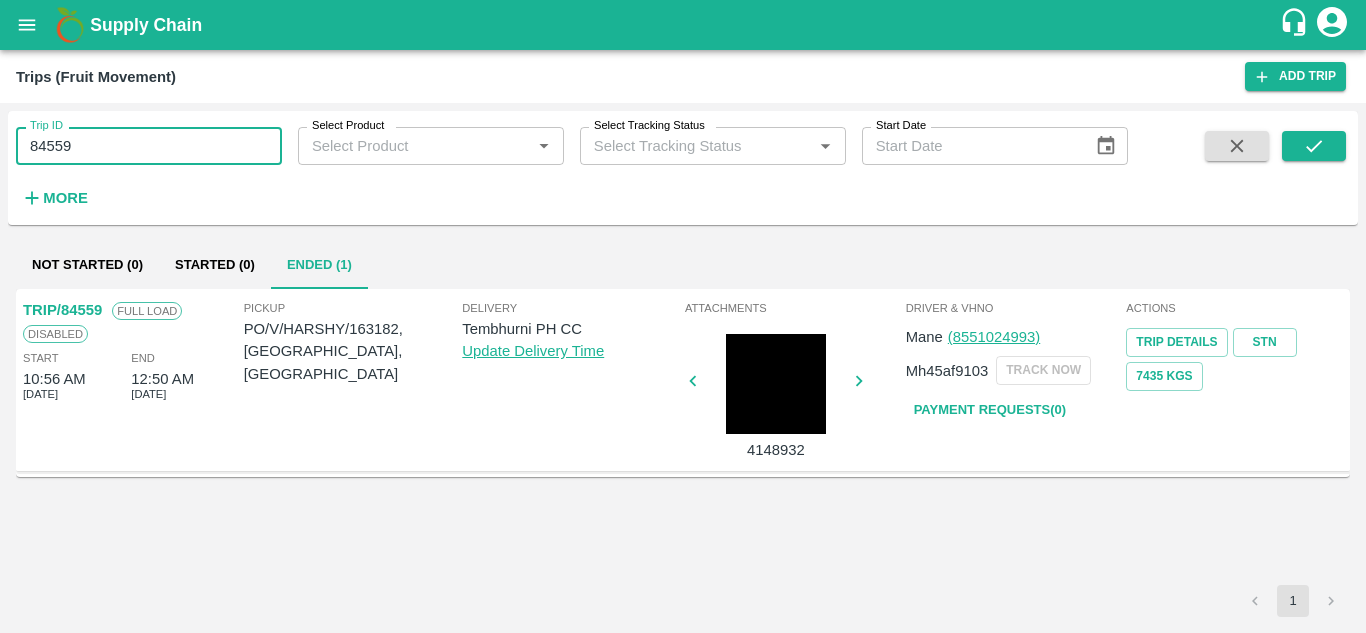 click on "84559" at bounding box center (149, 146) 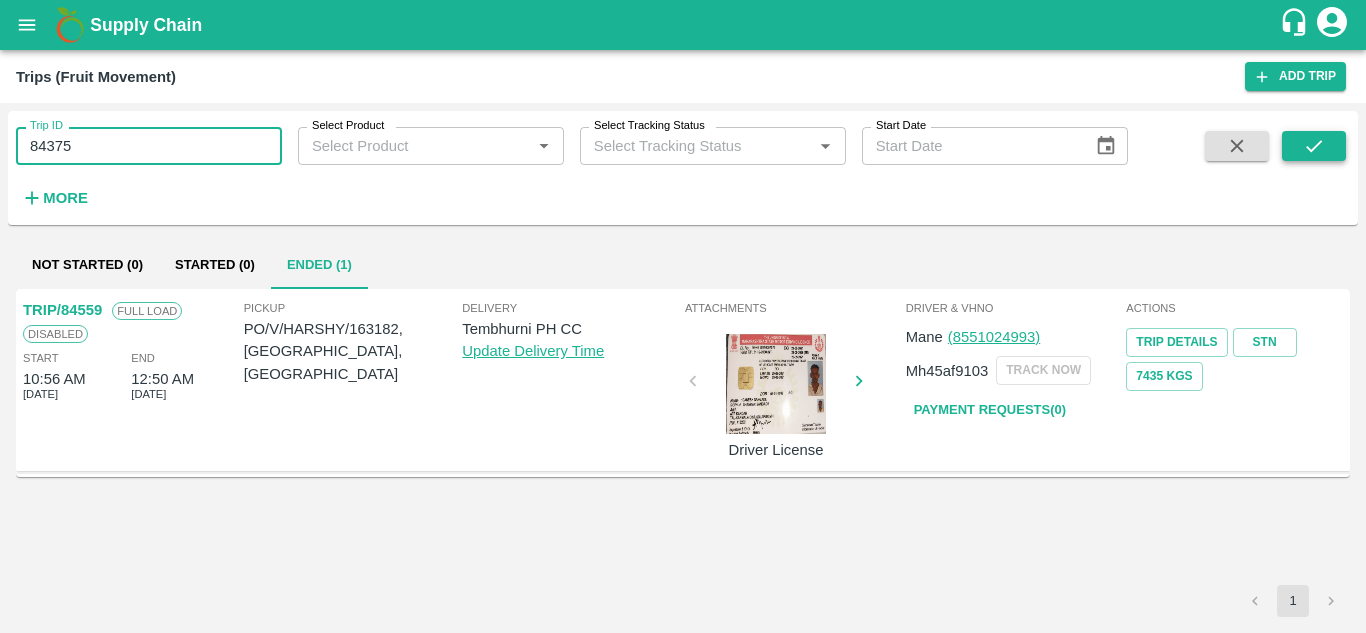 type on "84375" 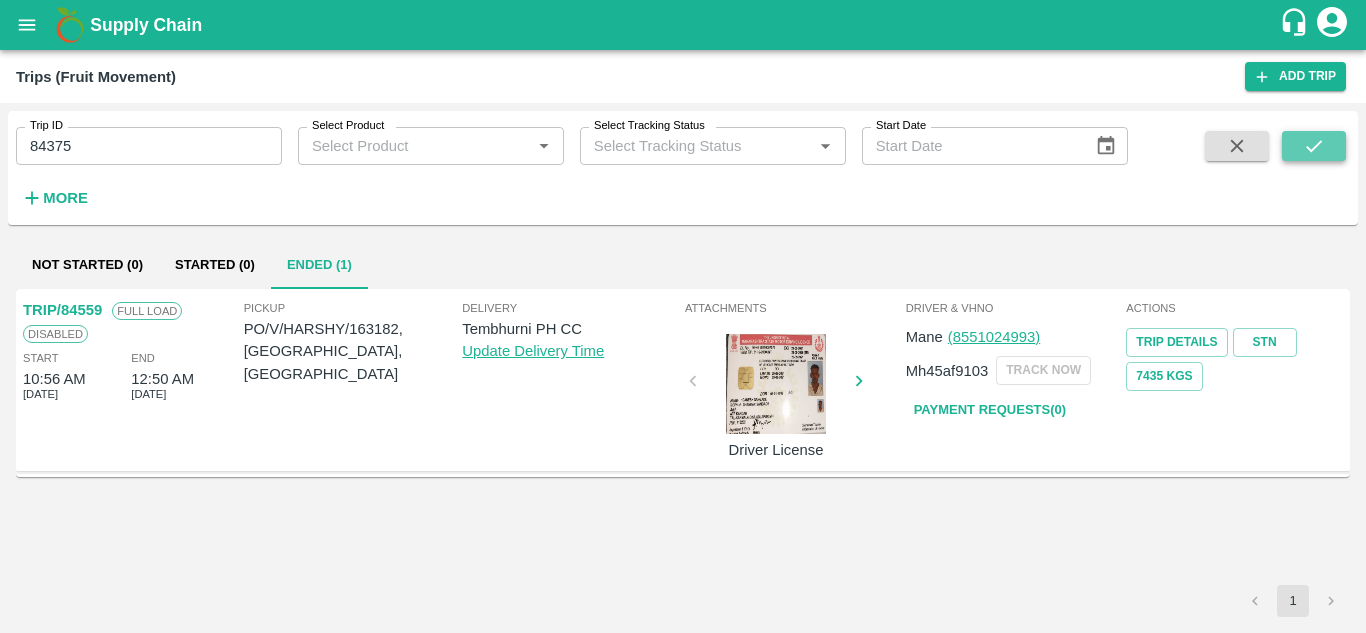 click 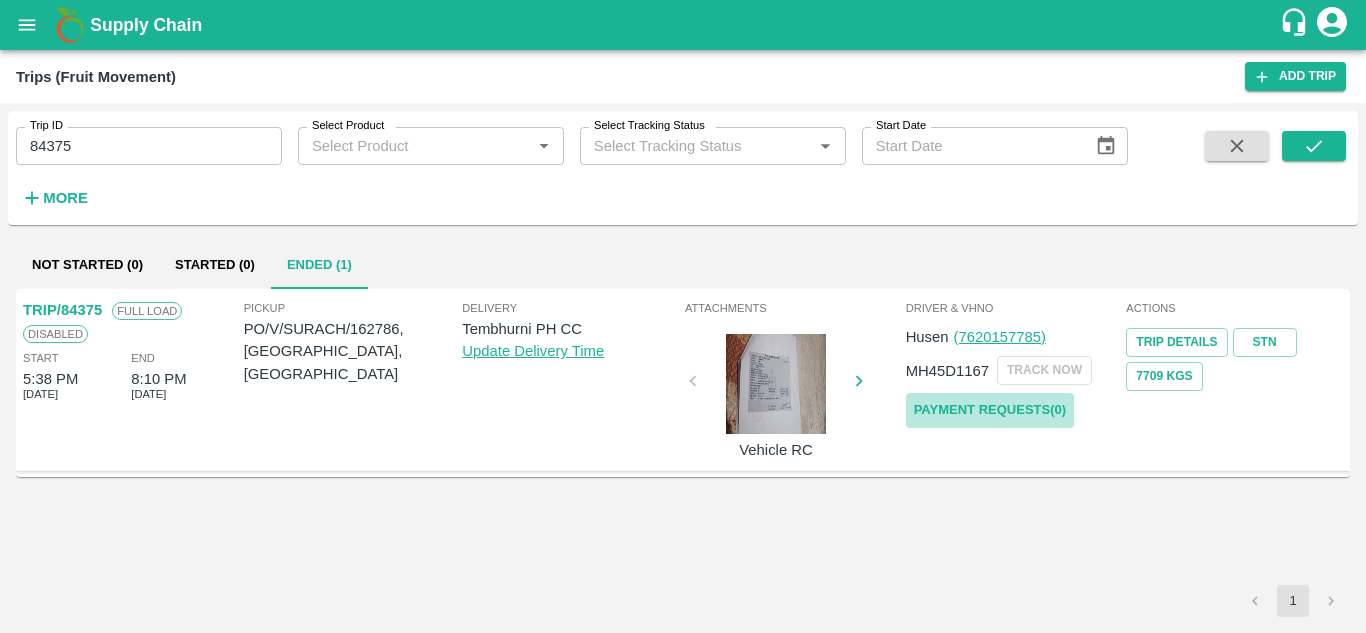 click on "Payment Requests( 0 )" at bounding box center (990, 410) 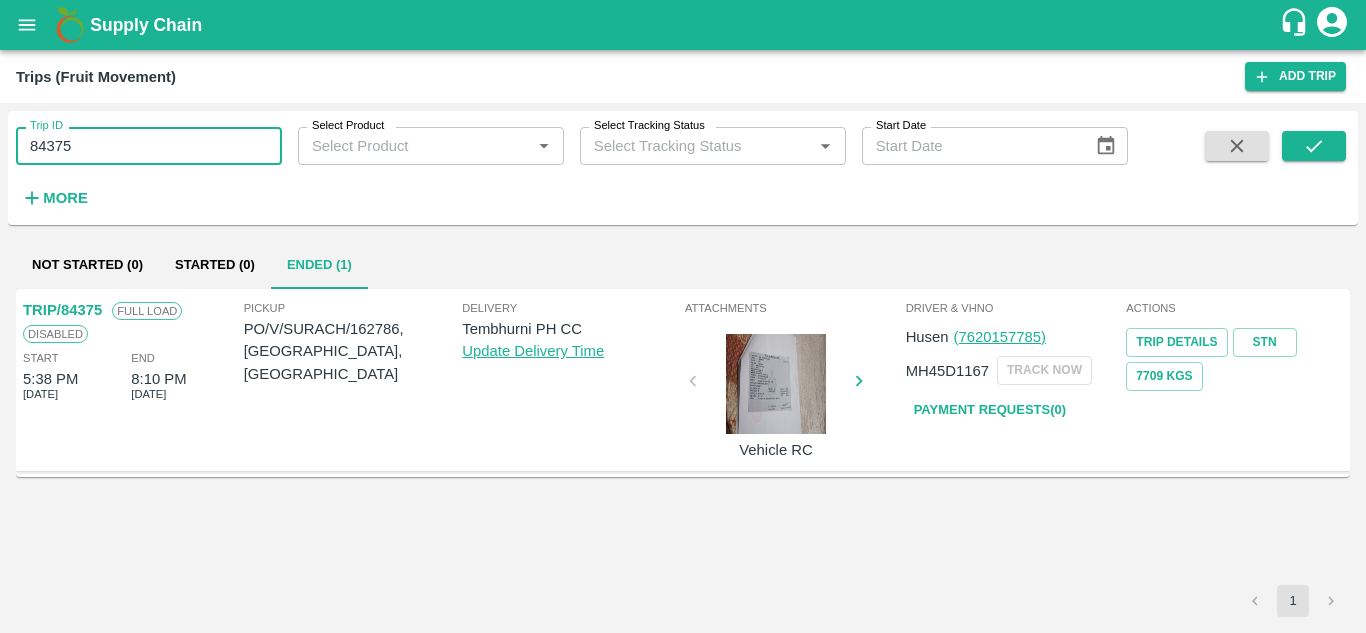 click on "84375" at bounding box center (149, 146) 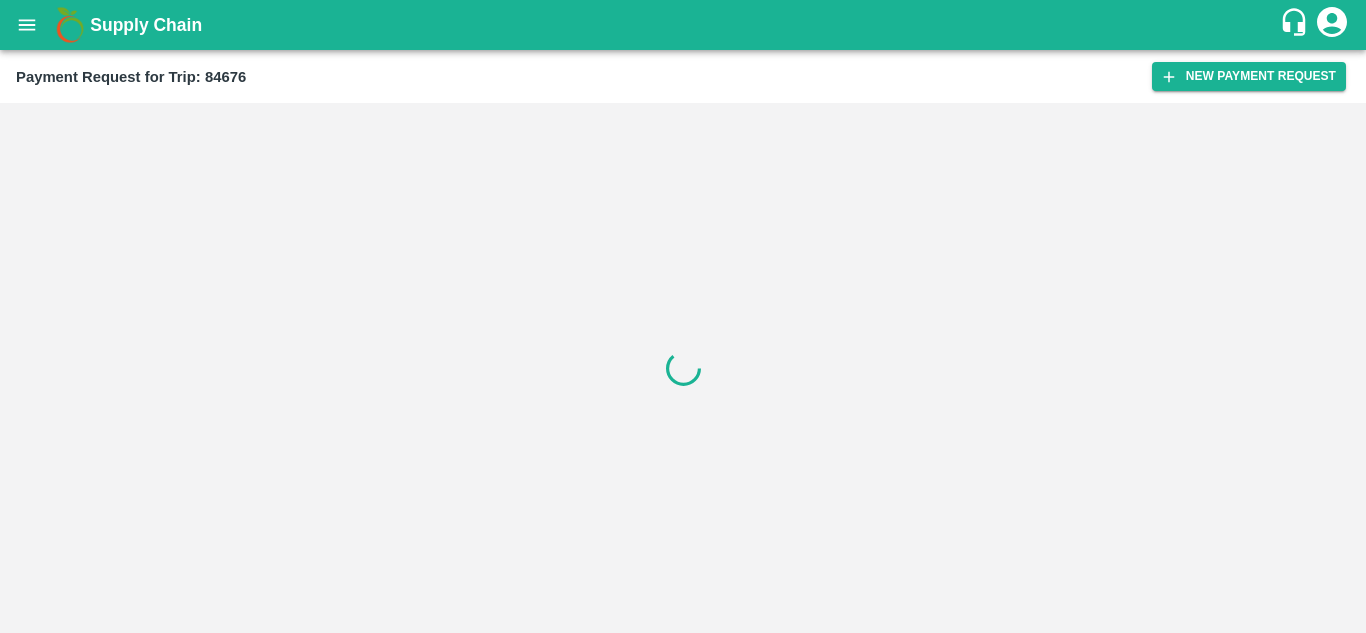 scroll, scrollTop: 0, scrollLeft: 0, axis: both 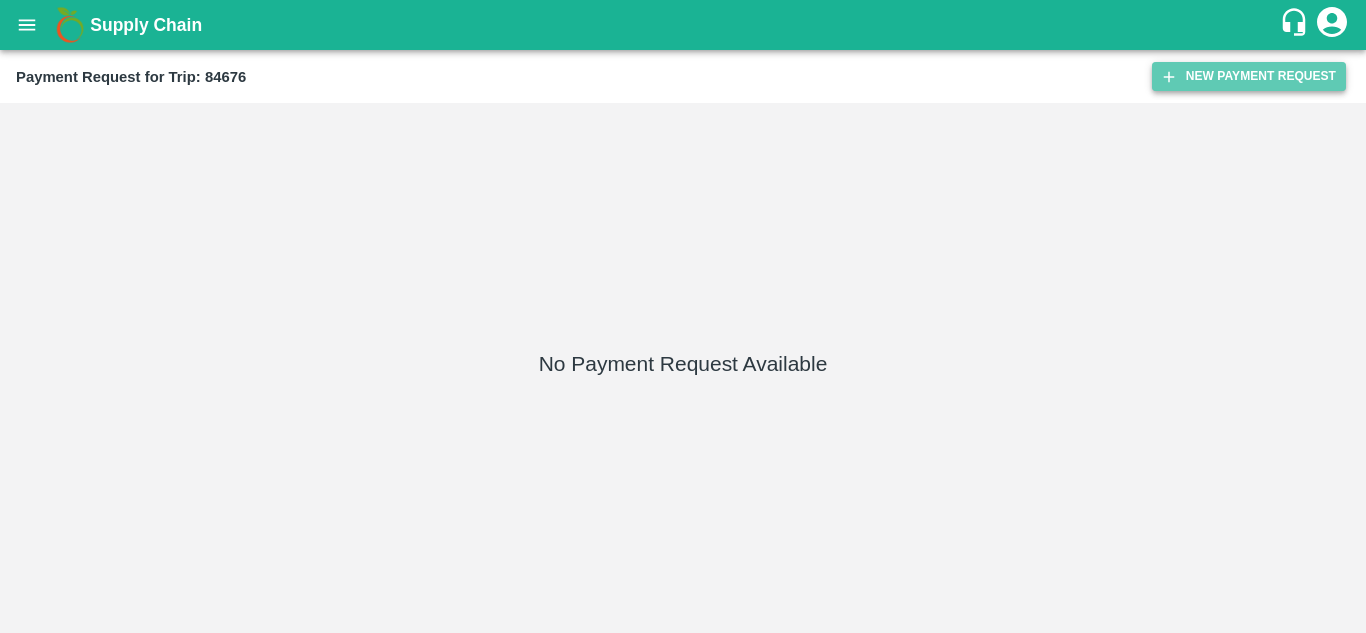 click on "New Payment Request" at bounding box center [1249, 76] 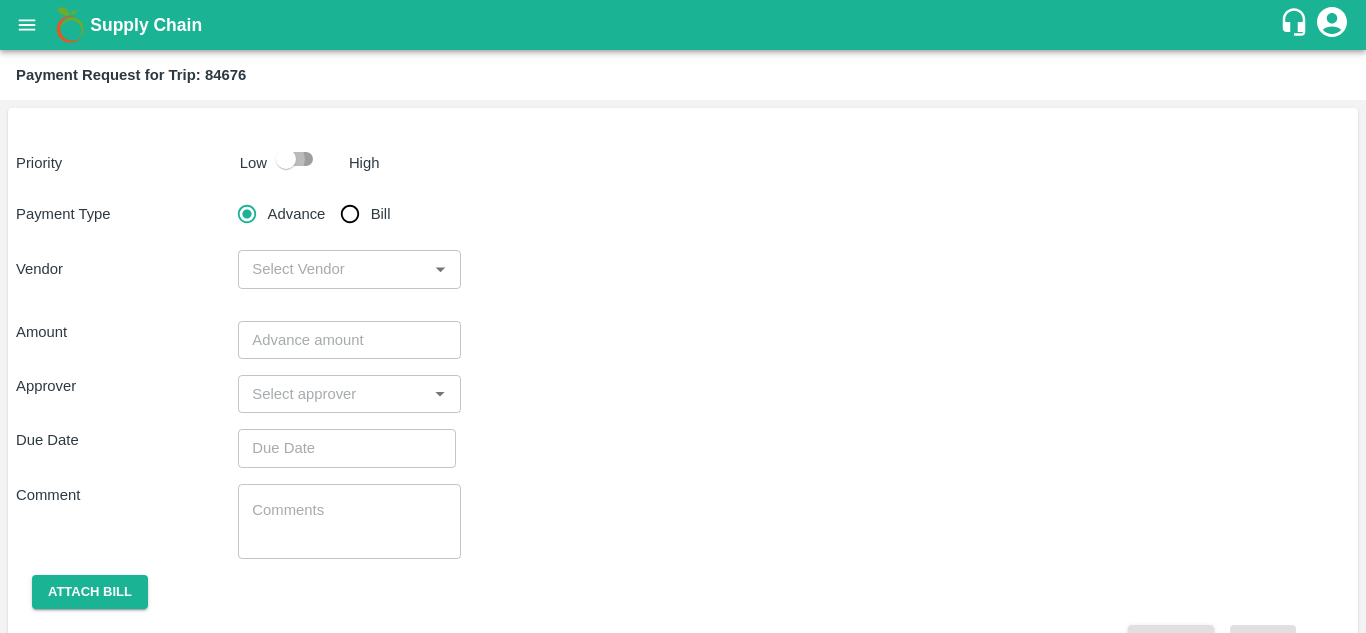 click at bounding box center [286, 159] 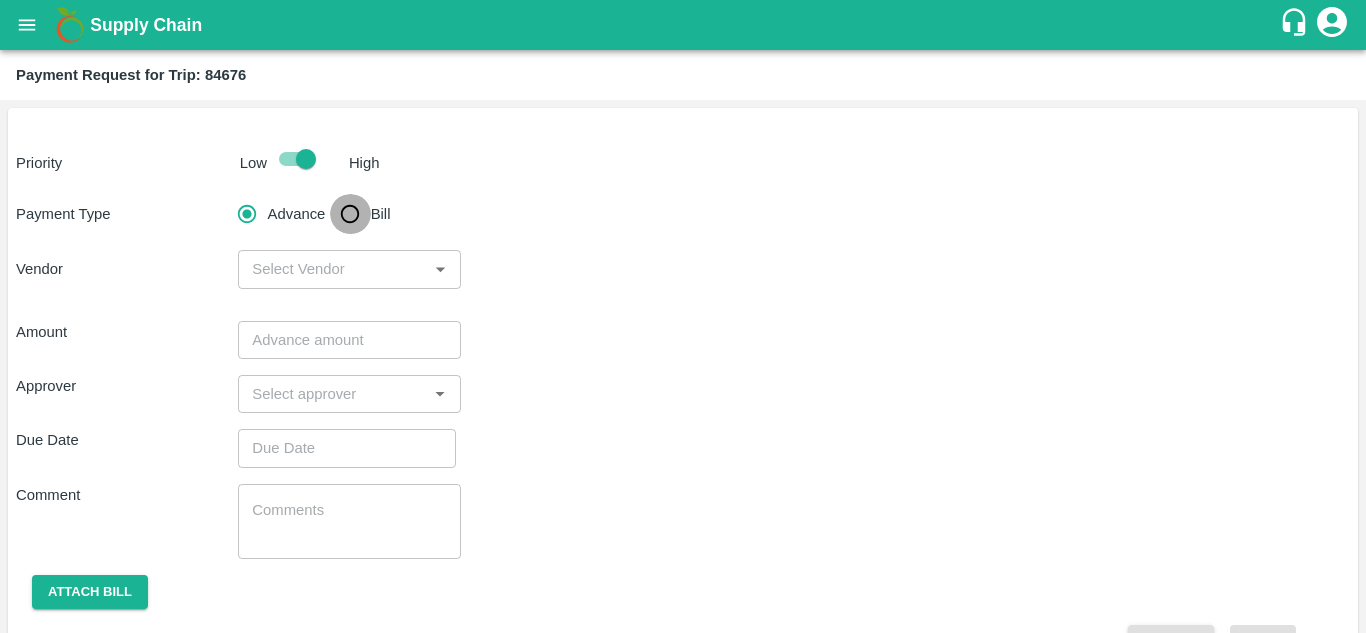 click on "Bill" at bounding box center (350, 214) 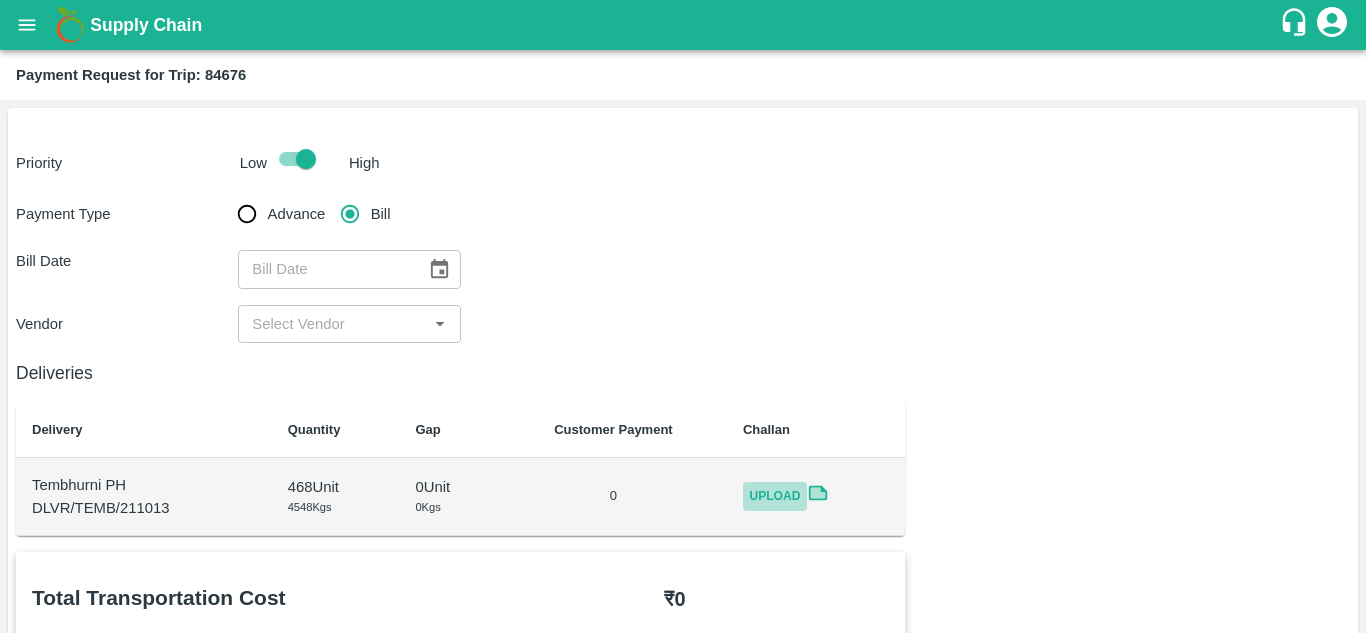 click on "Upload" at bounding box center [775, 496] 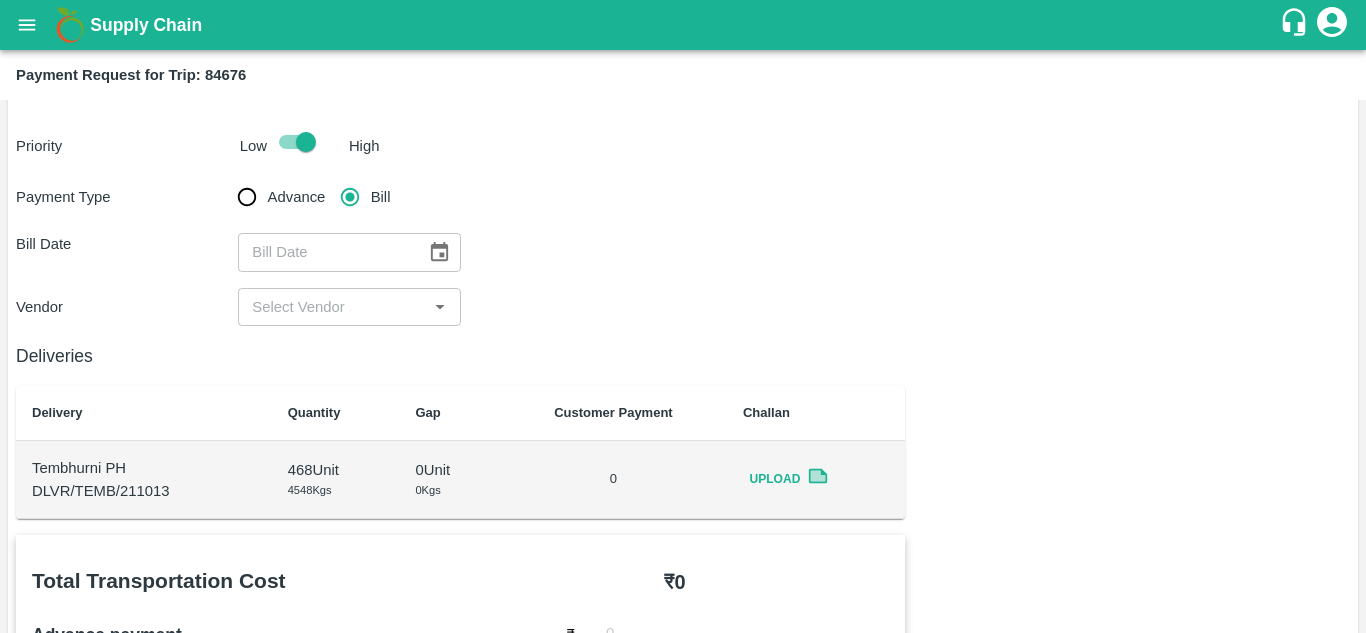 scroll, scrollTop: 0, scrollLeft: 0, axis: both 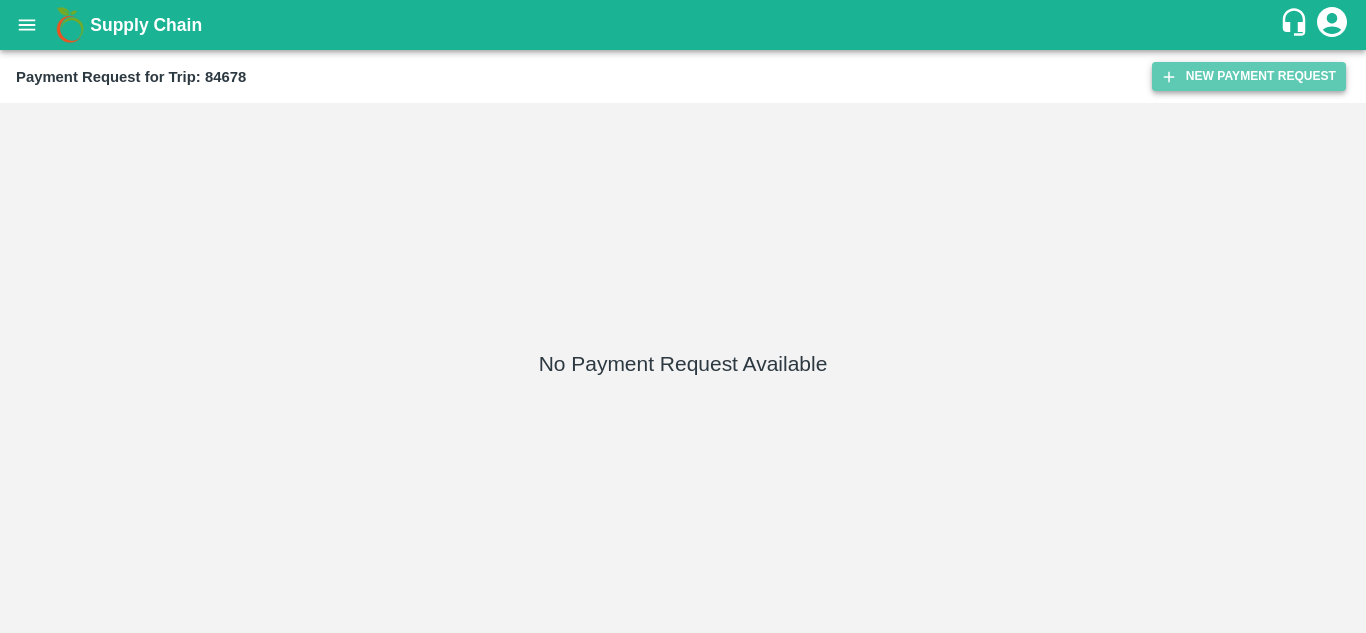 click on "New Payment Request" at bounding box center [1249, 76] 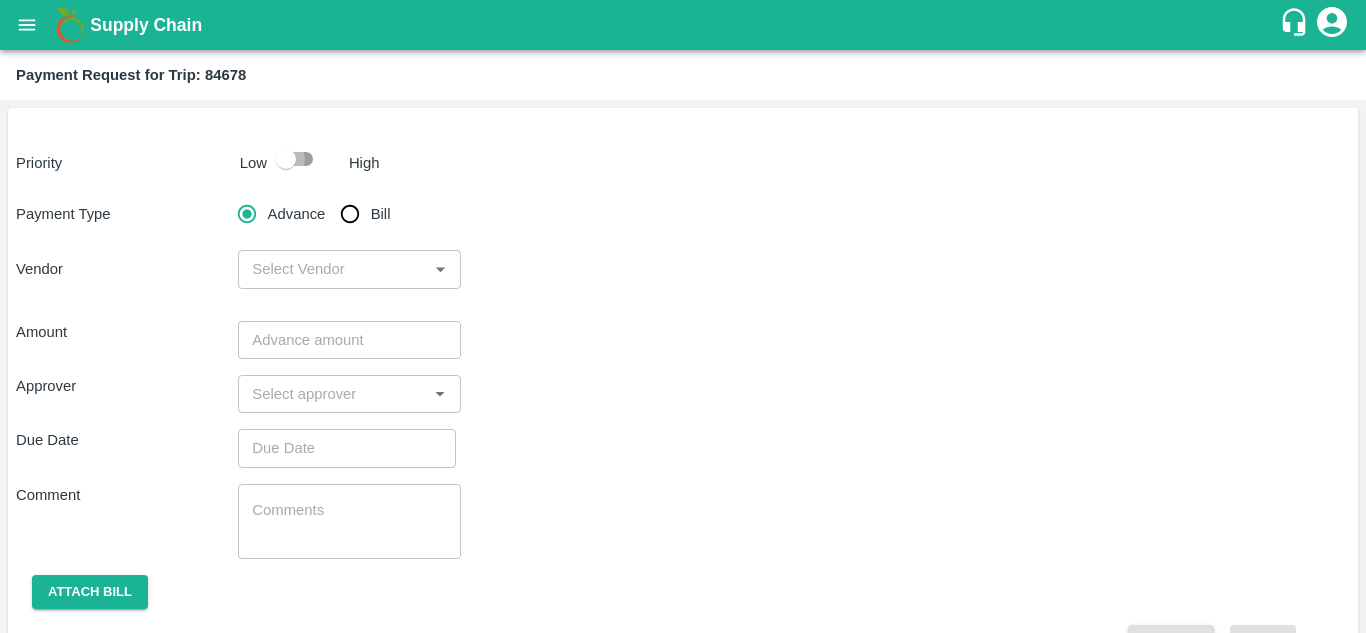 click at bounding box center [286, 159] 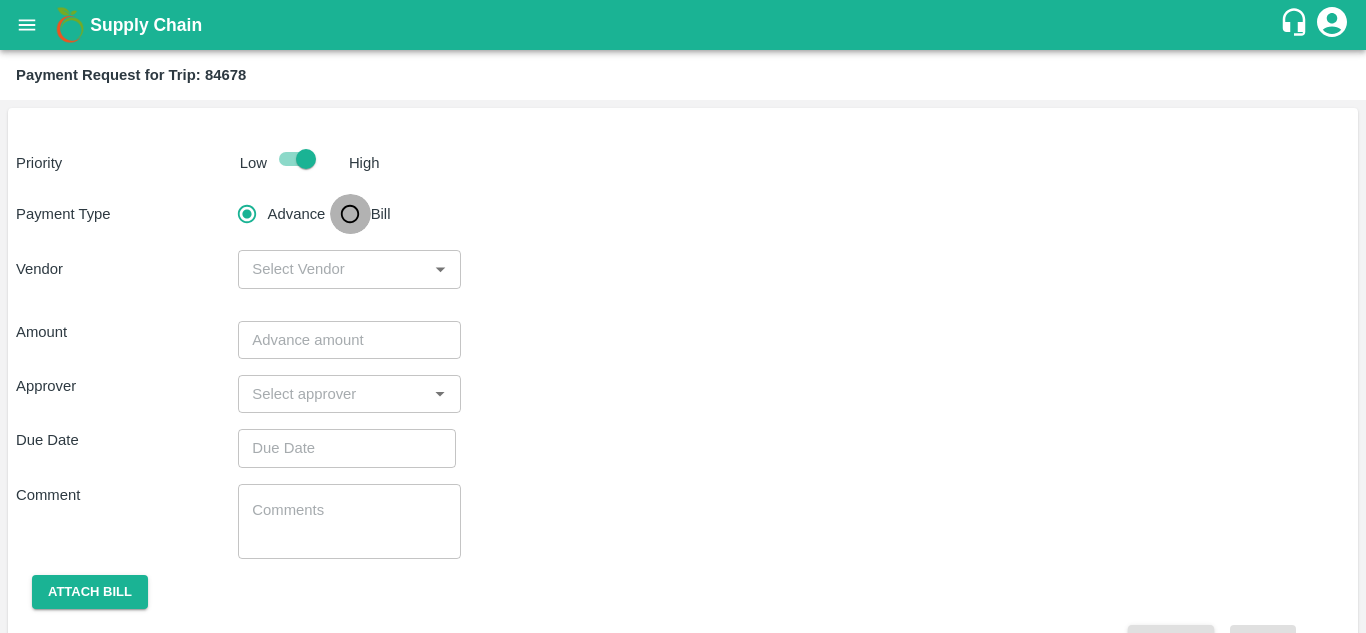 click on "Bill" at bounding box center (350, 214) 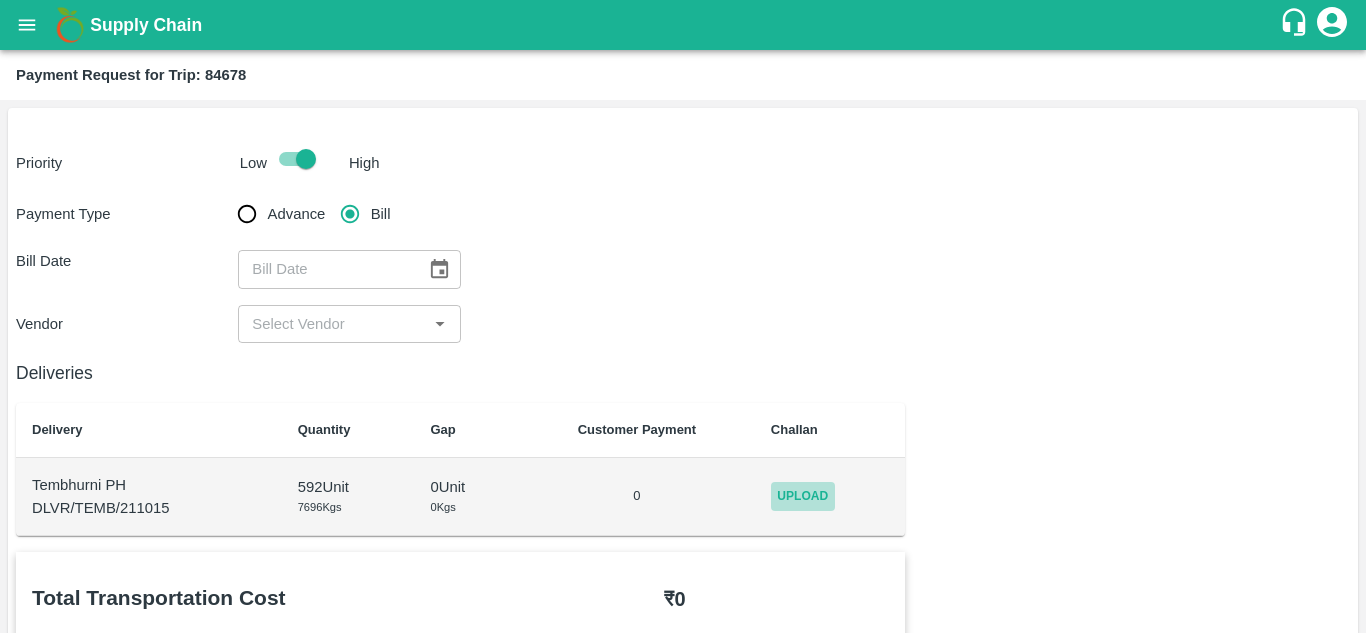 click on "Upload" at bounding box center (803, 496) 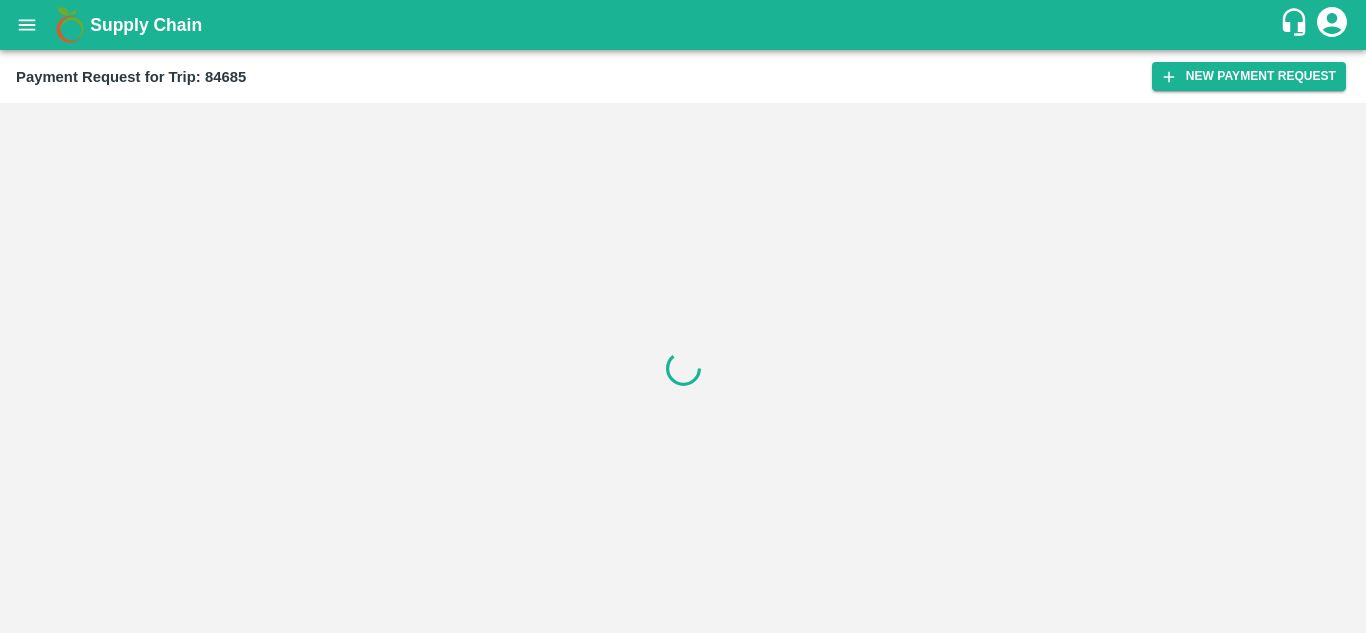scroll, scrollTop: 0, scrollLeft: 0, axis: both 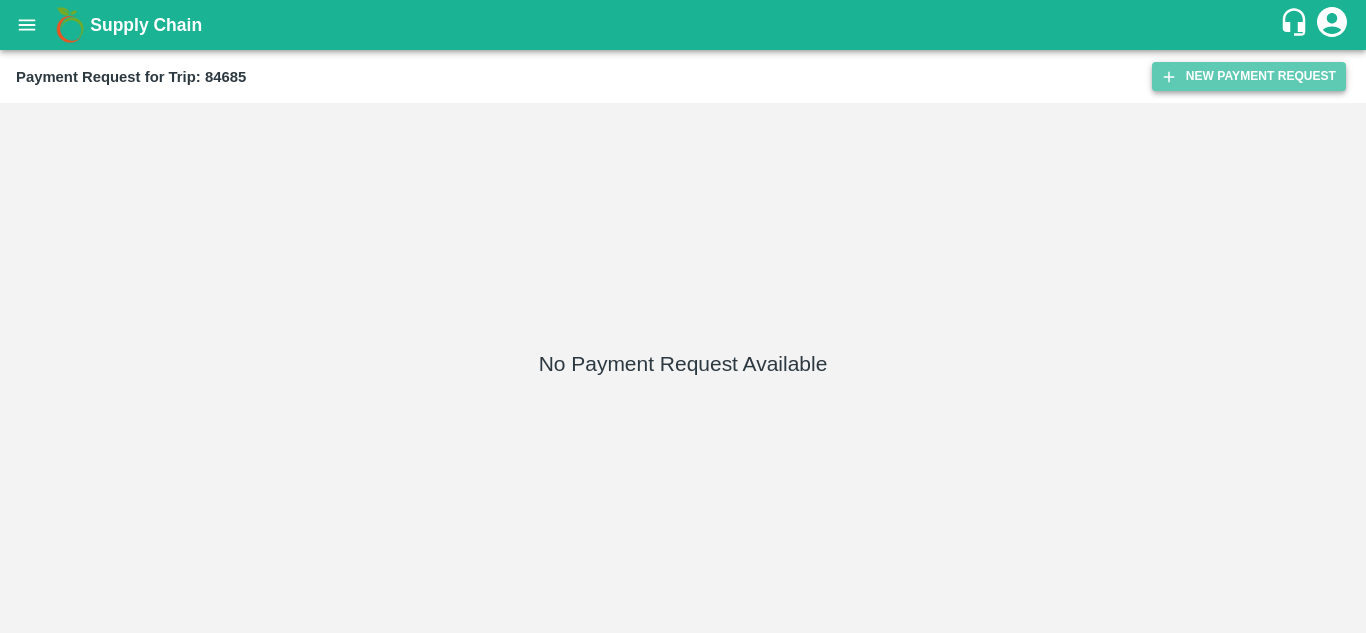 click on "New Payment Request" at bounding box center (1249, 76) 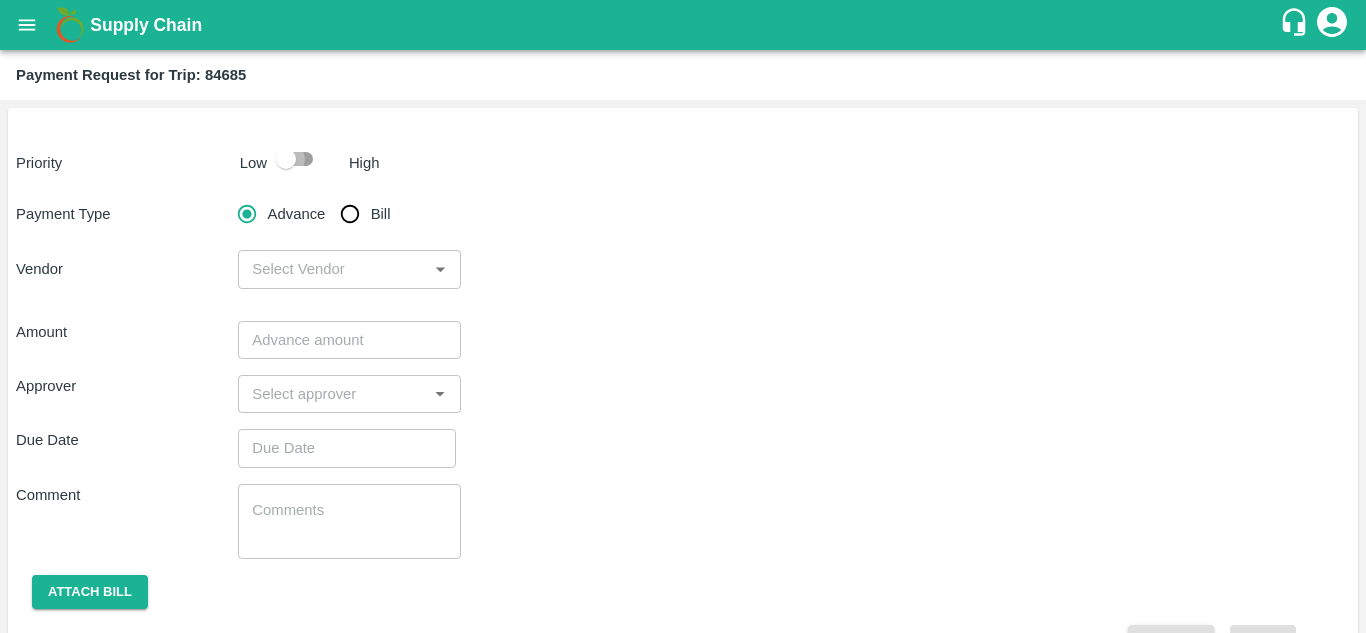 click at bounding box center [286, 159] 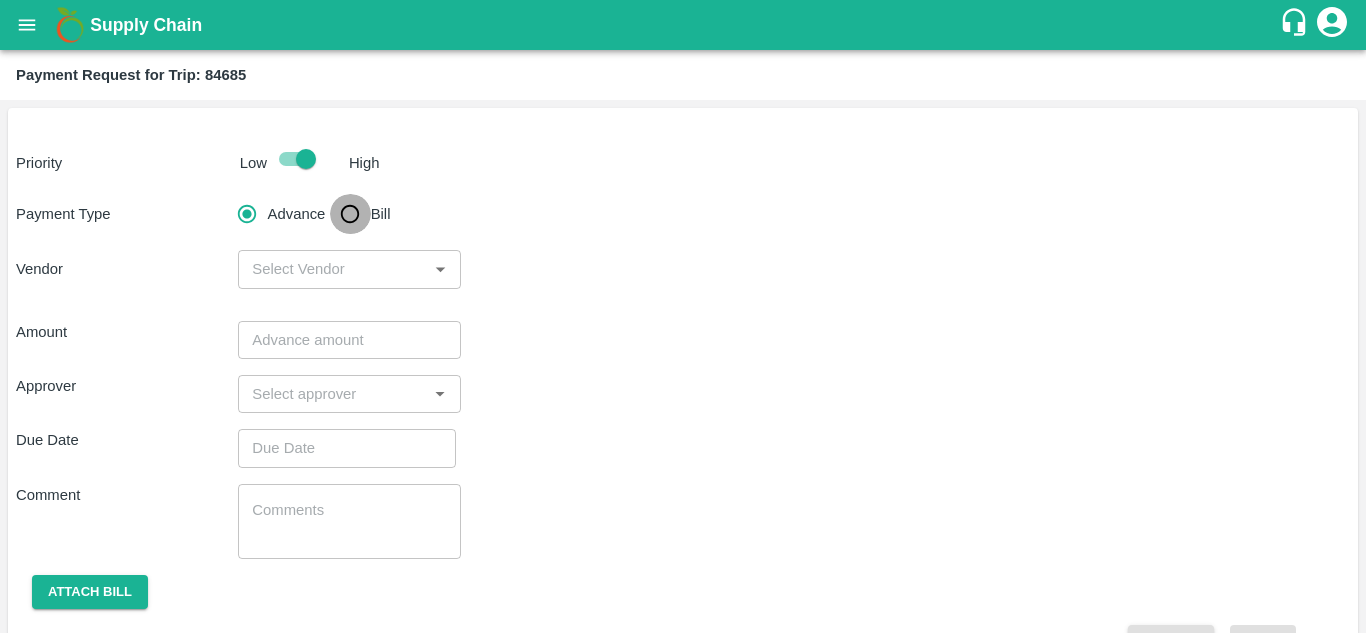 click on "Bill" at bounding box center [350, 214] 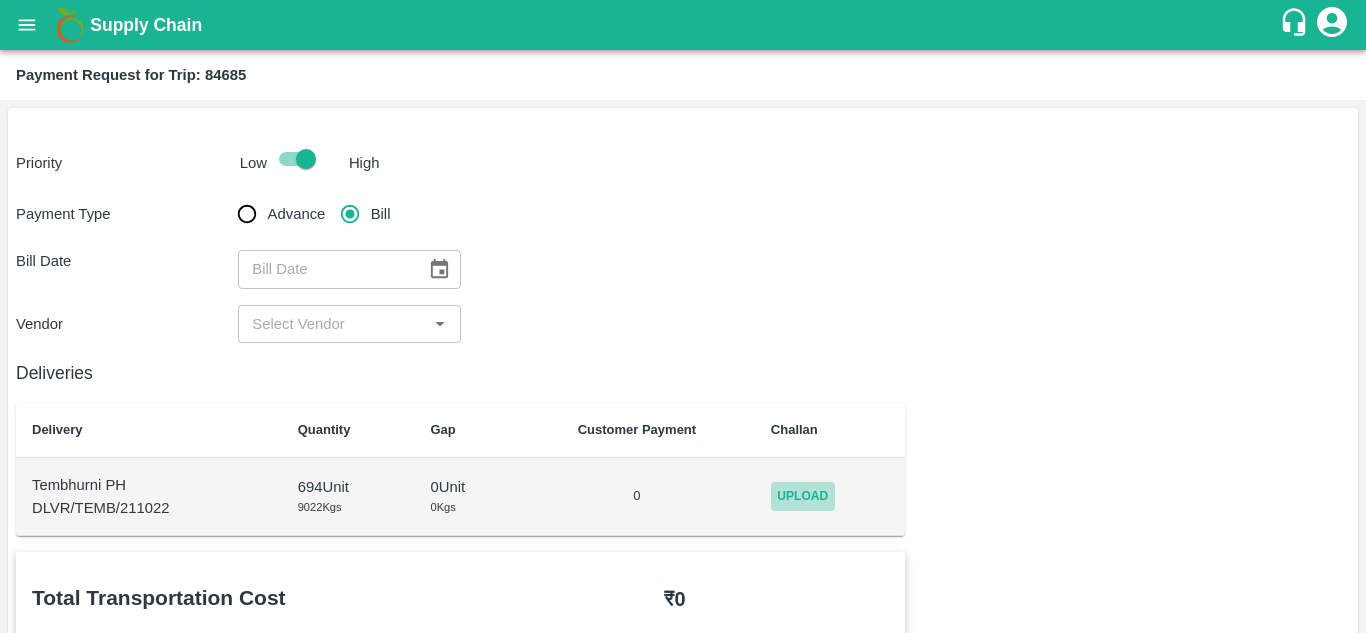 click on "Upload" at bounding box center [803, 496] 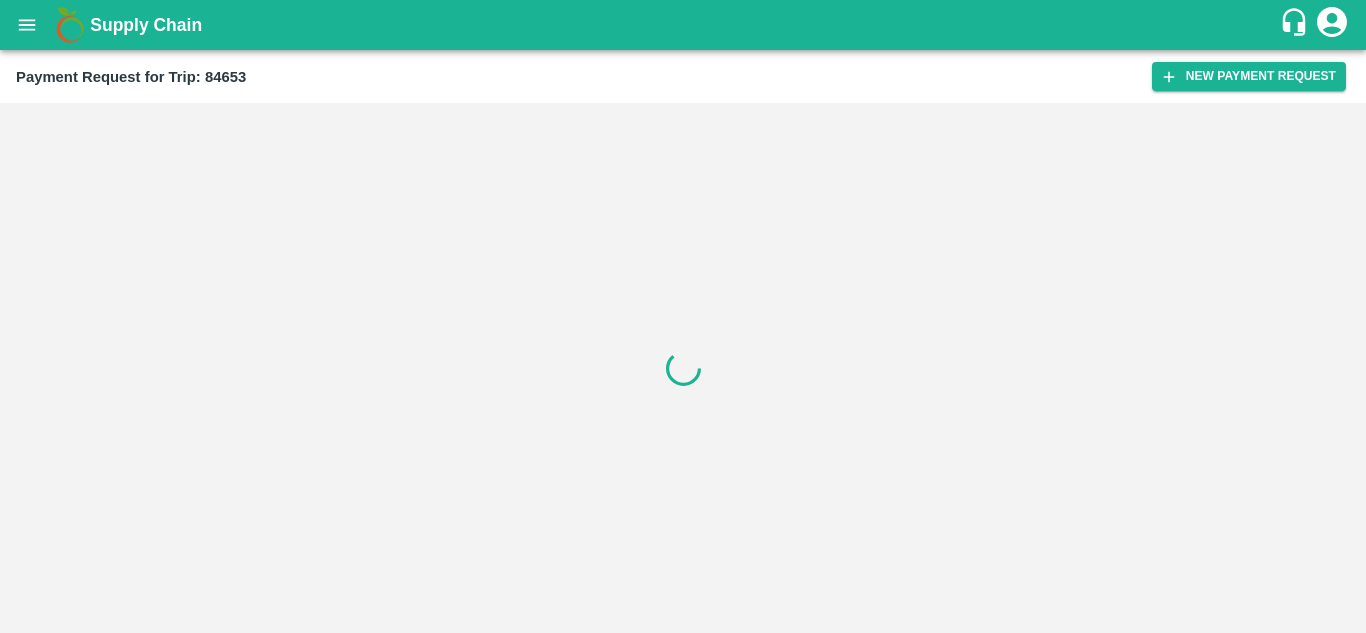 scroll, scrollTop: 0, scrollLeft: 0, axis: both 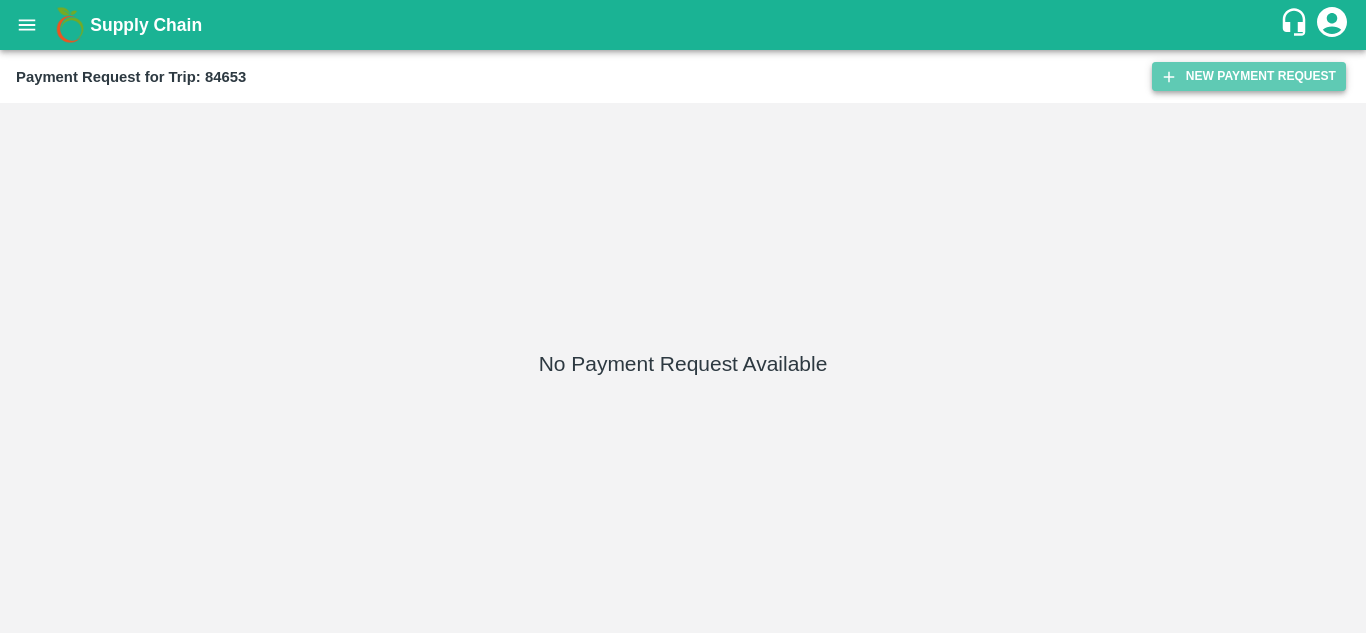 click on "New Payment Request" at bounding box center (1249, 76) 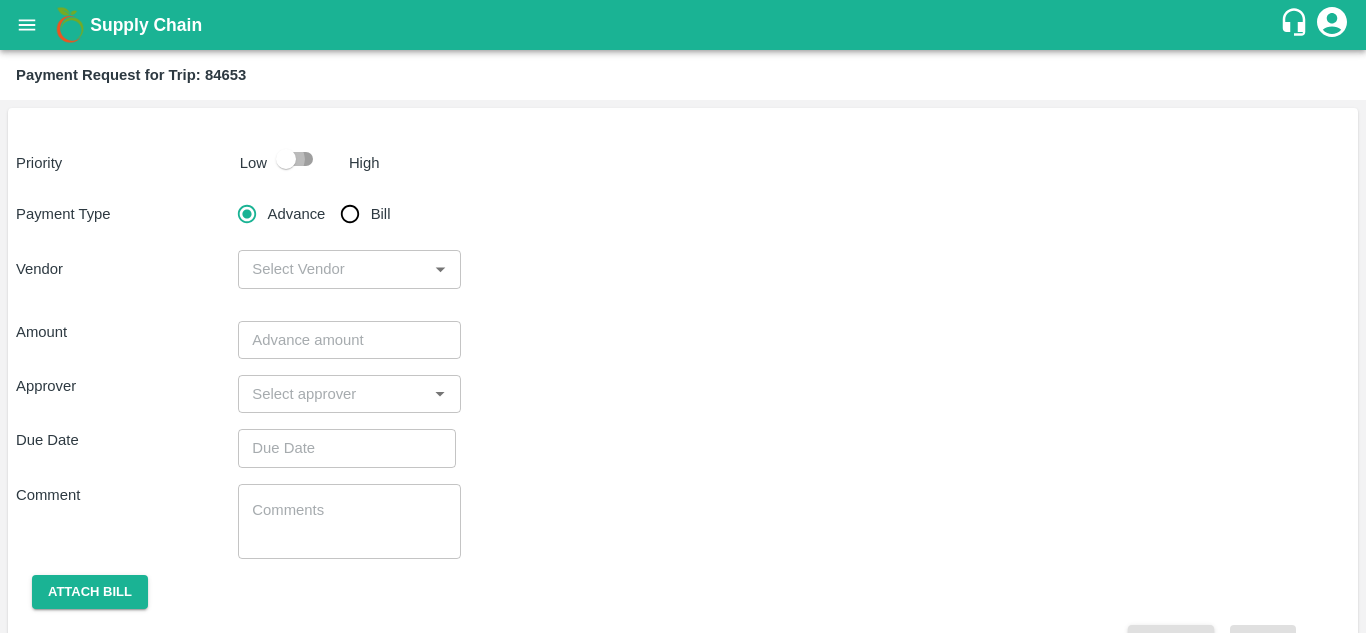 click at bounding box center (286, 159) 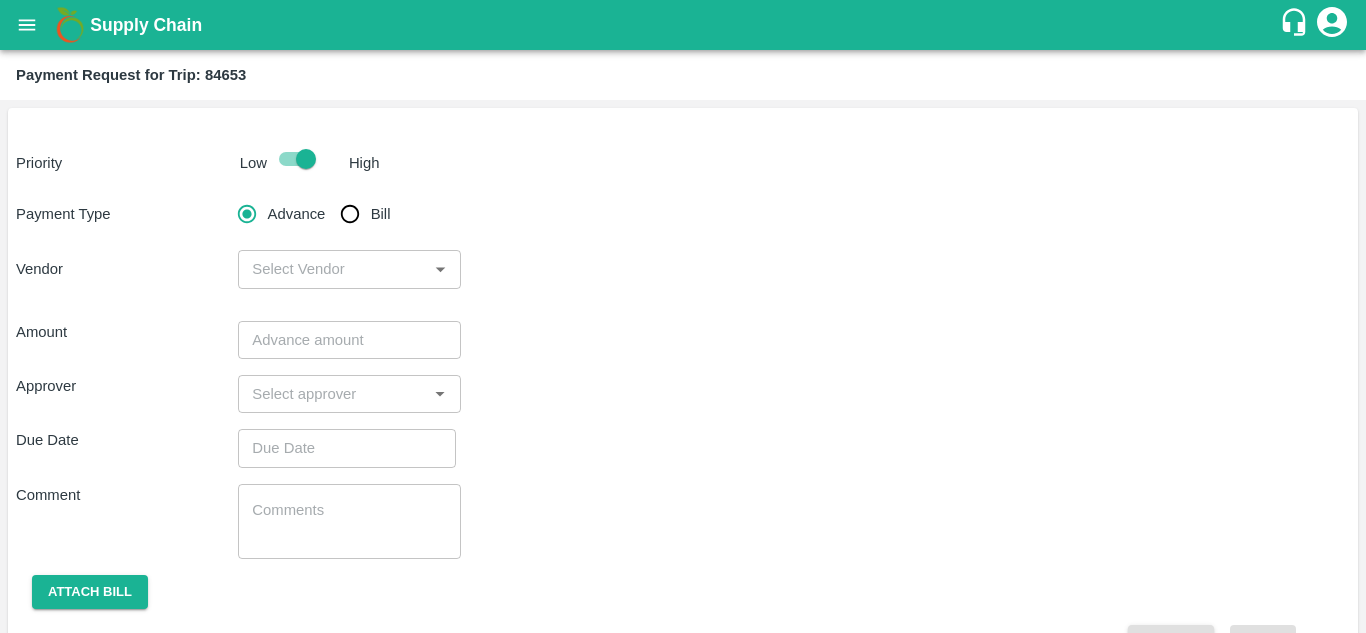 click on "Bill" at bounding box center [350, 214] 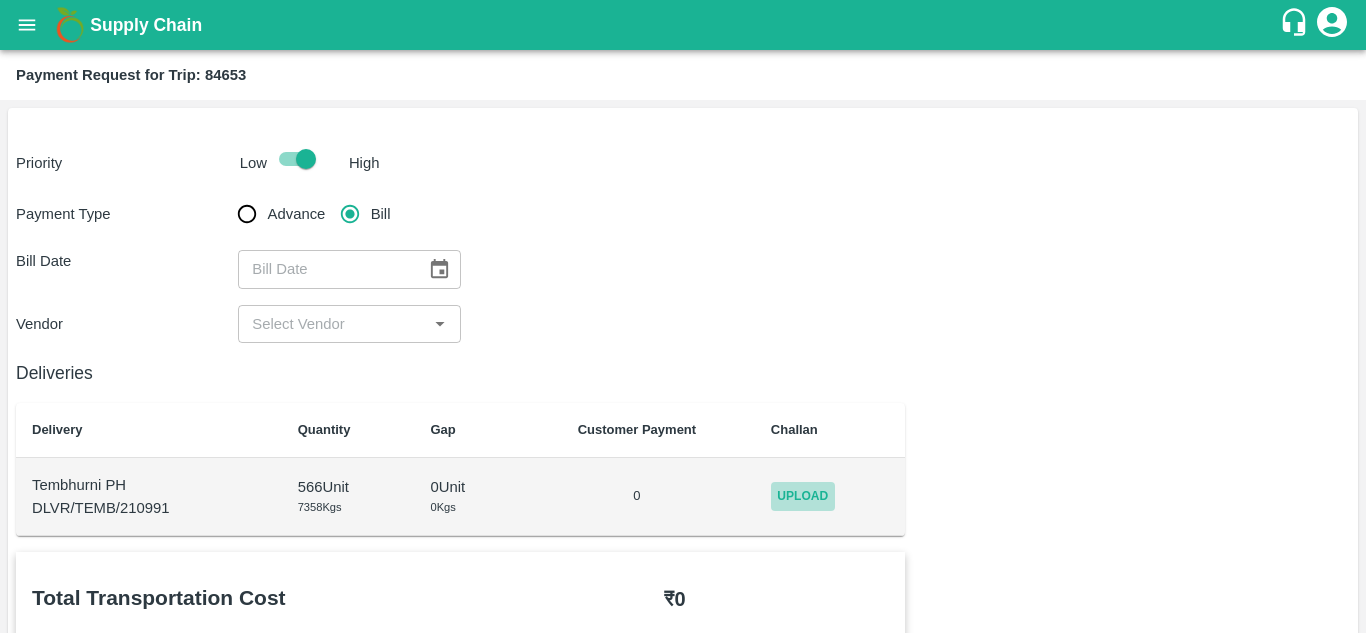 click on "Upload" at bounding box center [803, 496] 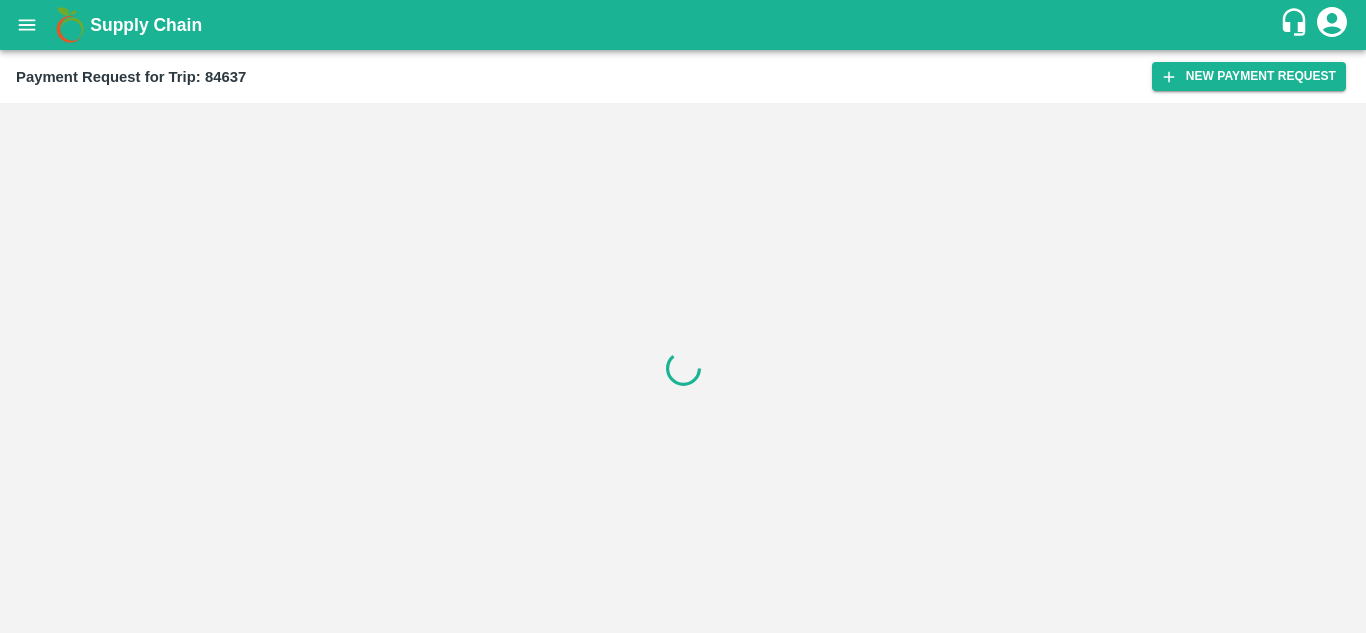 scroll, scrollTop: 0, scrollLeft: 0, axis: both 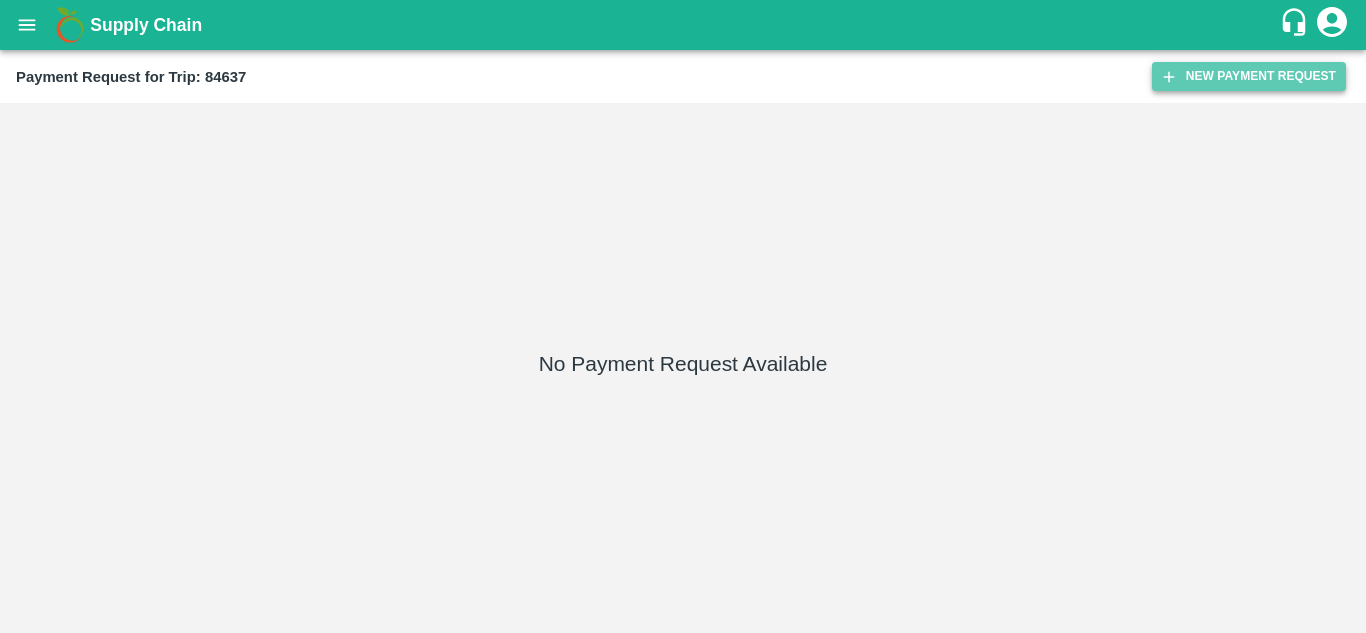 click on "New Payment Request" at bounding box center [1249, 76] 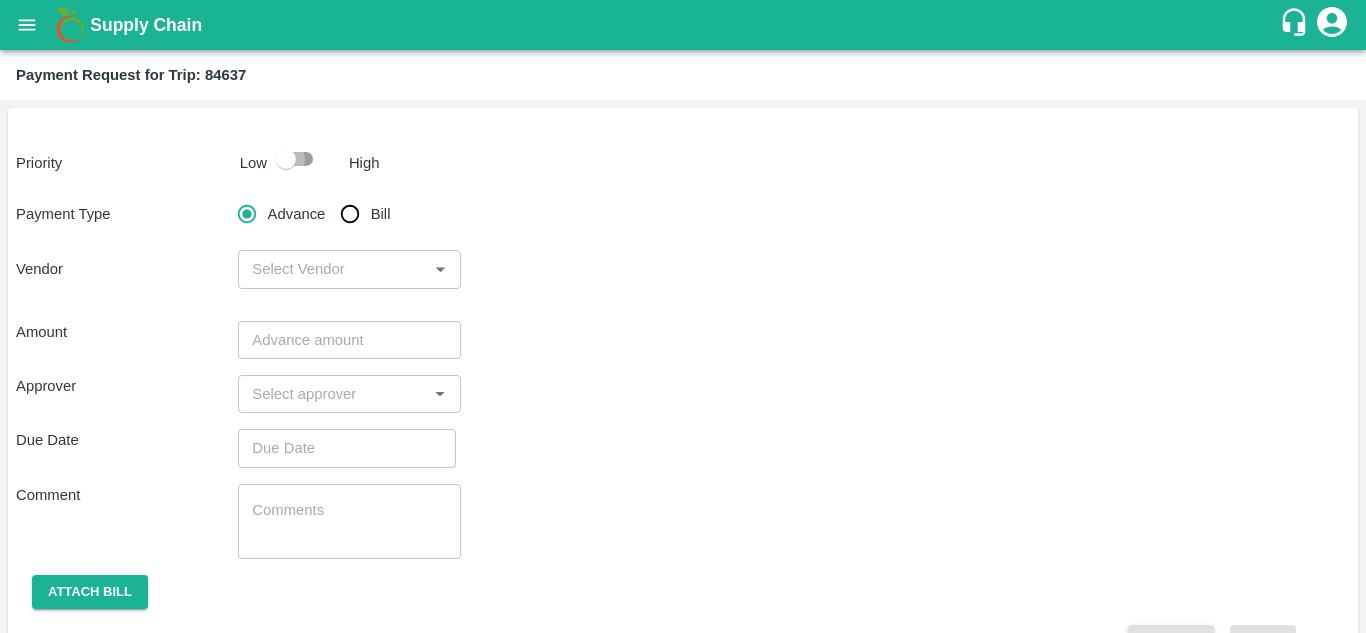 click at bounding box center (286, 159) 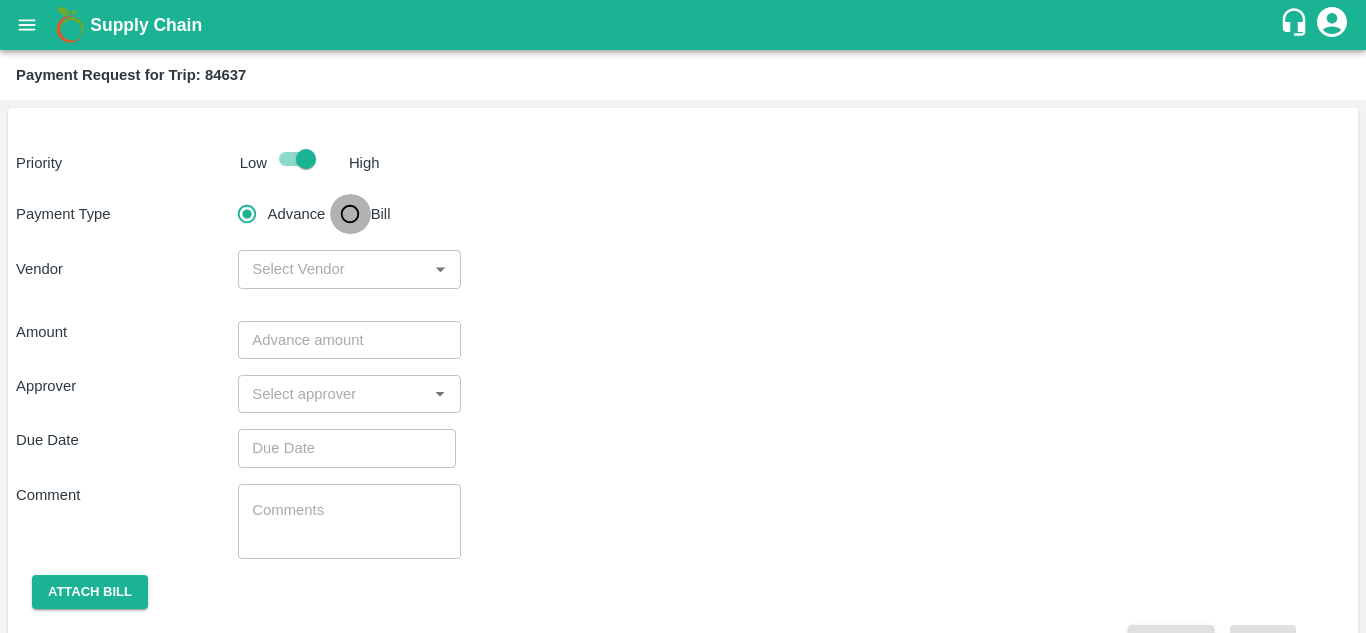 click on "Bill" at bounding box center [350, 214] 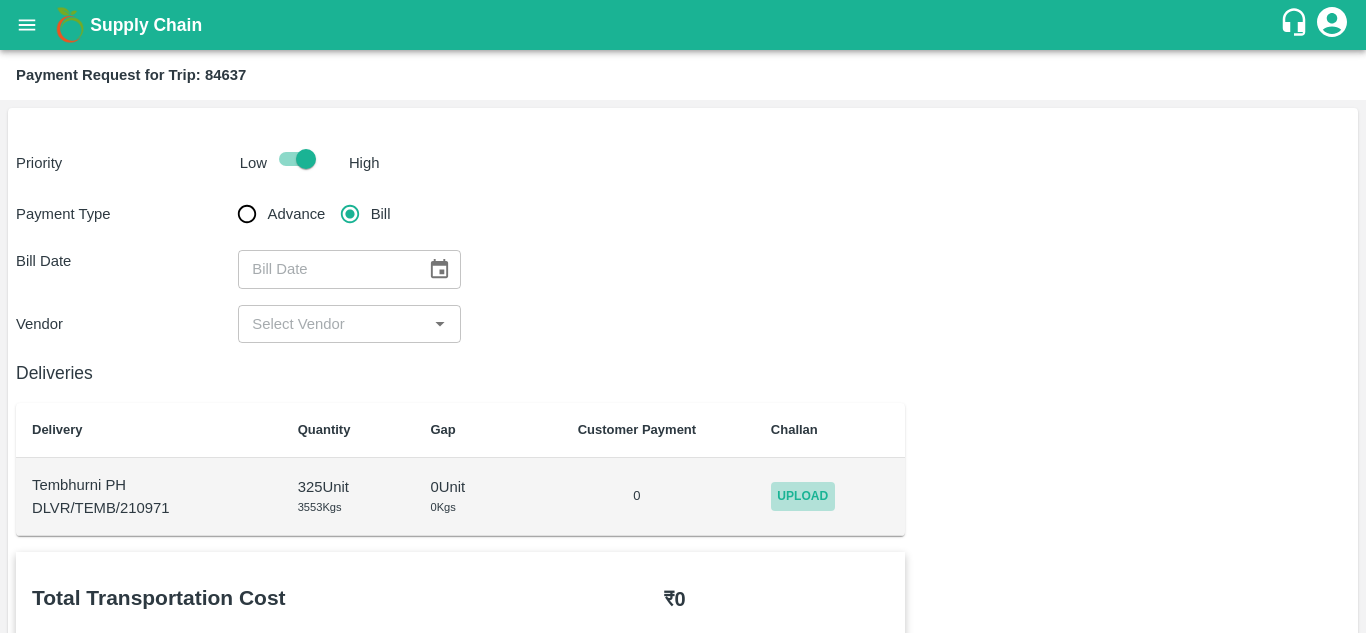 click on "Upload" at bounding box center [803, 496] 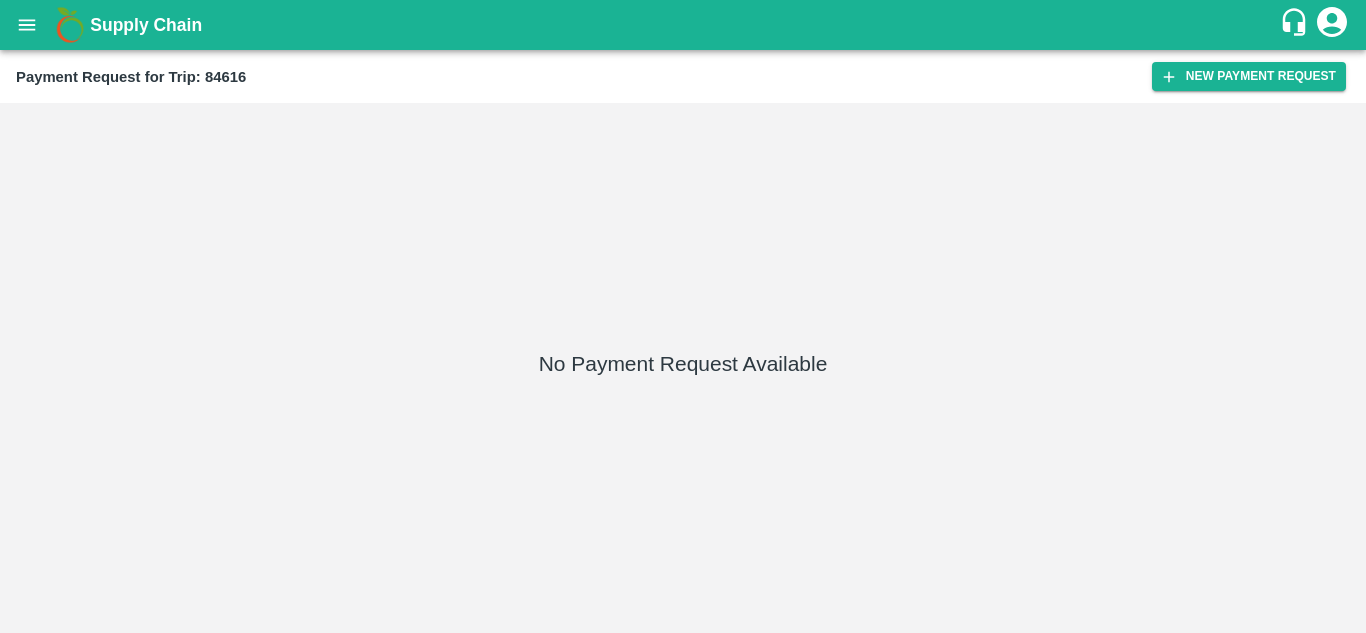 scroll, scrollTop: 0, scrollLeft: 0, axis: both 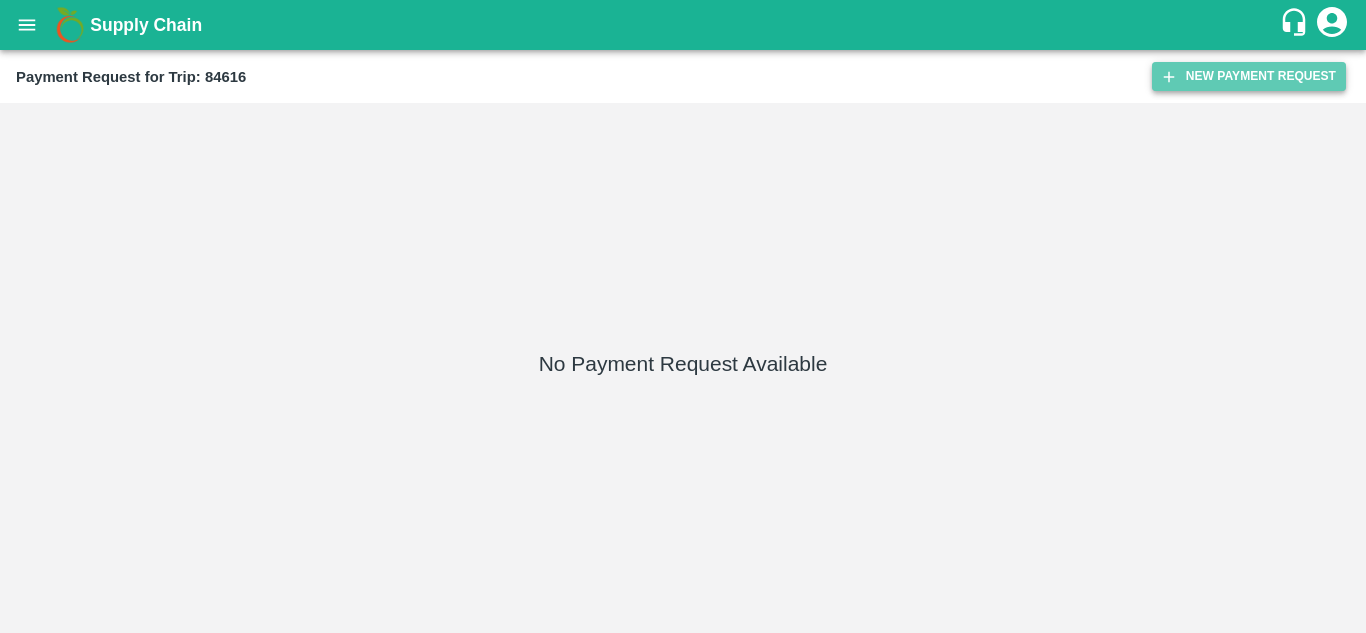 click on "New Payment Request" at bounding box center [1249, 76] 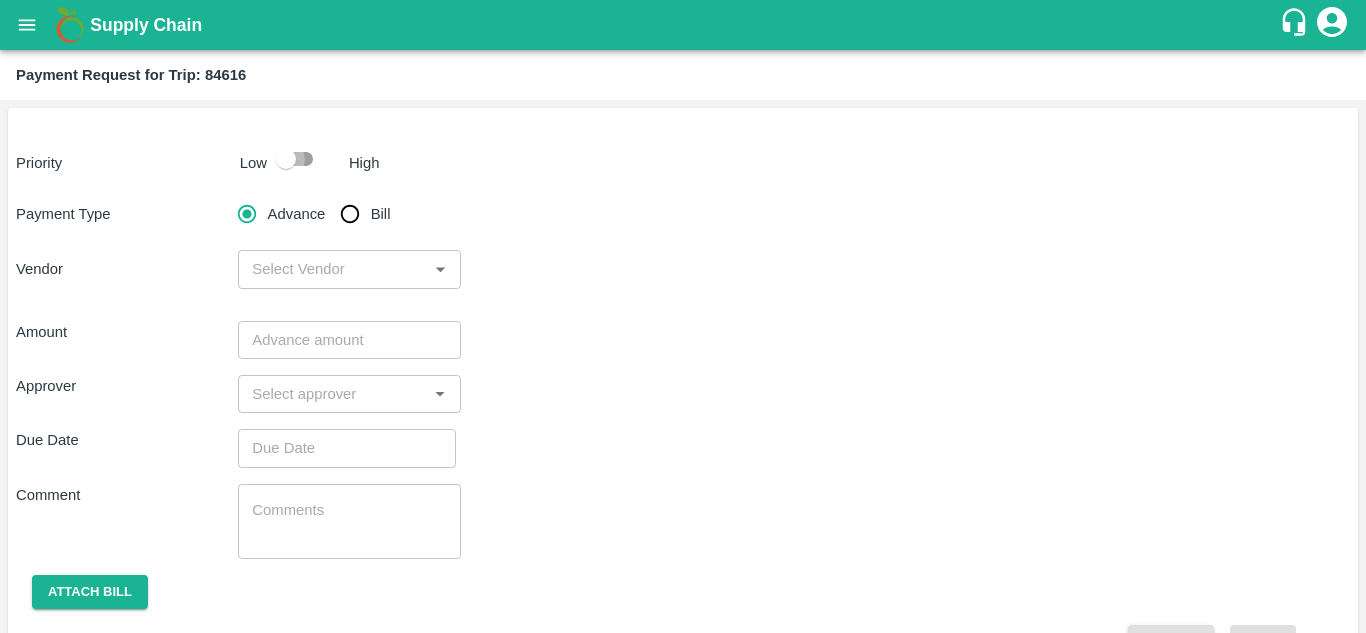 click at bounding box center (286, 159) 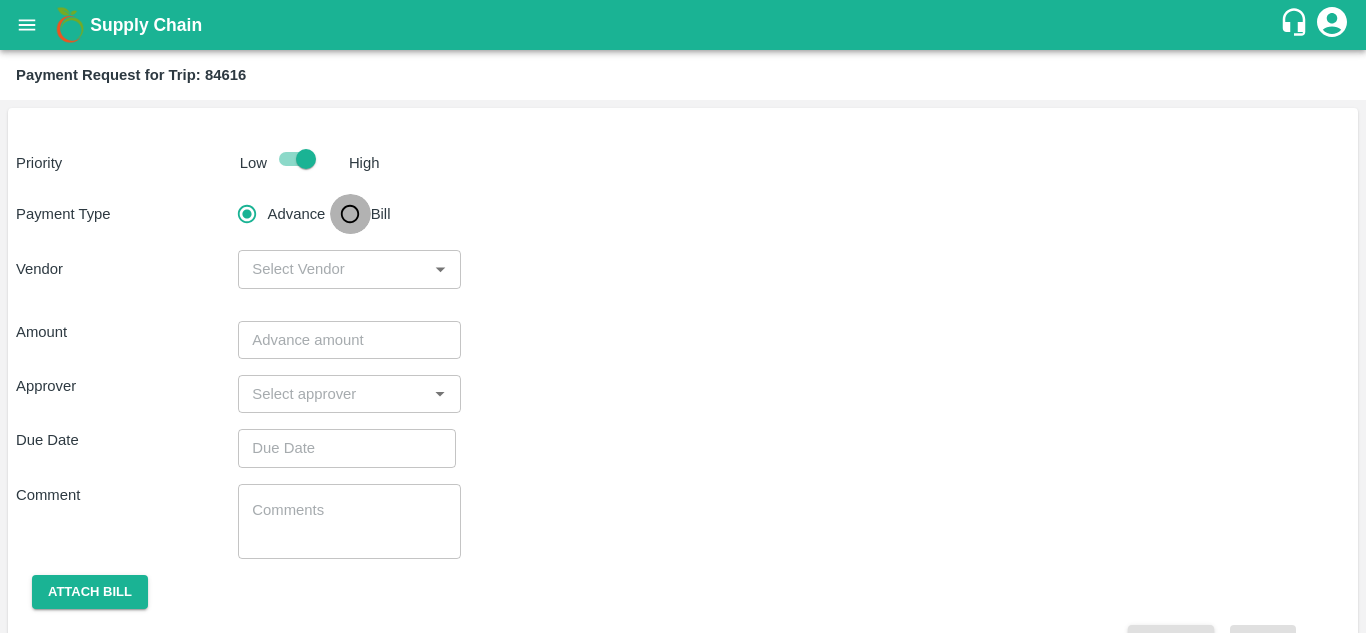 click on "Bill" at bounding box center (350, 214) 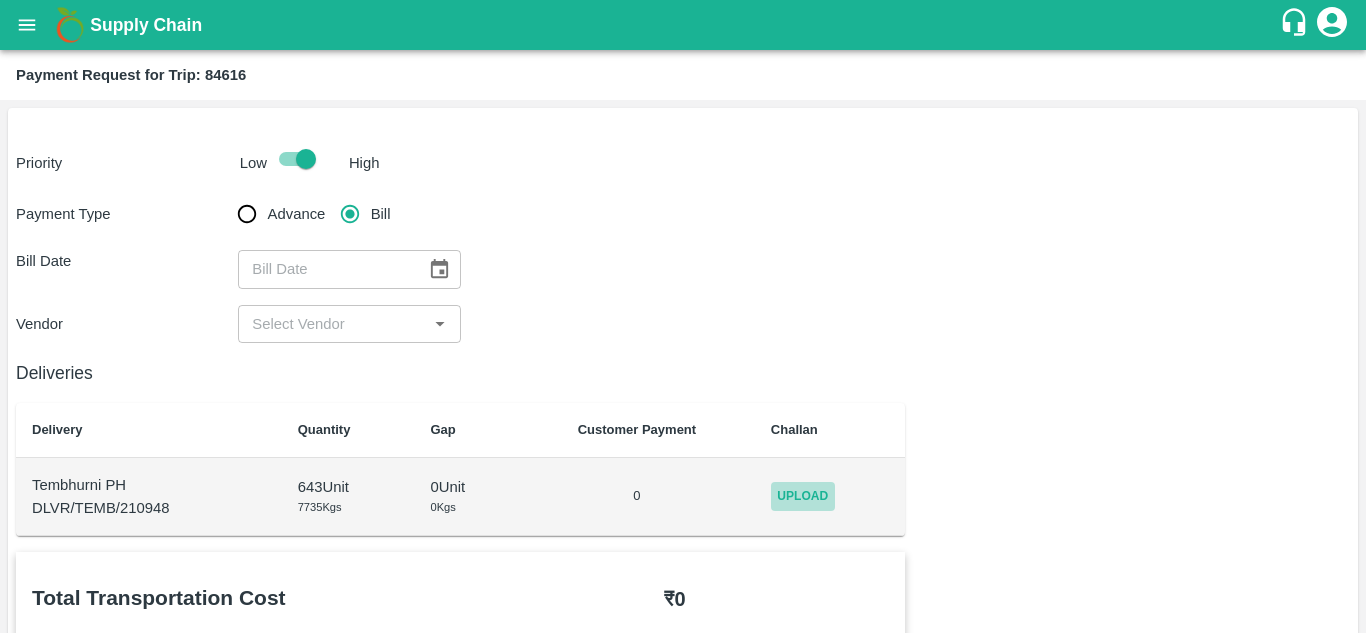 click on "Upload" at bounding box center (803, 496) 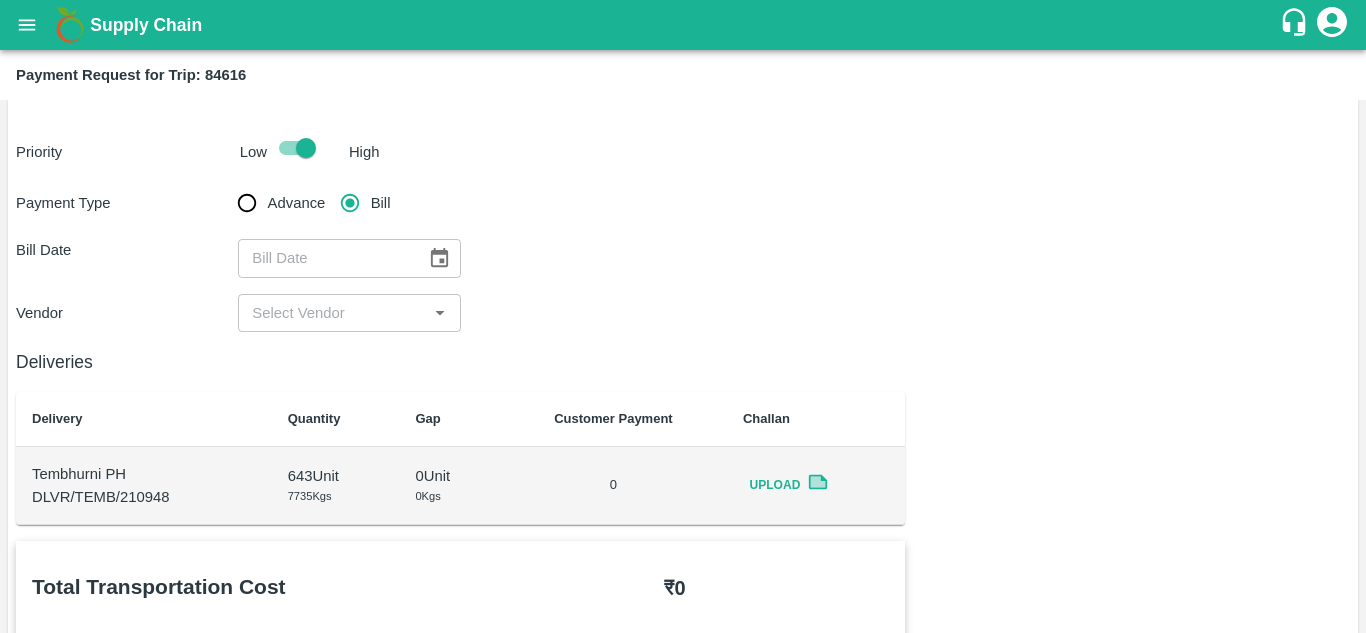 scroll, scrollTop: 0, scrollLeft: 0, axis: both 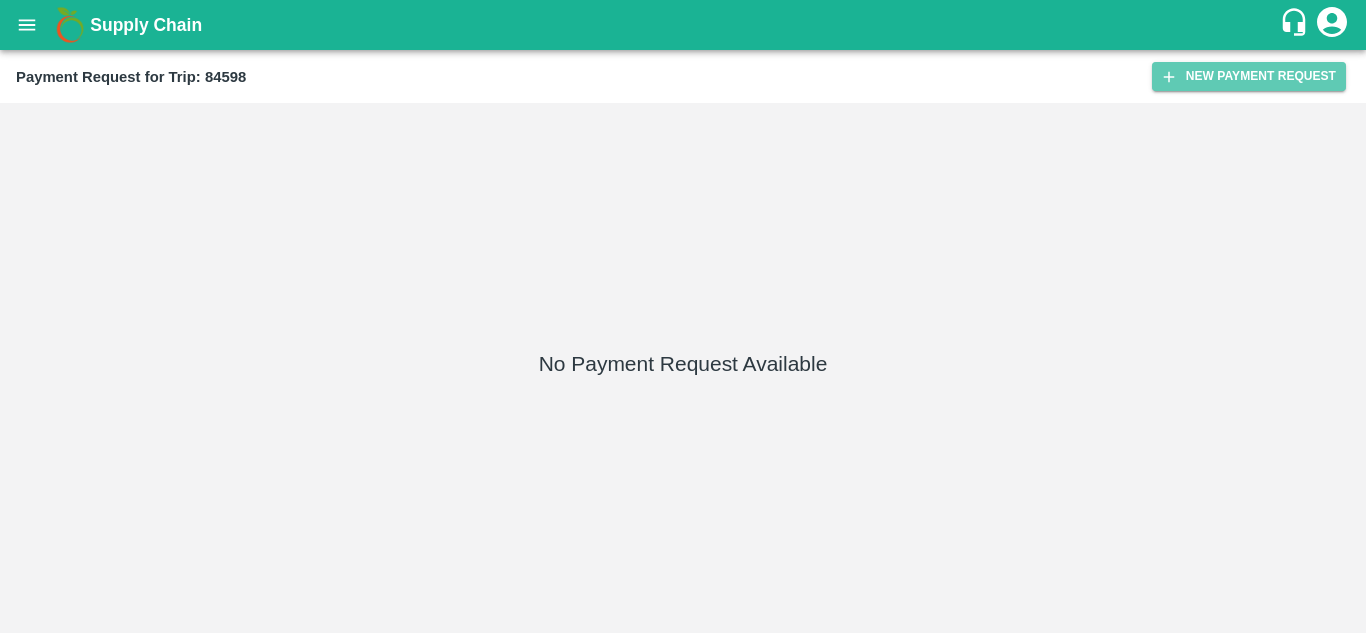 click on "New Payment Request" at bounding box center (1249, 76) 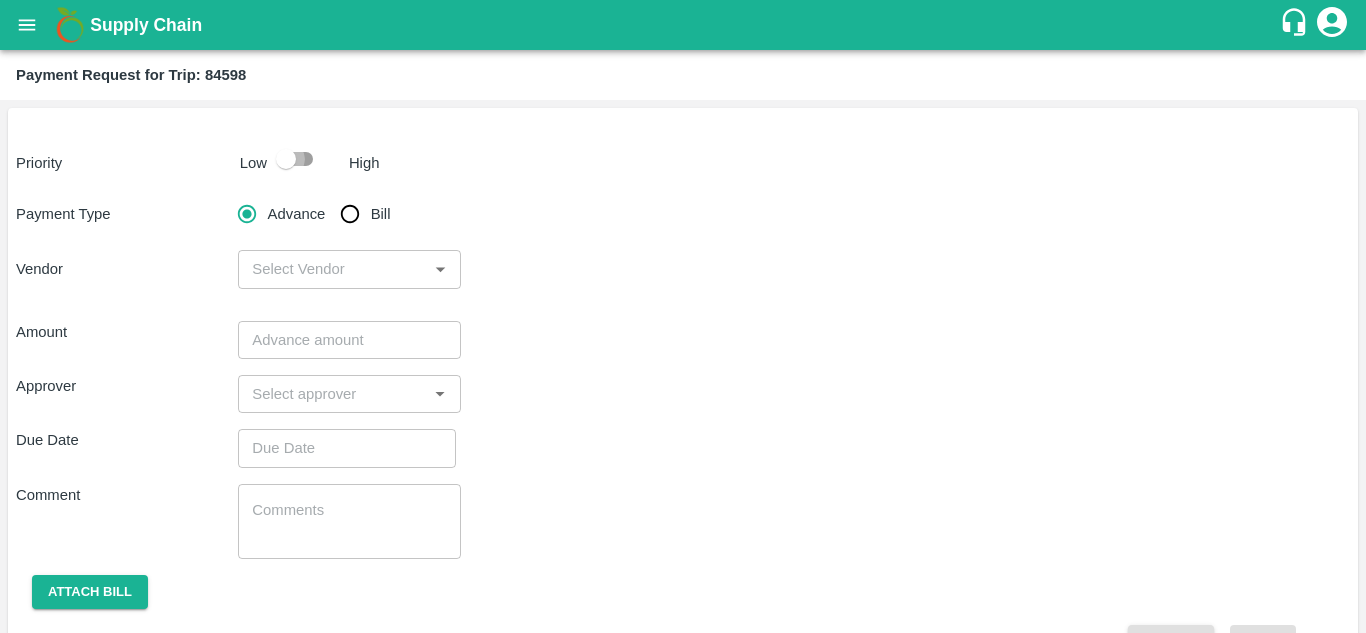 click at bounding box center (286, 159) 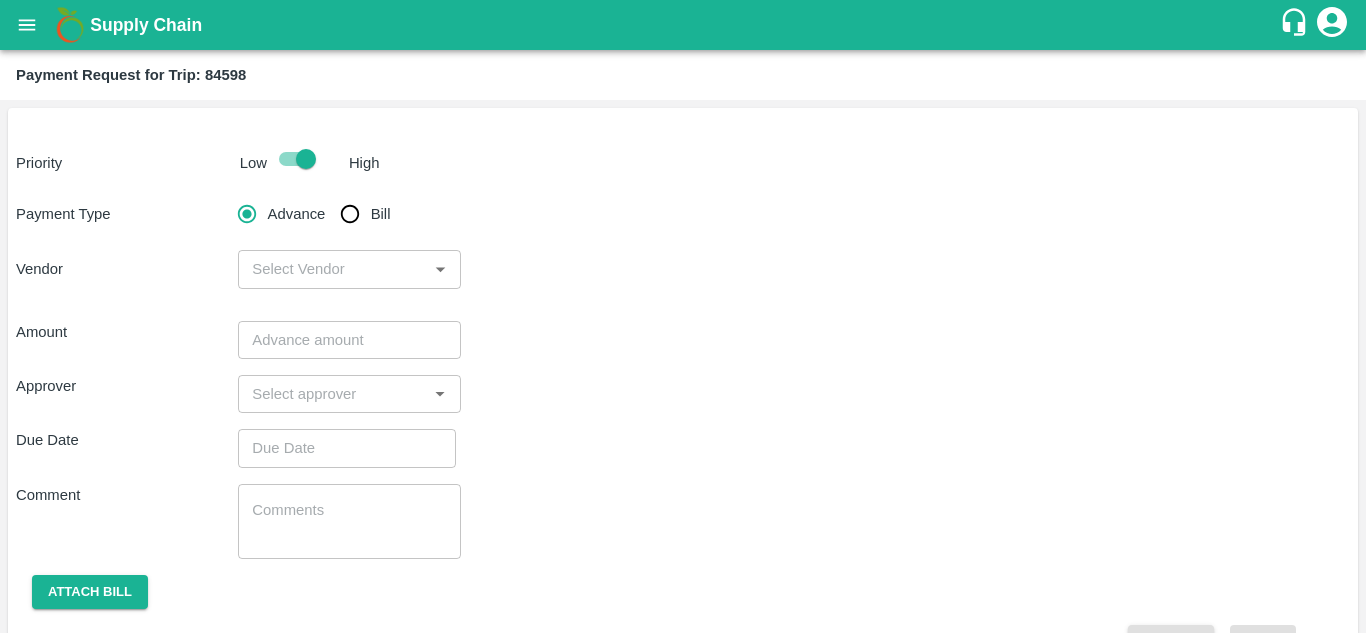 click on "Bill" at bounding box center [350, 214] 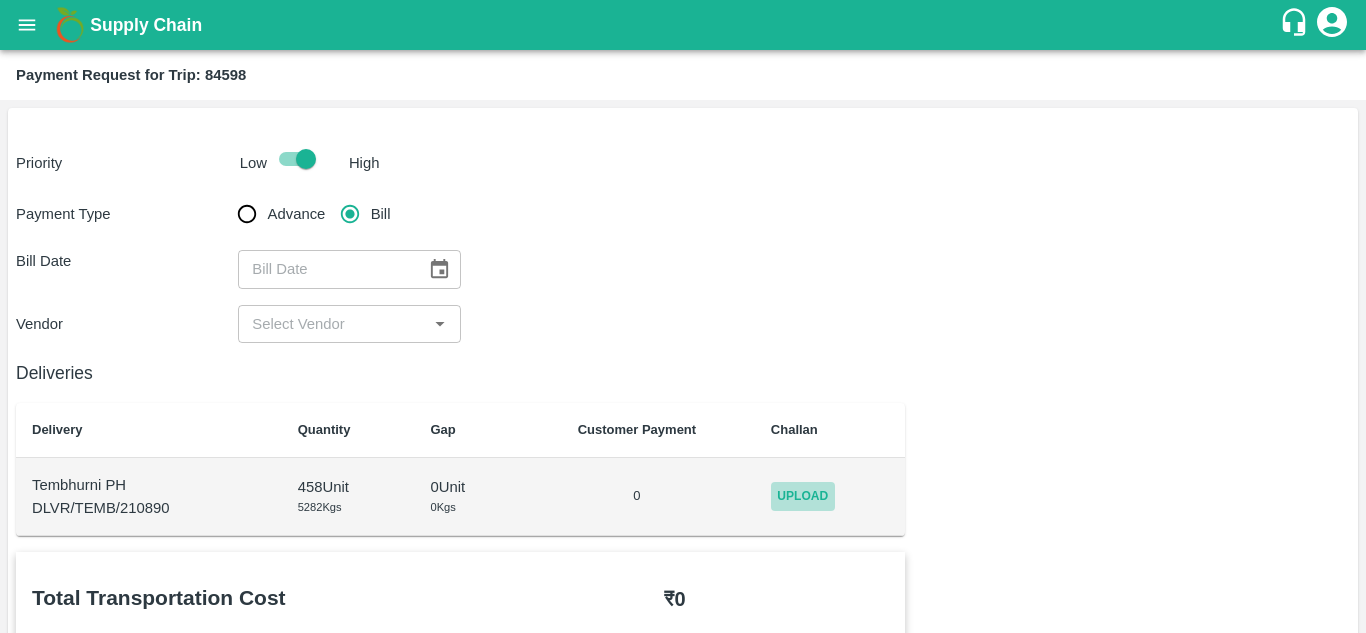 click on "Upload" at bounding box center [803, 496] 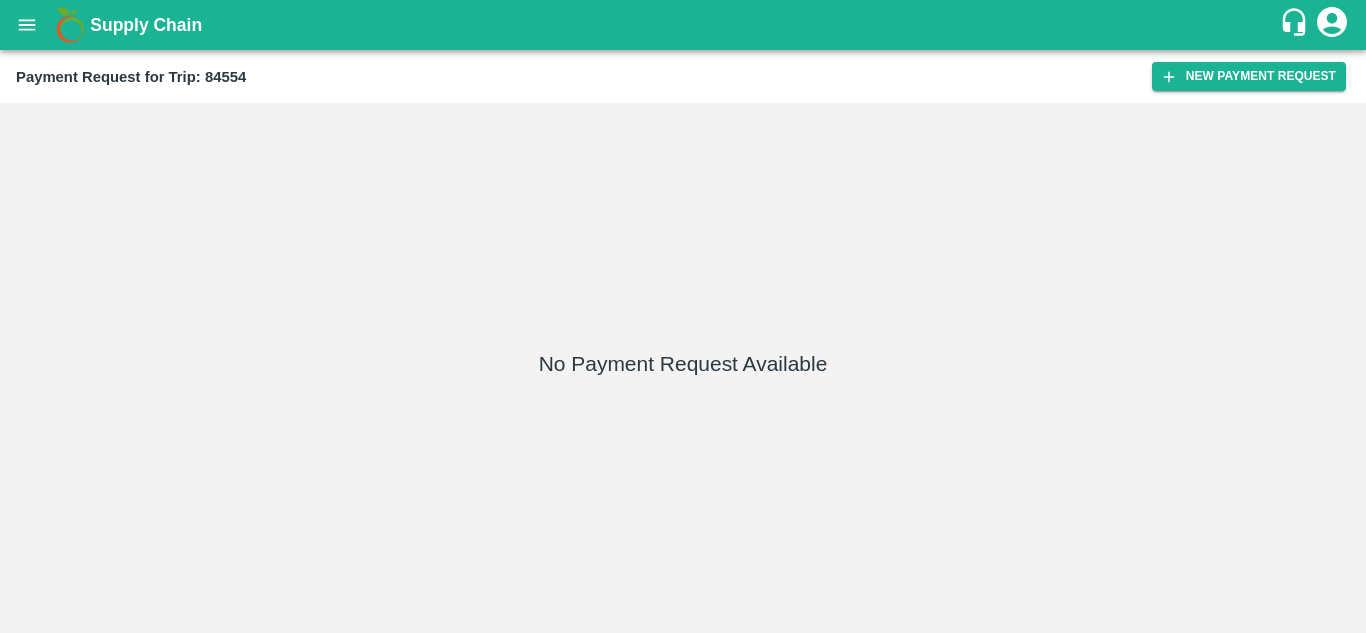 scroll, scrollTop: 0, scrollLeft: 0, axis: both 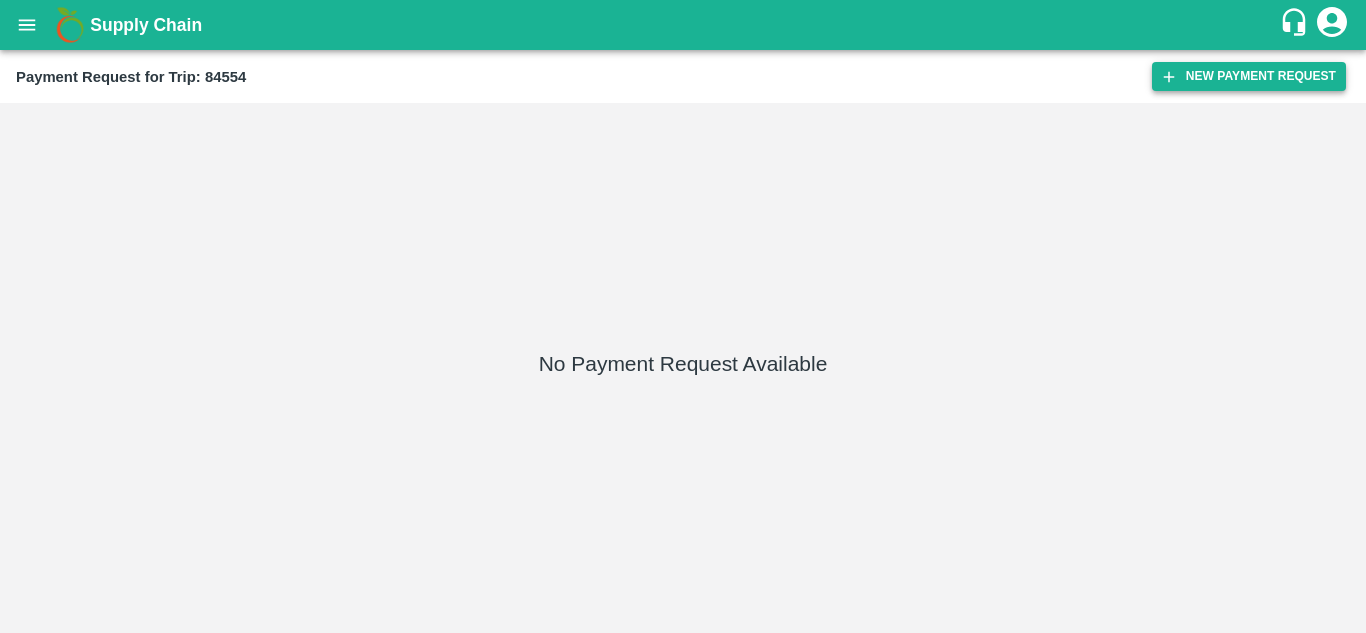 click on "New Payment Request" at bounding box center (1249, 76) 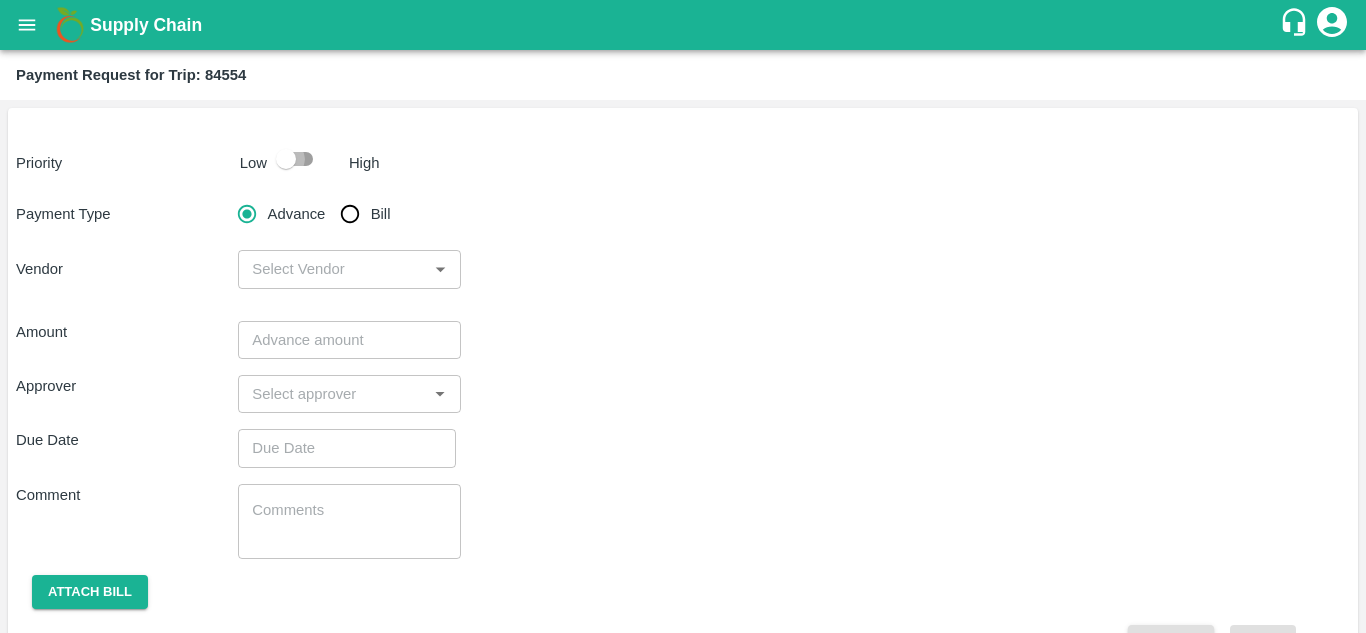 click at bounding box center (286, 159) 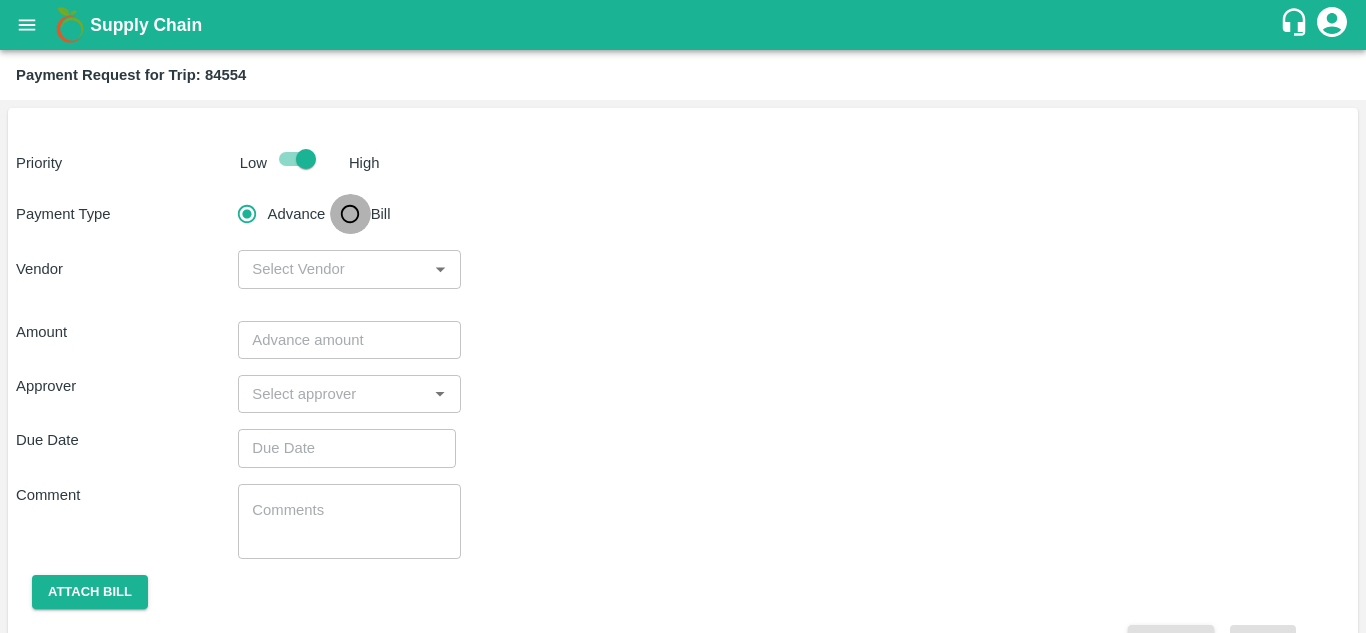 click on "Bill" at bounding box center [350, 214] 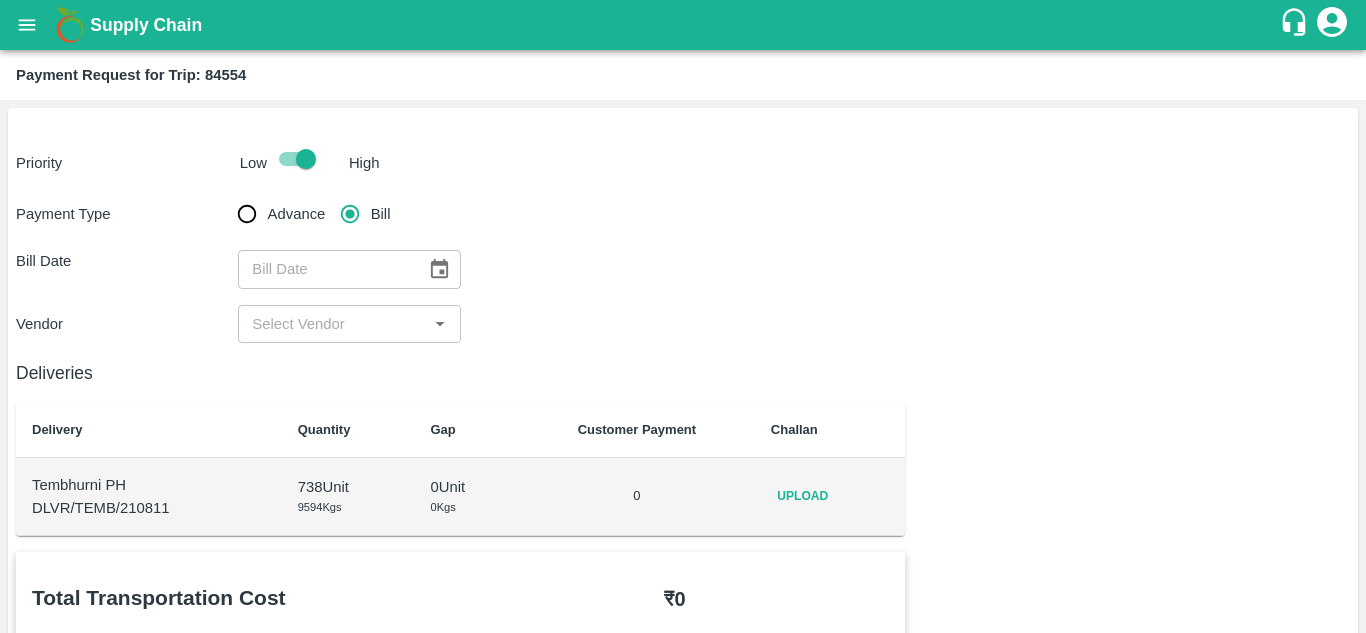 click on "Upload" at bounding box center [803, 496] 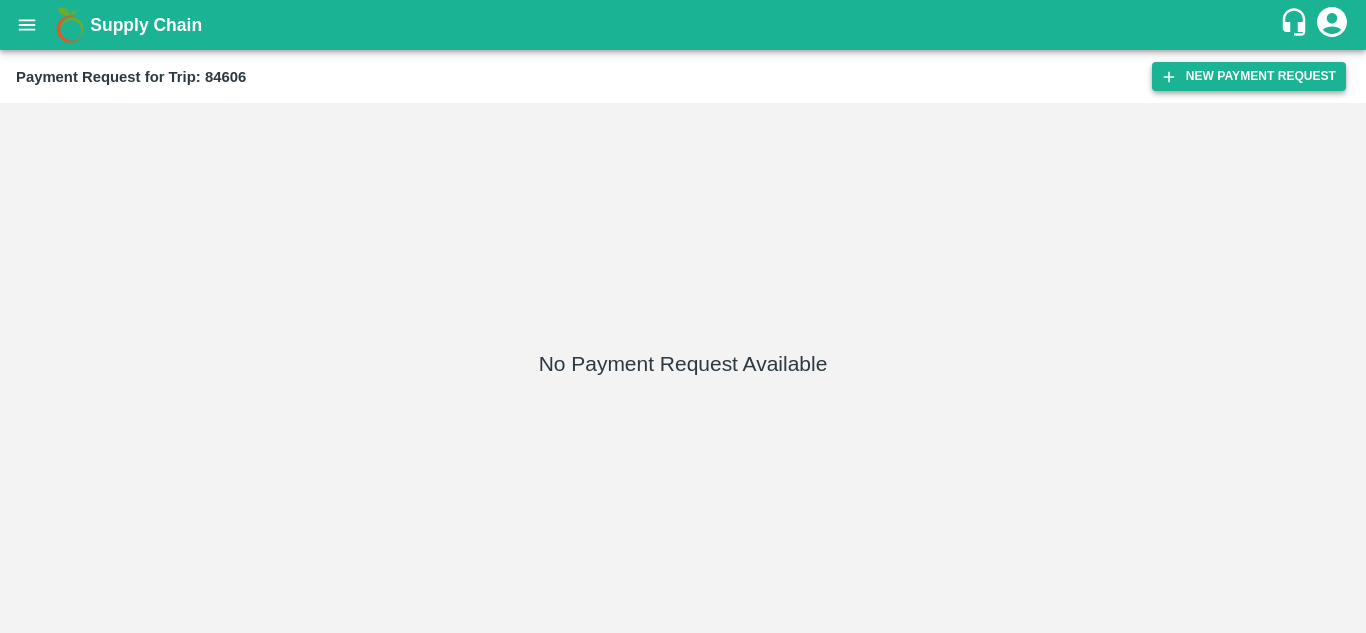 scroll, scrollTop: 0, scrollLeft: 0, axis: both 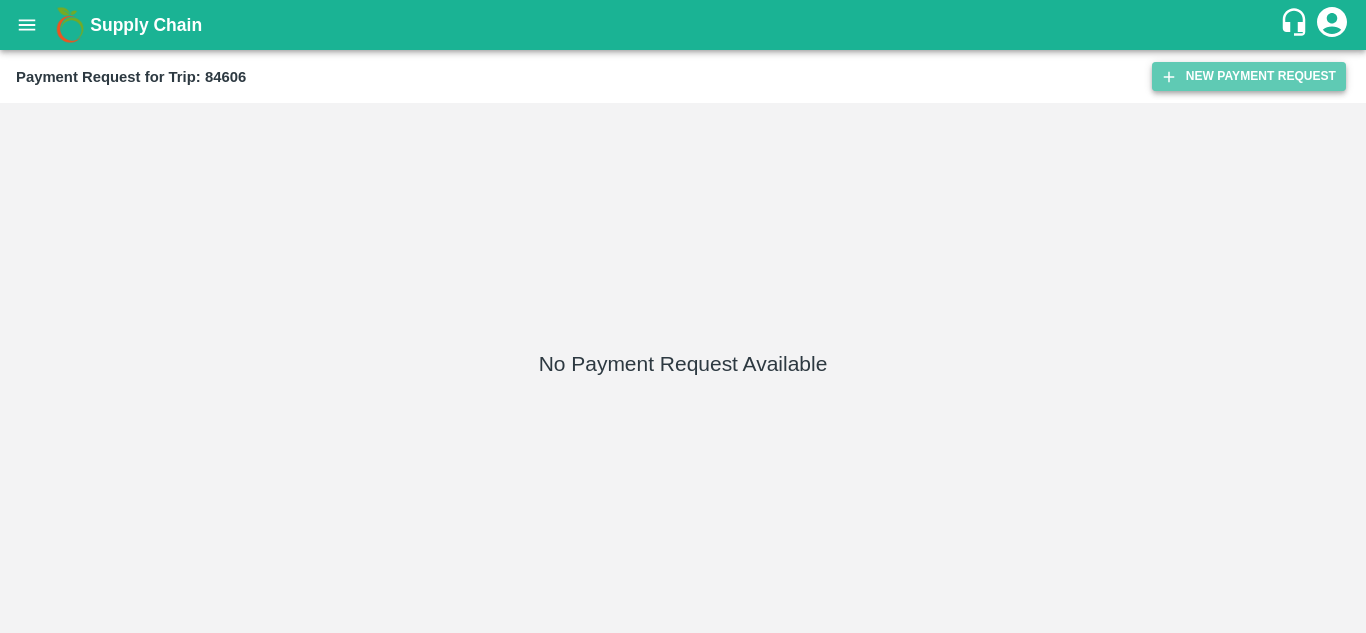 click on "New Payment Request" at bounding box center (1249, 76) 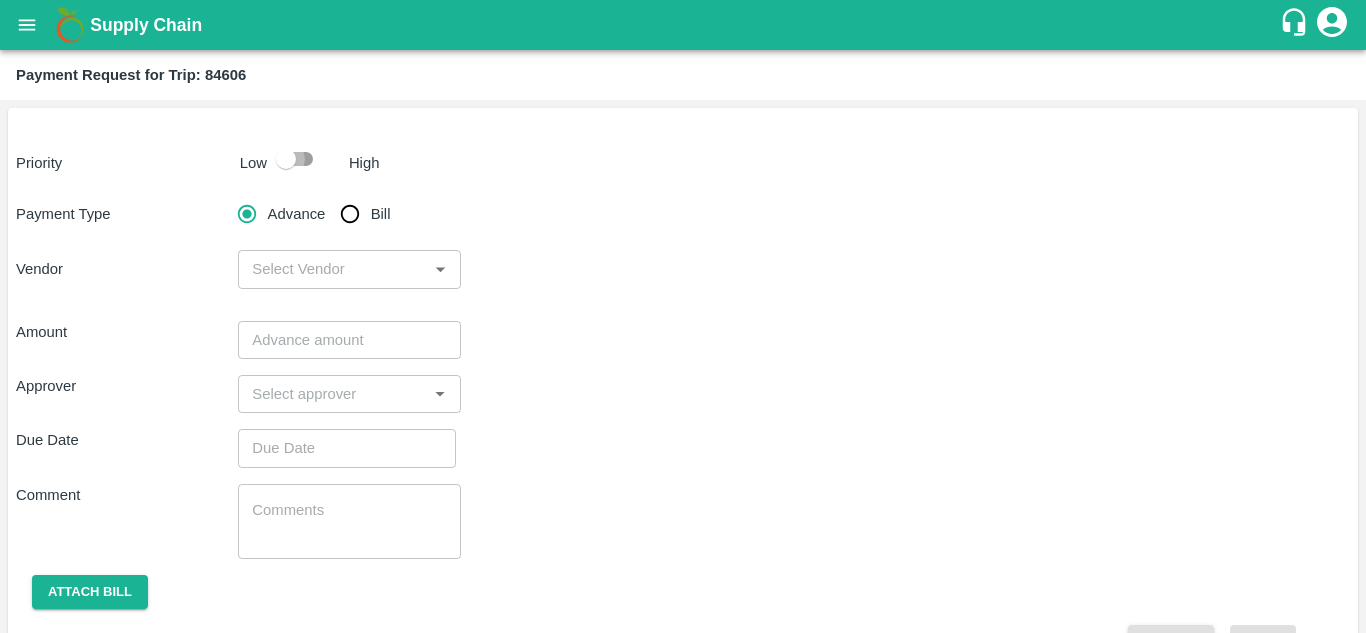 click at bounding box center (286, 159) 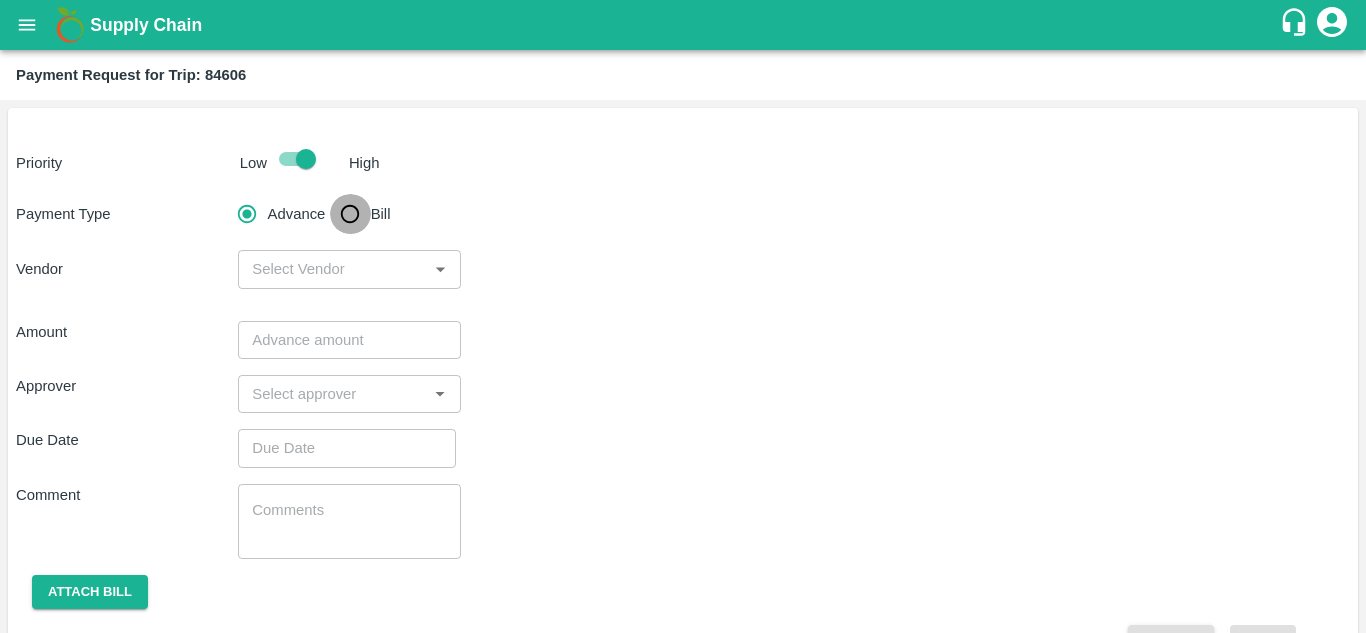 click on "Bill" at bounding box center [350, 214] 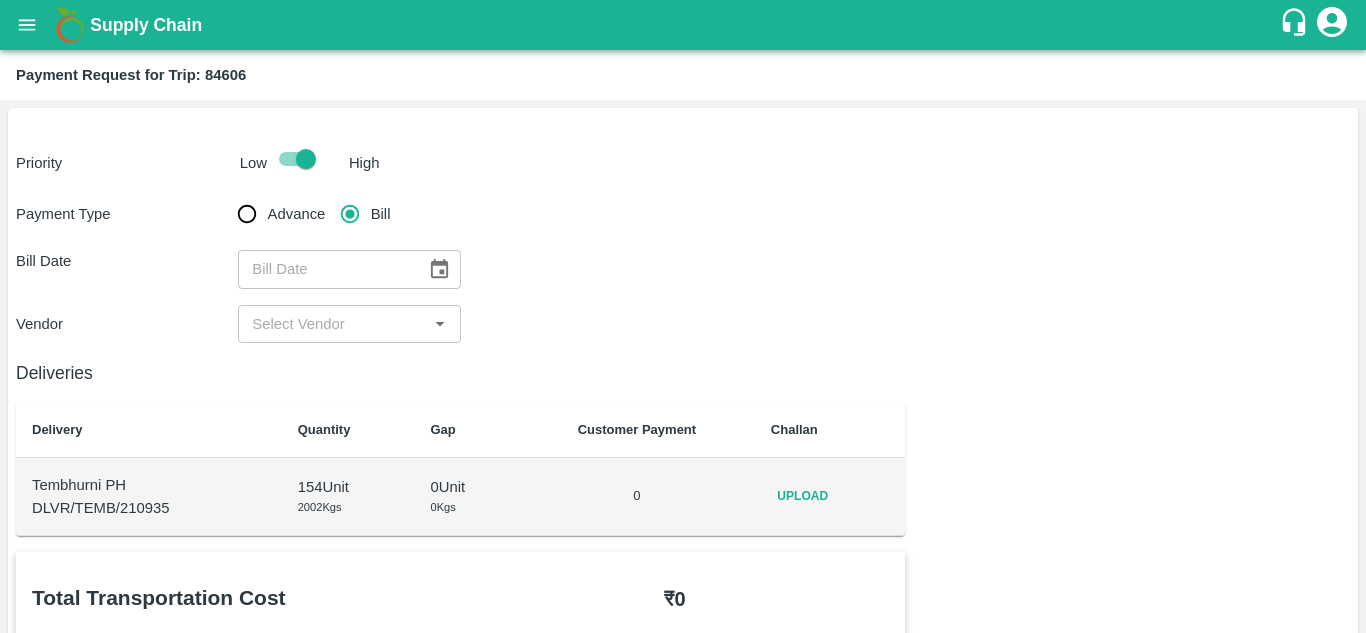 click on "Upload" at bounding box center (803, 496) 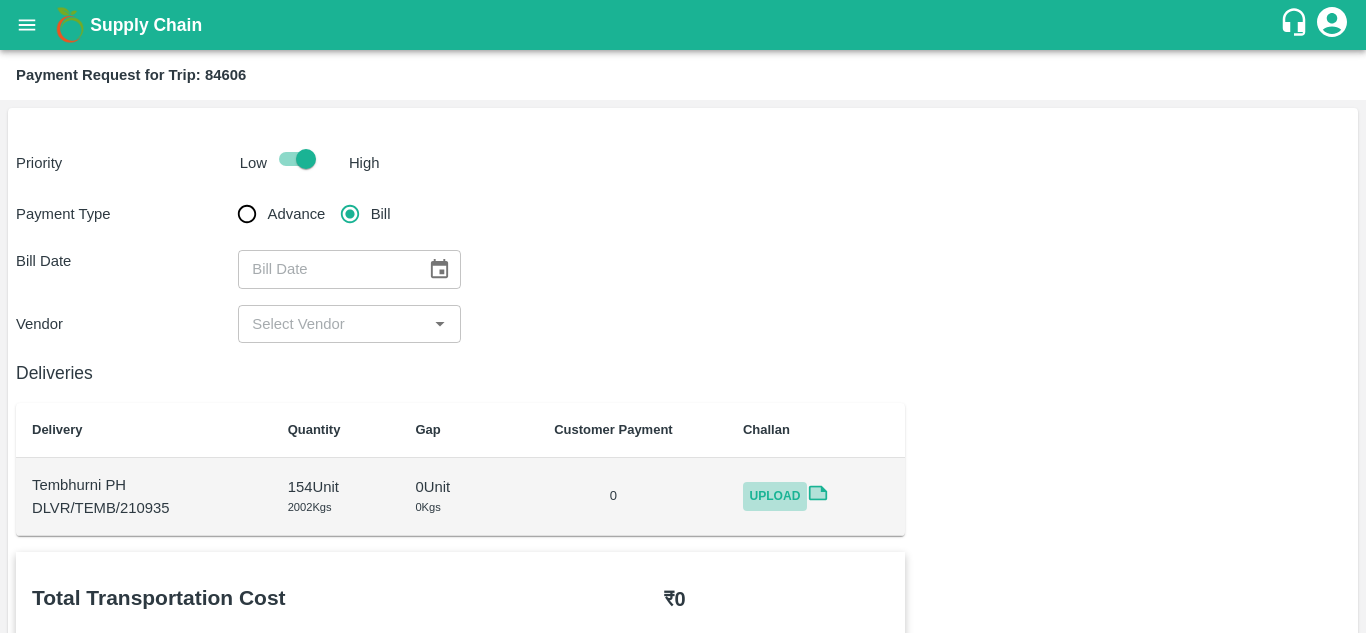 click on "Upload" at bounding box center [775, 496] 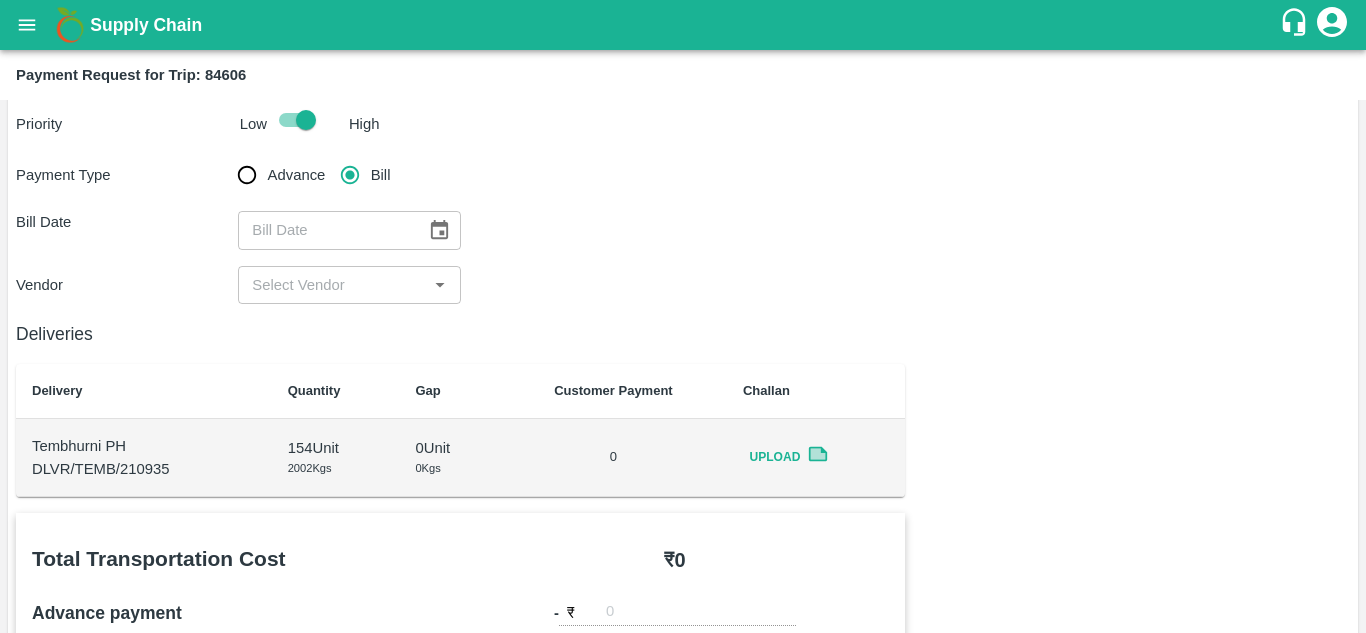 scroll, scrollTop: 0, scrollLeft: 0, axis: both 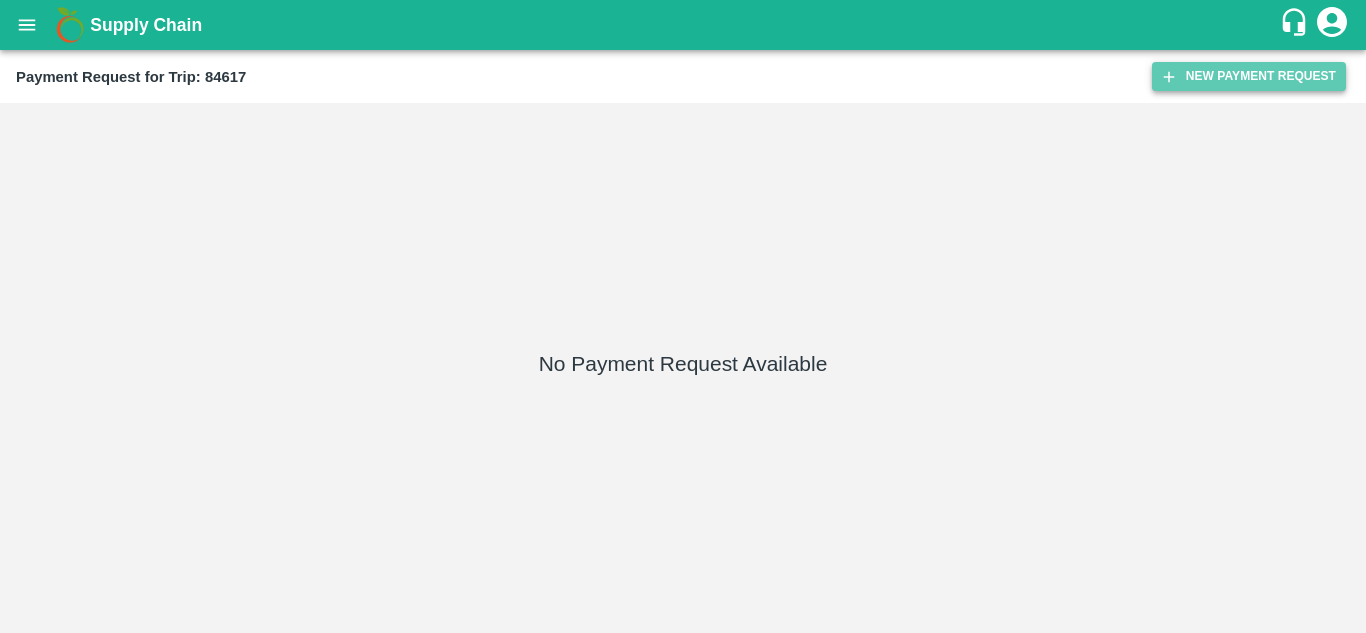 click on "New Payment Request" at bounding box center (1249, 76) 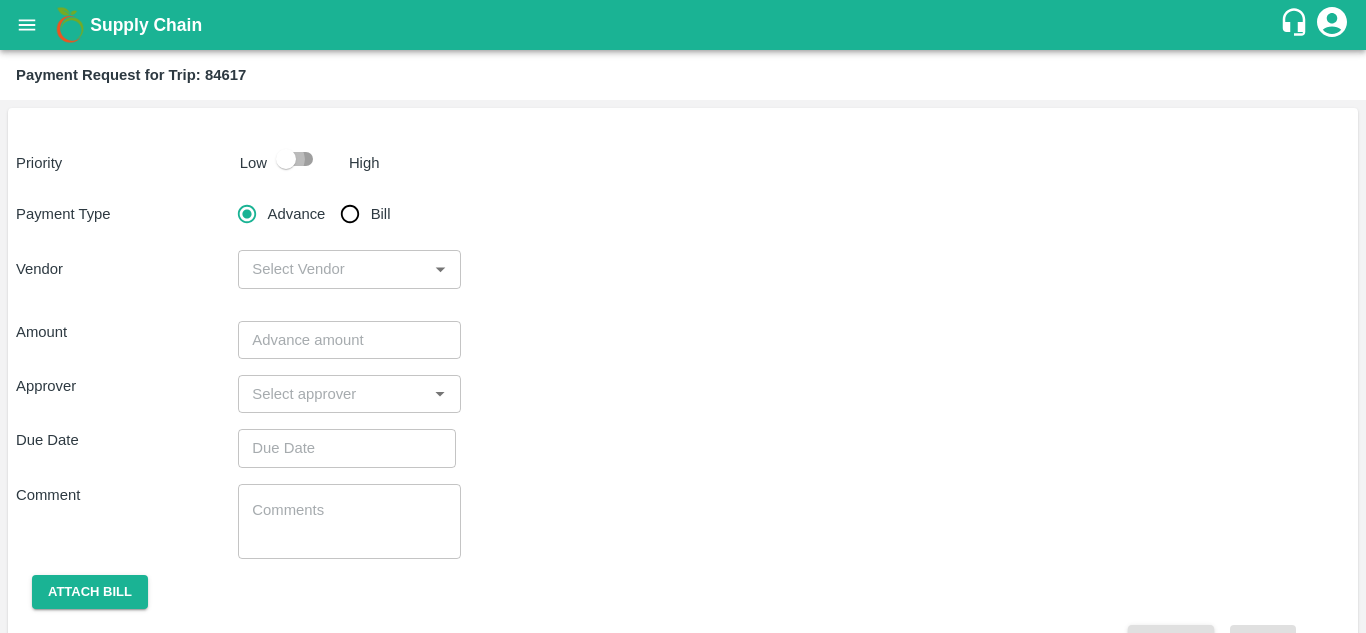 click at bounding box center [286, 159] 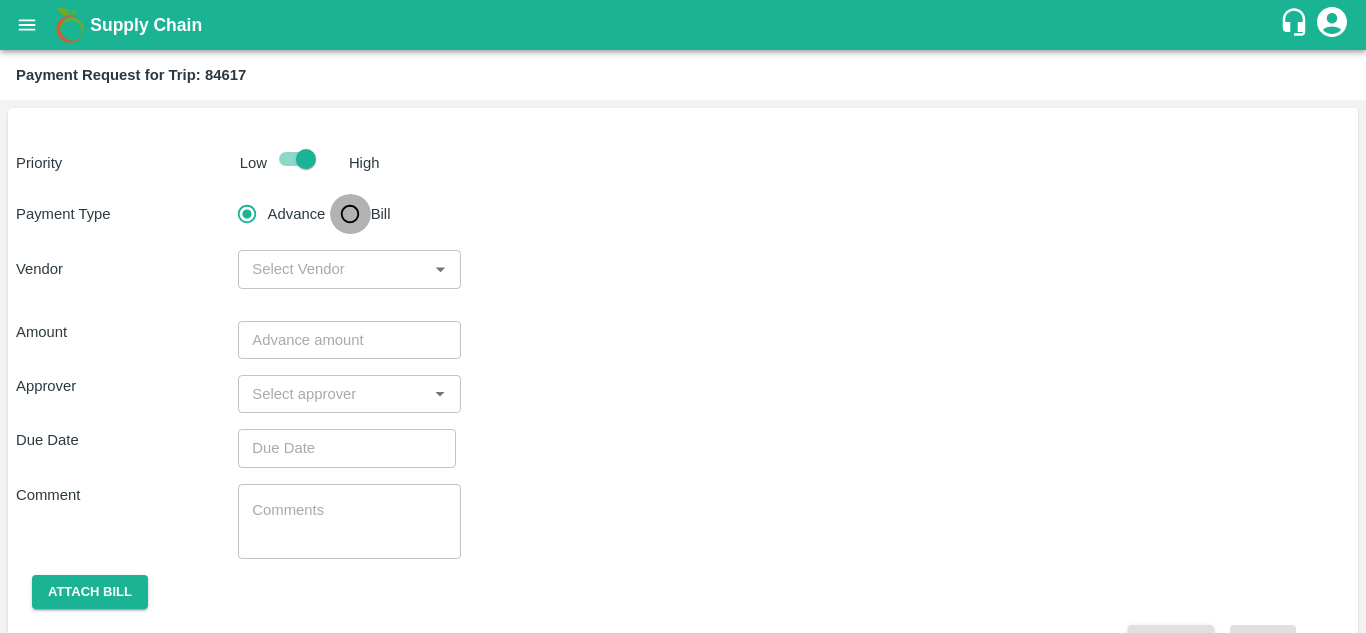 click on "Bill" at bounding box center [350, 214] 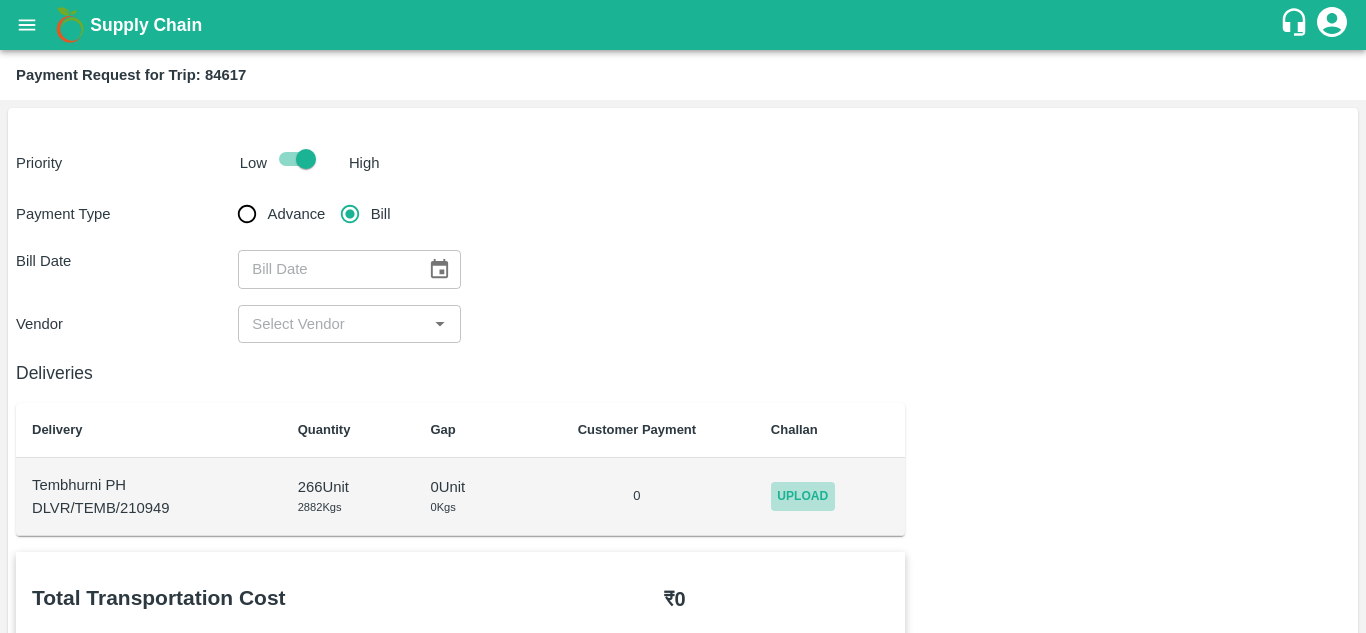 click on "Upload" at bounding box center [803, 496] 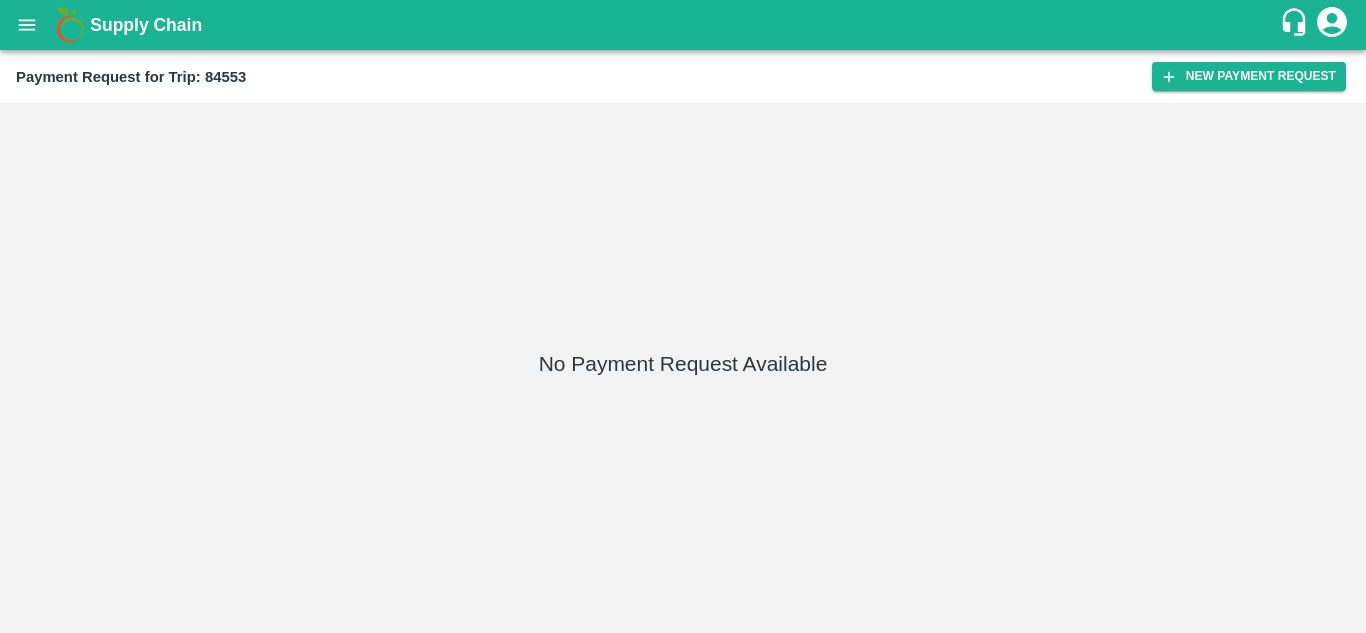 scroll, scrollTop: 0, scrollLeft: 0, axis: both 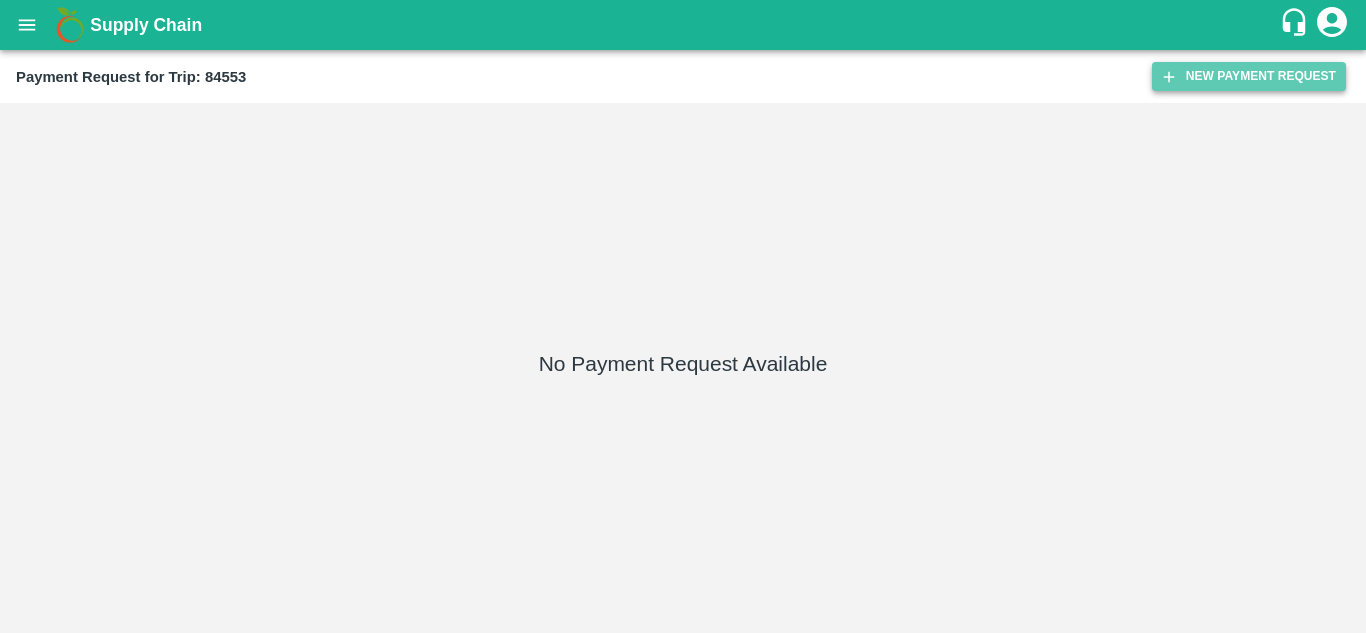 click on "New Payment Request" at bounding box center (1249, 76) 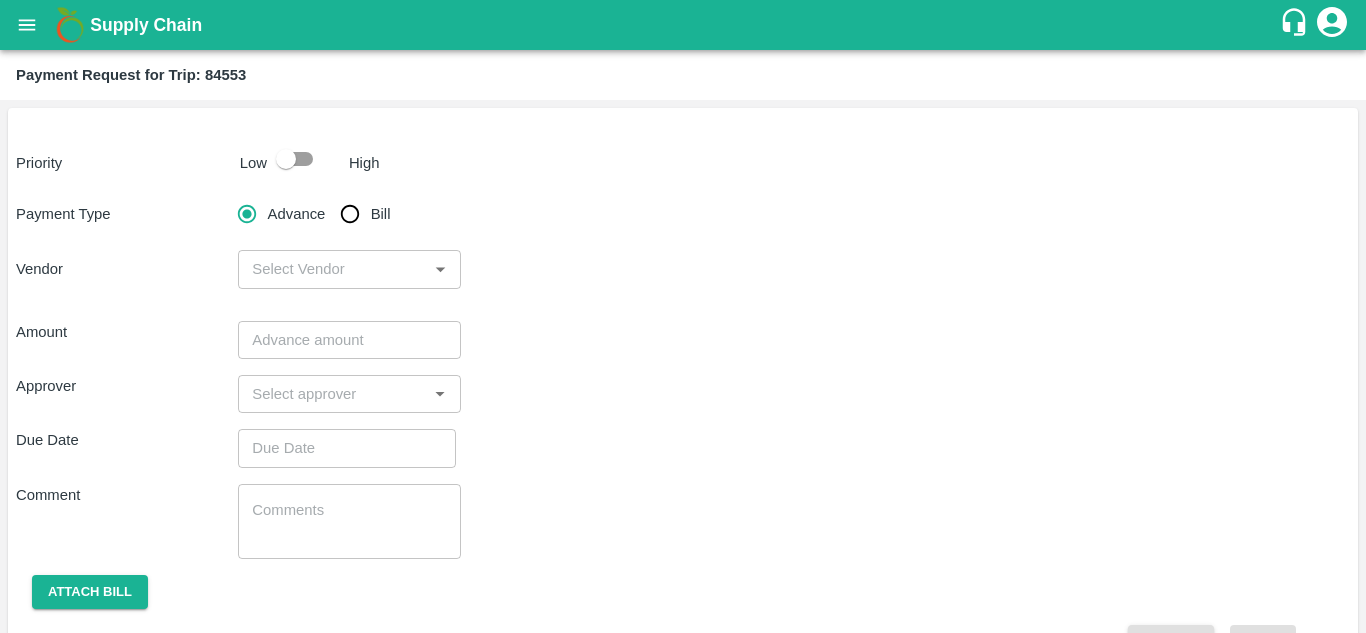 click at bounding box center [286, 159] 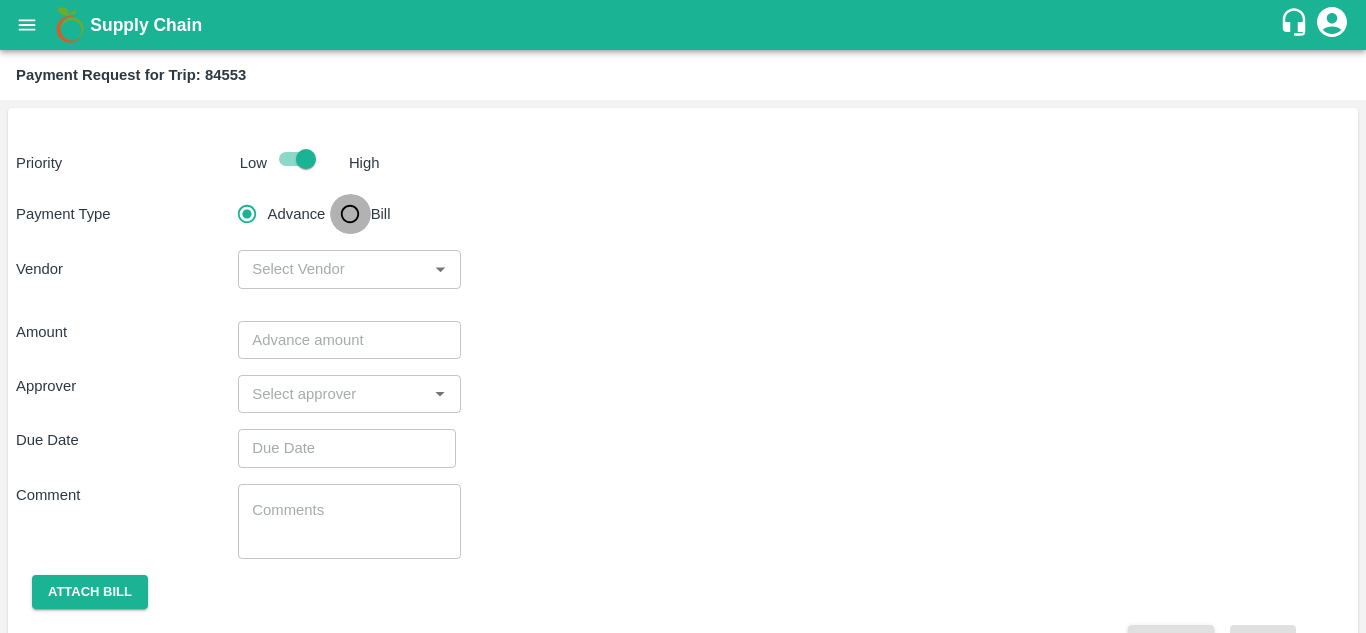click on "Bill" at bounding box center (350, 214) 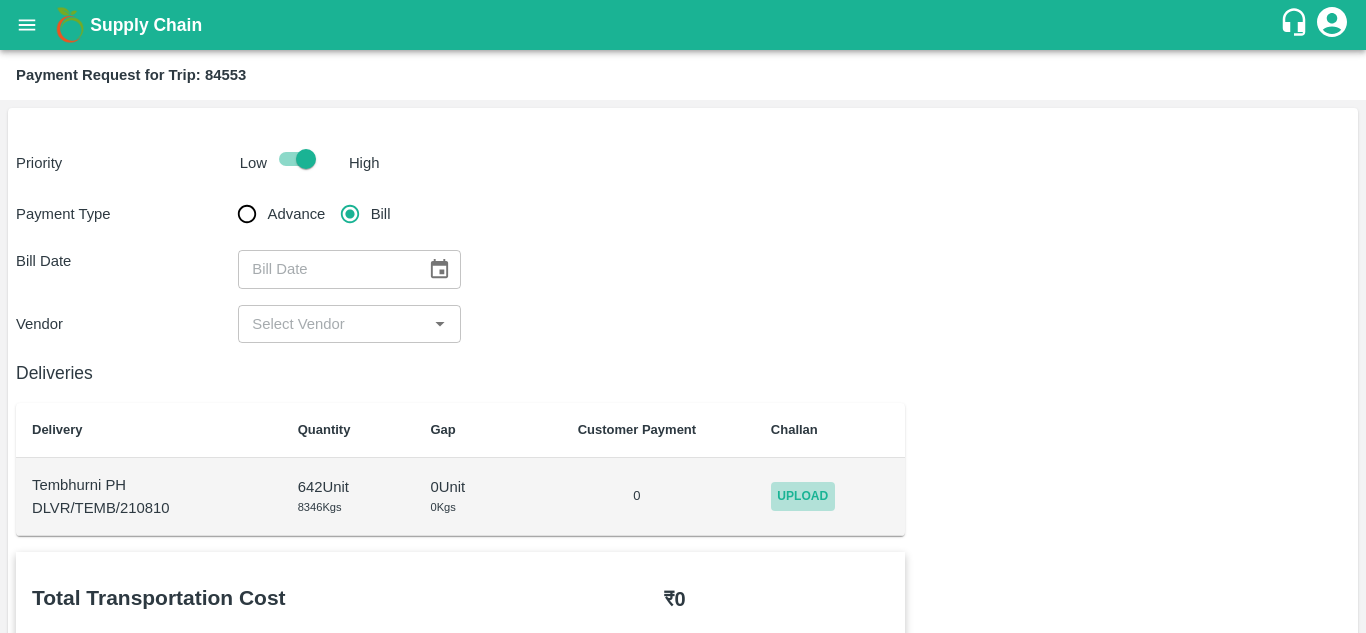 click on "Upload" at bounding box center (803, 496) 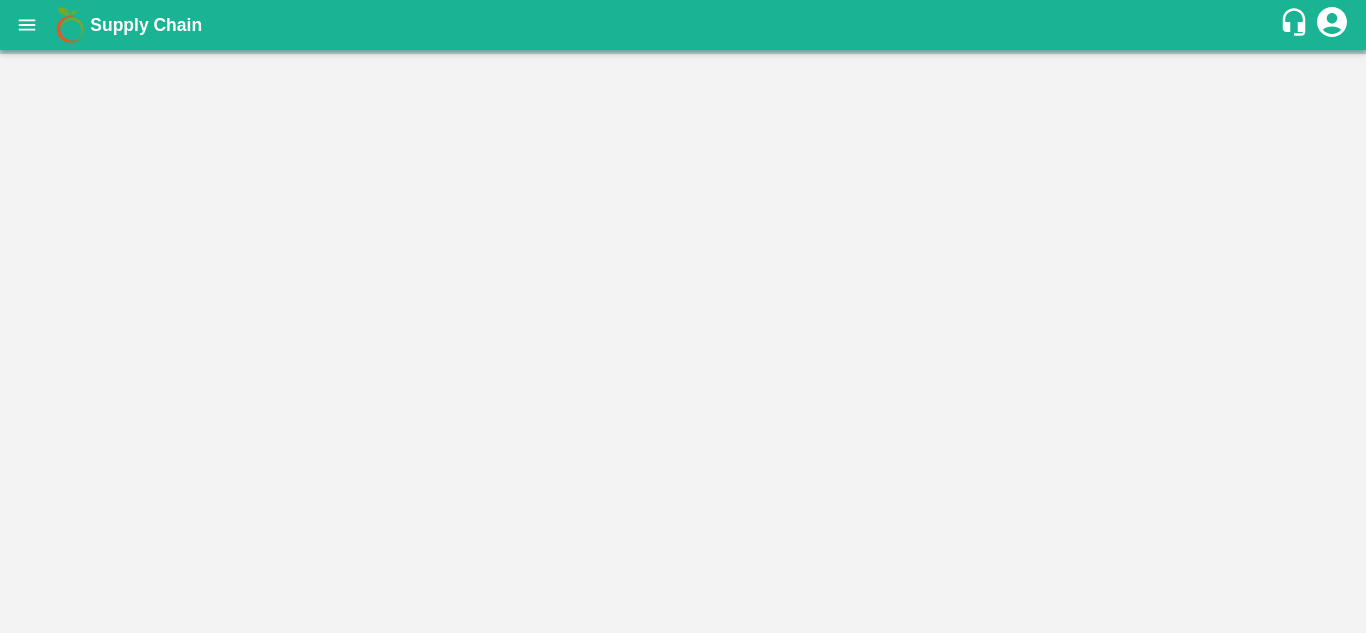 scroll, scrollTop: 0, scrollLeft: 0, axis: both 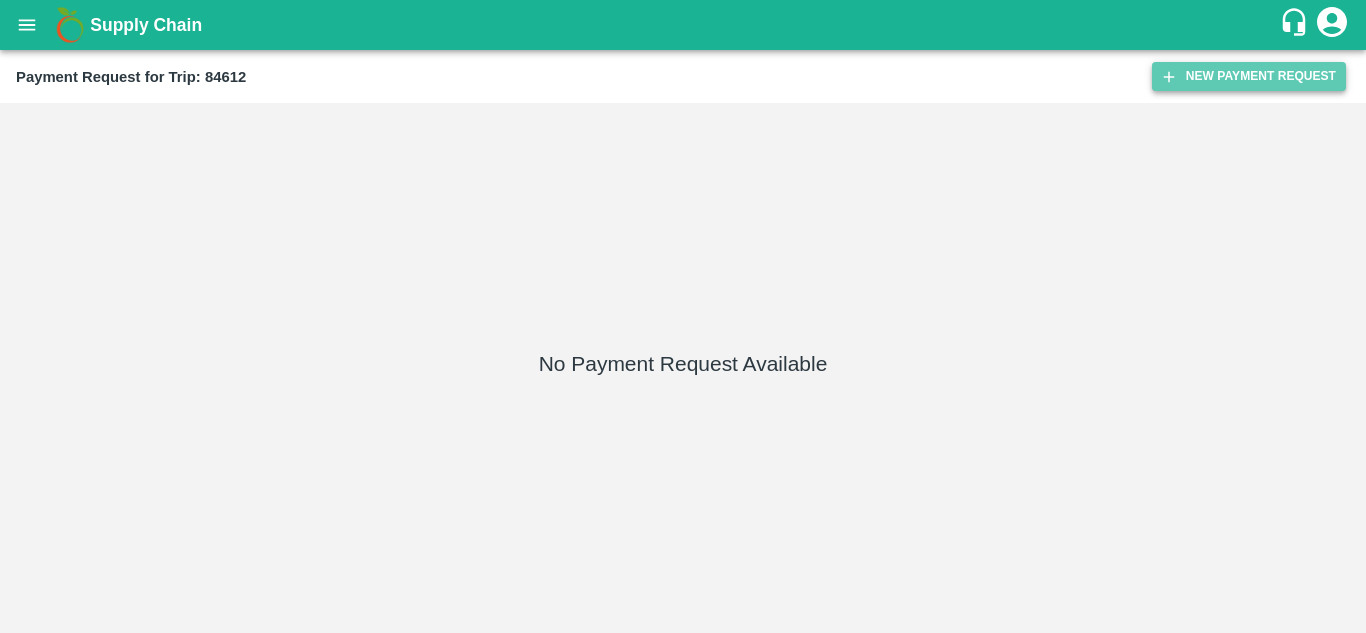 click on "New Payment Request" at bounding box center (1249, 76) 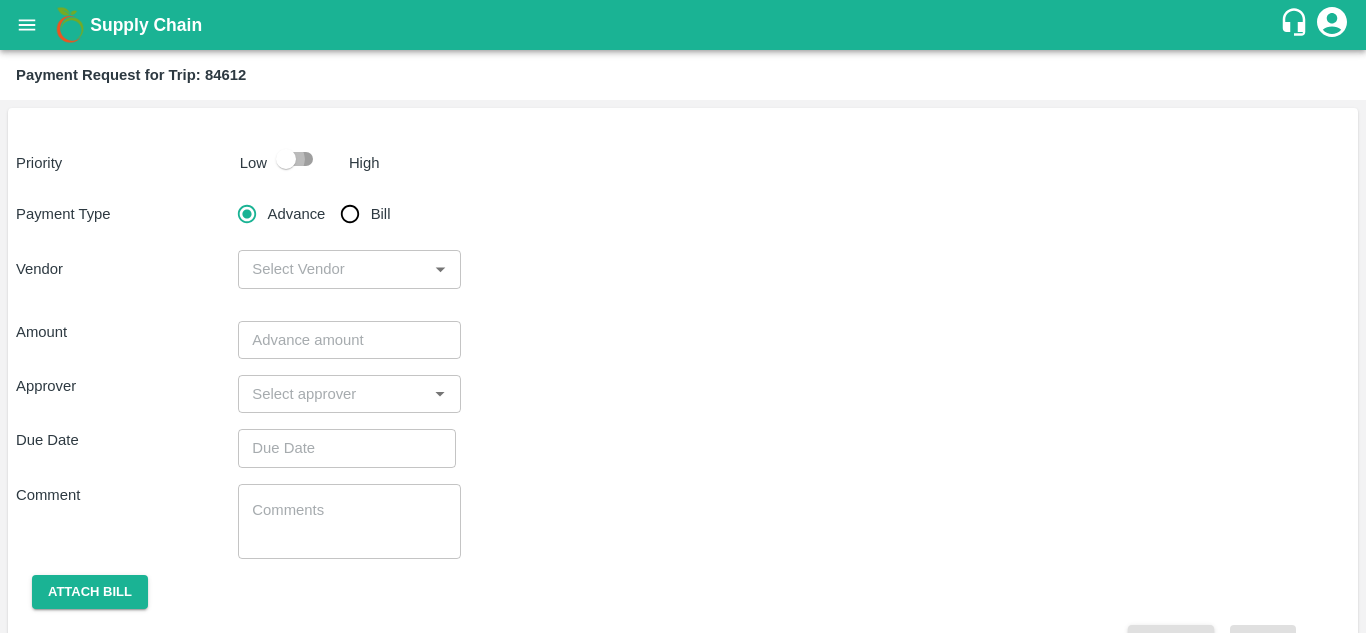 click at bounding box center [286, 159] 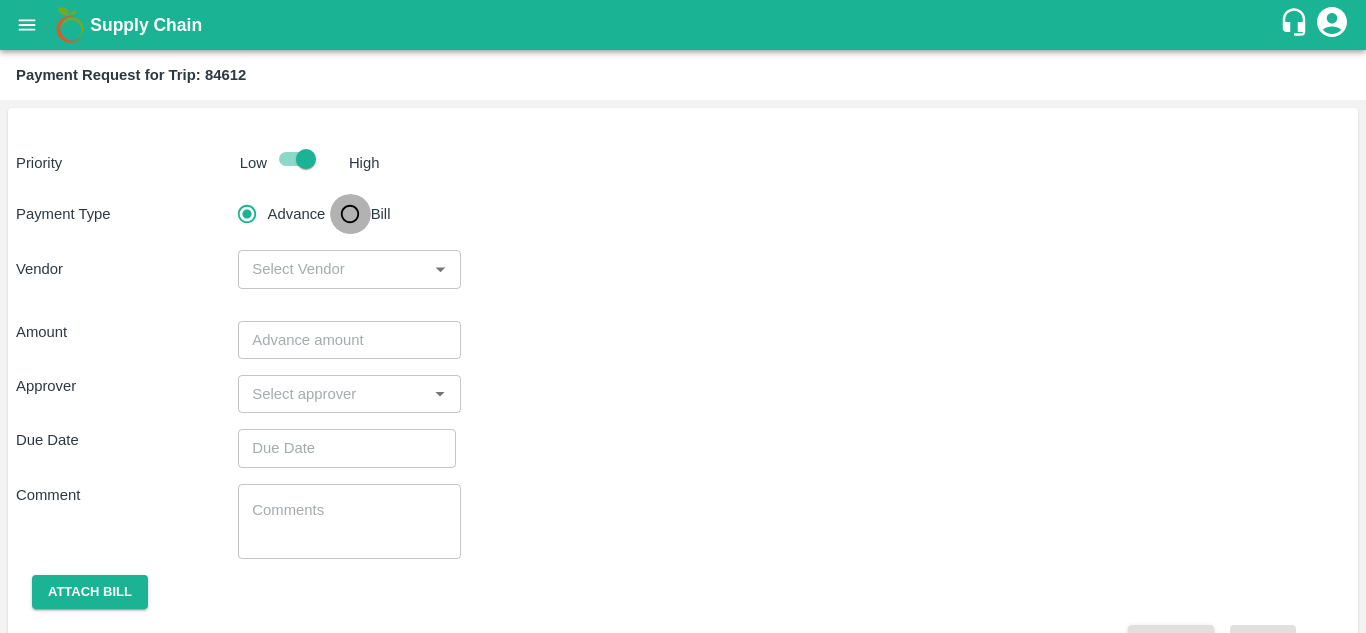 click on "Bill" at bounding box center [350, 214] 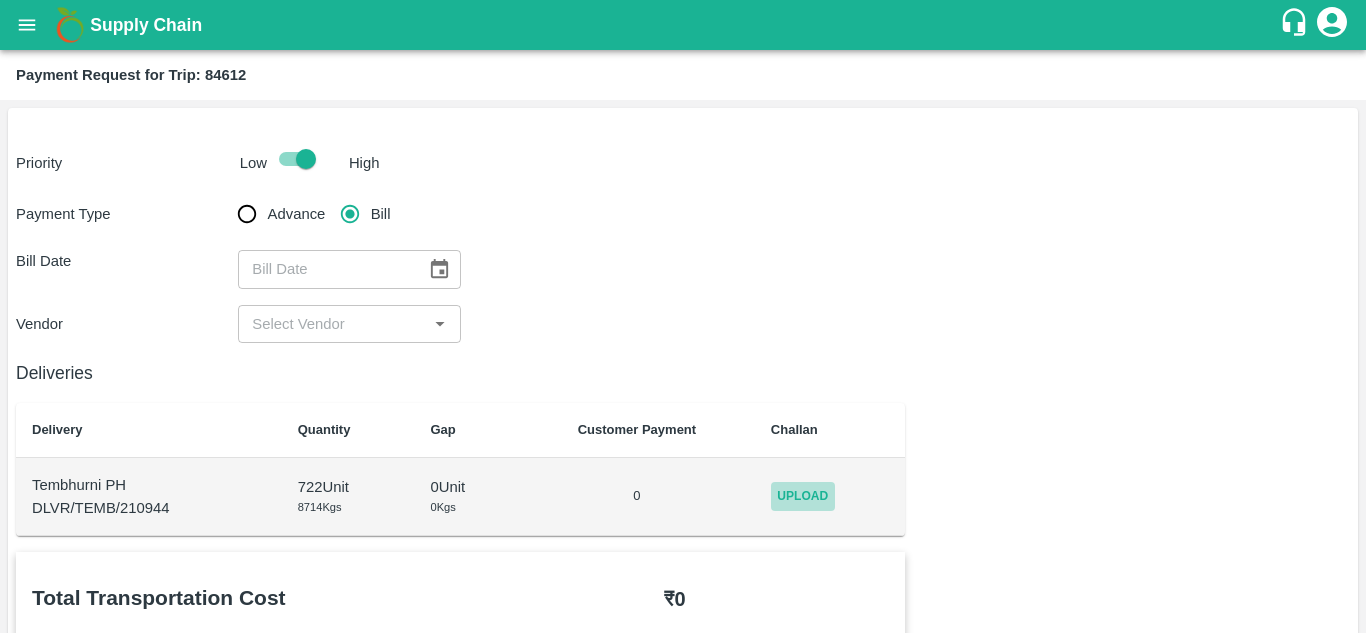 click on "Upload" at bounding box center [803, 496] 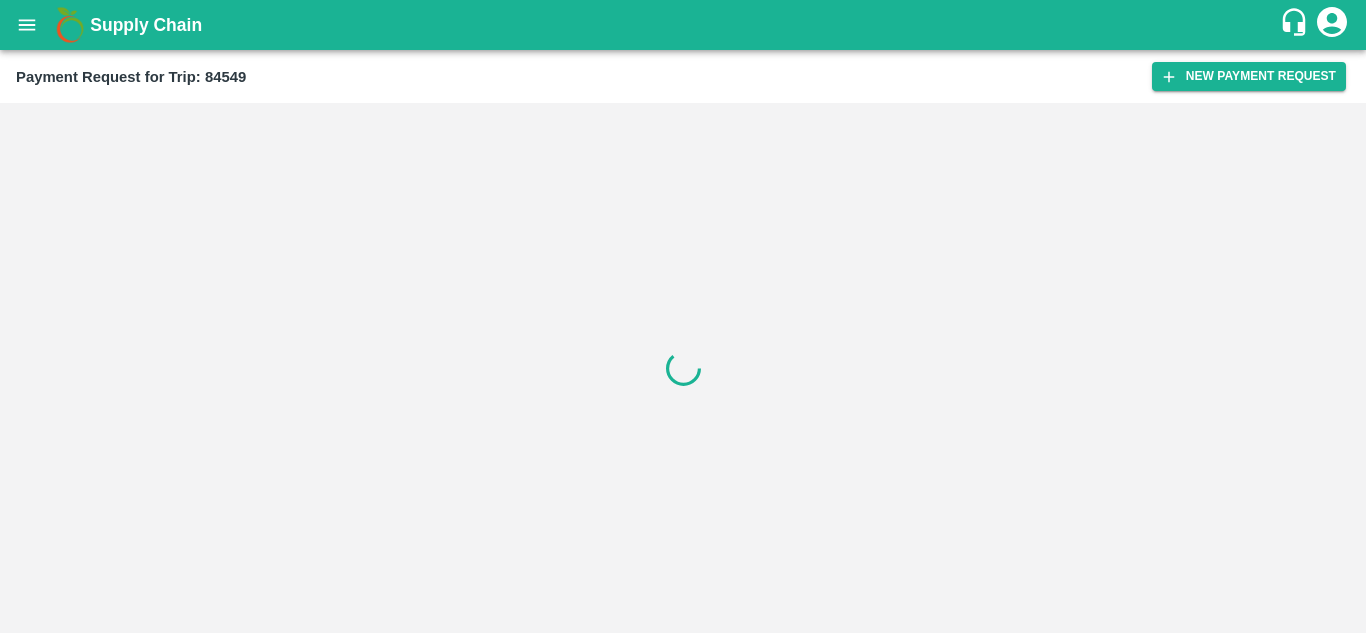 scroll, scrollTop: 0, scrollLeft: 0, axis: both 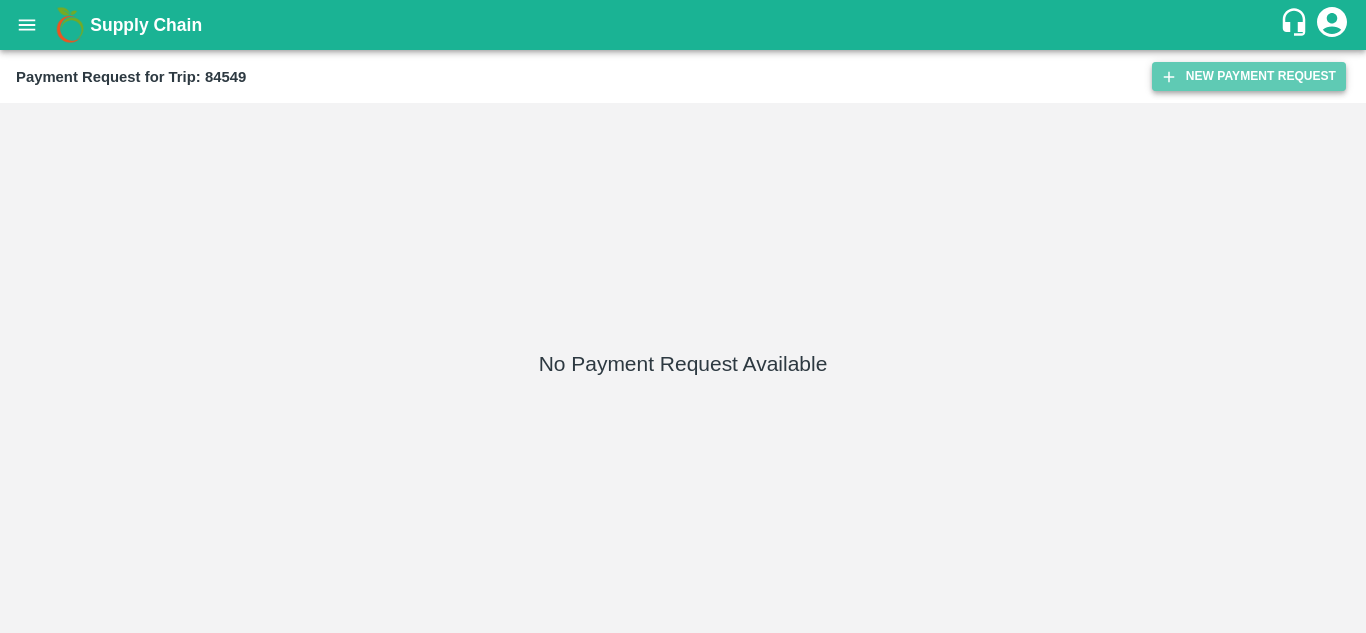 click on "New Payment Request" at bounding box center (1249, 76) 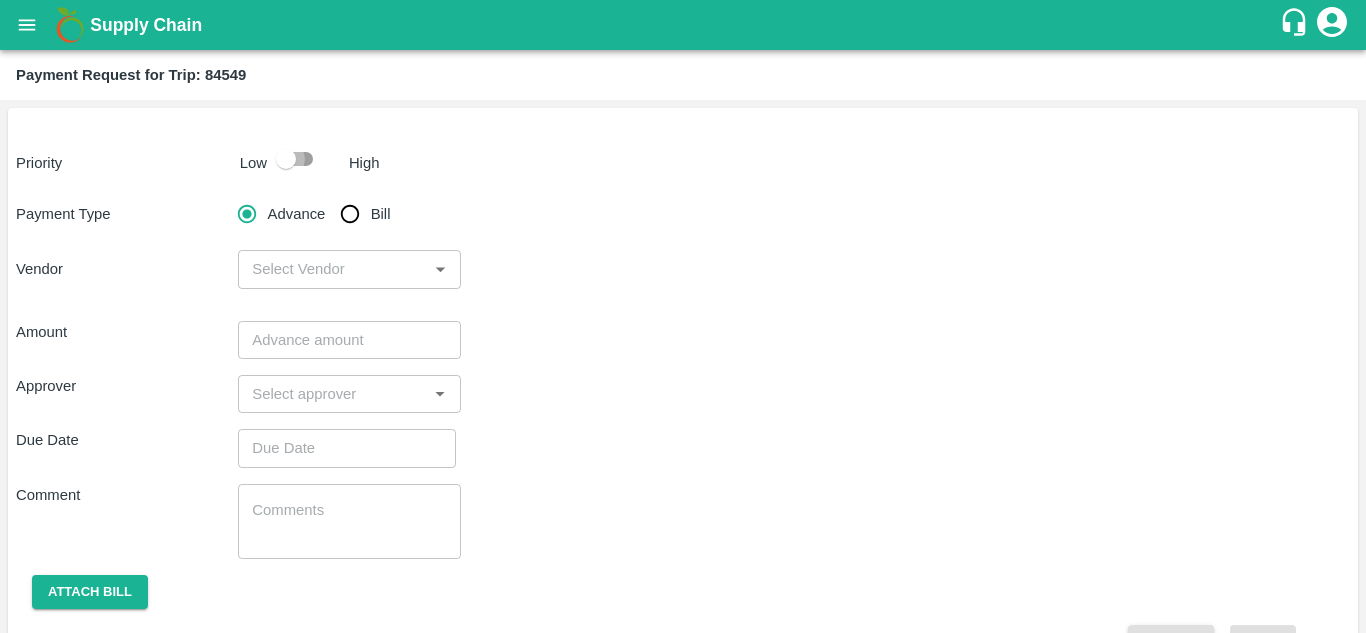 click at bounding box center (286, 159) 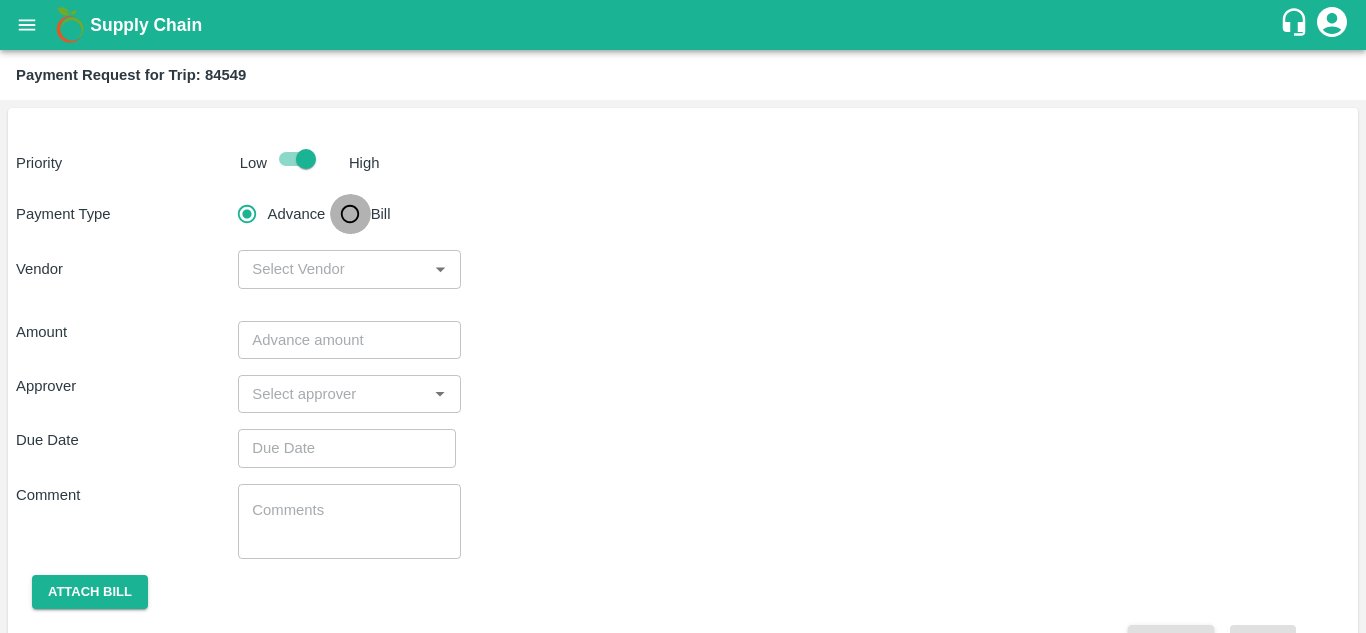 click on "Bill" at bounding box center [350, 214] 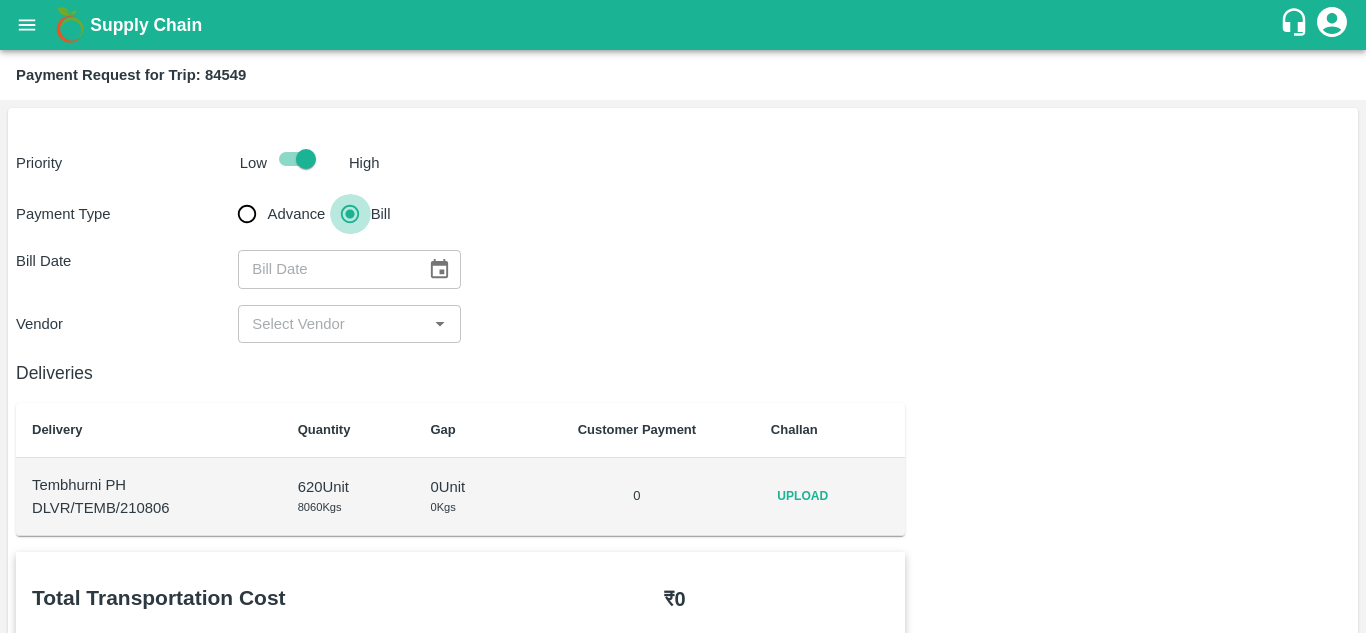 click on "Bill" at bounding box center [350, 214] 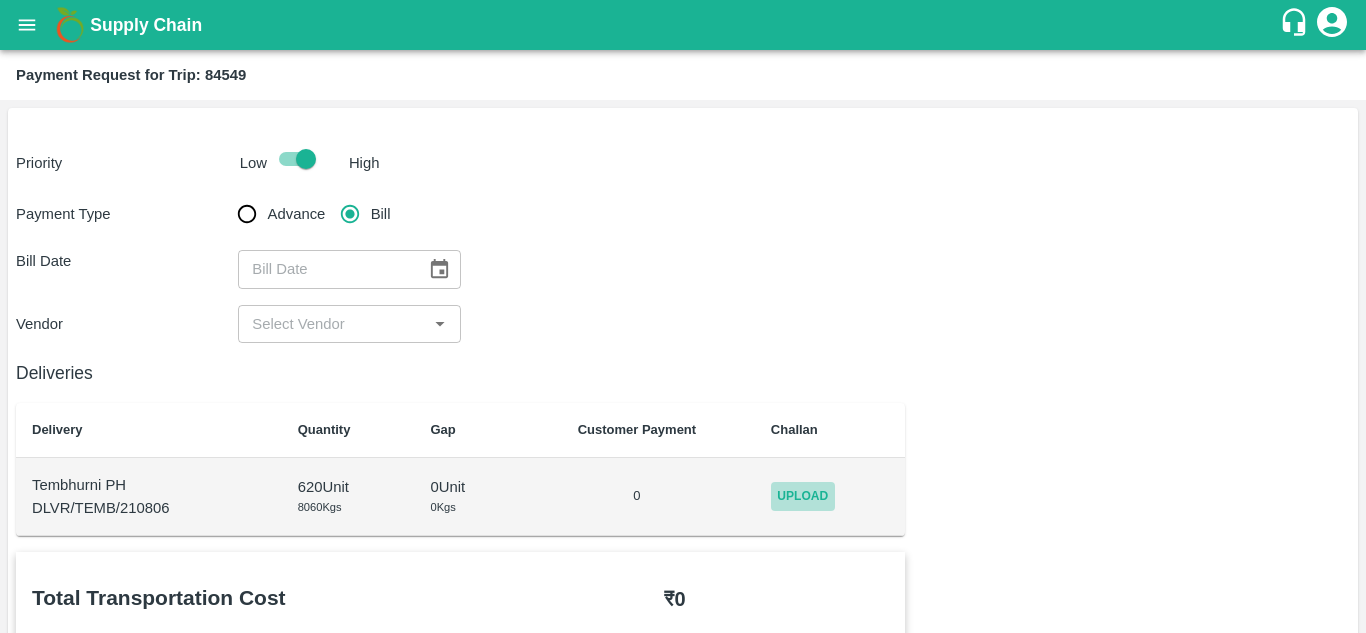 click on "Upload" at bounding box center [803, 496] 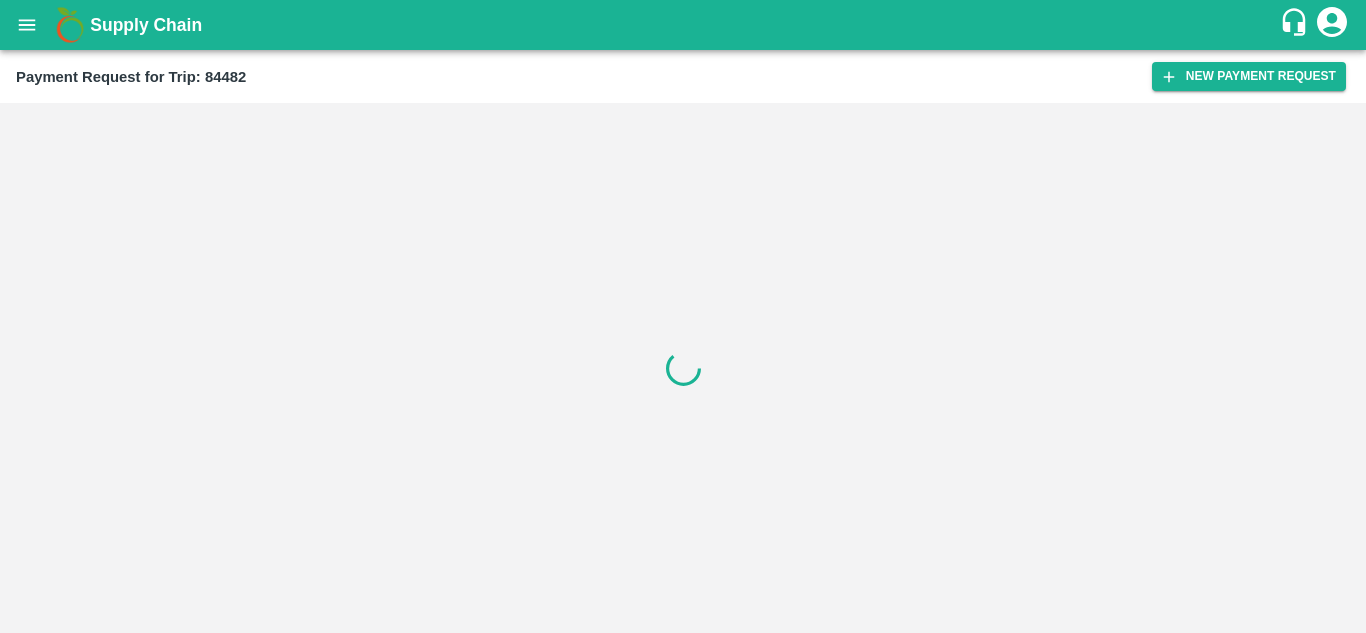 scroll, scrollTop: 0, scrollLeft: 0, axis: both 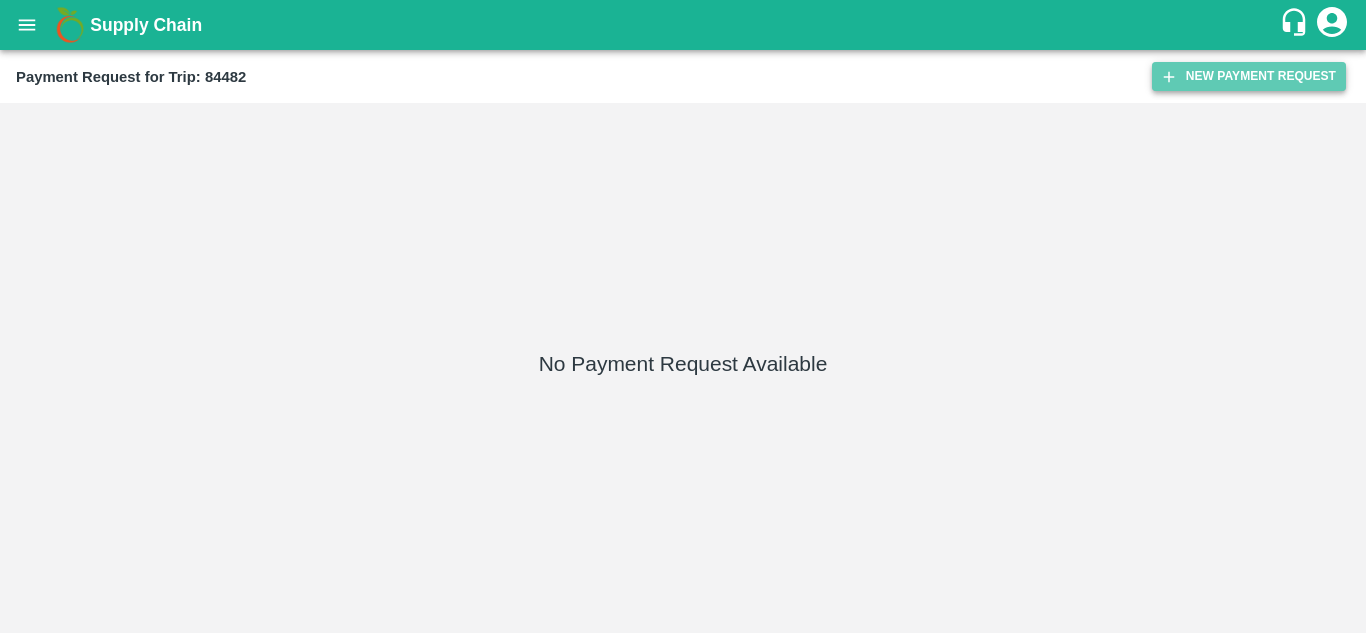 click on "New Payment Request" at bounding box center (1249, 76) 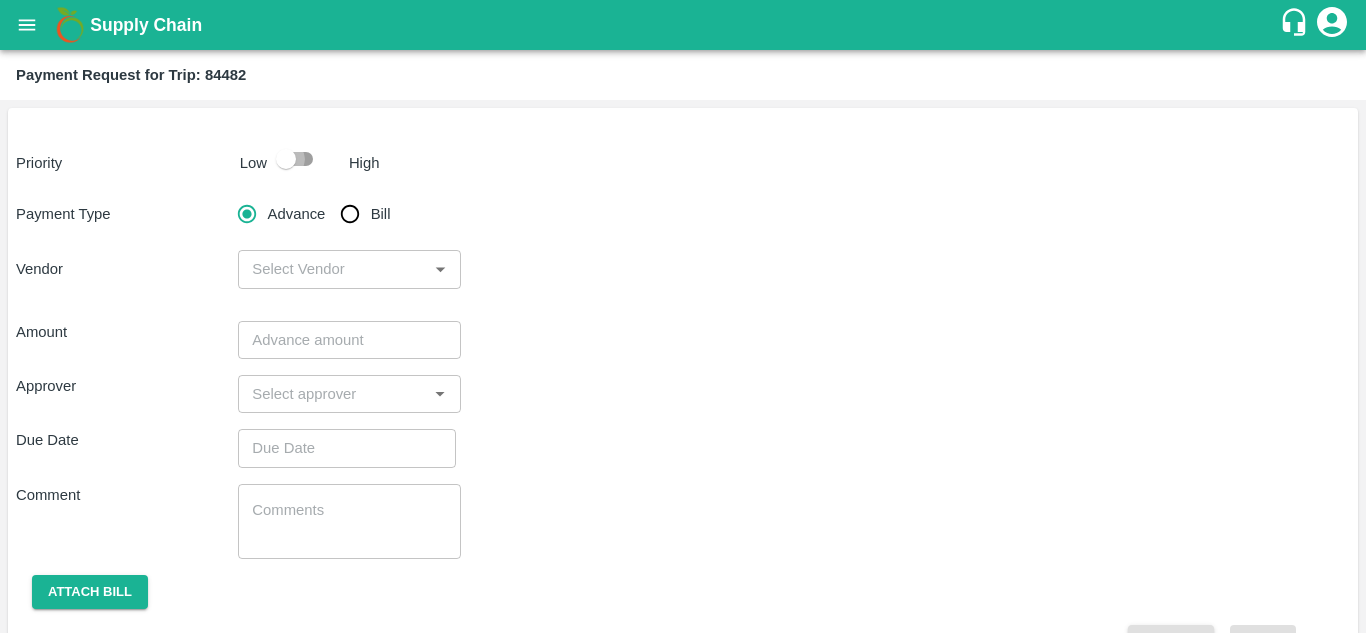 click at bounding box center [286, 159] 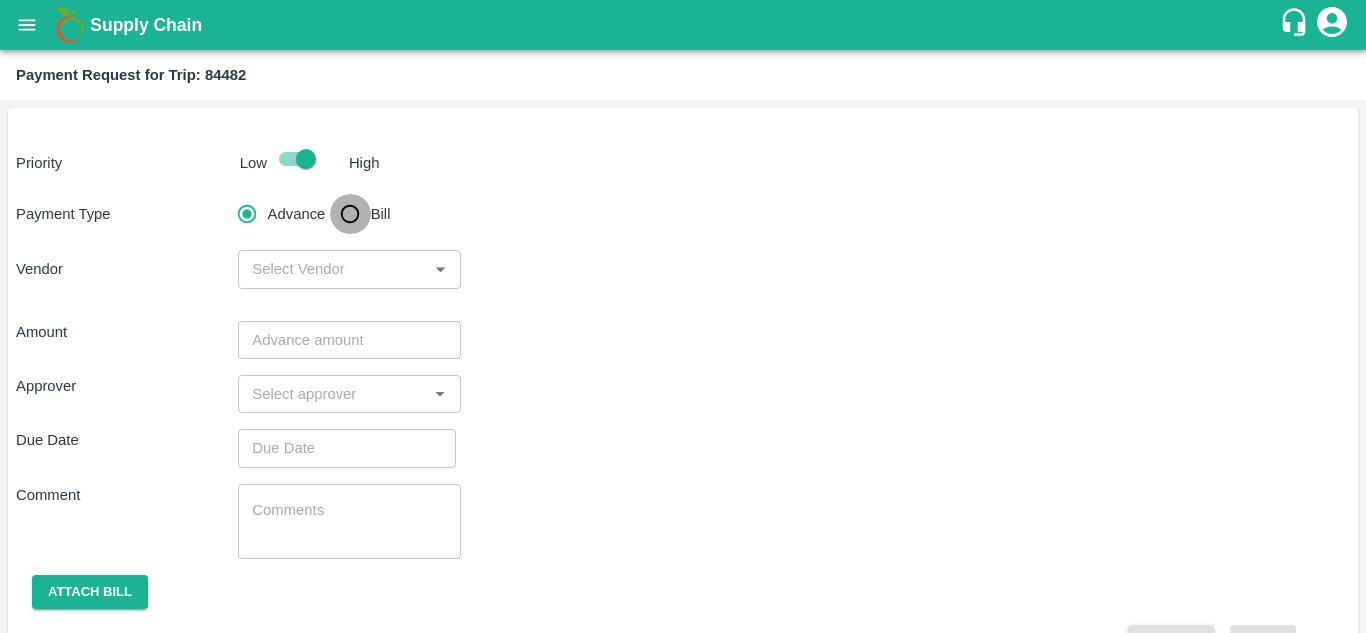click on "Bill" at bounding box center (350, 214) 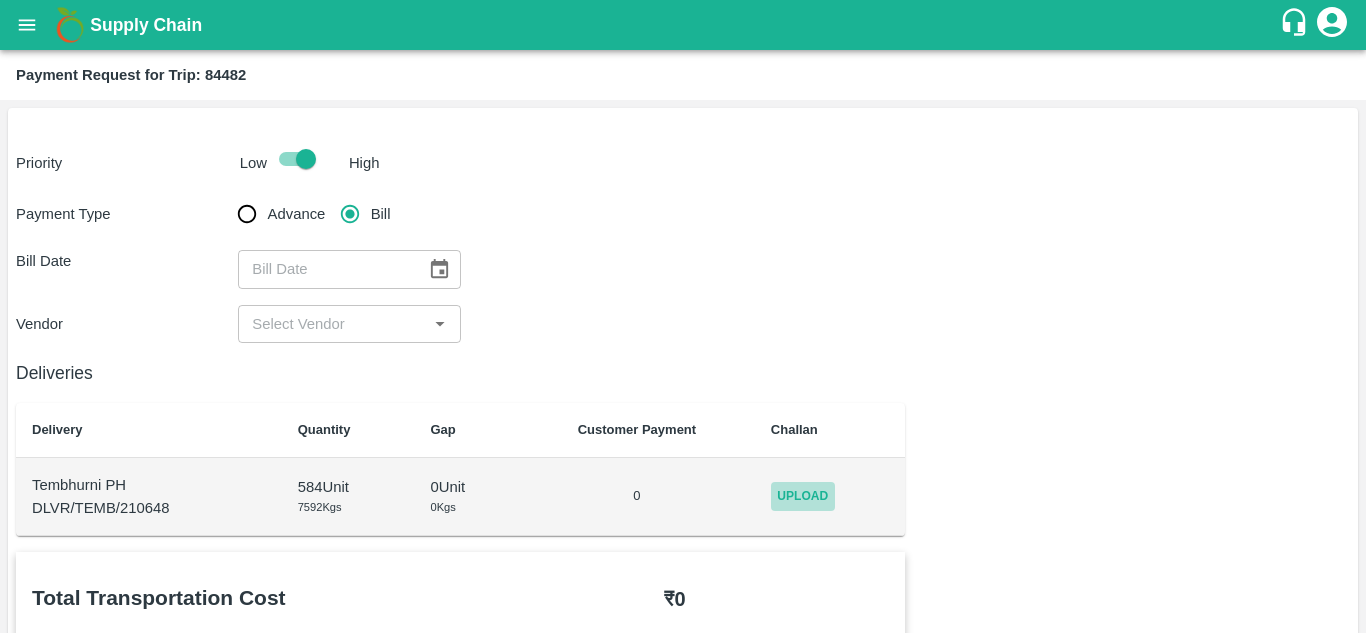 click on "Upload" at bounding box center (803, 496) 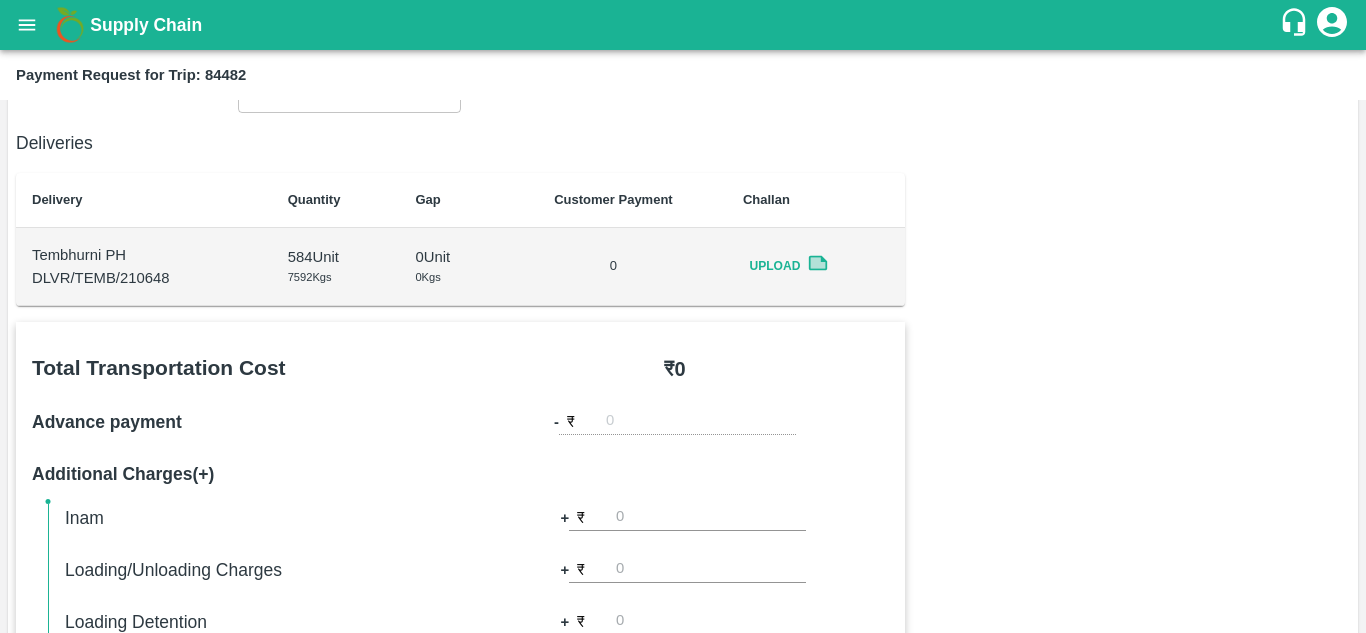 scroll, scrollTop: 0, scrollLeft: 0, axis: both 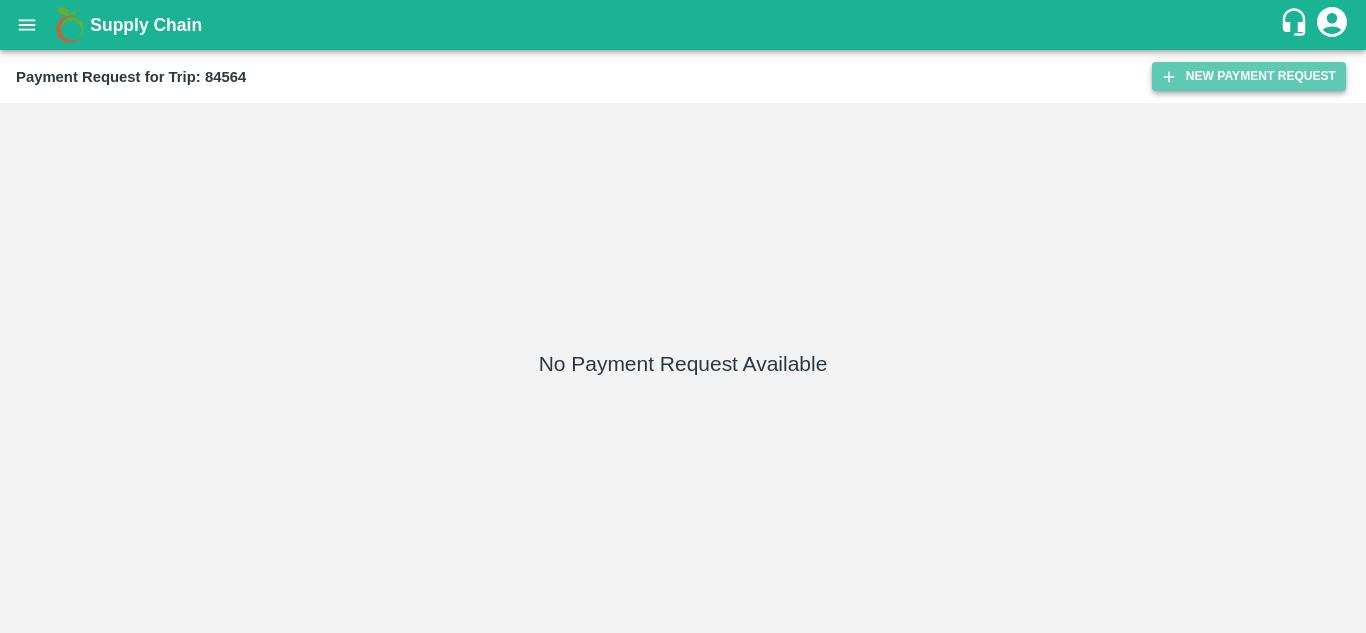 click on "New Payment Request" at bounding box center [1249, 76] 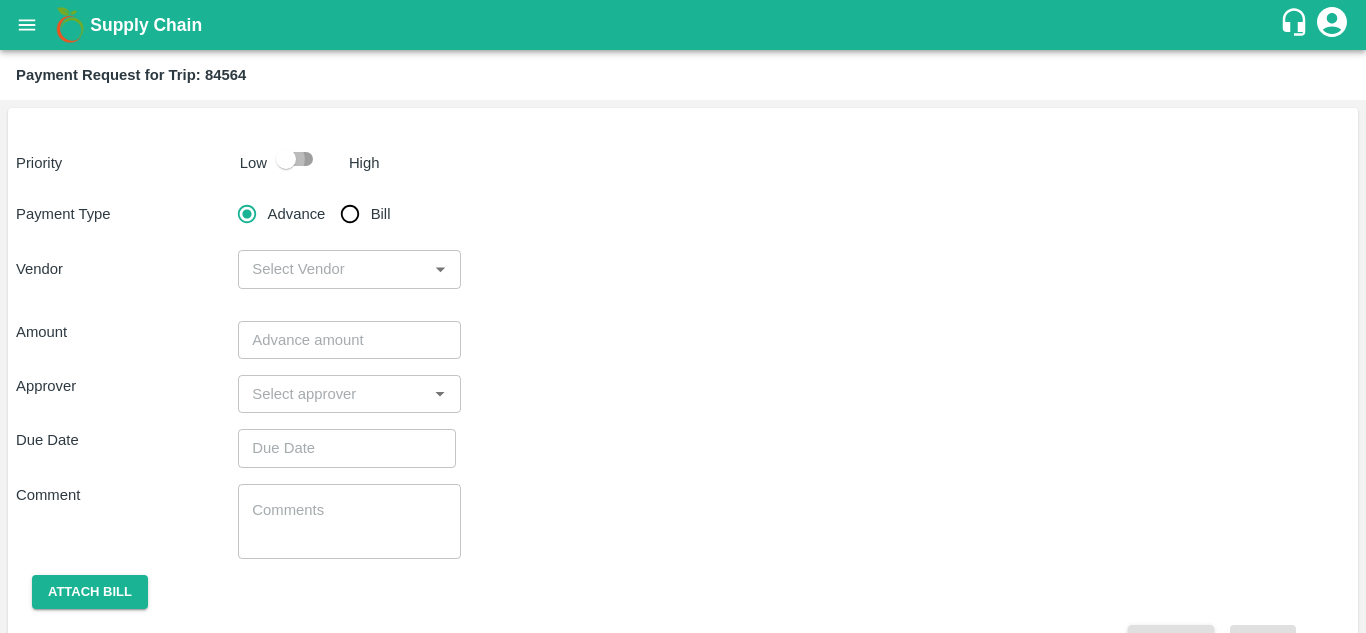 click at bounding box center [286, 159] 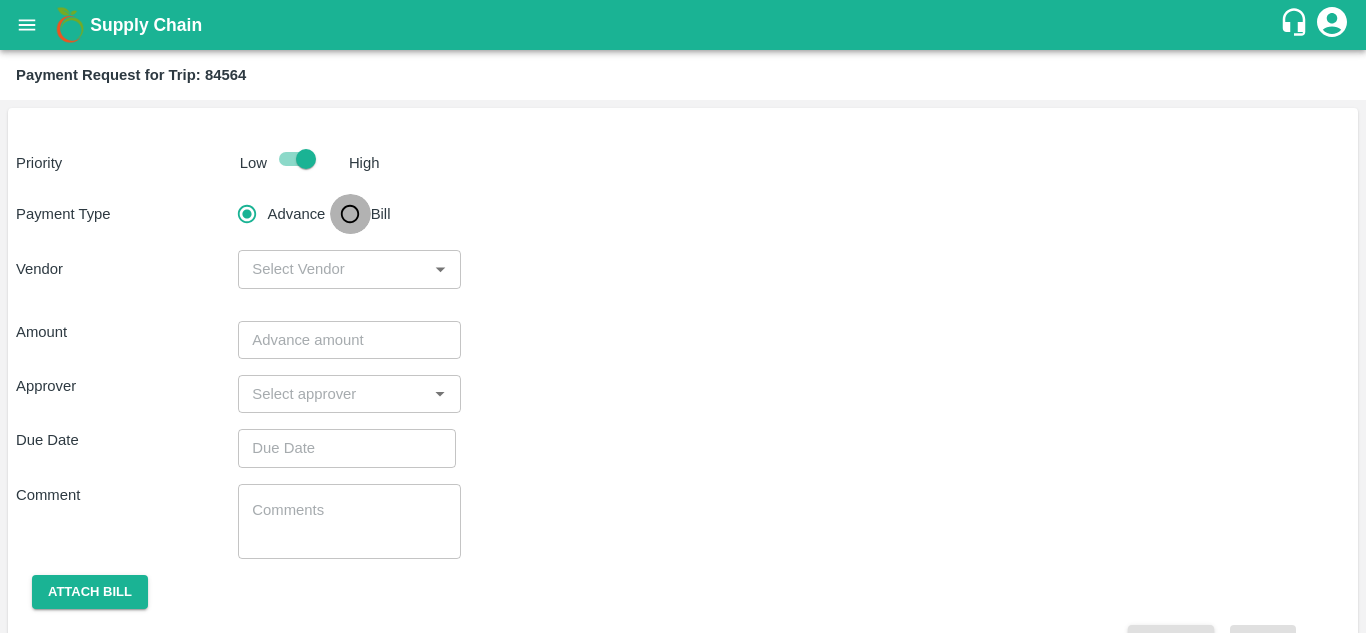 click on "Bill" at bounding box center (350, 214) 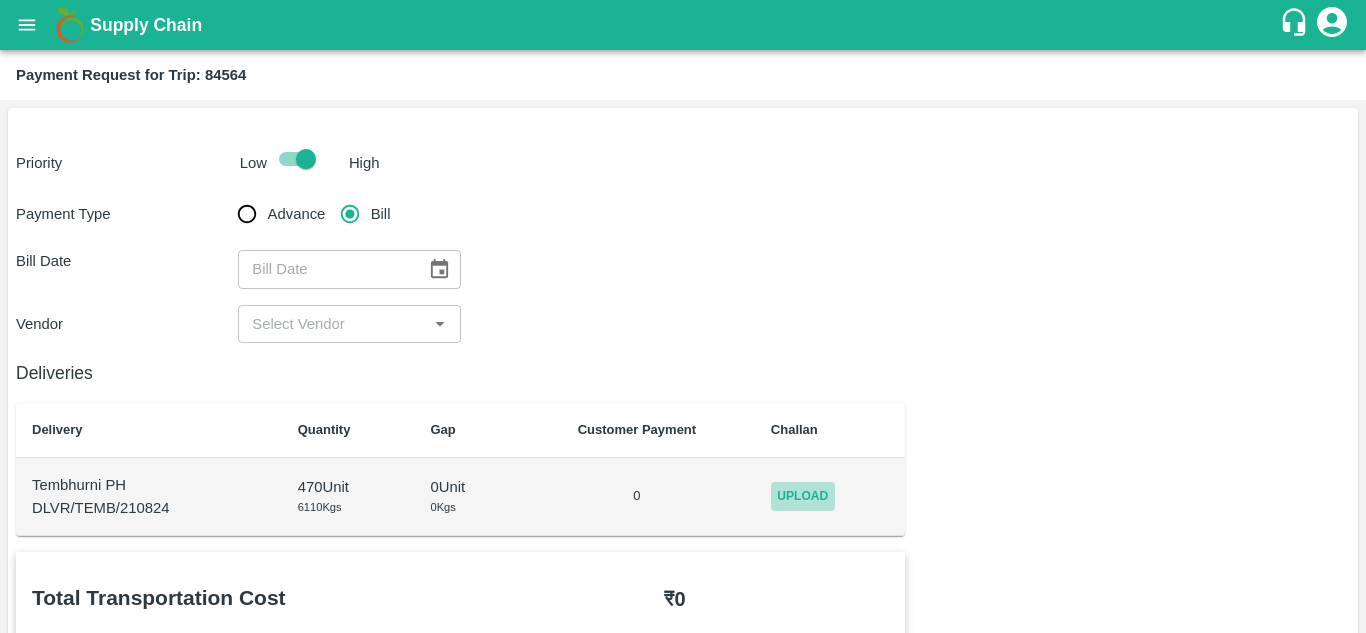 click on "Upload" at bounding box center (803, 496) 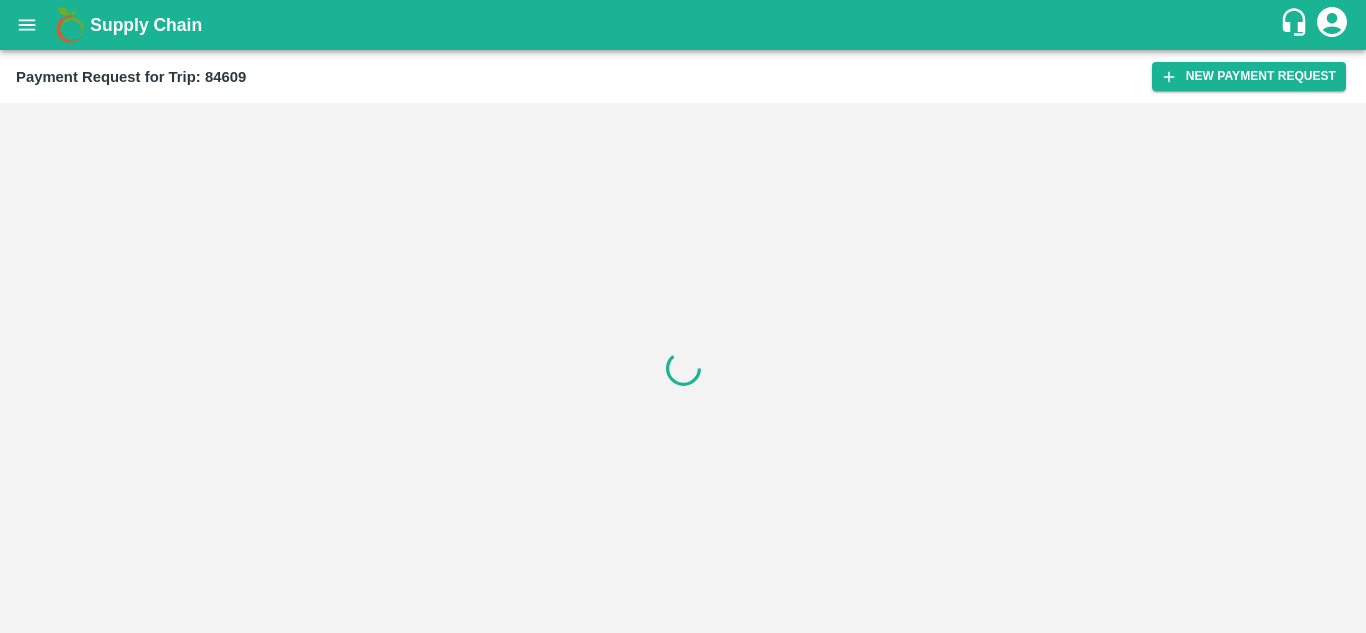 scroll, scrollTop: 0, scrollLeft: 0, axis: both 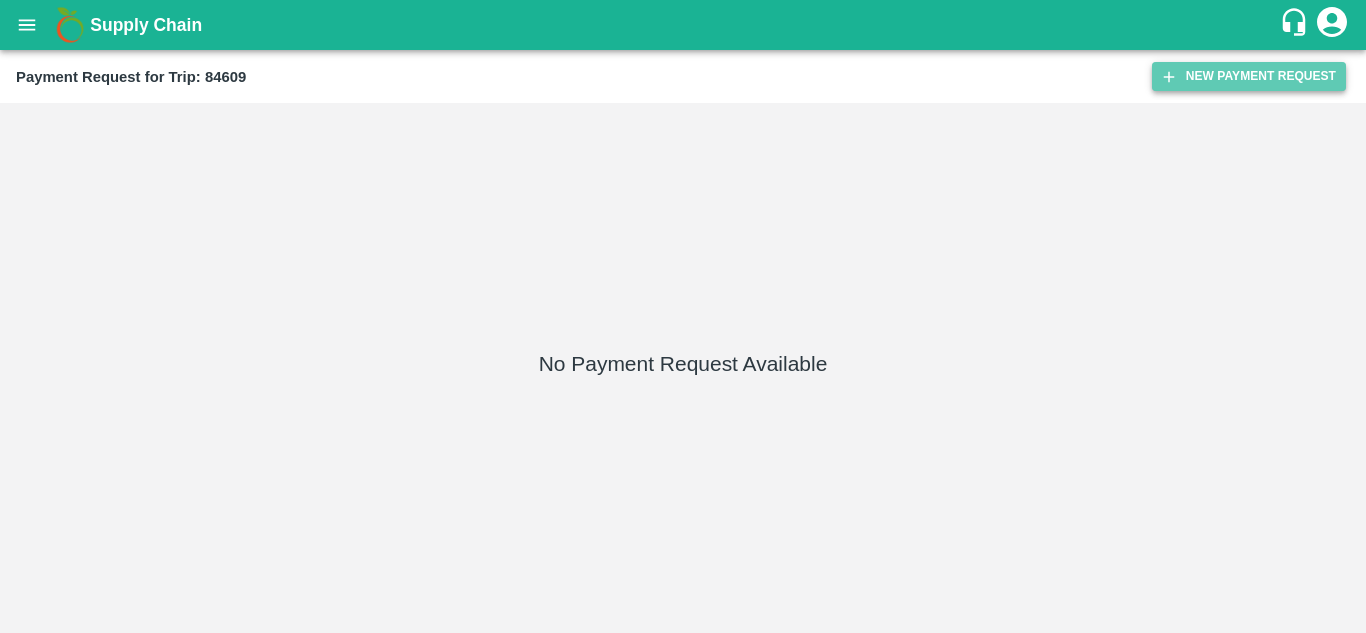 click on "New Payment Request" at bounding box center (1249, 76) 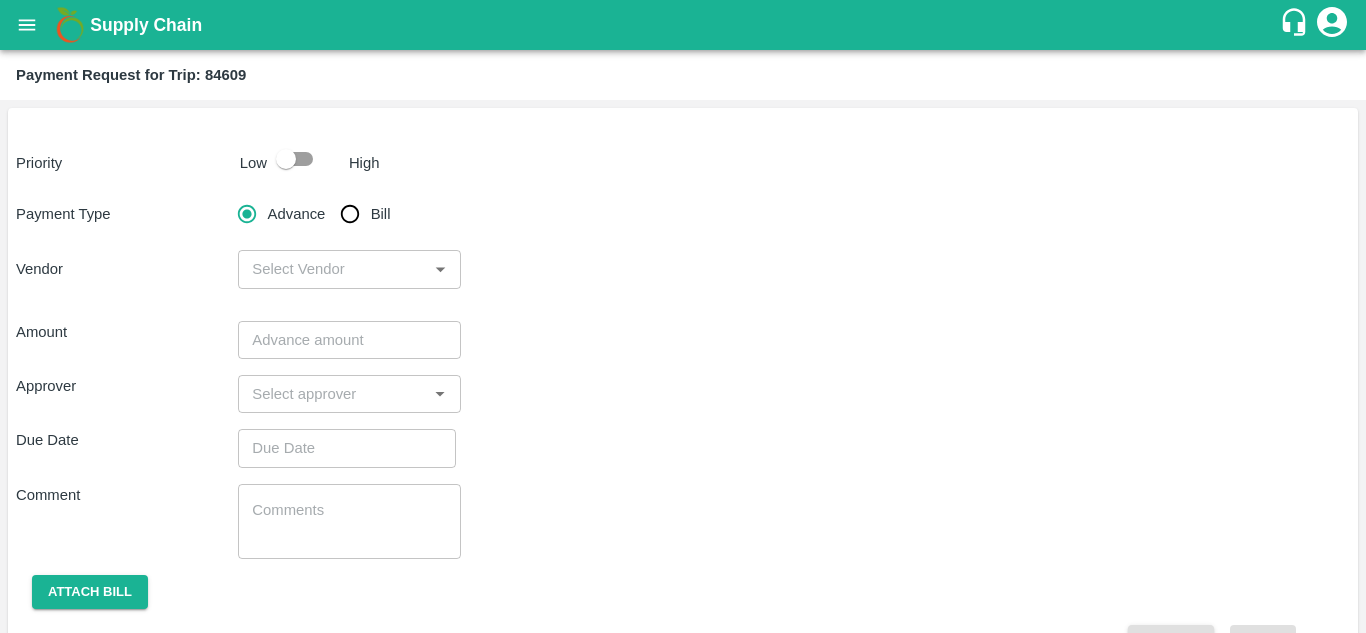 click at bounding box center [286, 159] 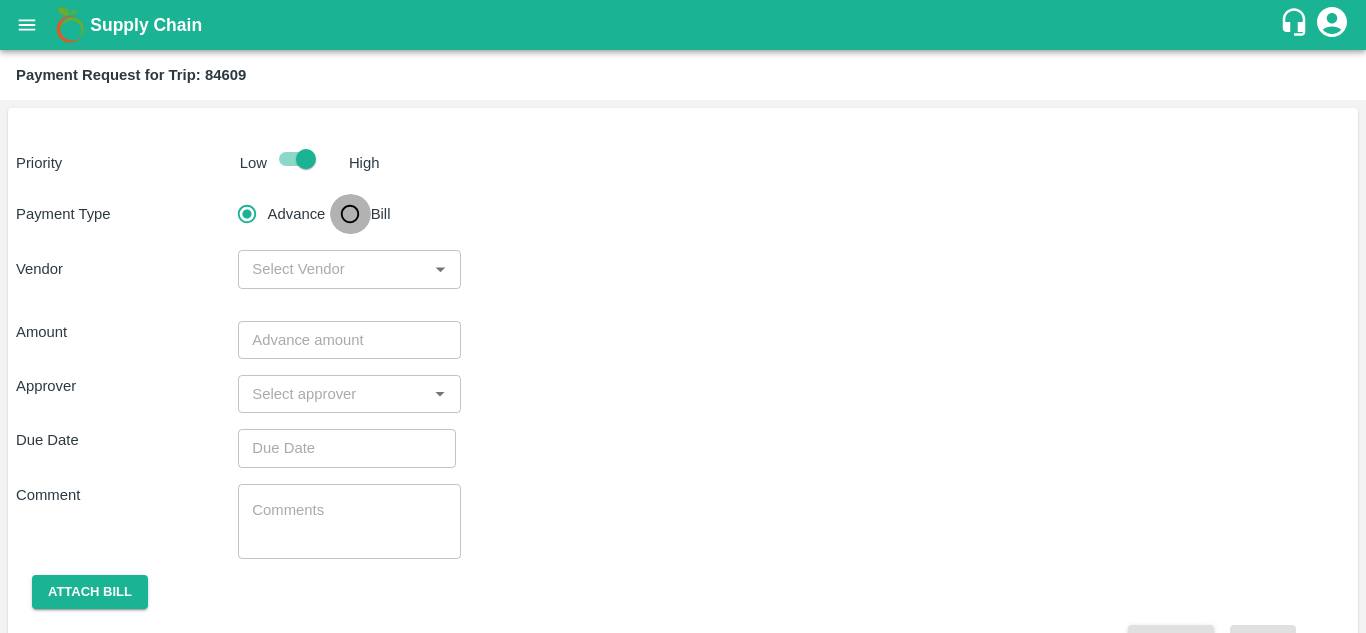 click on "Bill" at bounding box center [350, 214] 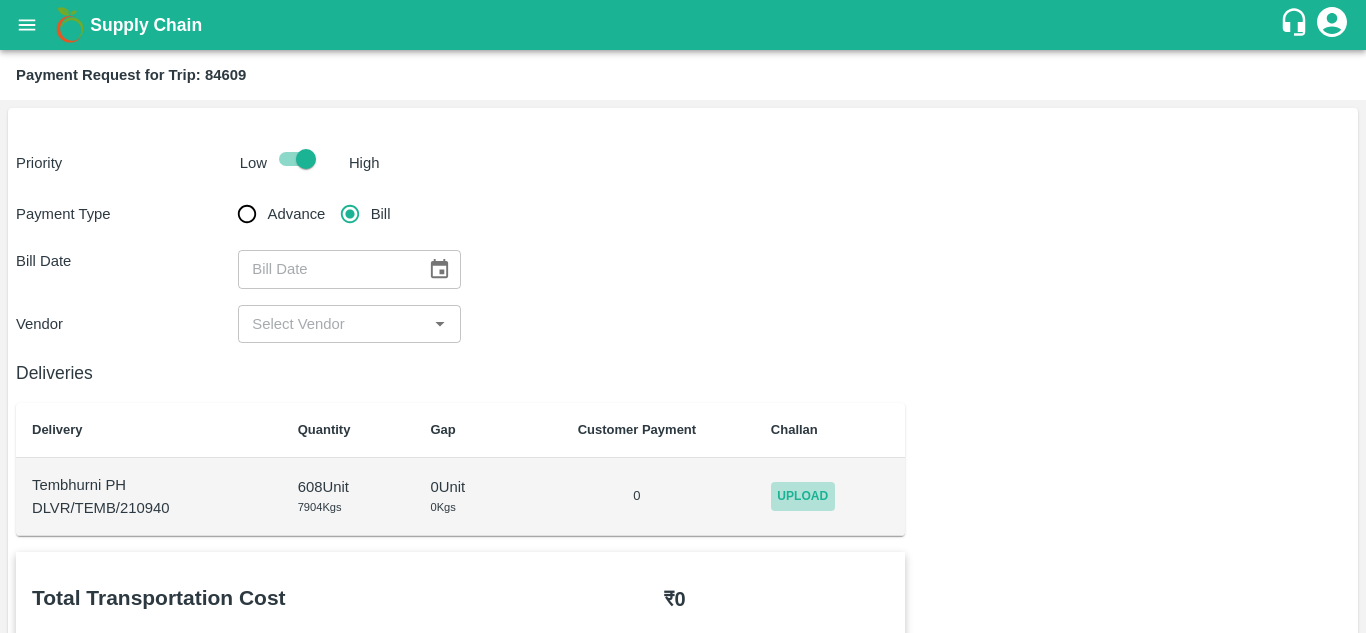 click on "Upload" at bounding box center [803, 496] 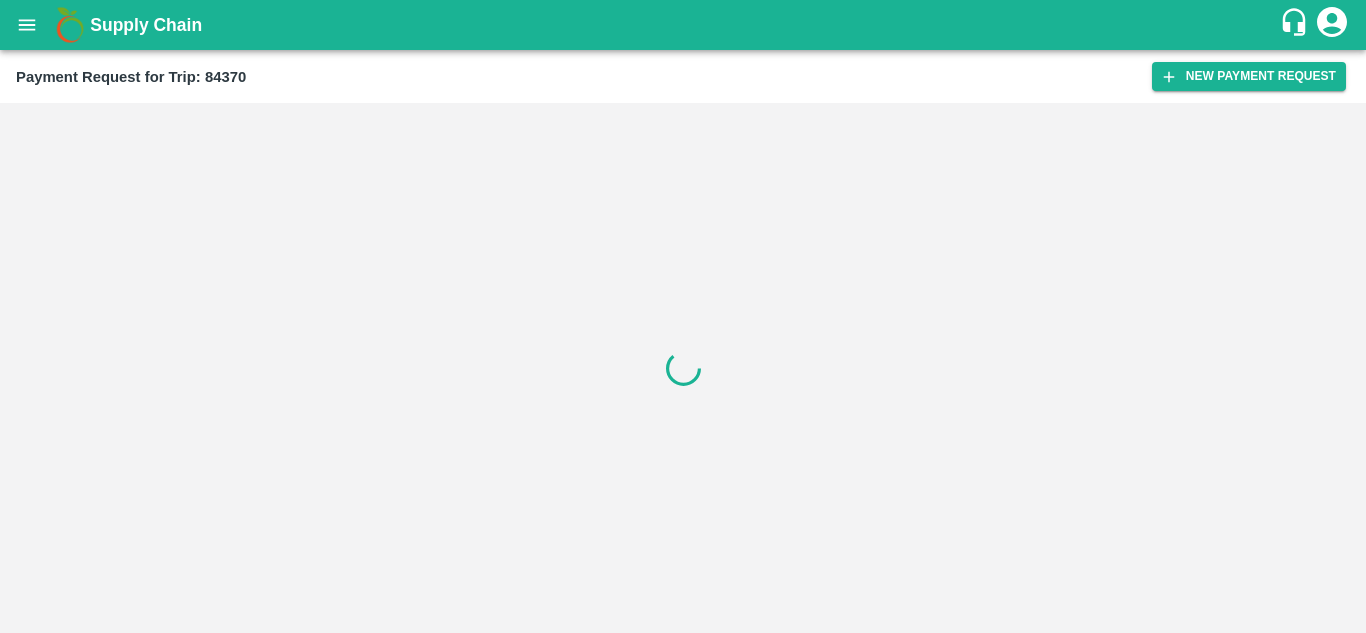 scroll, scrollTop: 0, scrollLeft: 0, axis: both 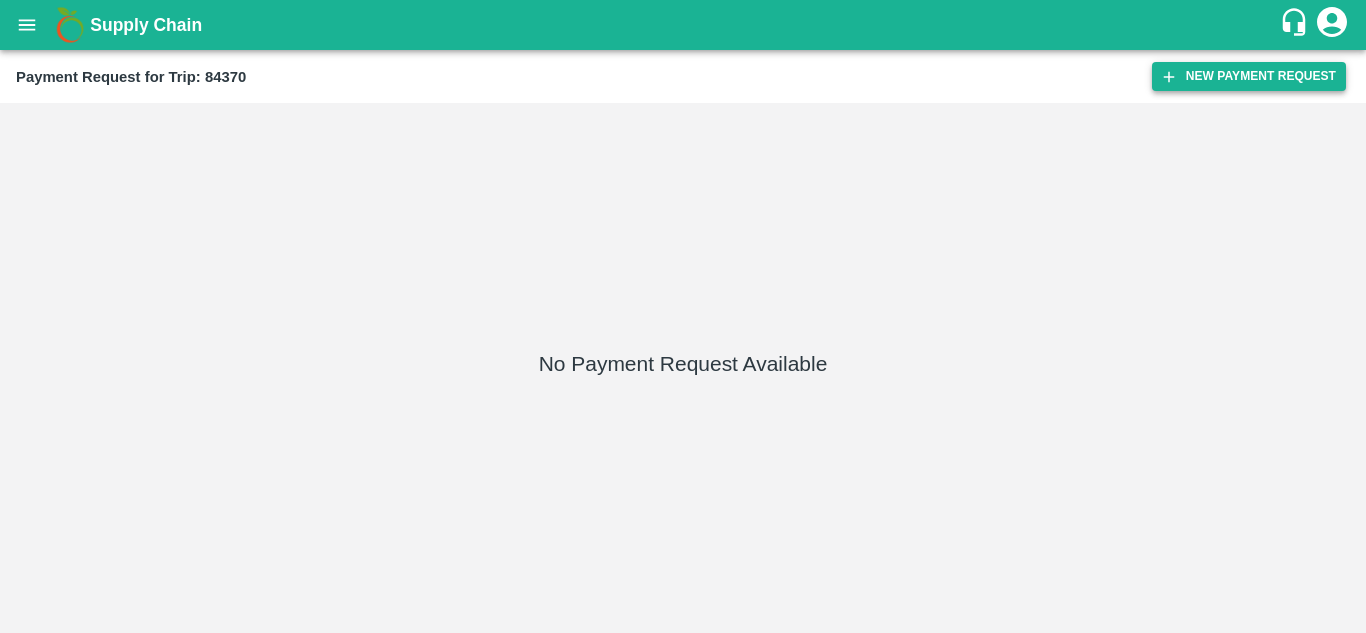 click on "New Payment Request" at bounding box center (1249, 76) 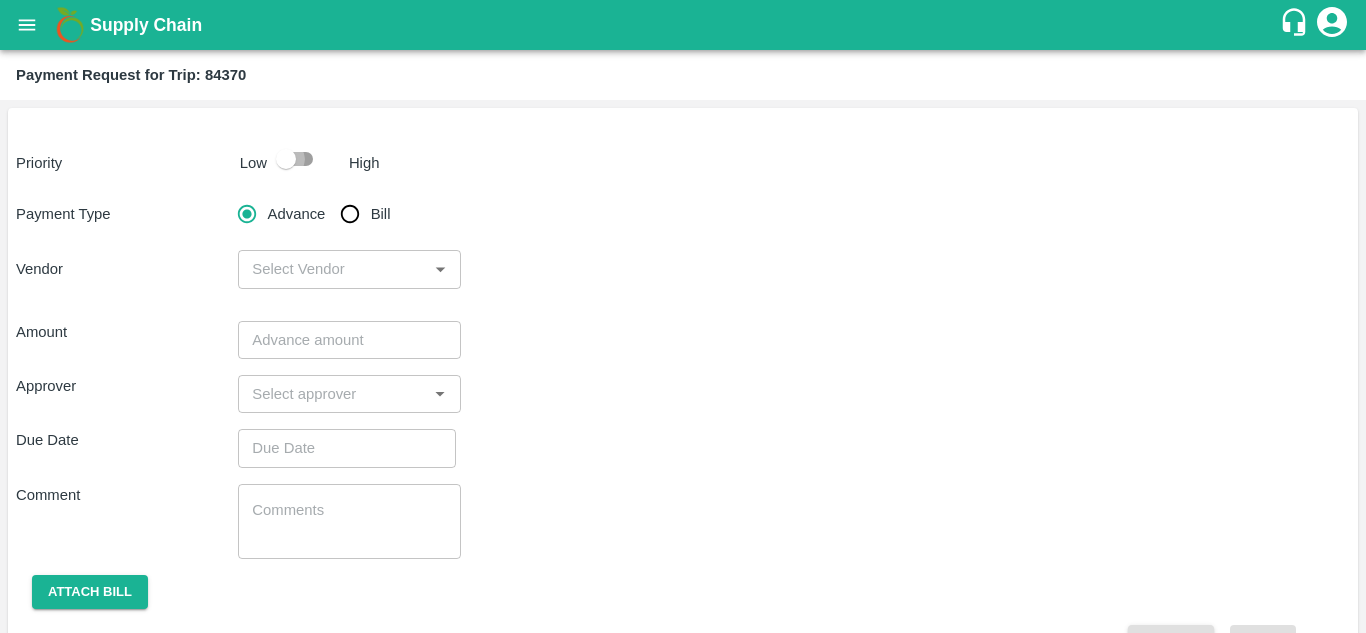 click at bounding box center [286, 159] 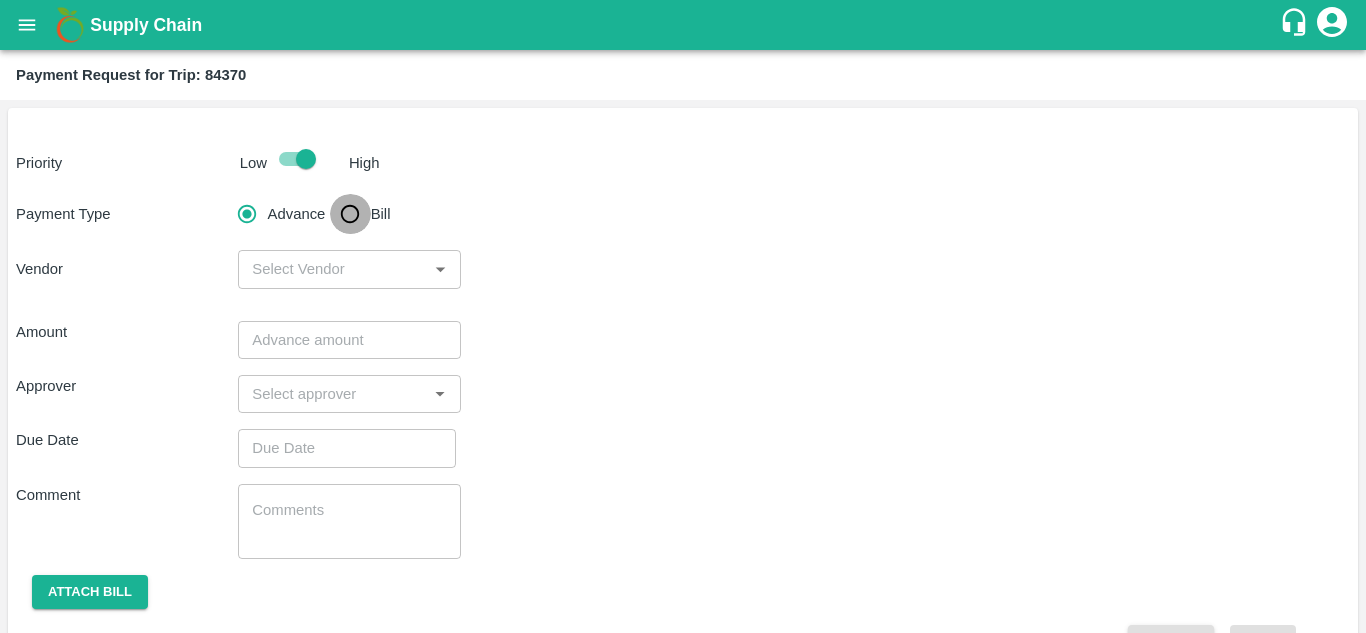 click on "Bill" at bounding box center (350, 214) 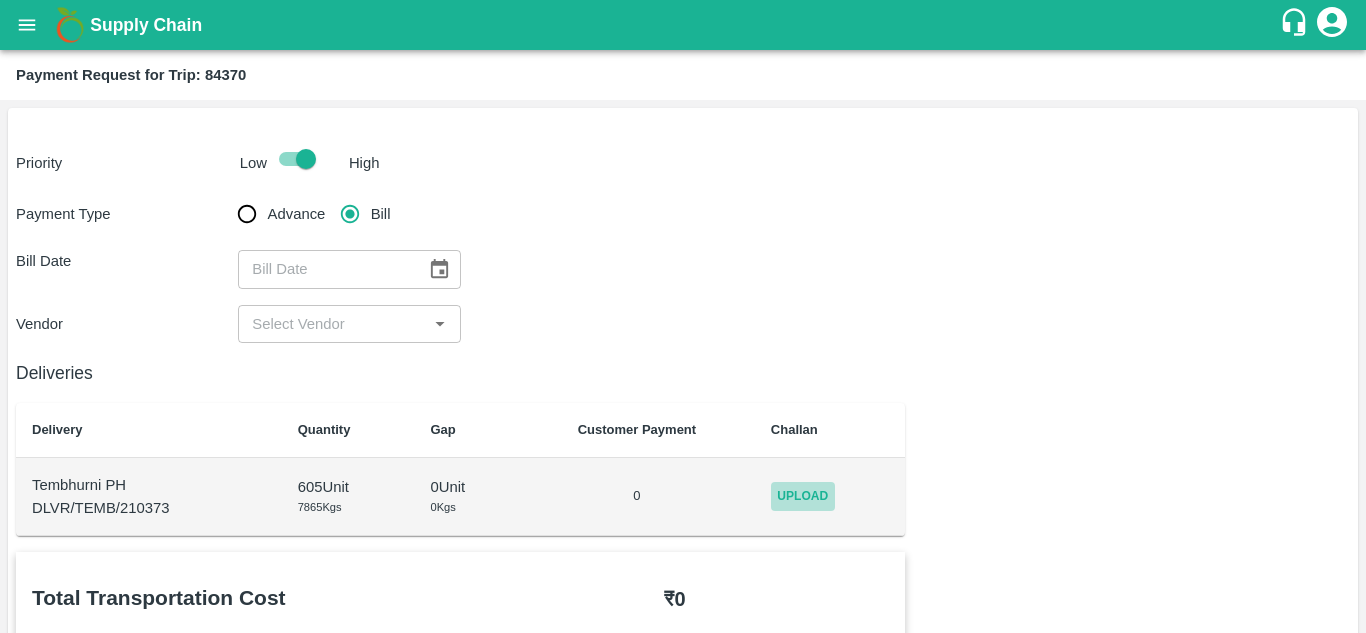 click on "Upload" at bounding box center (803, 496) 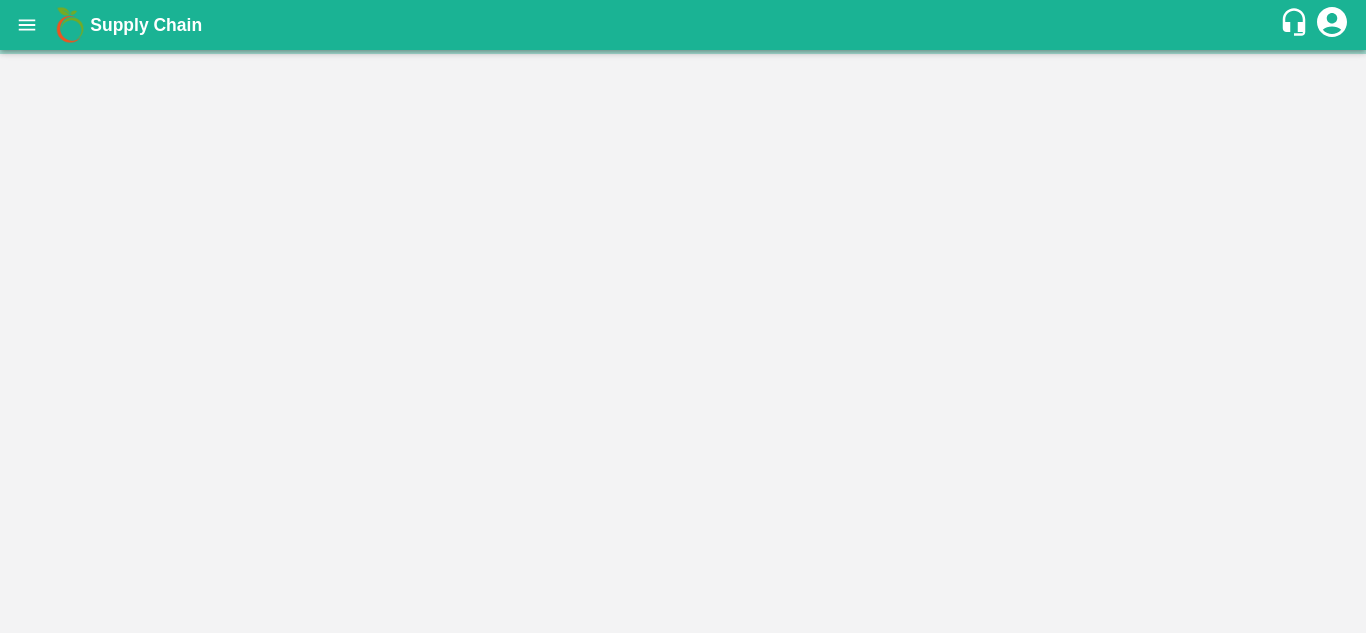 scroll, scrollTop: 0, scrollLeft: 0, axis: both 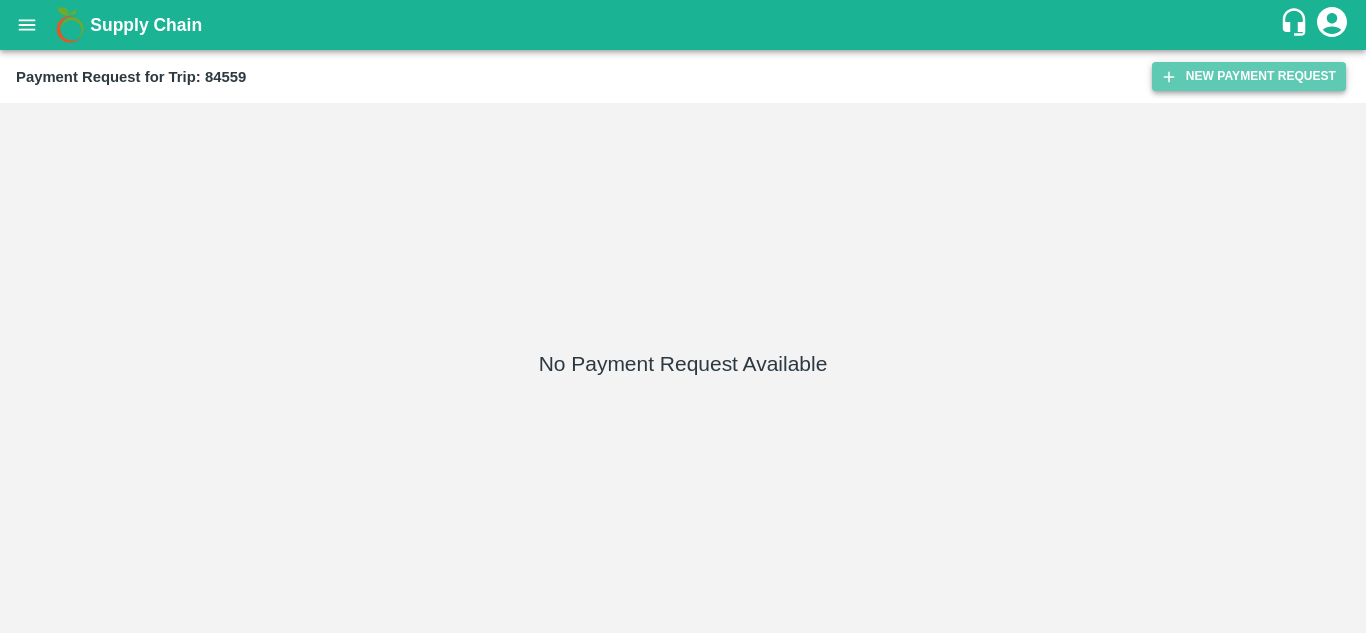 click on "New Payment Request" at bounding box center [1249, 76] 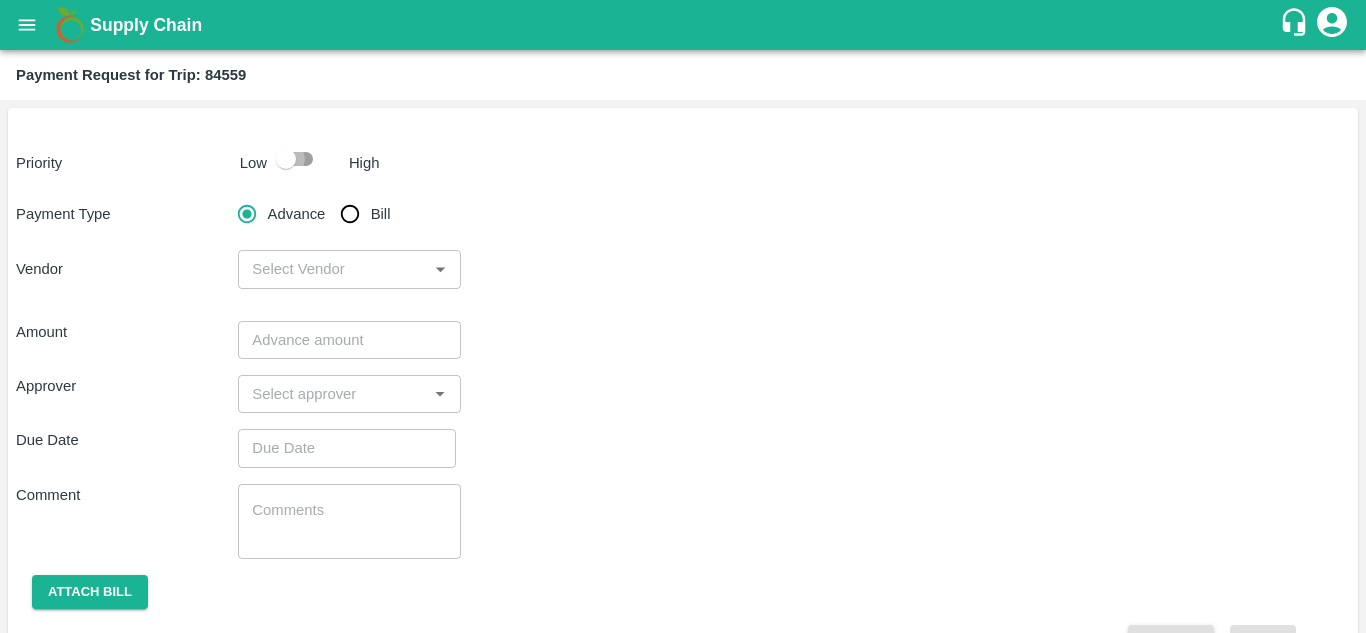 click at bounding box center (286, 159) 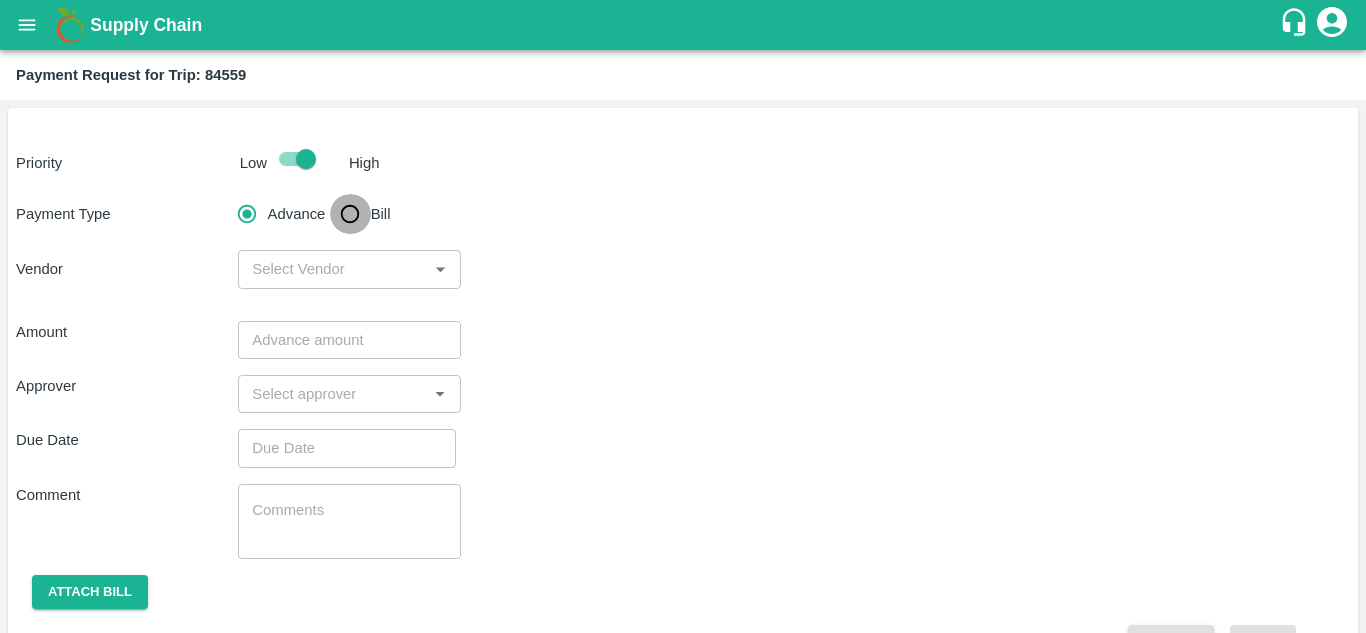 click on "Bill" at bounding box center [350, 214] 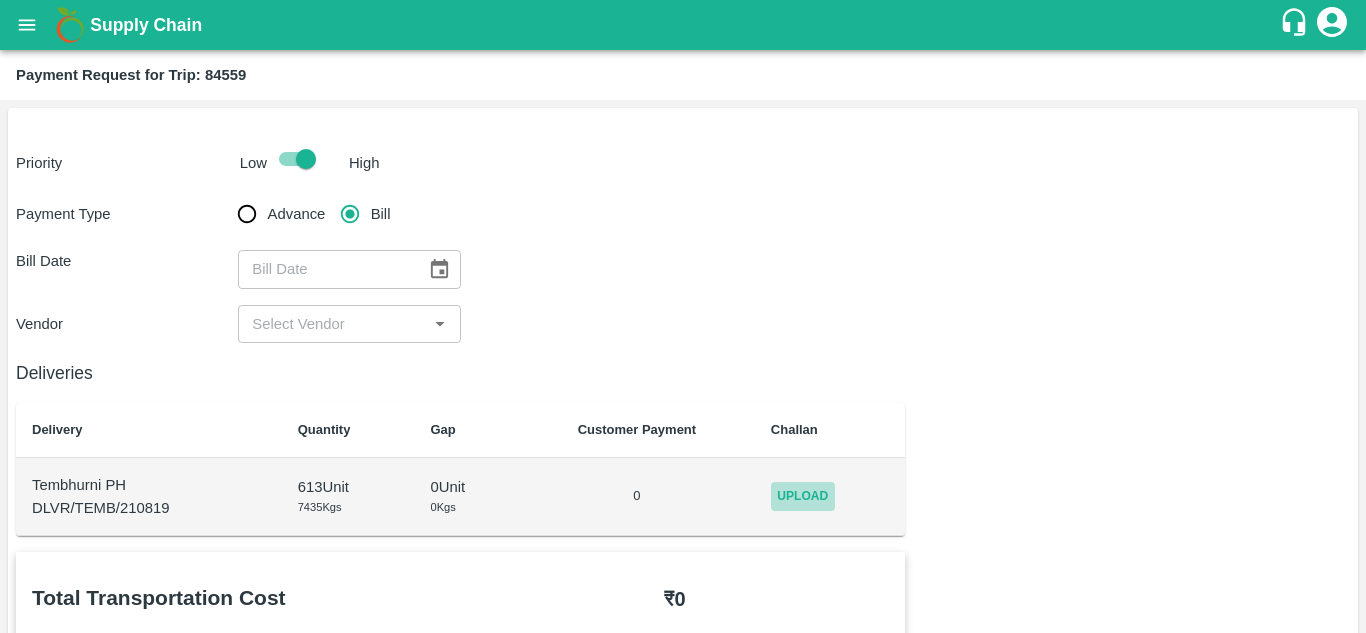 click on "Upload" at bounding box center (803, 496) 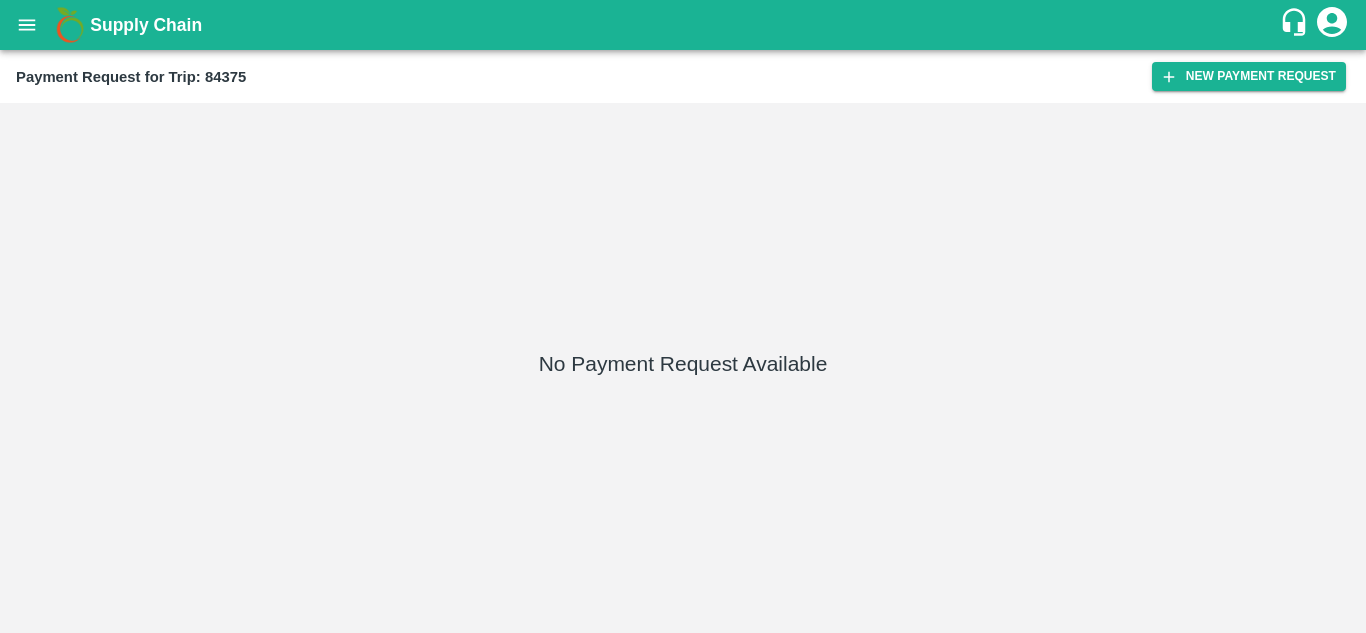 scroll, scrollTop: 0, scrollLeft: 0, axis: both 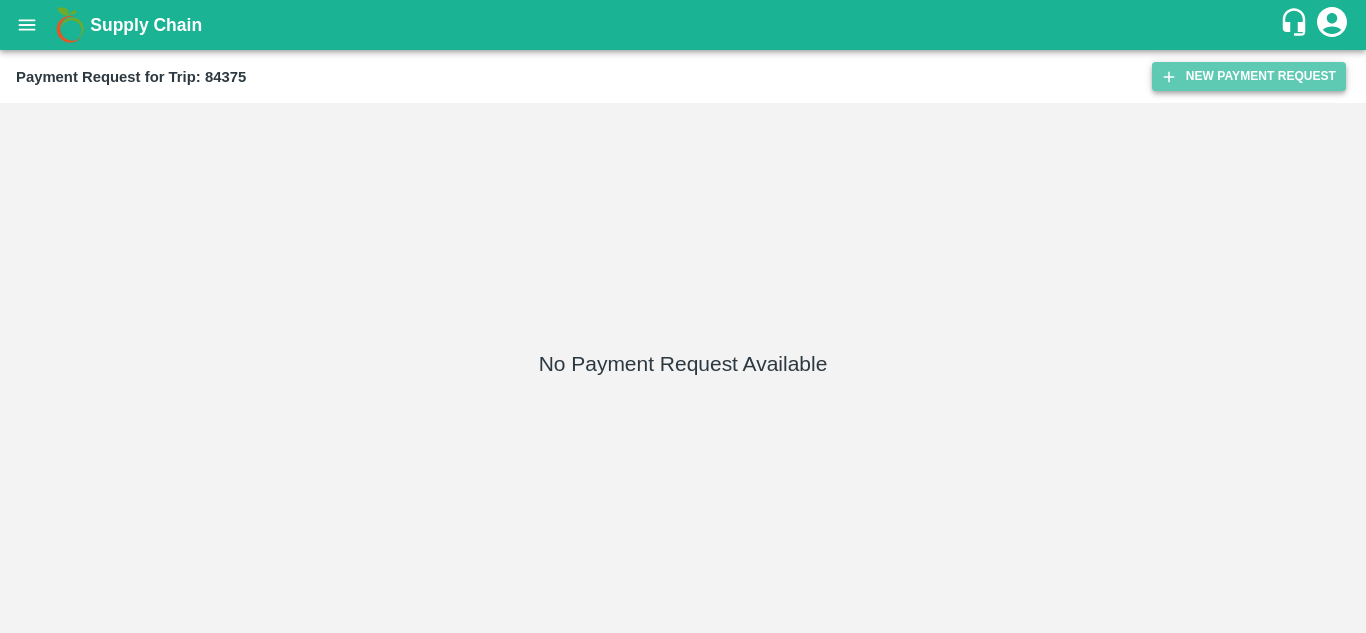 click on "New Payment Request" at bounding box center [1249, 76] 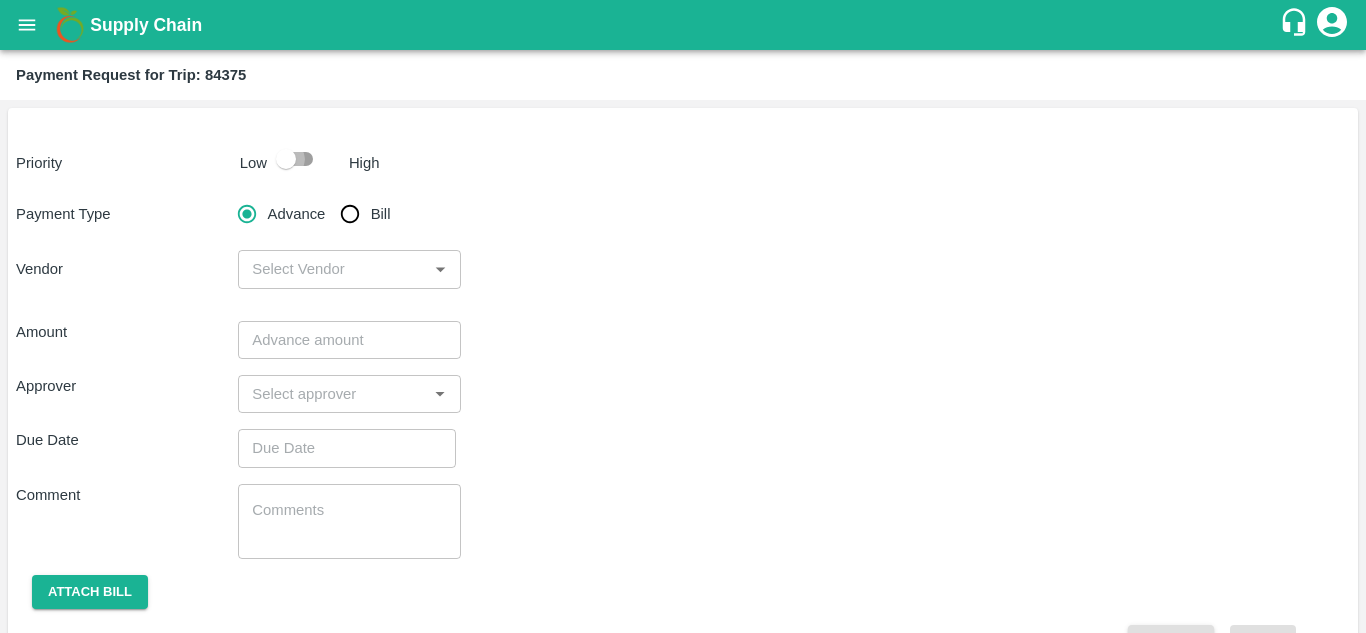 click at bounding box center [286, 159] 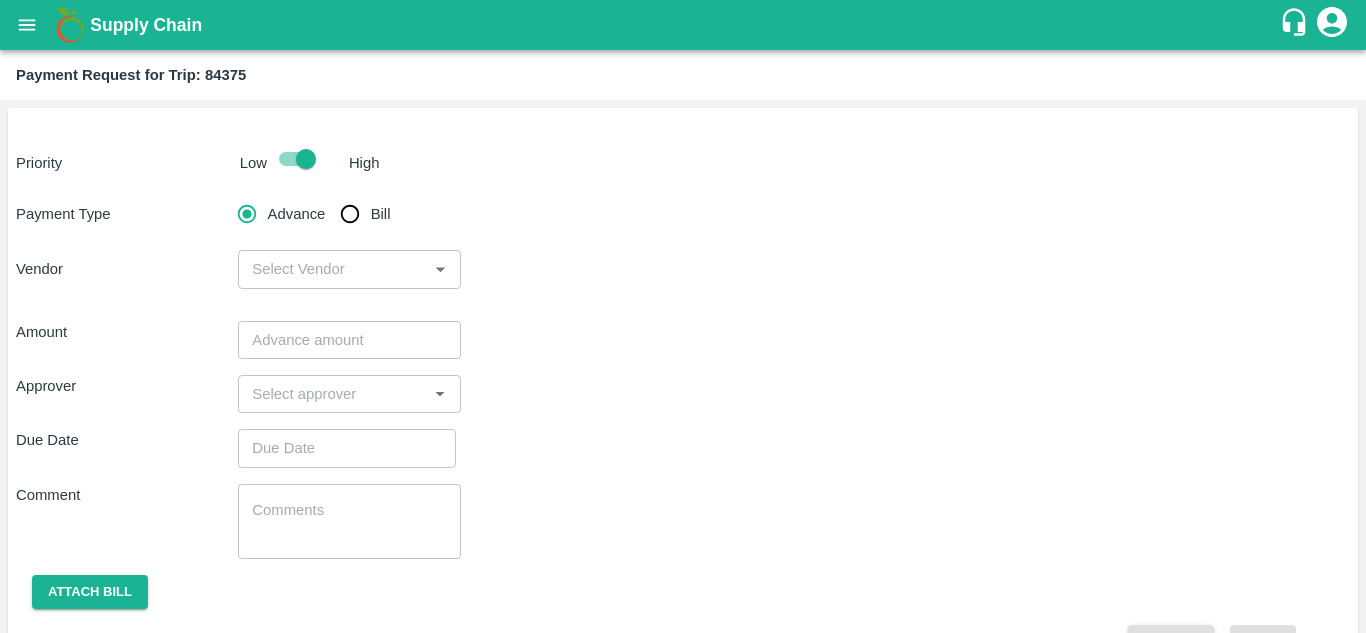 click on "Bill" at bounding box center (350, 214) 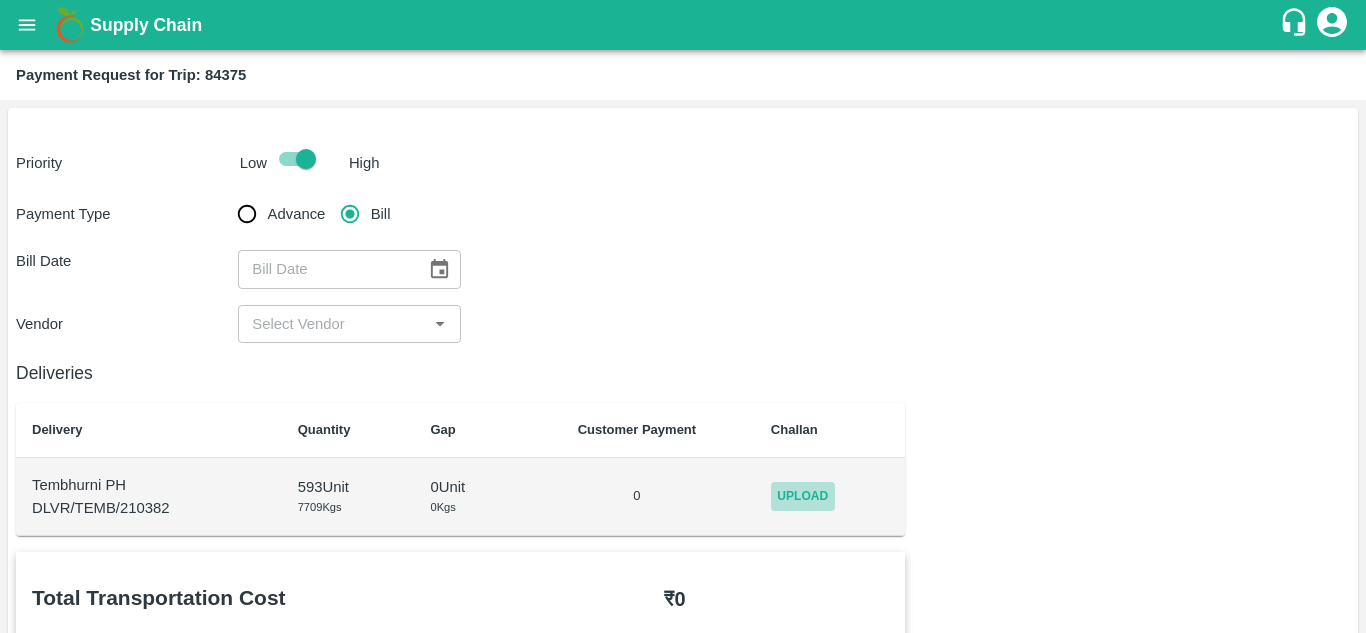click on "Upload" at bounding box center (803, 496) 